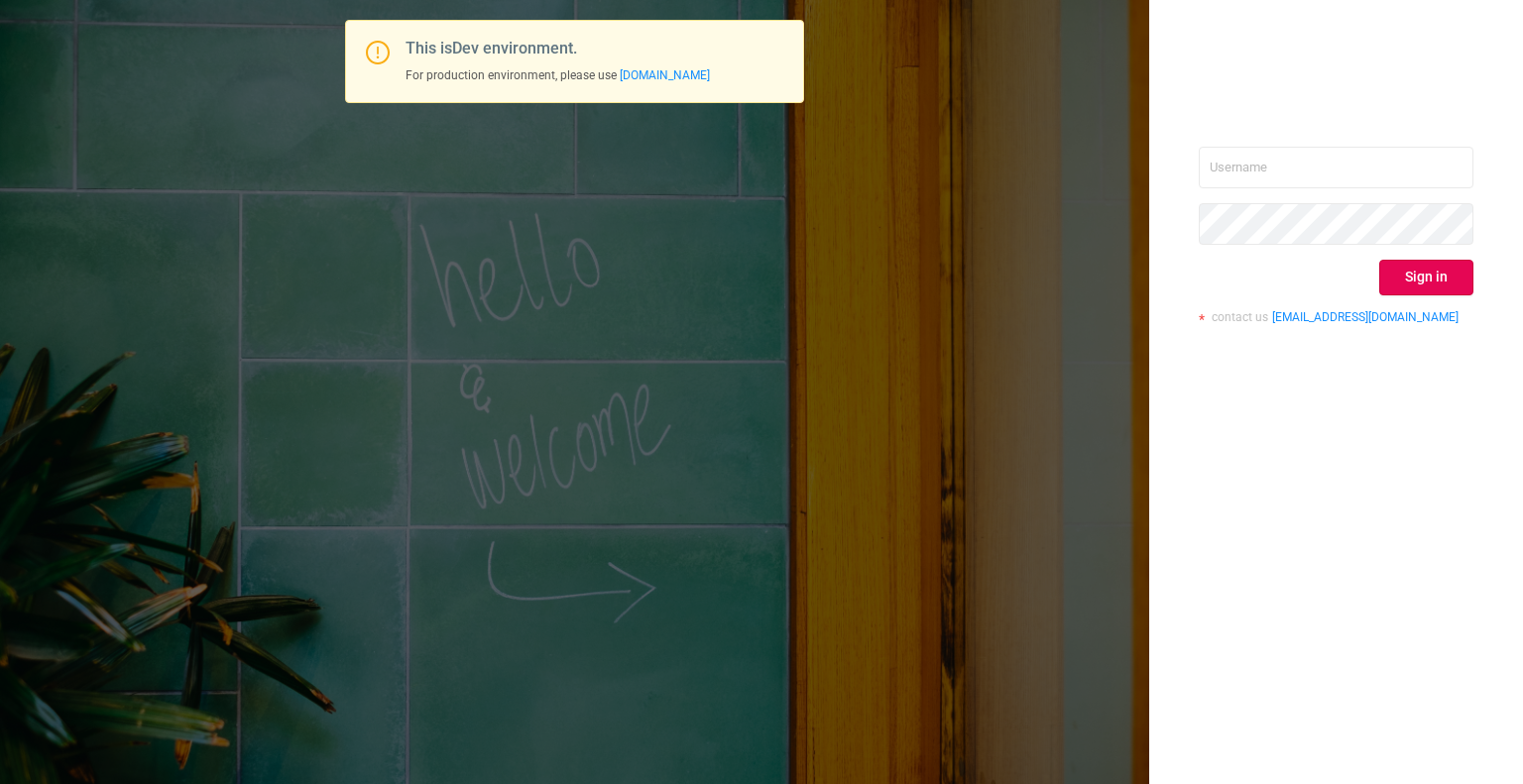 scroll, scrollTop: 0, scrollLeft: 0, axis: both 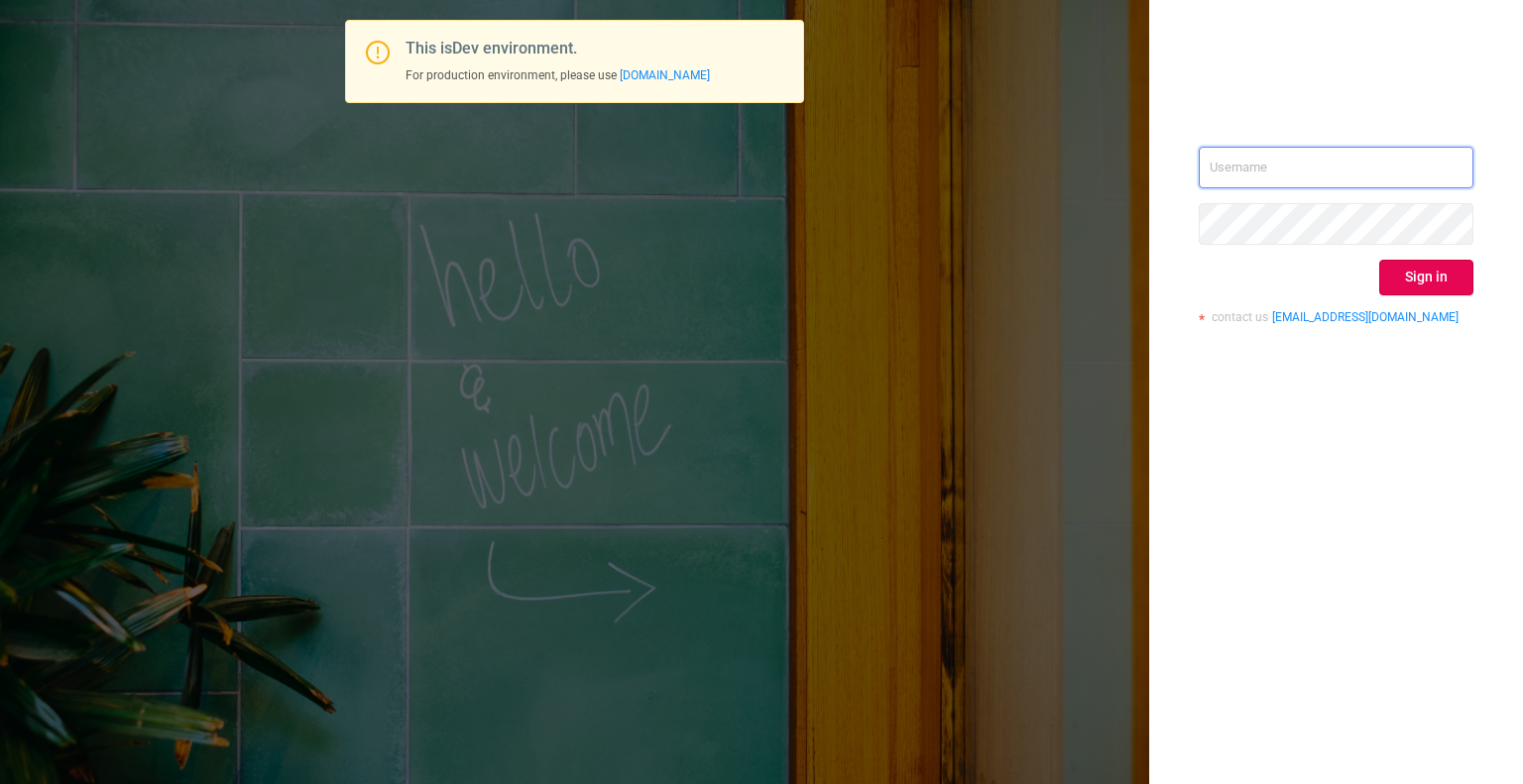 click at bounding box center [1336, 168] 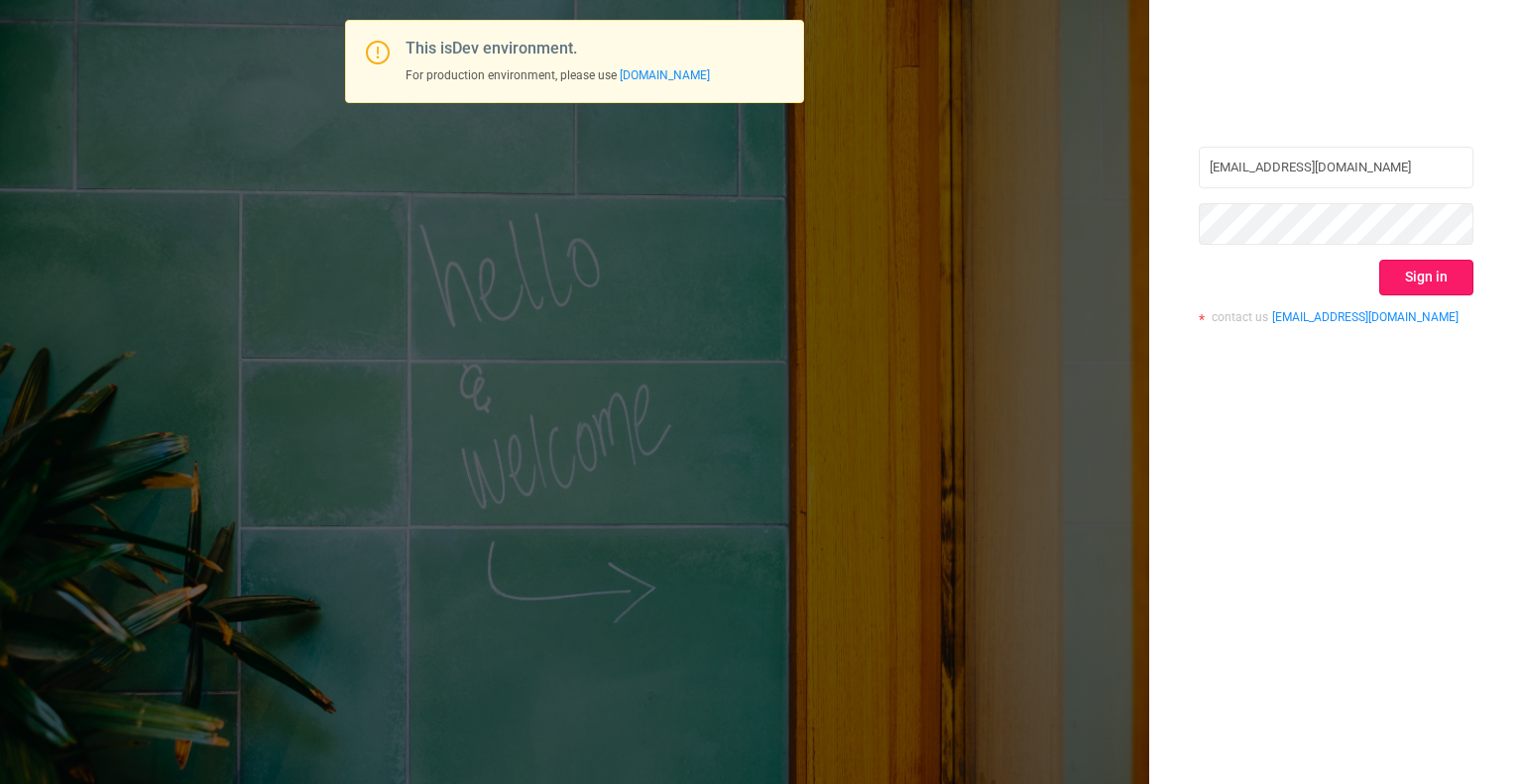 click on "Sign in" at bounding box center [1426, 278] 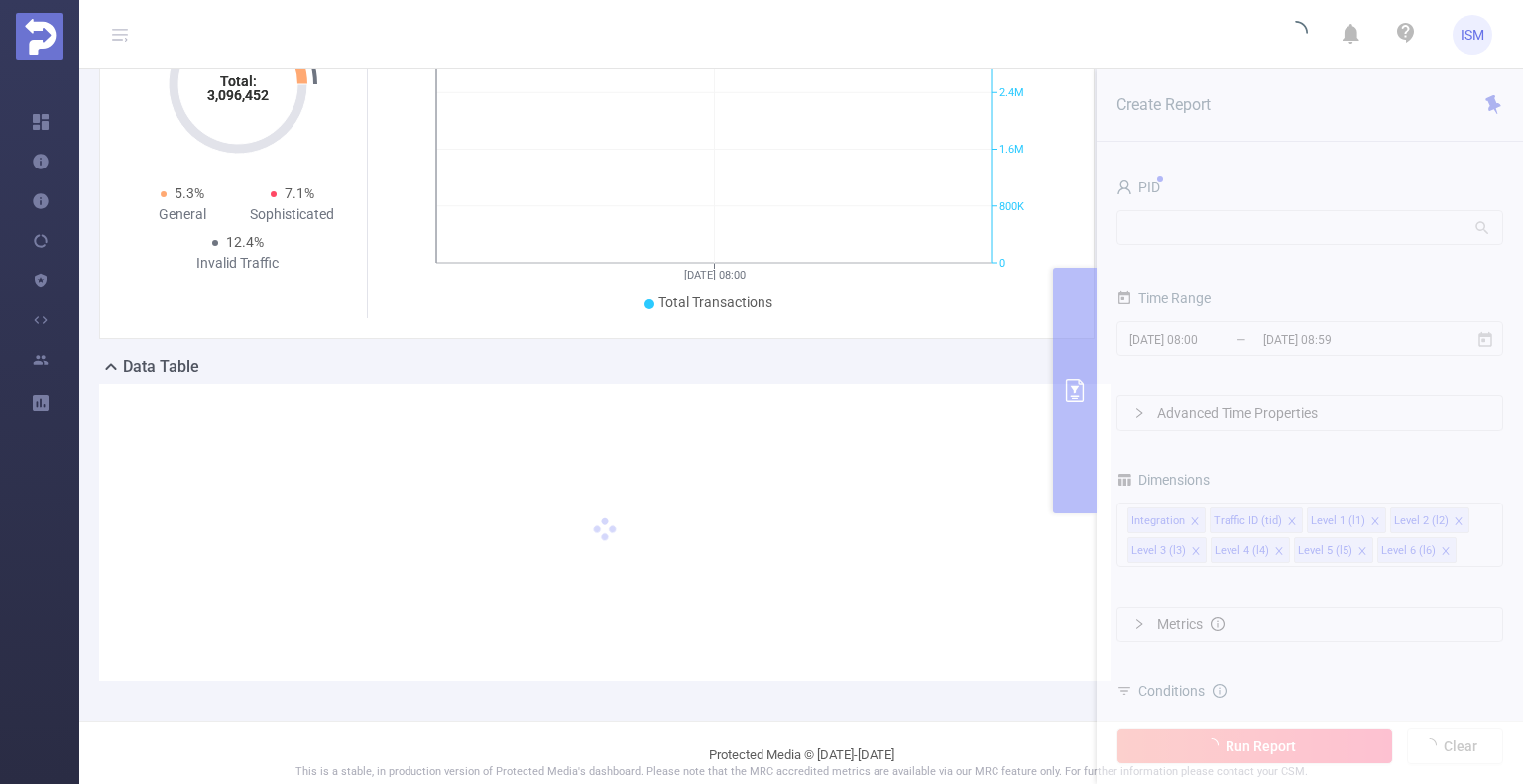scroll, scrollTop: 198, scrollLeft: 0, axis: vertical 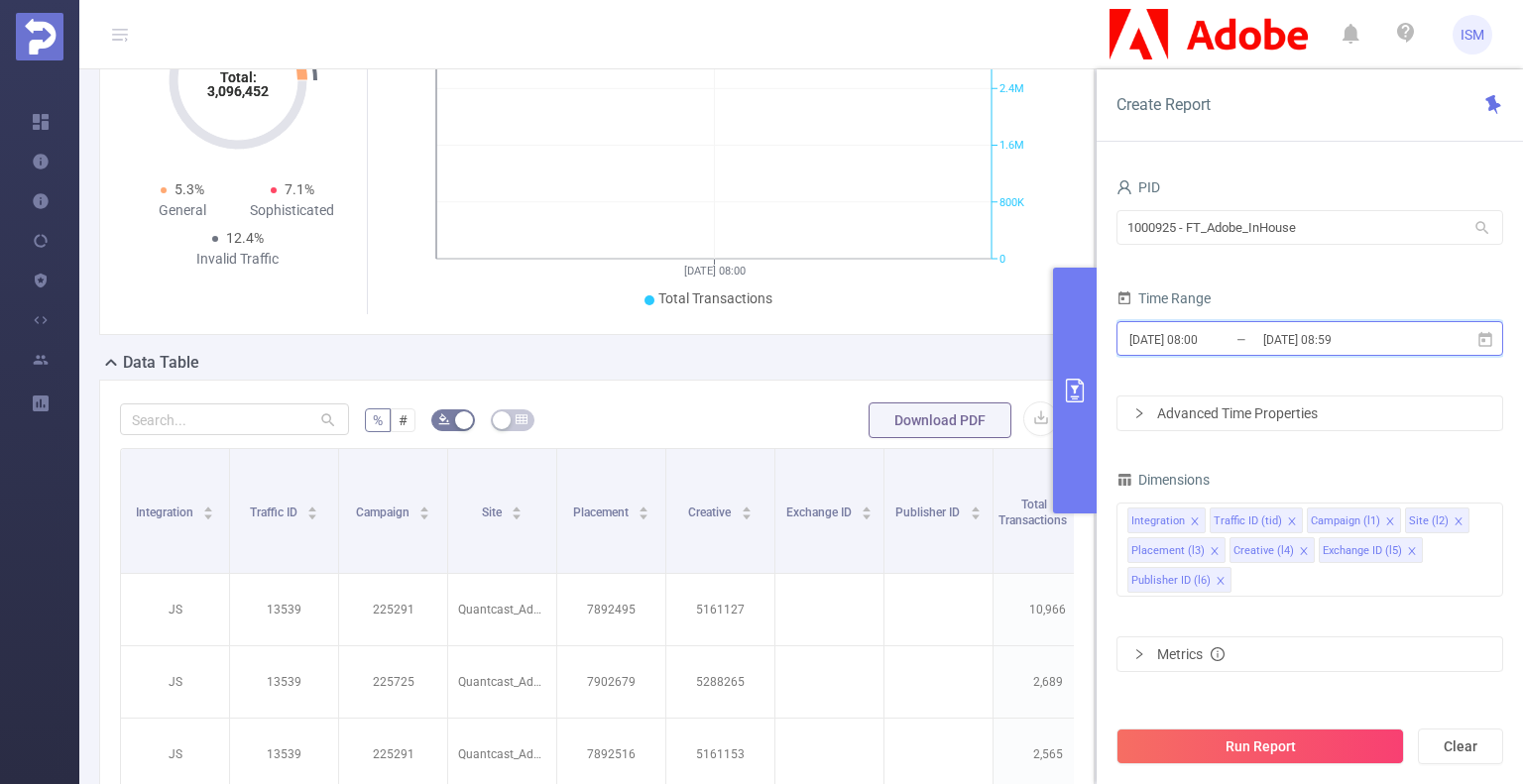 click 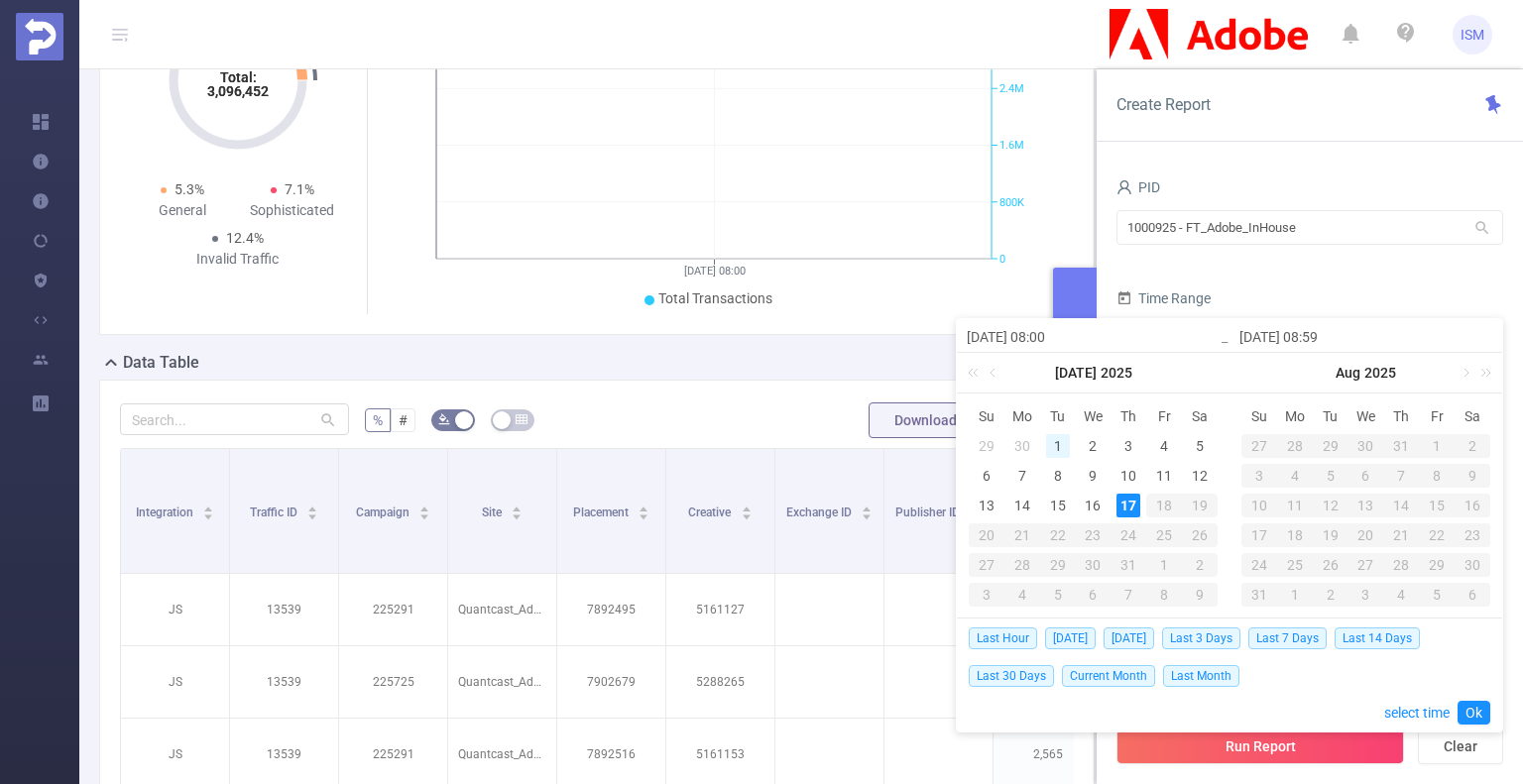 click on "1" at bounding box center [1058, 446] 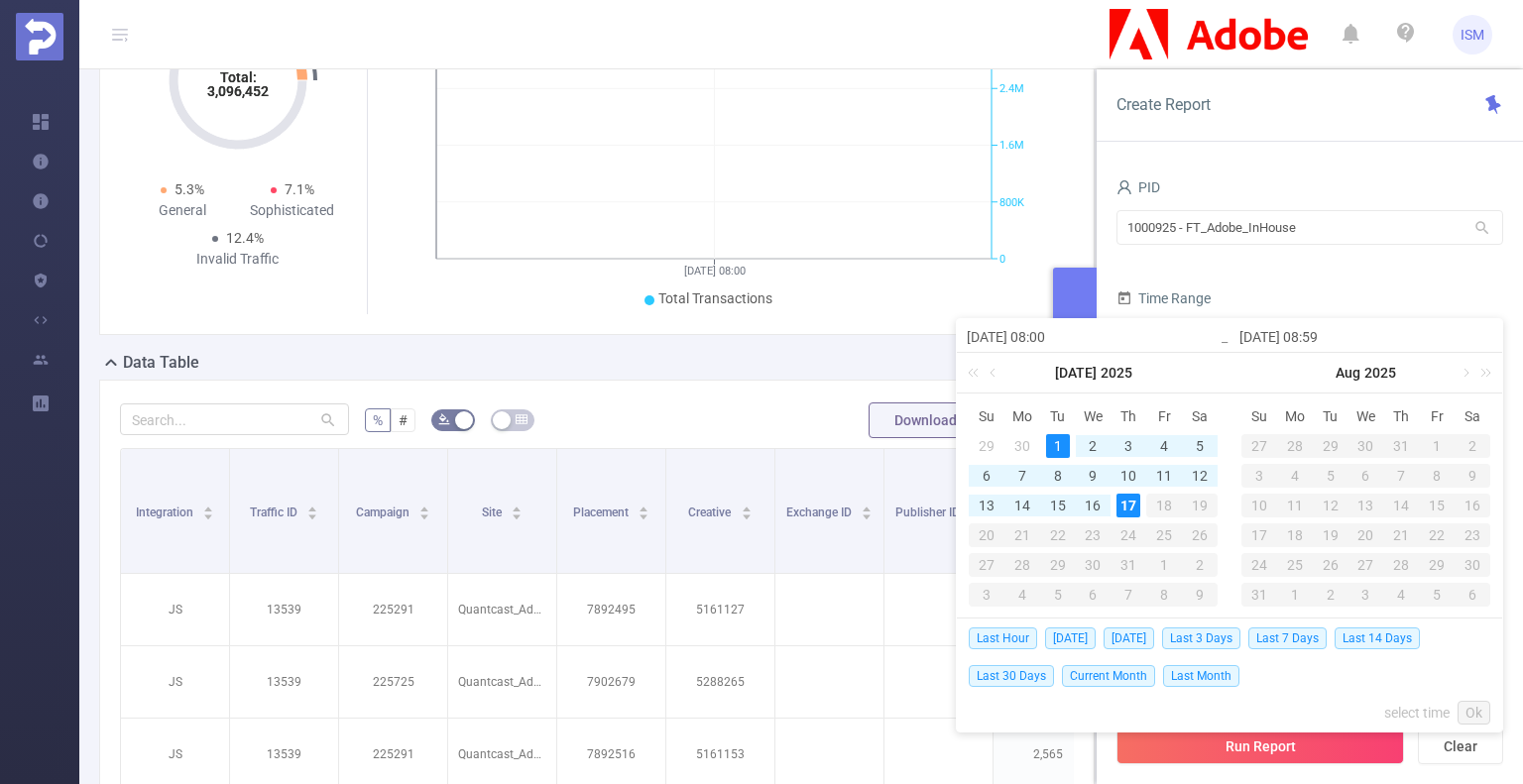 click on "17" at bounding box center [1128, 505] 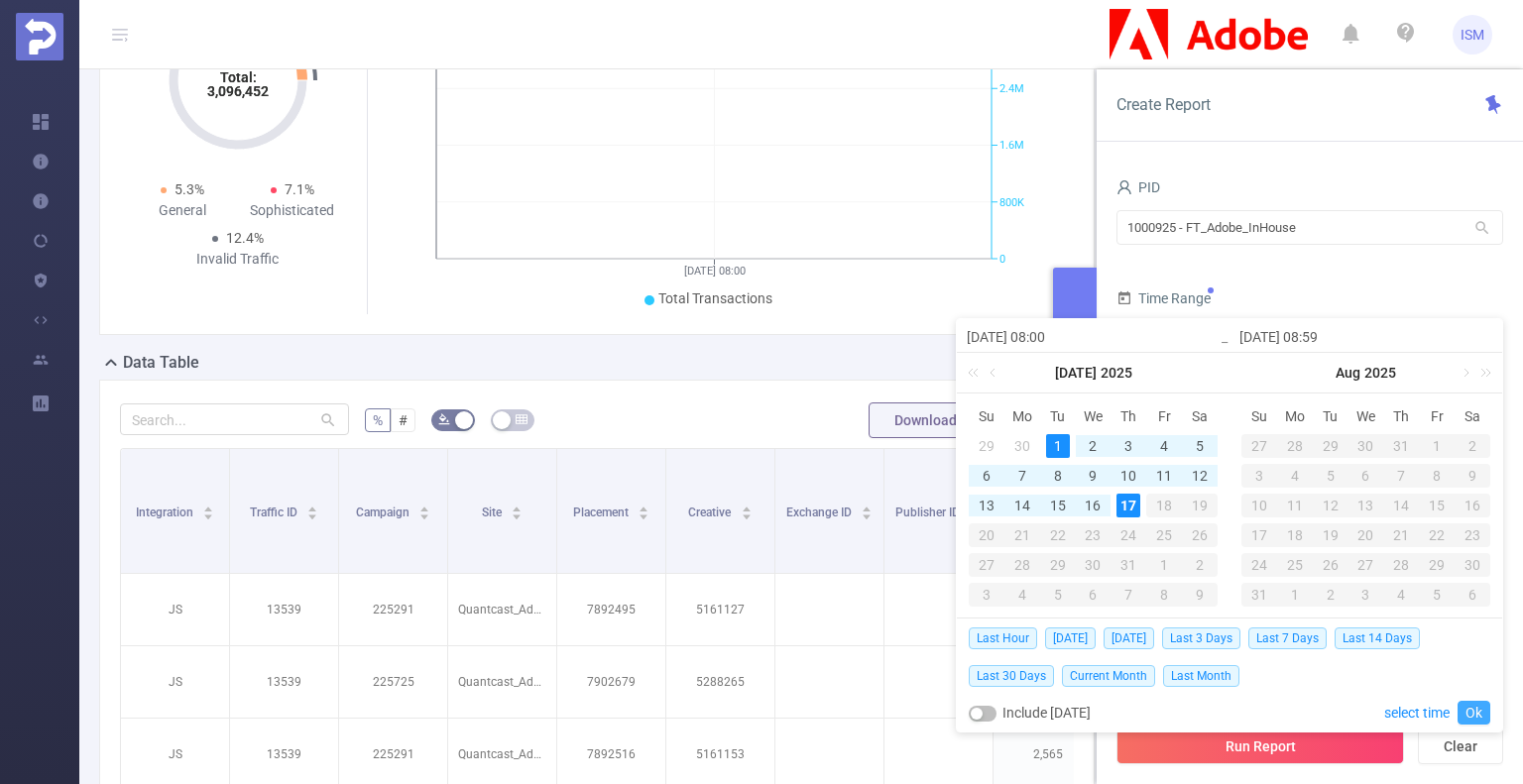 click on "Ok" at bounding box center (1473, 713) 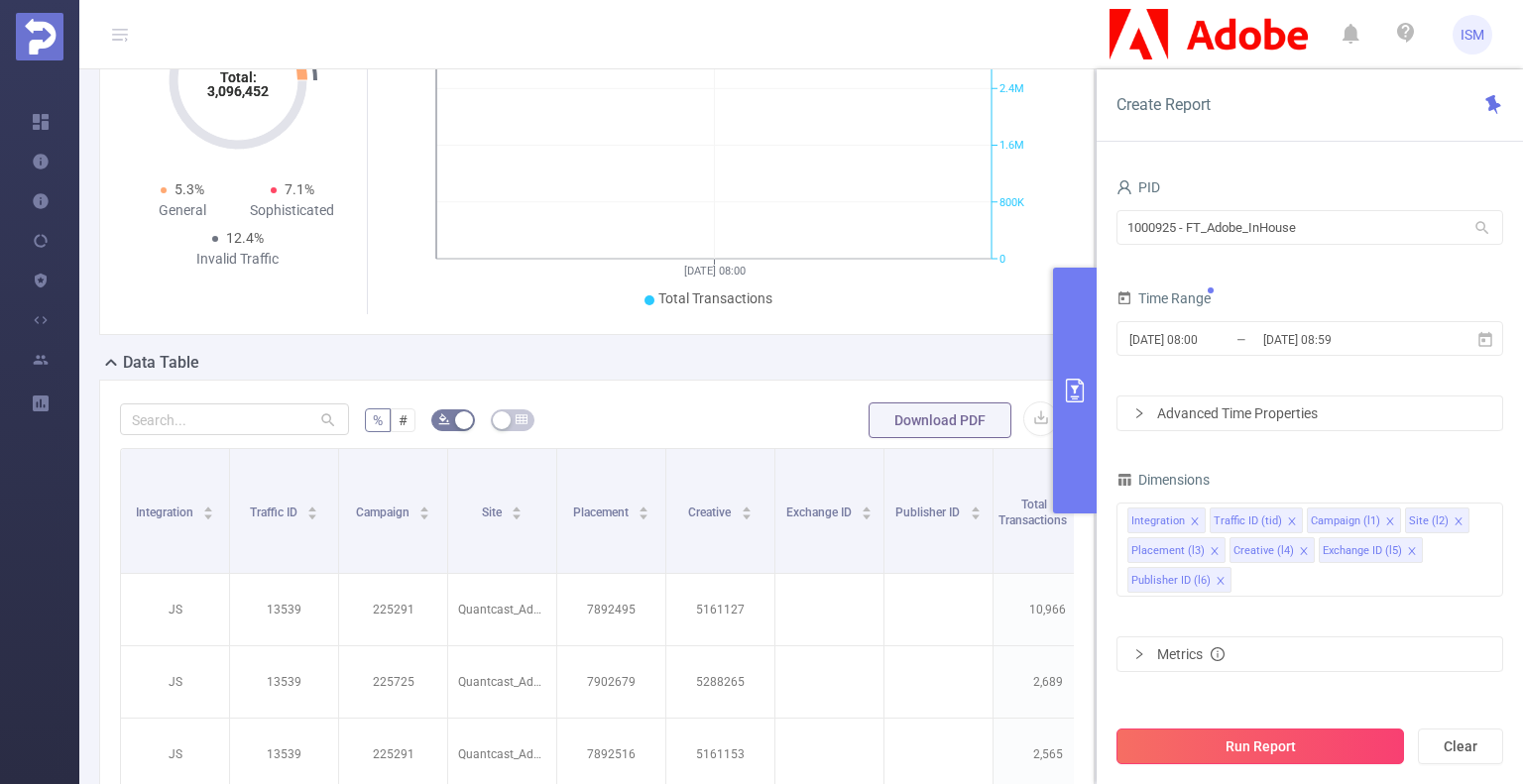 click on "Run Report" at bounding box center (1260, 746) 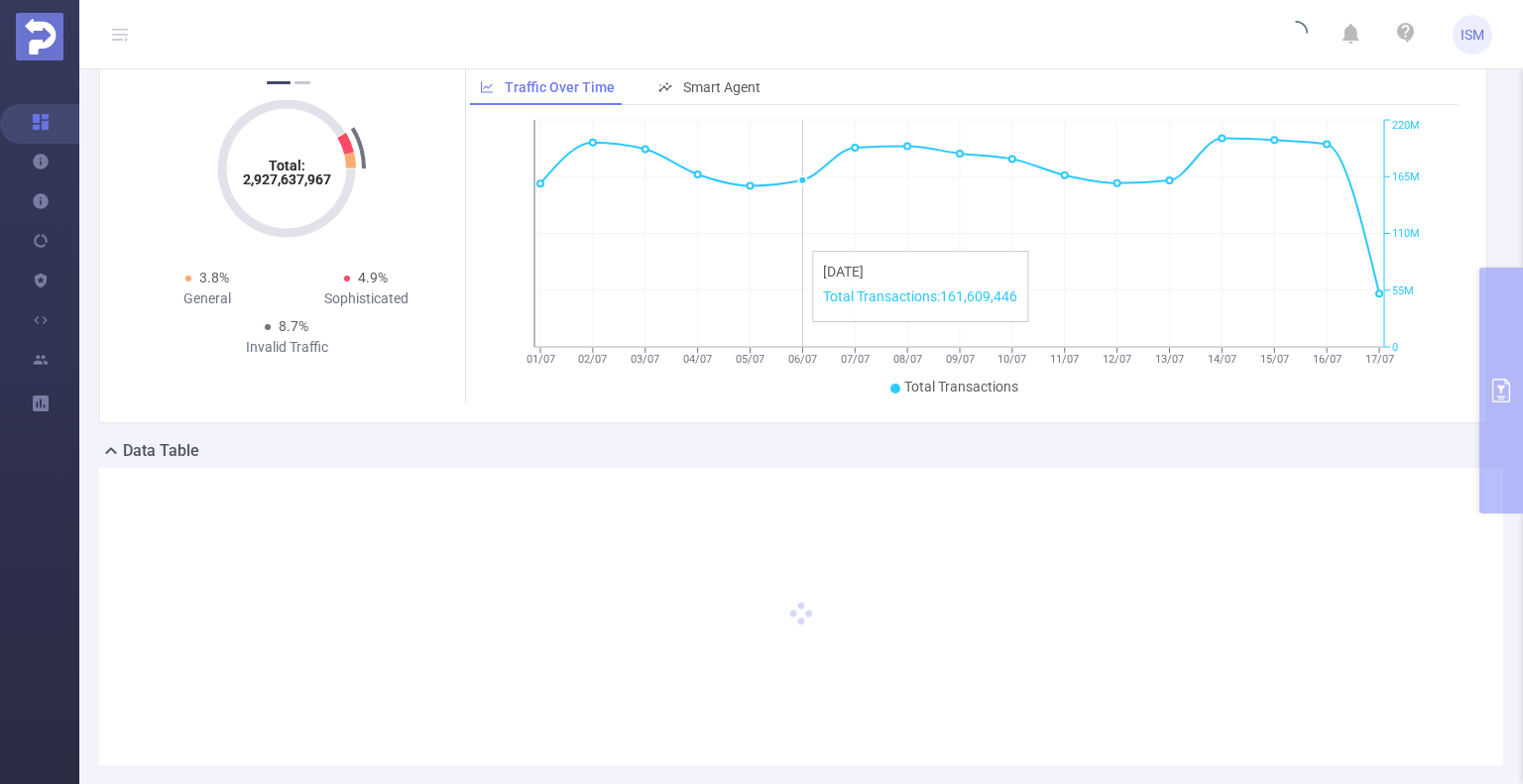 scroll, scrollTop: 194, scrollLeft: 0, axis: vertical 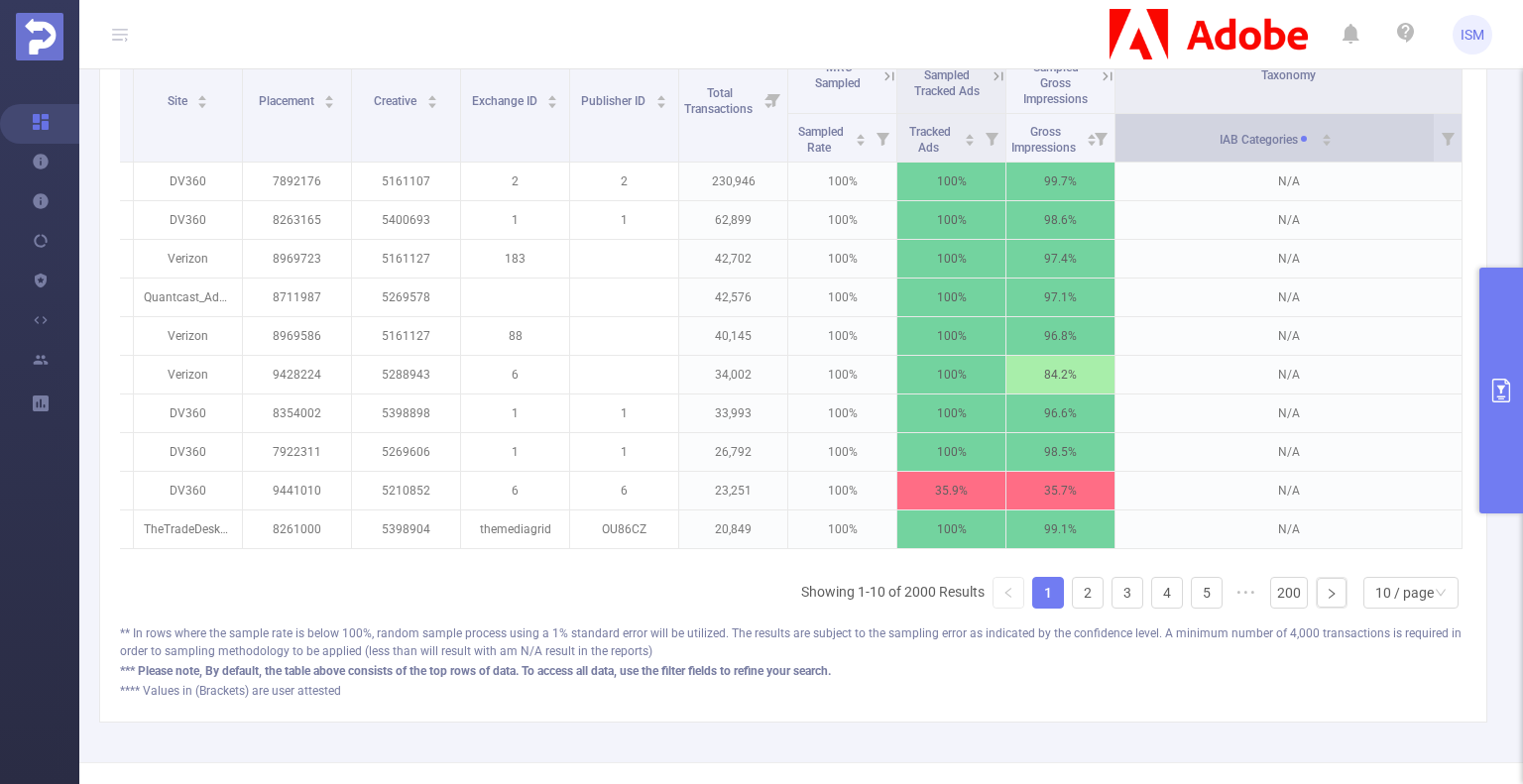 click 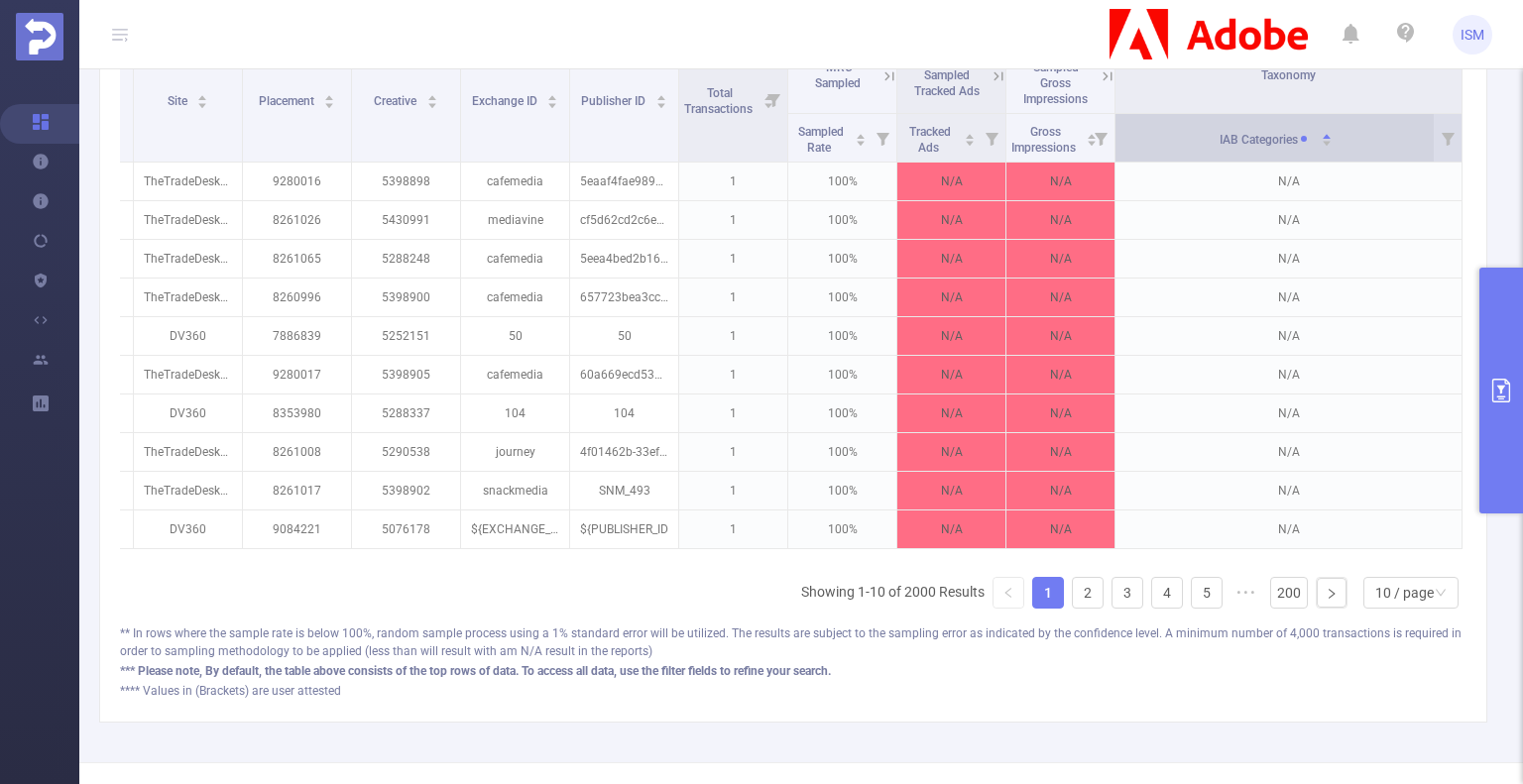 click 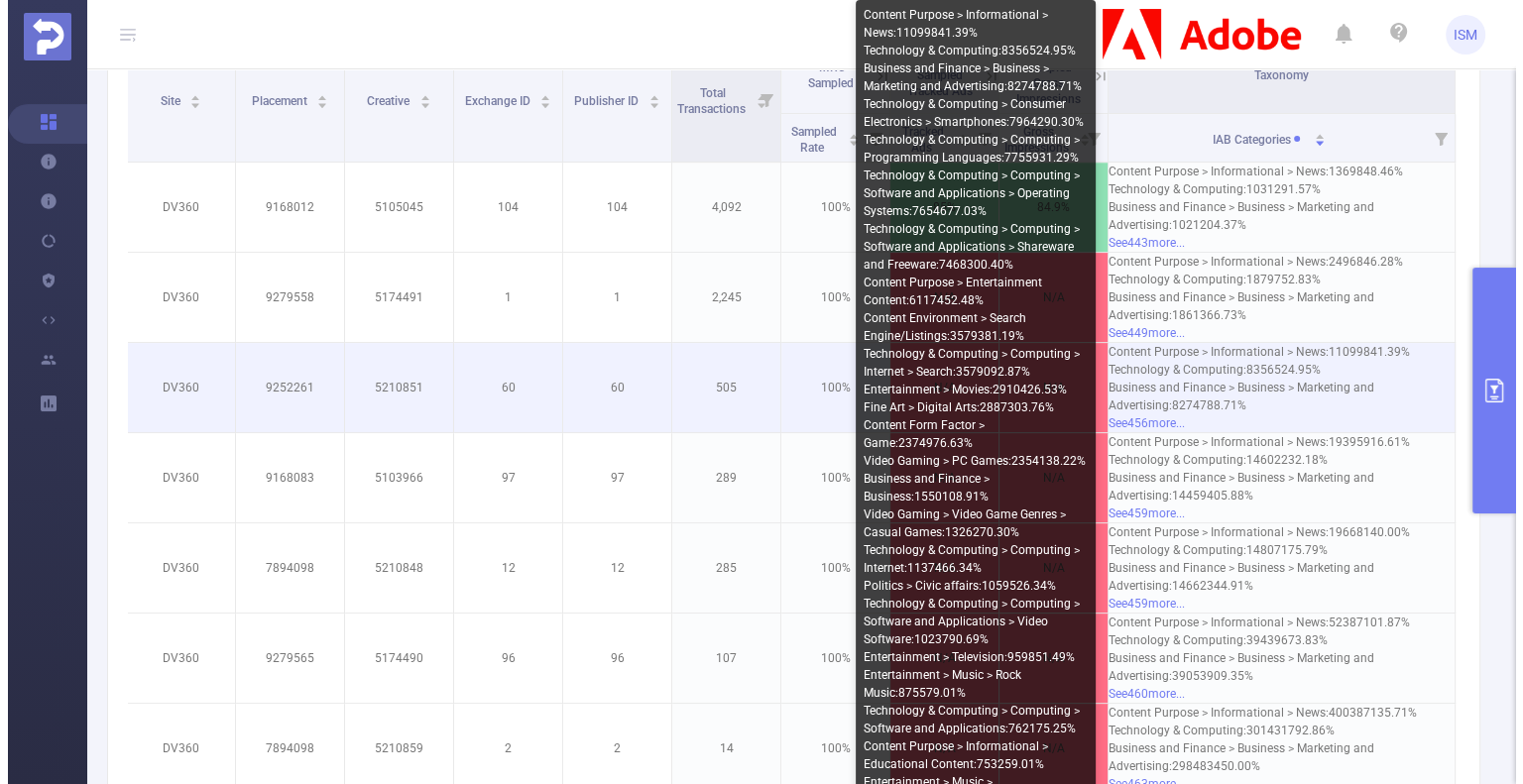 scroll, scrollTop: 492, scrollLeft: 0, axis: vertical 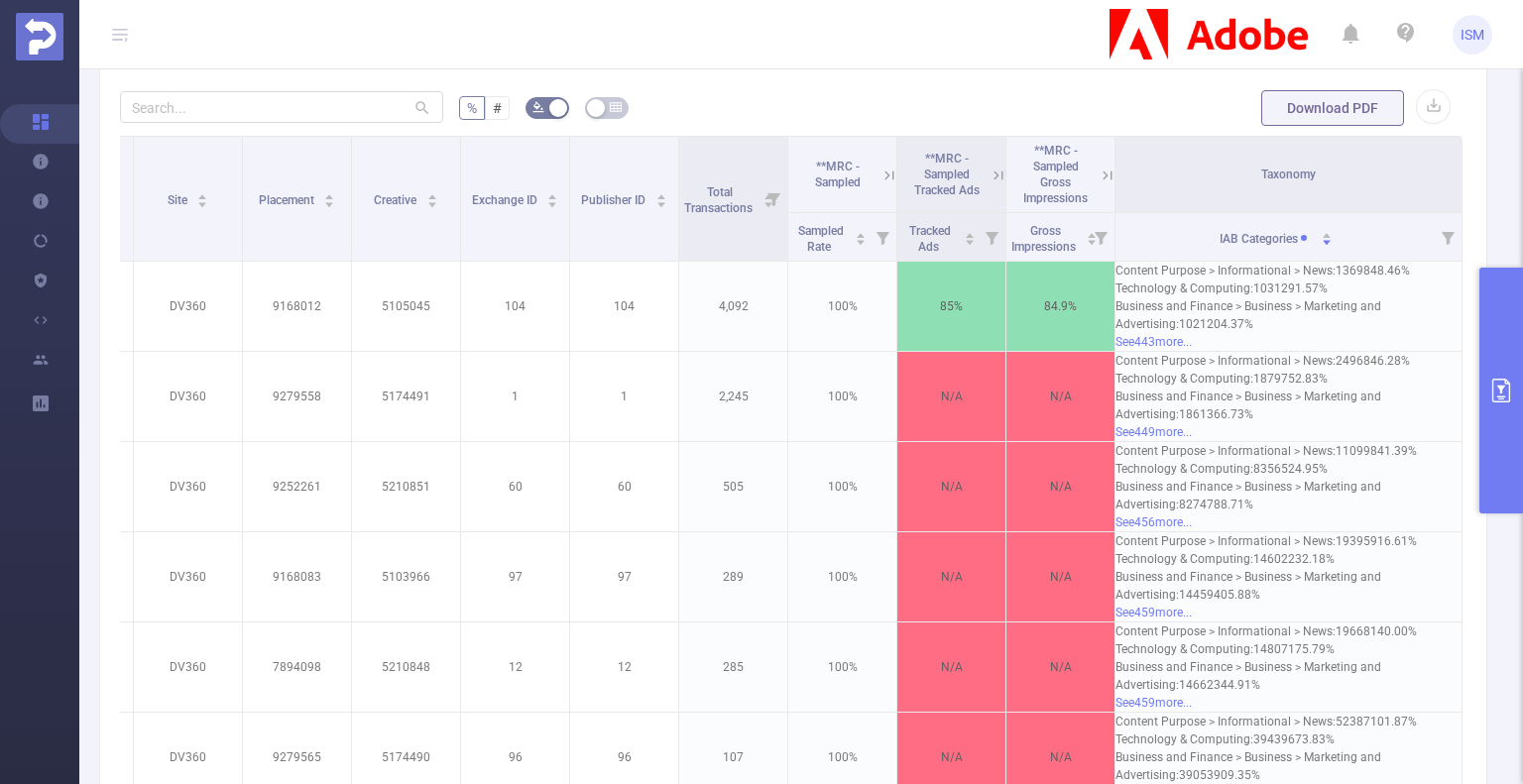 click at bounding box center [1501, 391] 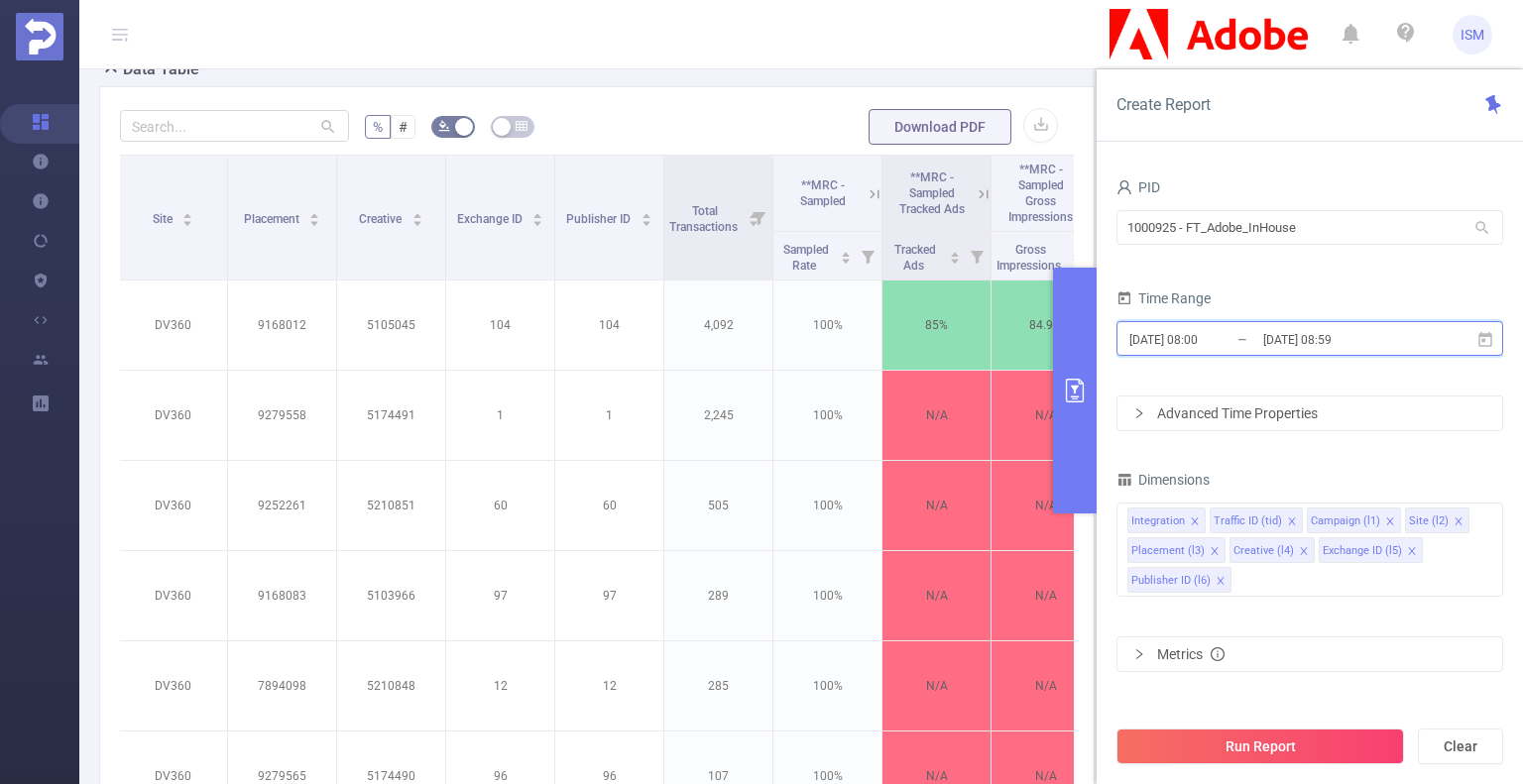 click 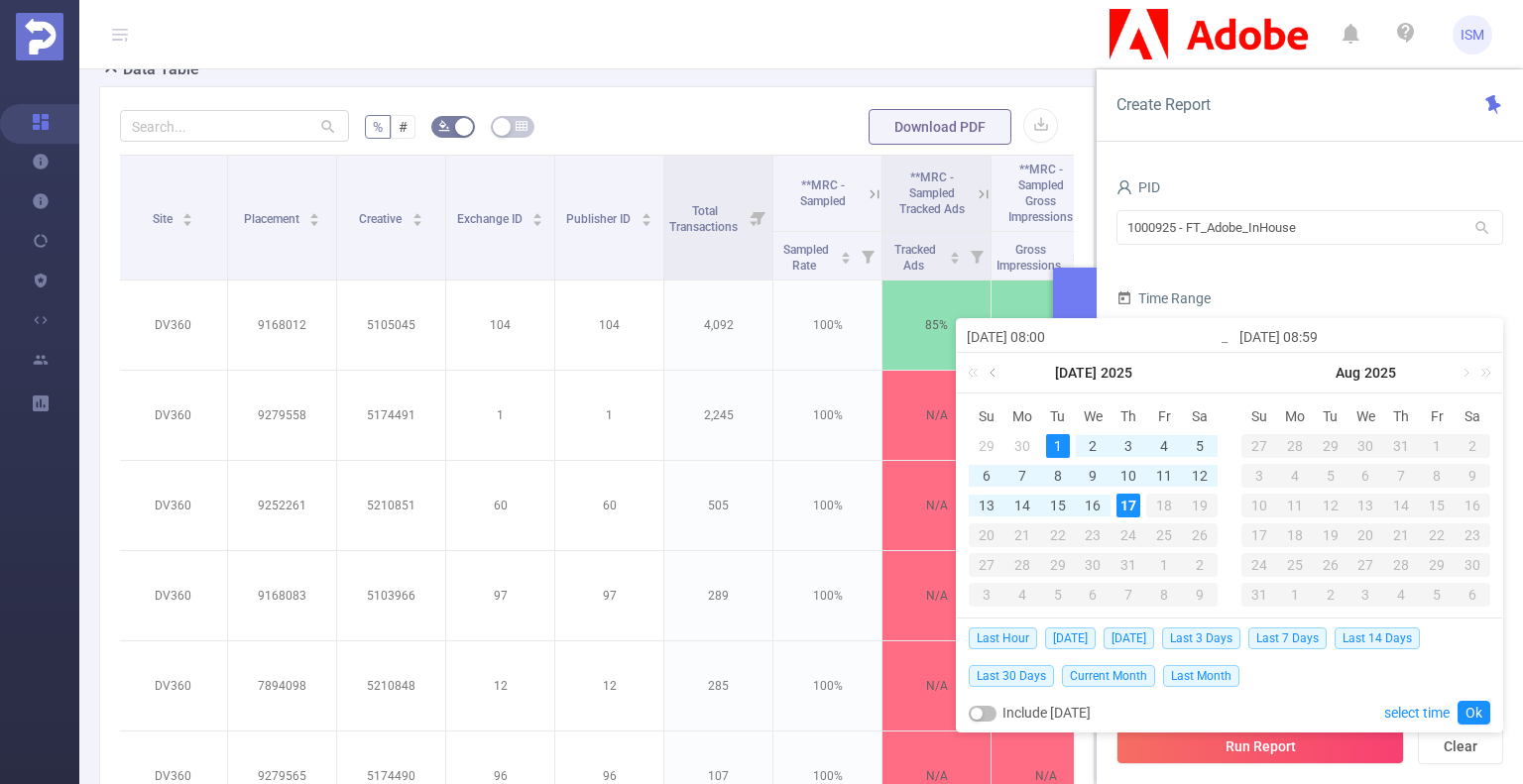 click at bounding box center [995, 373] 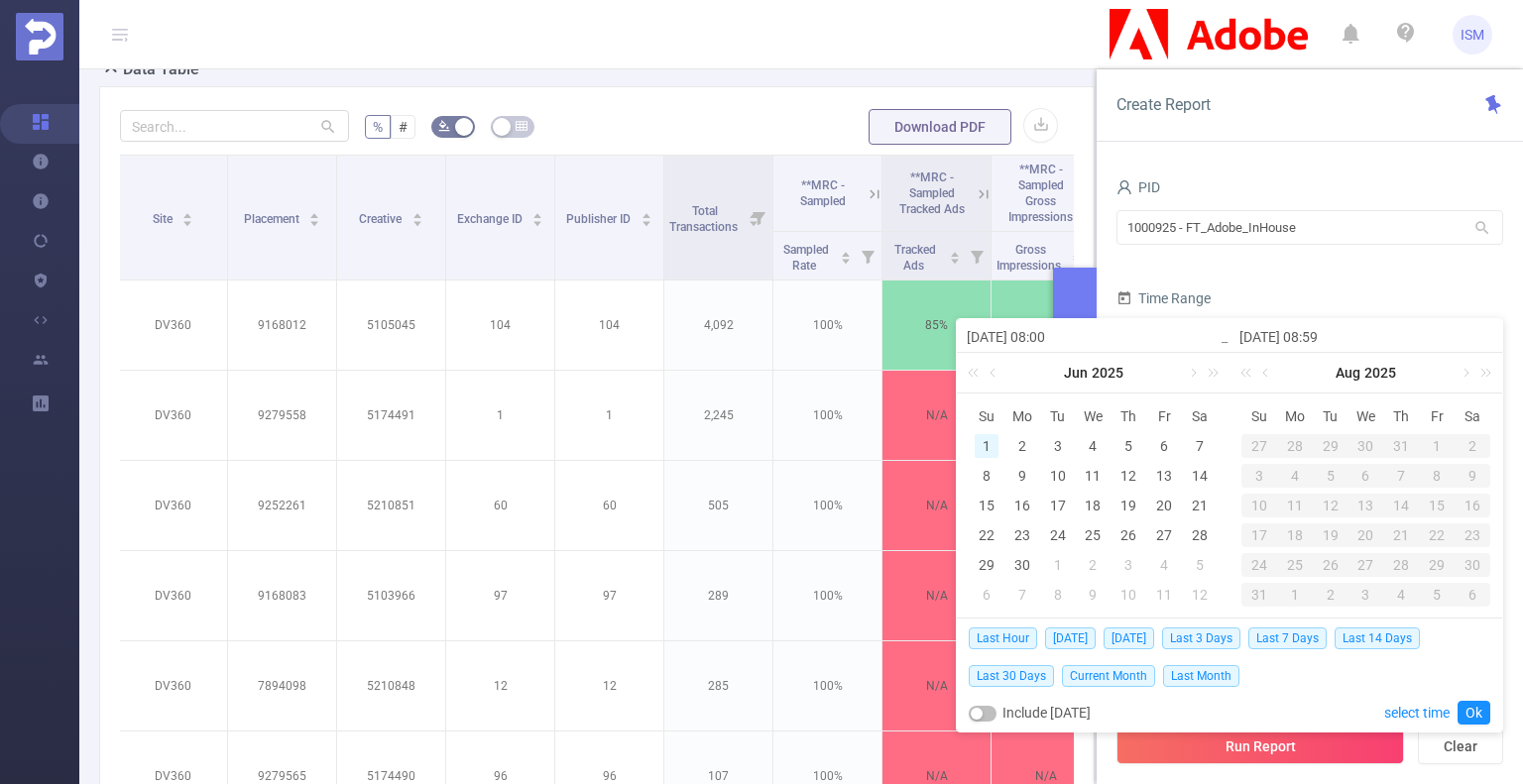 click on "1" at bounding box center [987, 446] 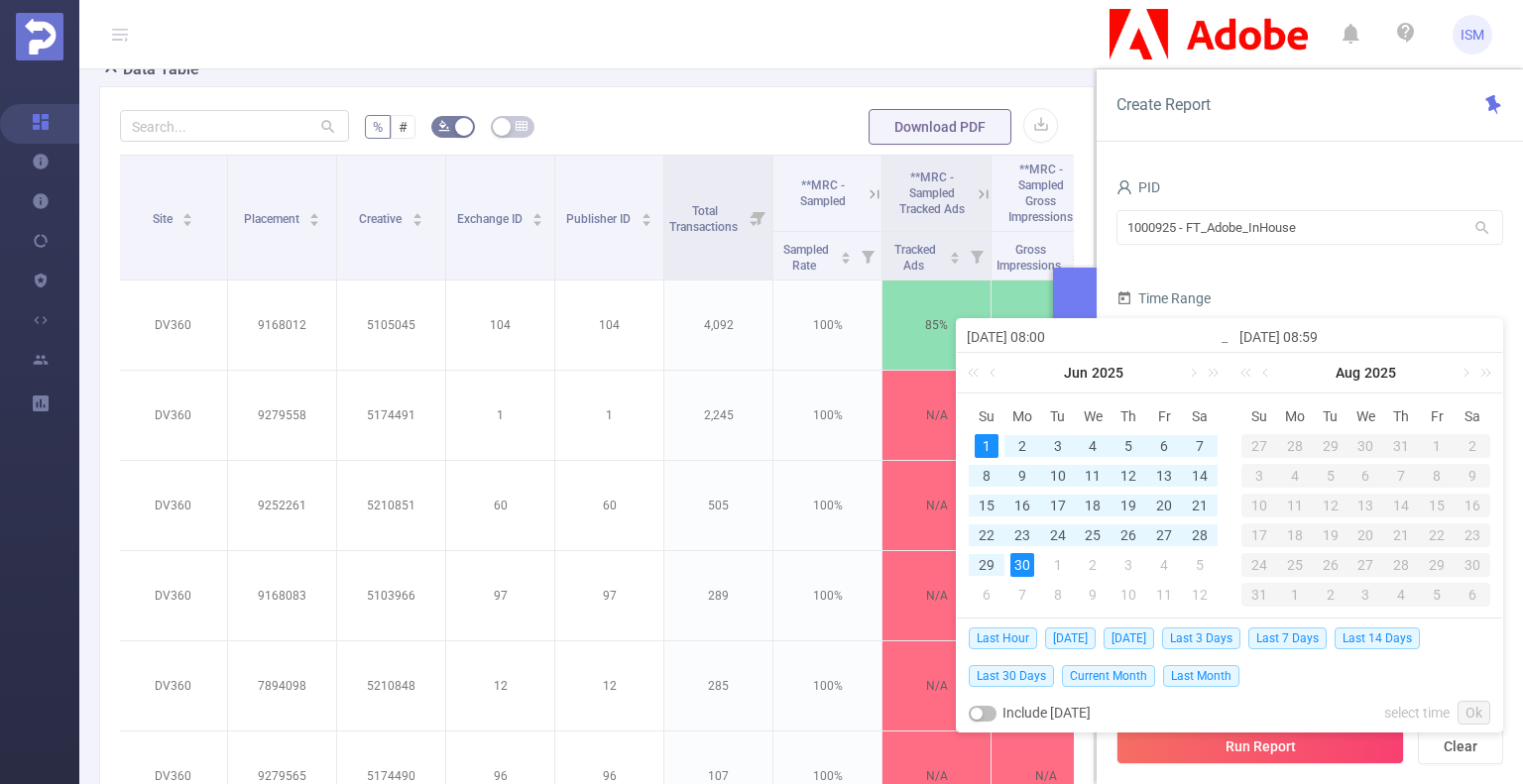 click on "30" at bounding box center (1022, 565) 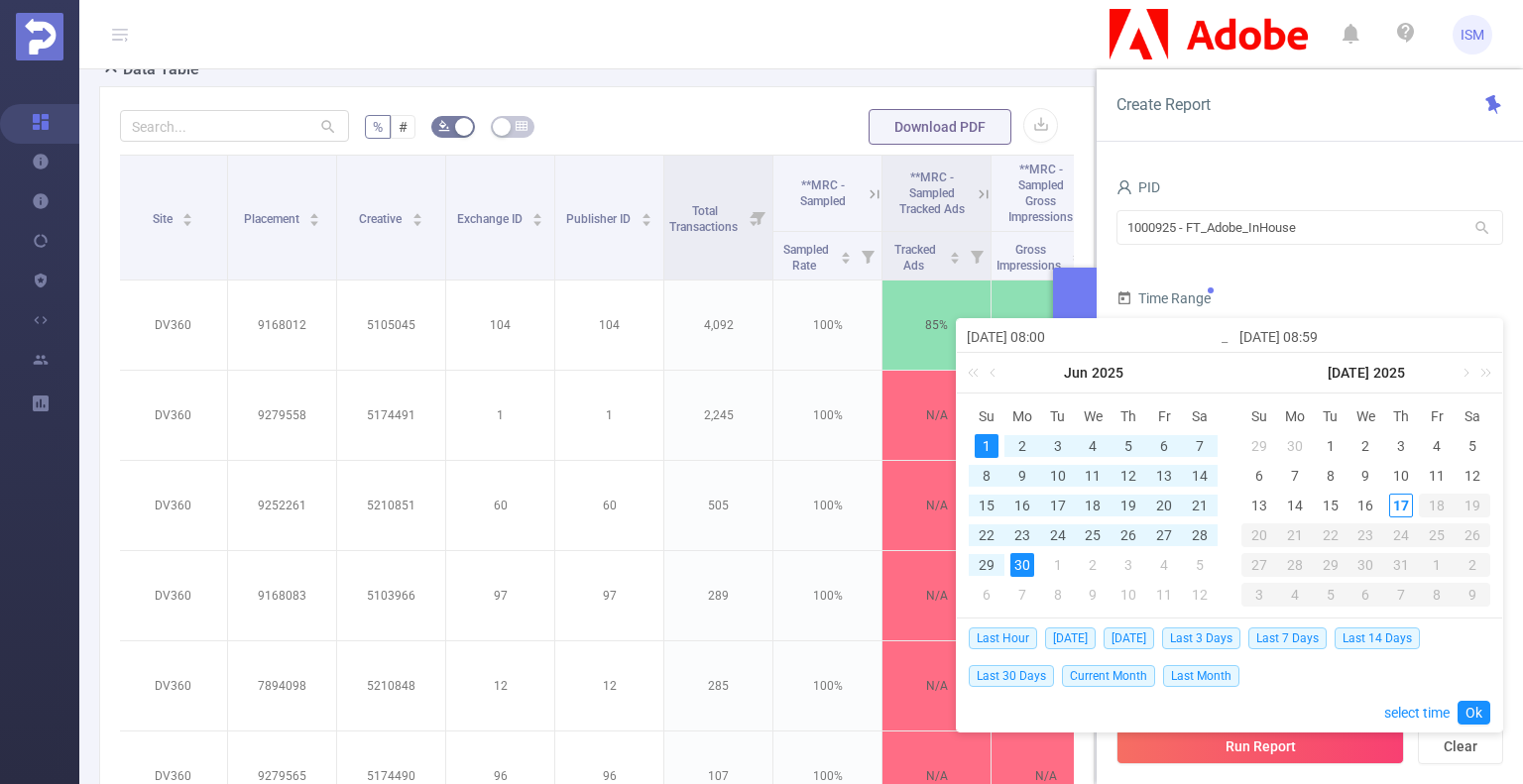 click on "Ok" at bounding box center [1473, 713] 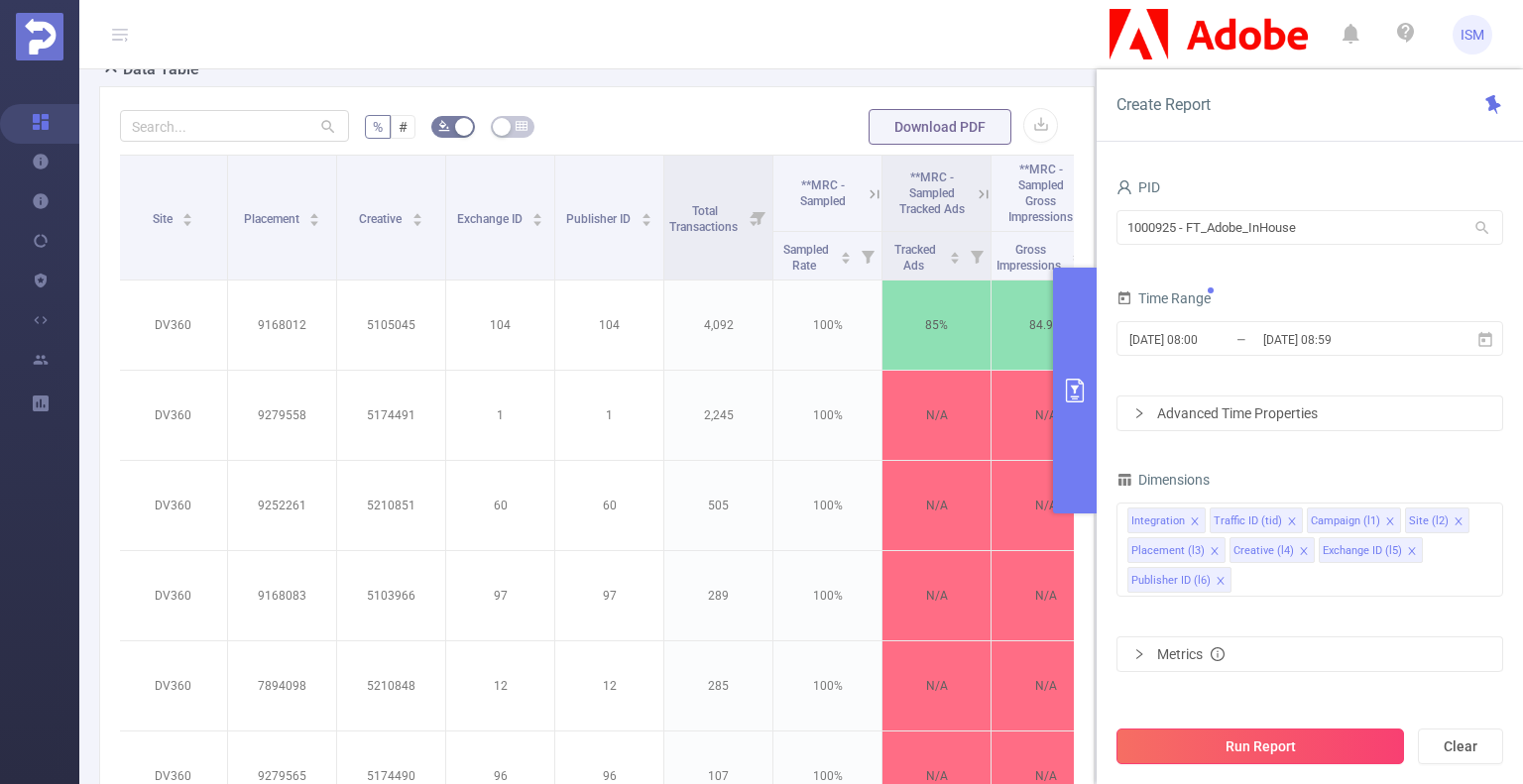 click on "Run Report" at bounding box center (1260, 746) 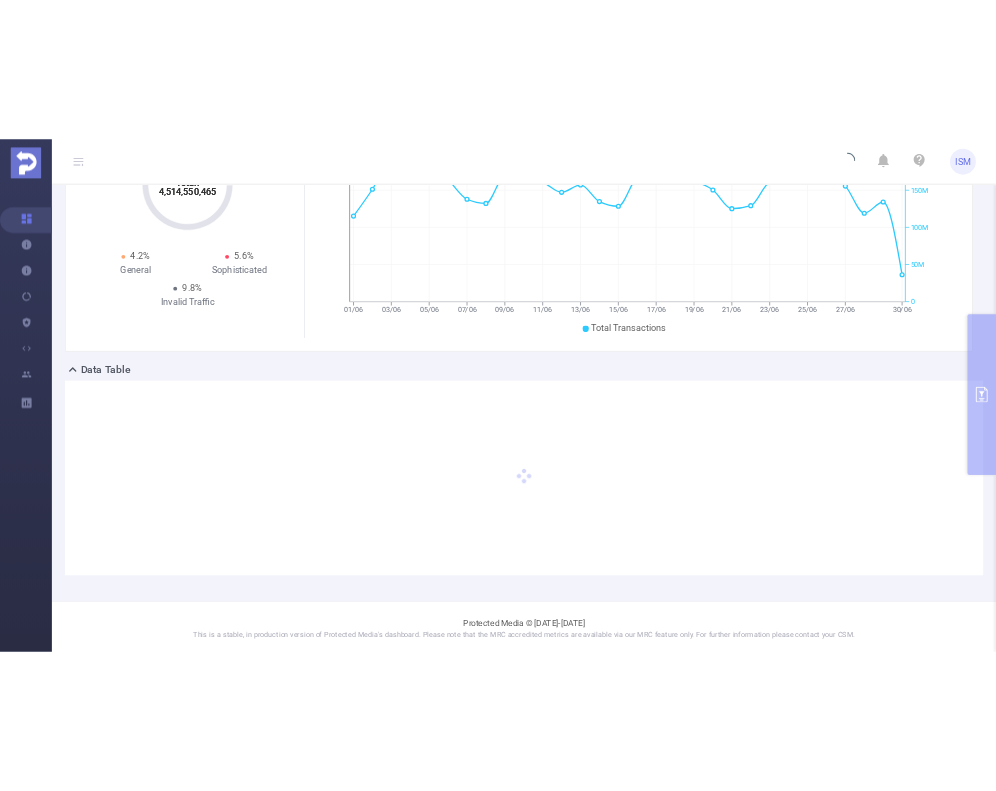scroll, scrollTop: 196, scrollLeft: 0, axis: vertical 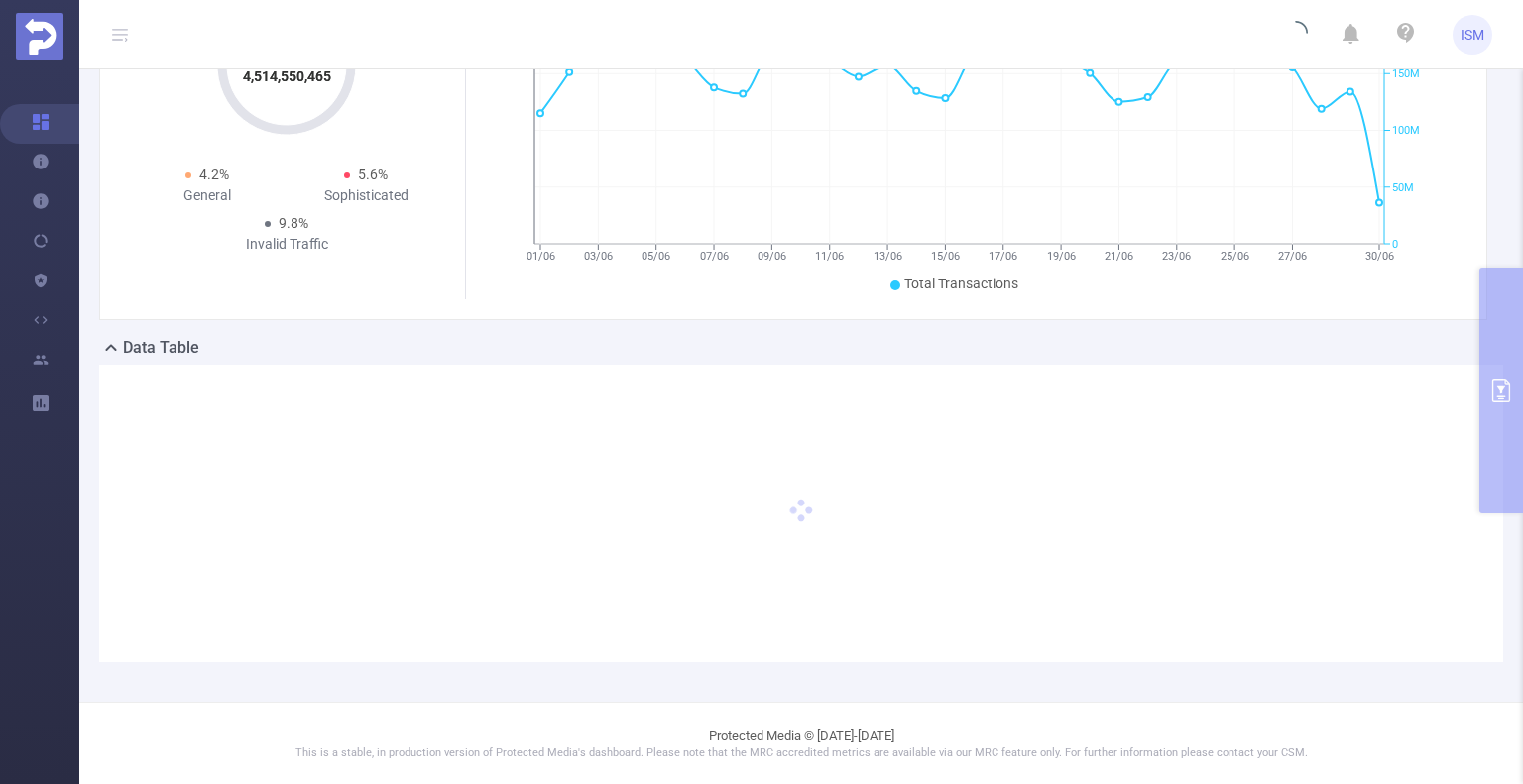 type 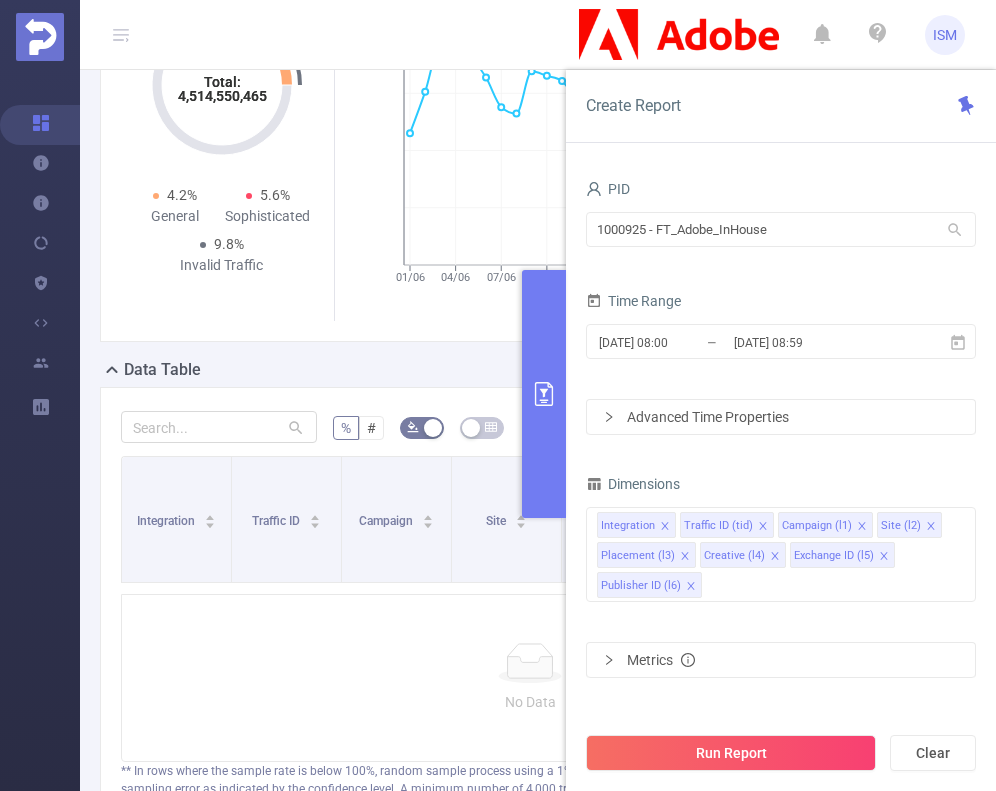 click on "Metrics" at bounding box center [661, 660] 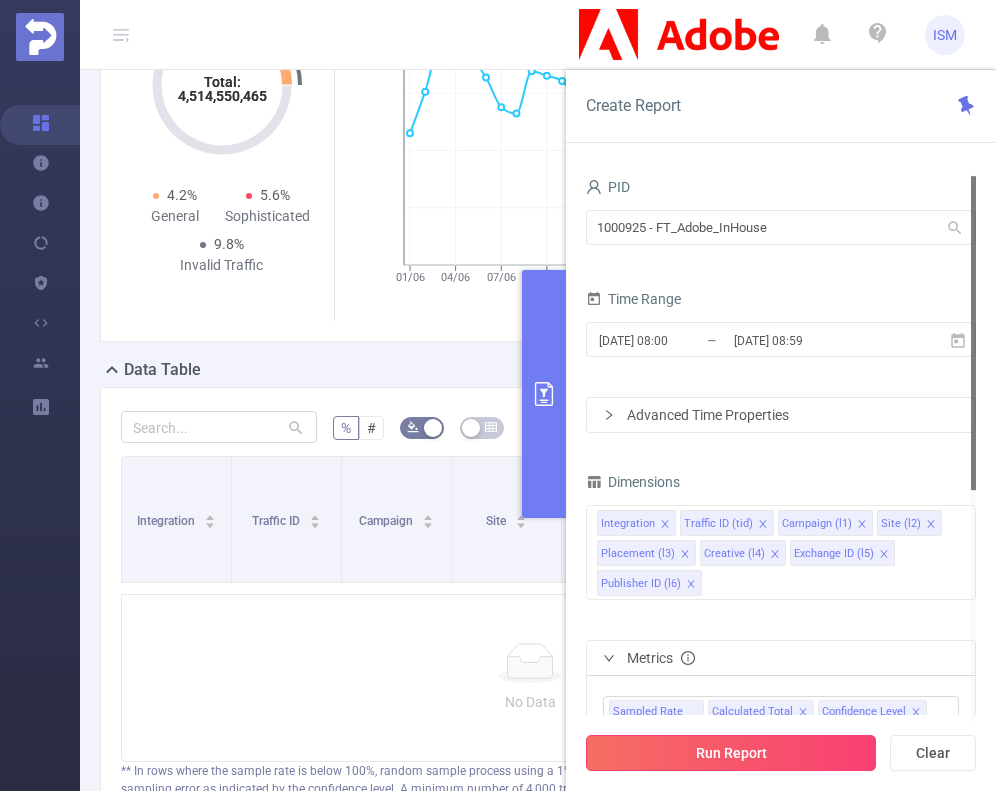 click on "Run Report" at bounding box center [731, 753] 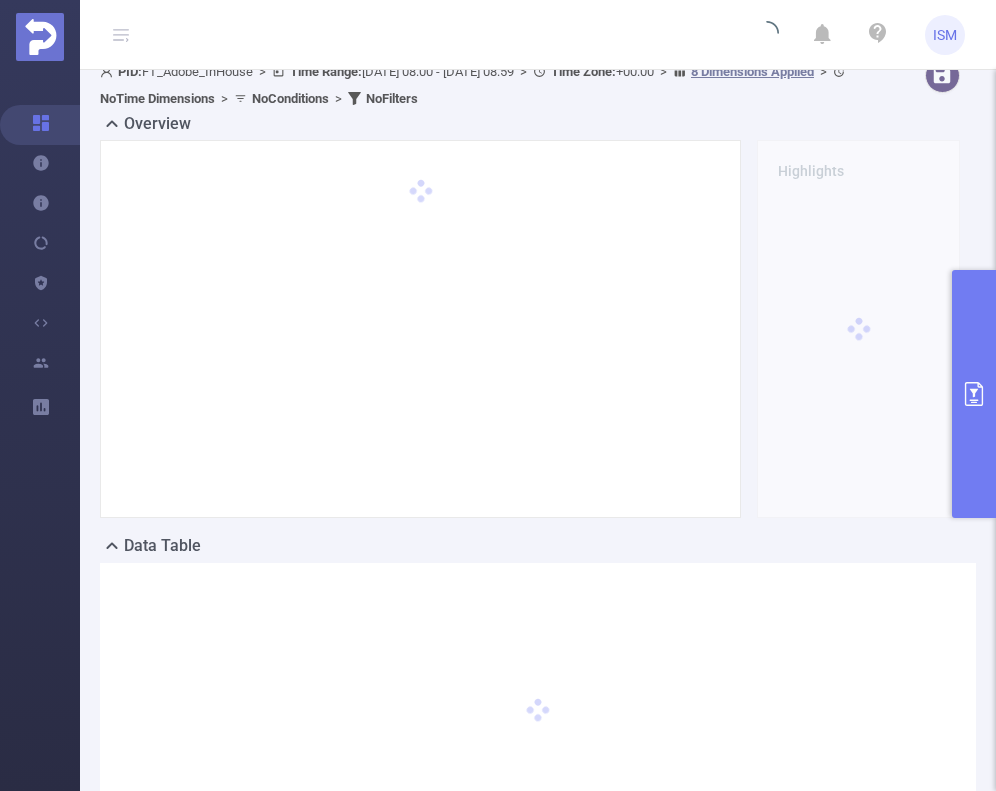 scroll, scrollTop: 0, scrollLeft: 0, axis: both 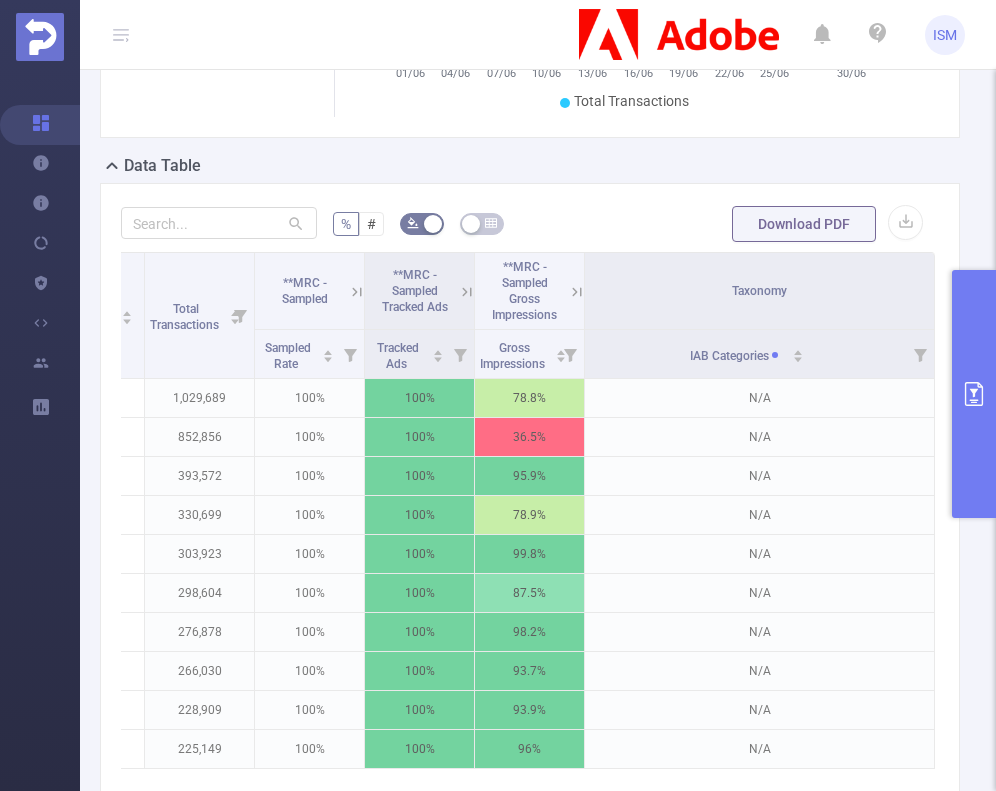 click at bounding box center [974, 394] 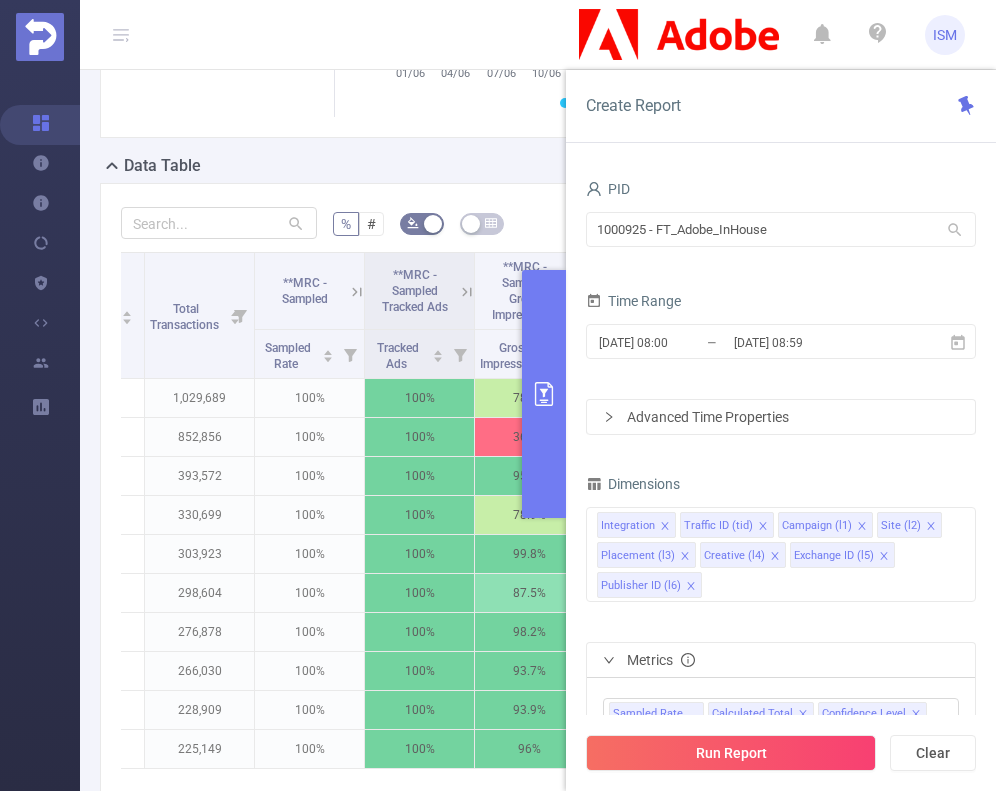 click at bounding box center (544, 394) 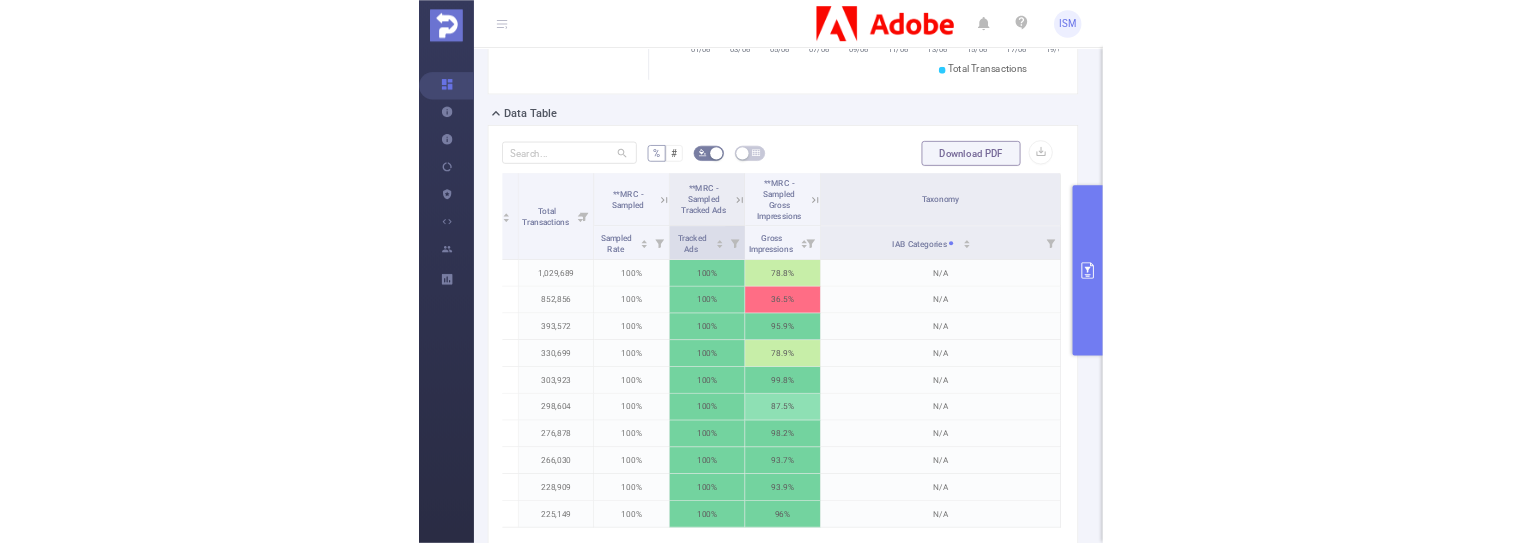 scroll, scrollTop: 0, scrollLeft: 332, axis: horizontal 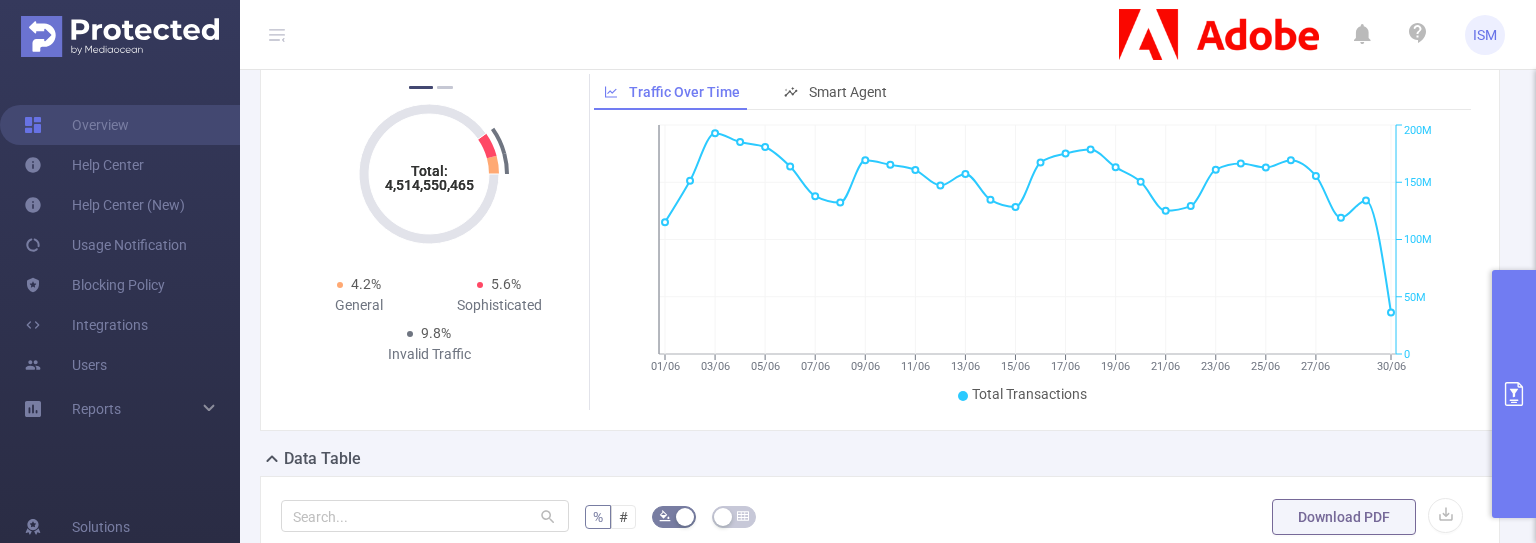 click at bounding box center [1514, 394] 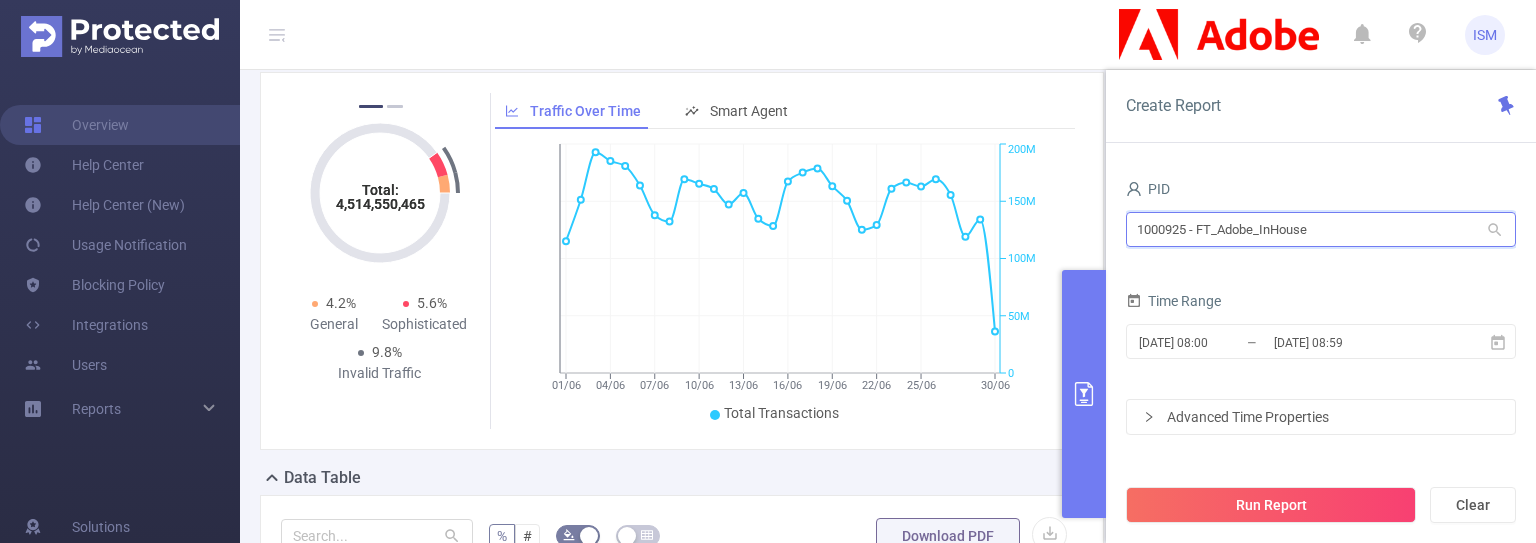 drag, startPoint x: 1334, startPoint y: 217, endPoint x: 1100, endPoint y: 240, distance: 235.12762 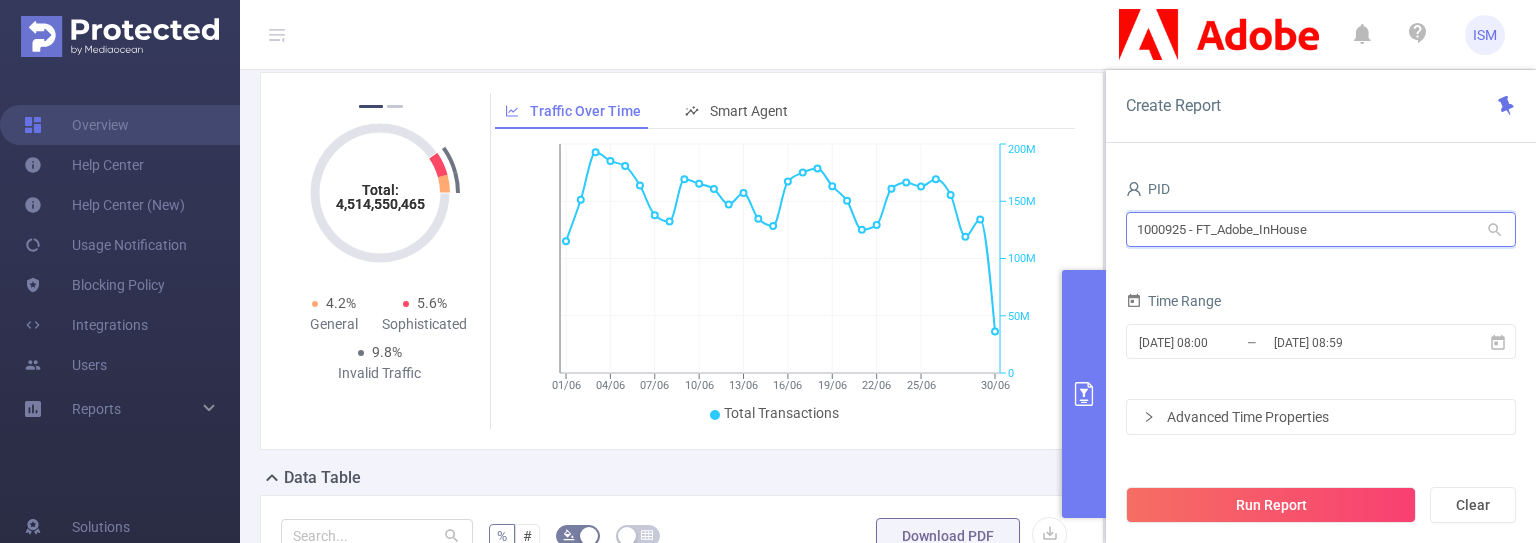 click on "PID:  FT_Adobe_InHouse  >  Time Range:  [DATE] 08:00 -
[DATE] 08:59  >  Time Zone:  +00:00  >  8 Dimensions Applied  >  No  Time Dimensions  >  No  Conditions  >  No  Filters  Overview Total: 4,514,550,465 Total: 4,514,550,465 5.3% Fraudulent 4.5% Suspicious 9.8% Invalid Traffic Total: 4,514,550,465 Total: 4,514,550,465 4.2% General 5.6% Sophisticated 9.8% Invalid Traffic Total: 4,514,550,465 Total: 4,514,550,465 5.3% Fraudulent 4.5% Suspicious 9.8% Invalid Traffic Total: 4,514,550,465 Total: 4,514,550,465 4.2% General 5.6% Sophisticated 9.8% Invalid Traffic Total: 4,514,550,465 Total: 4,514,550,465 5.3% Fraudulent 4.5% Suspicious 9.8% Invalid Traffic 1 2       Traffic Over Time           Smart Agent     01/06 04/06 07/06 10/06 13/06 16/06 19/06 22/06 25/06 30/06 0 50M 100M 150M 200M Total Transactions [DATE]  Data Table % # Download PDF Integration   Traffic ID   Campaign   Site   Placement   Creative   Exchange ID   Publisher ID   Total Transactions   **MRC - Sampled" at bounding box center (888, 648) 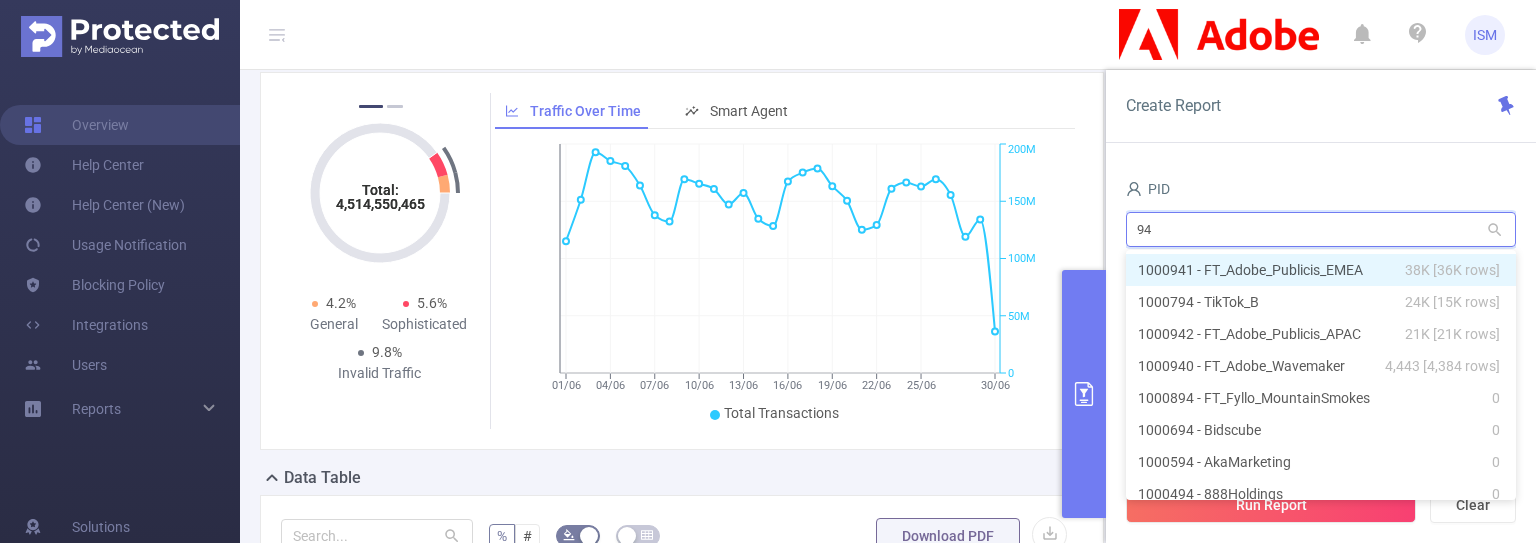 type on "941" 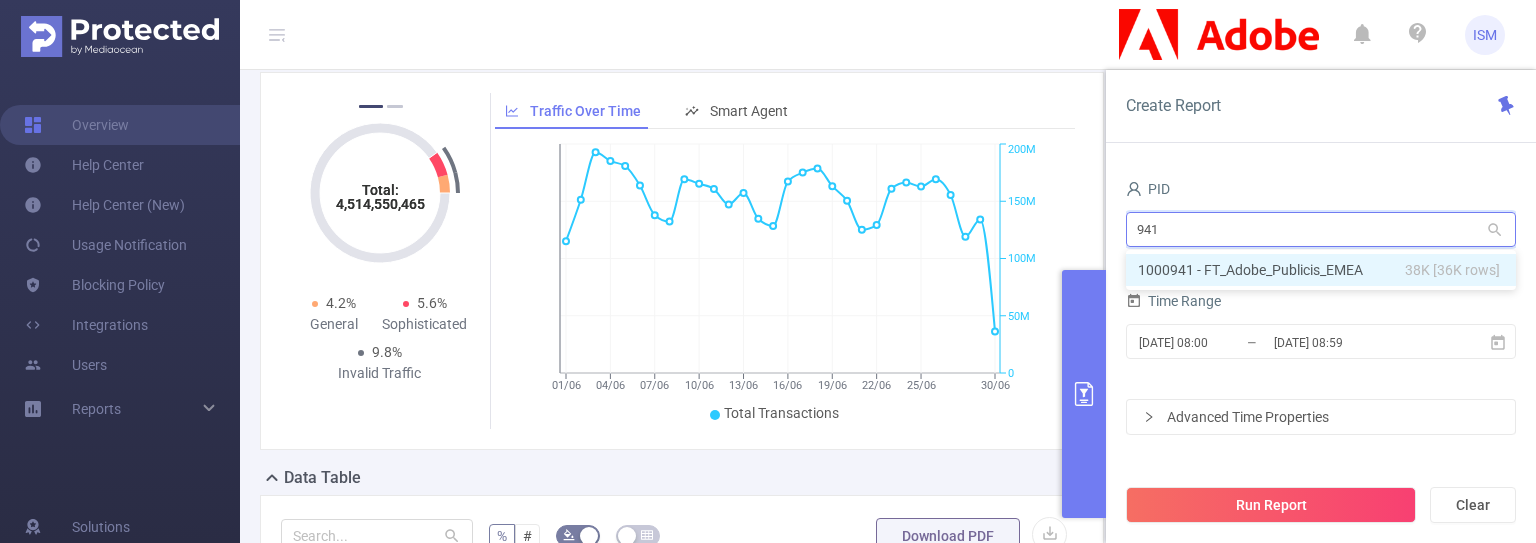 click on "1000941 - FT_Adobe_Publicis_EMEA 38K [36K rows]" at bounding box center (1321, 270) 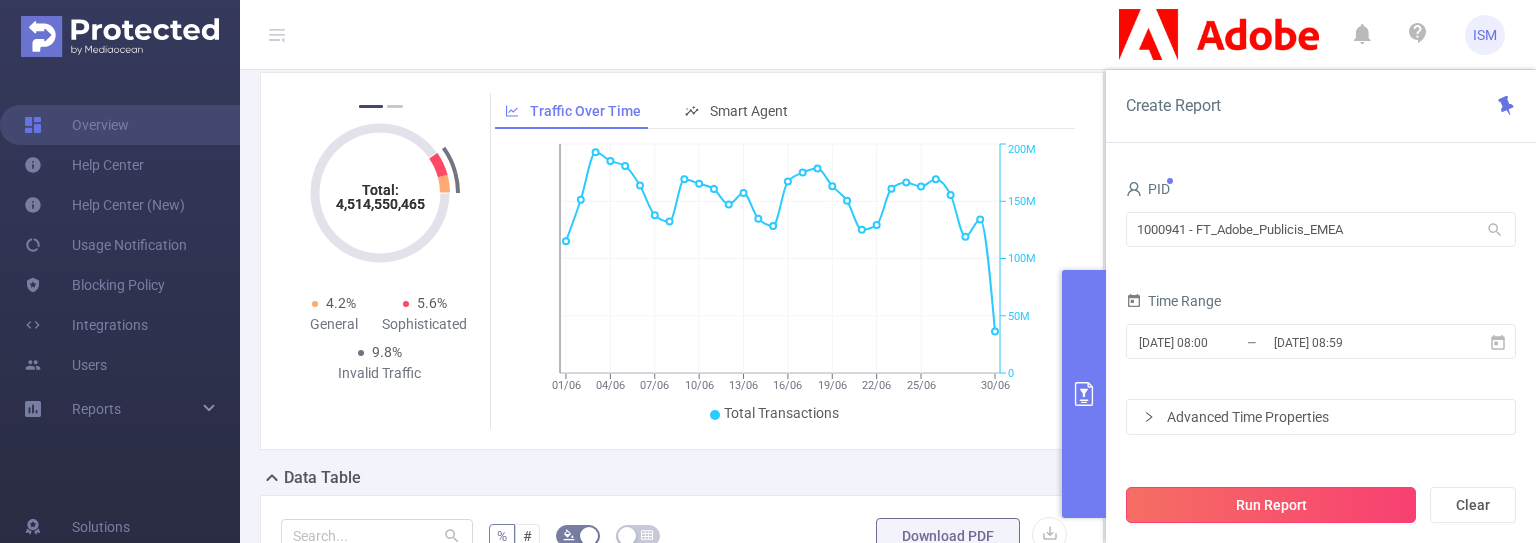 click on "Run Report" at bounding box center (1271, 505) 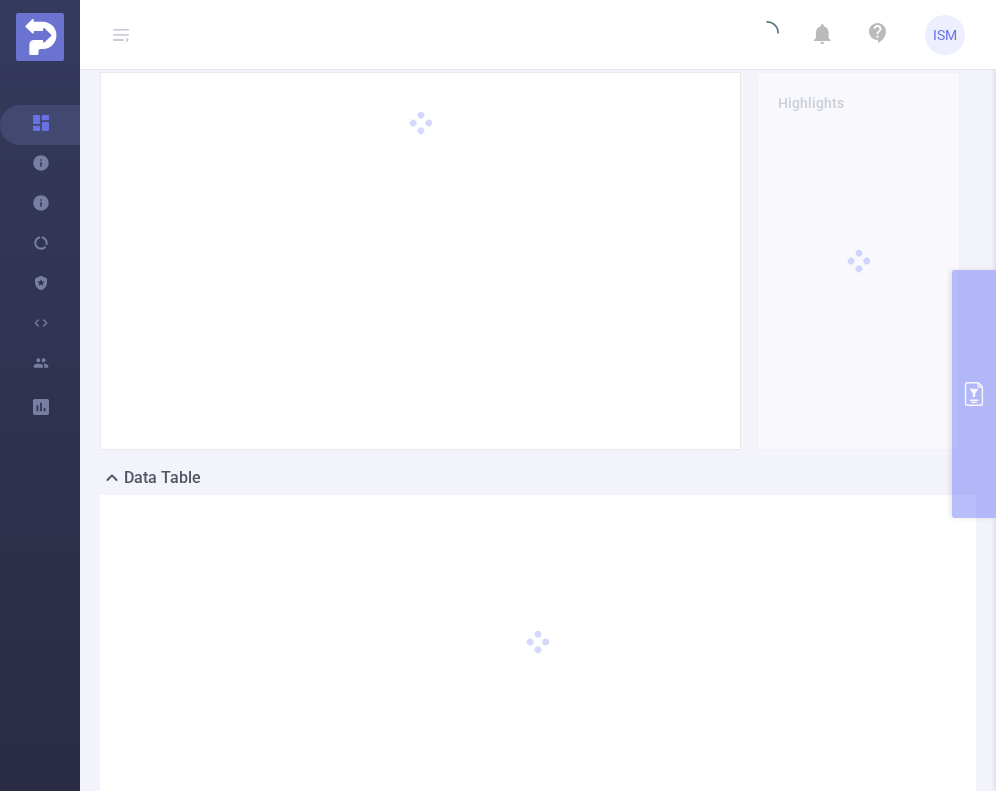 click on "ISM" at bounding box center [498, 35] 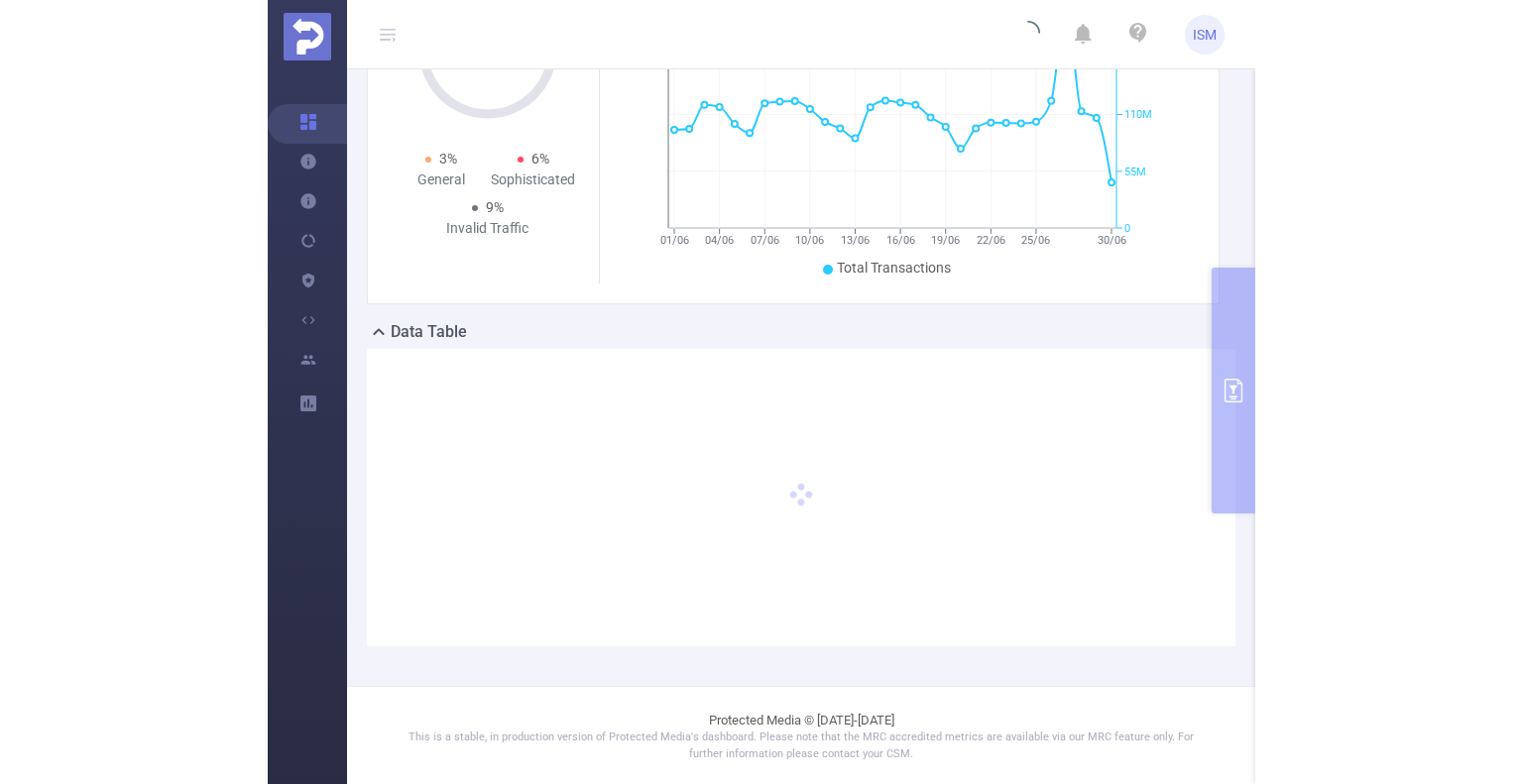 scroll, scrollTop: 230, scrollLeft: 0, axis: vertical 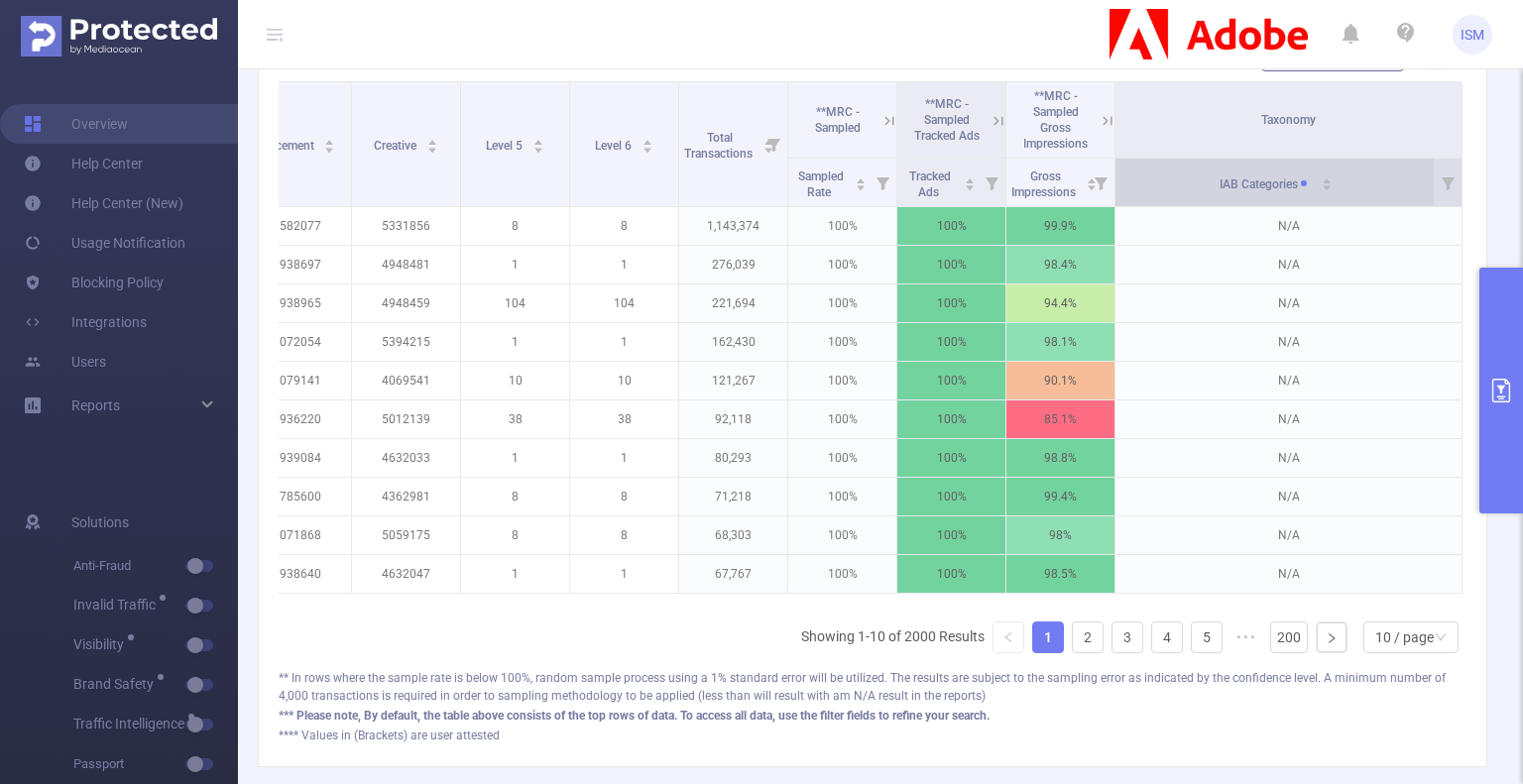 click 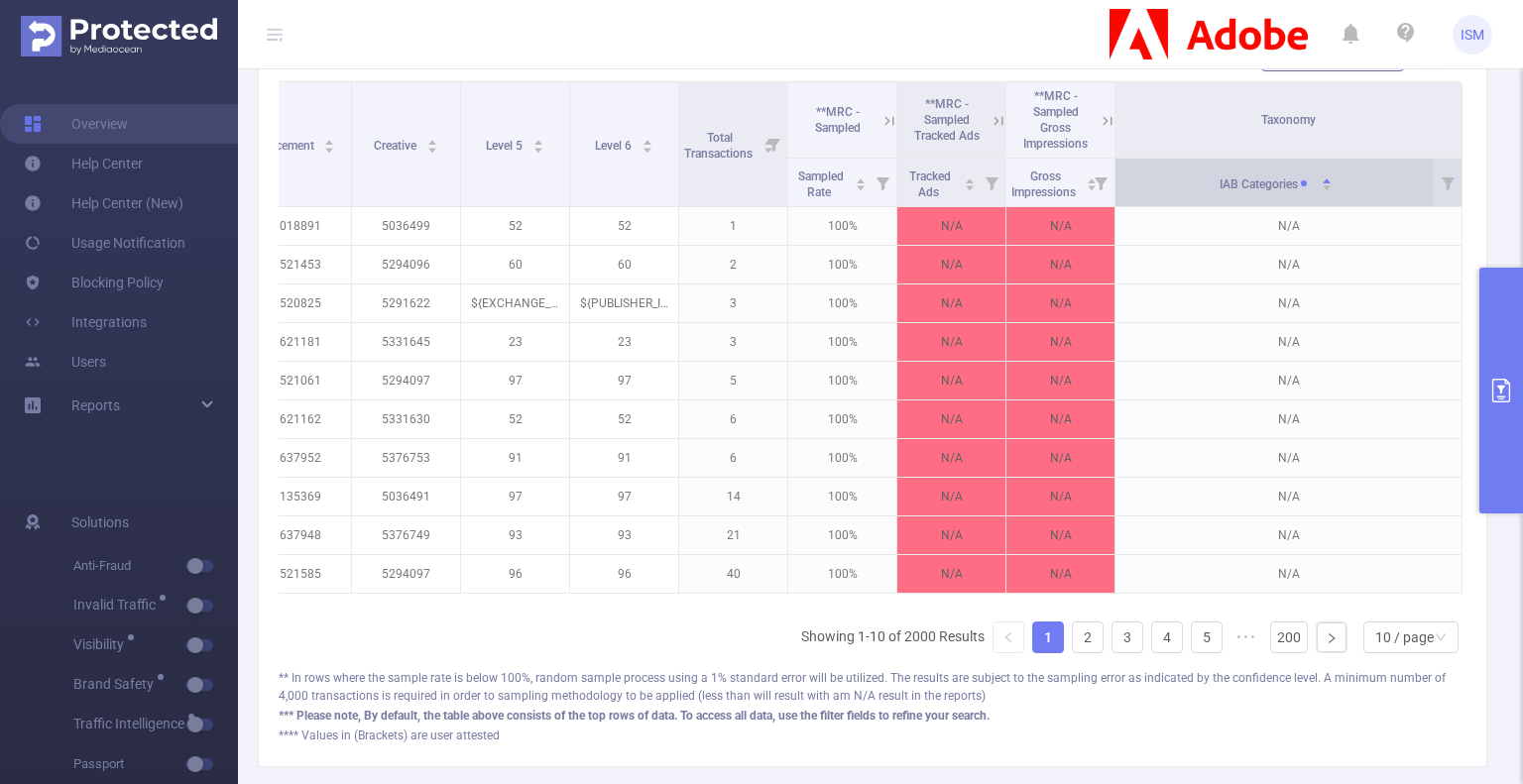 click 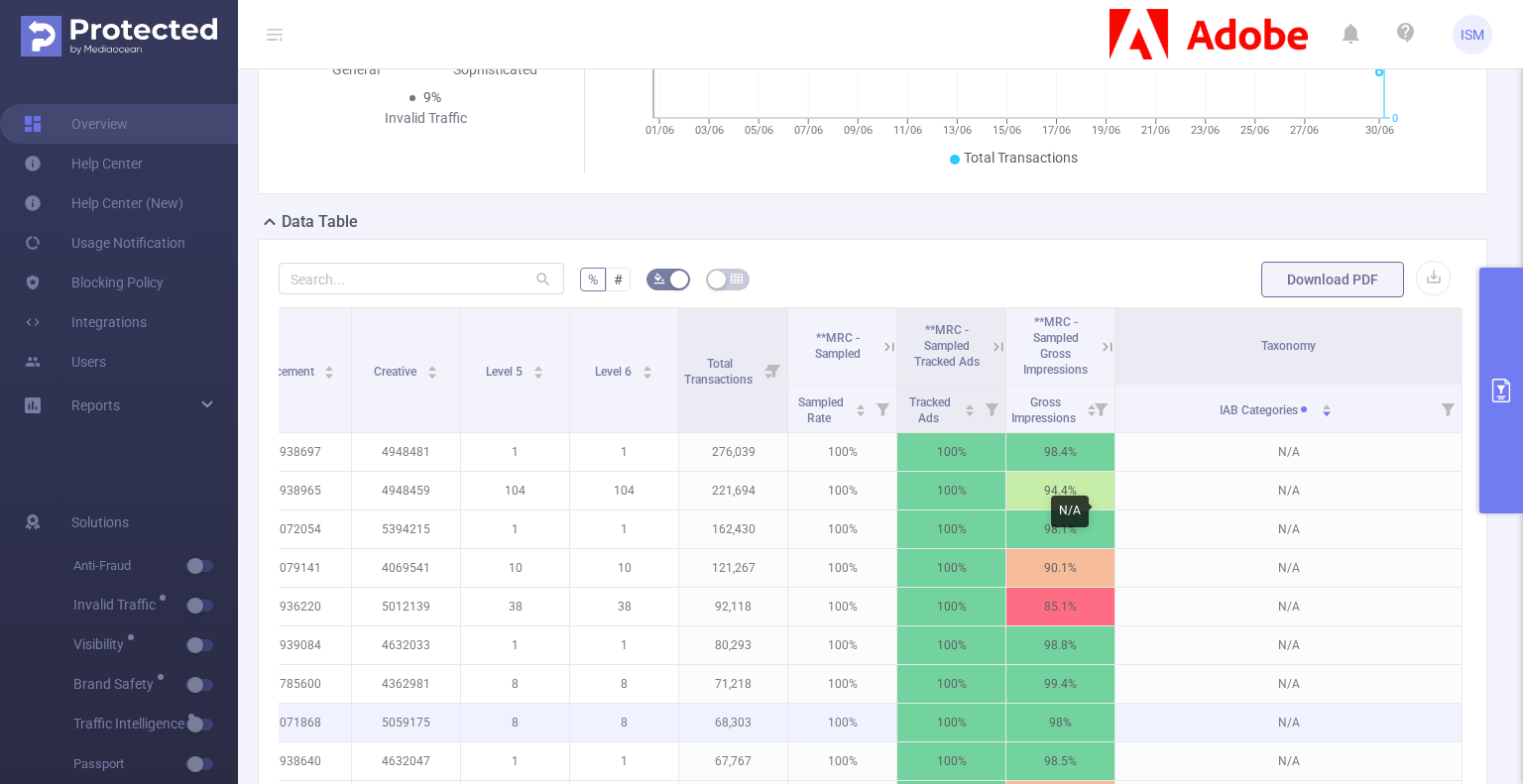 scroll, scrollTop: 285, scrollLeft: 0, axis: vertical 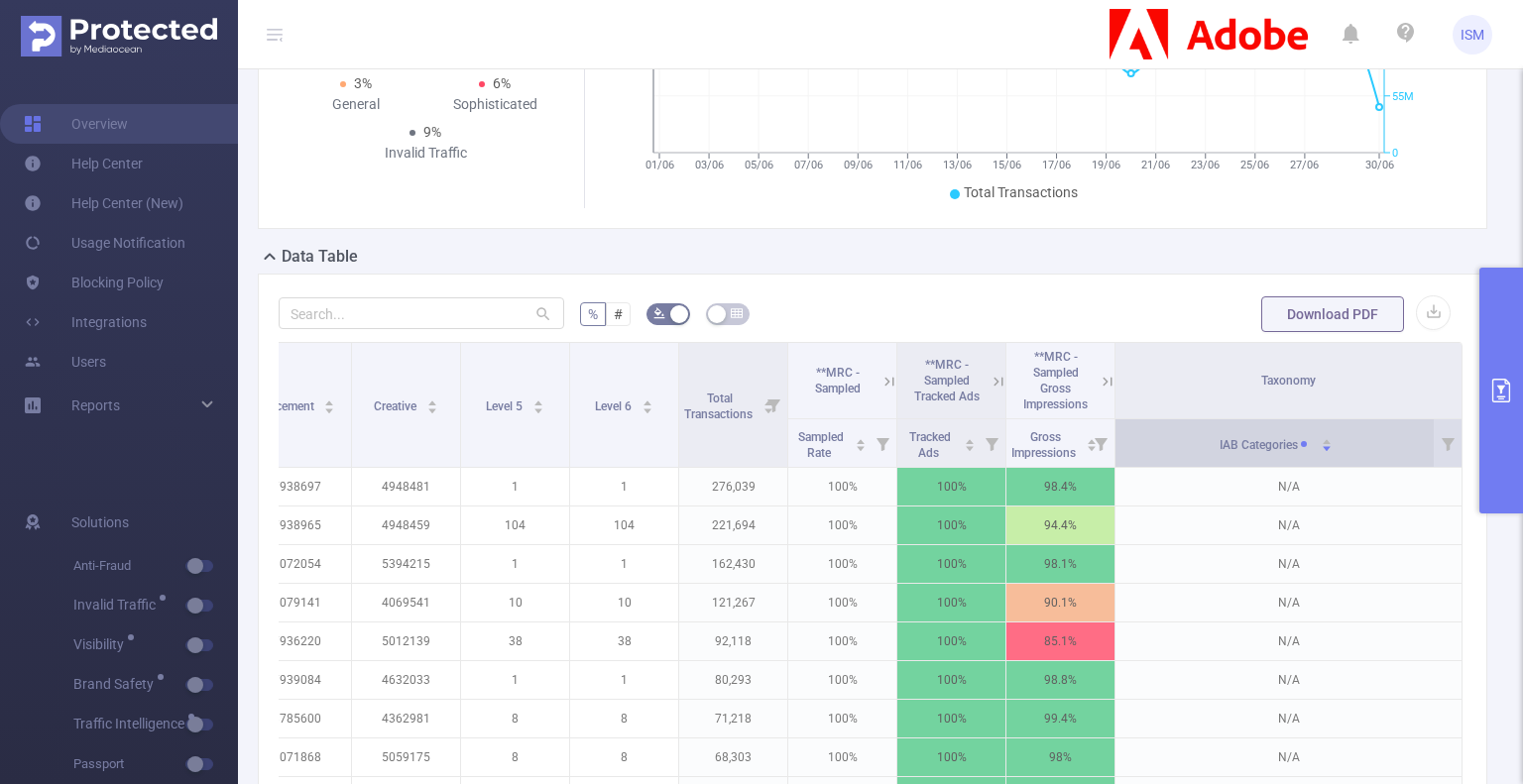 click on "IAB Categories" at bounding box center [1276, 442] 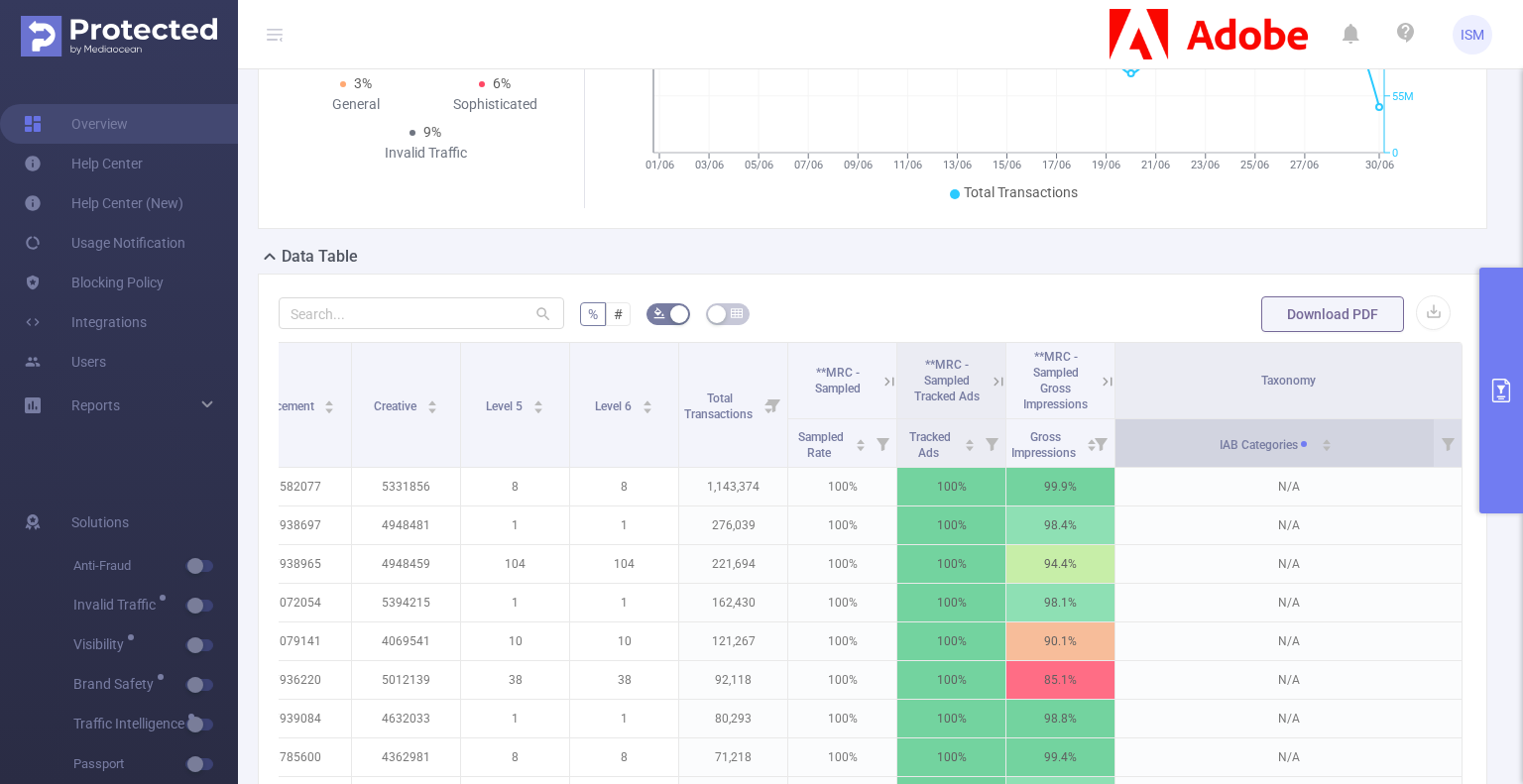 click 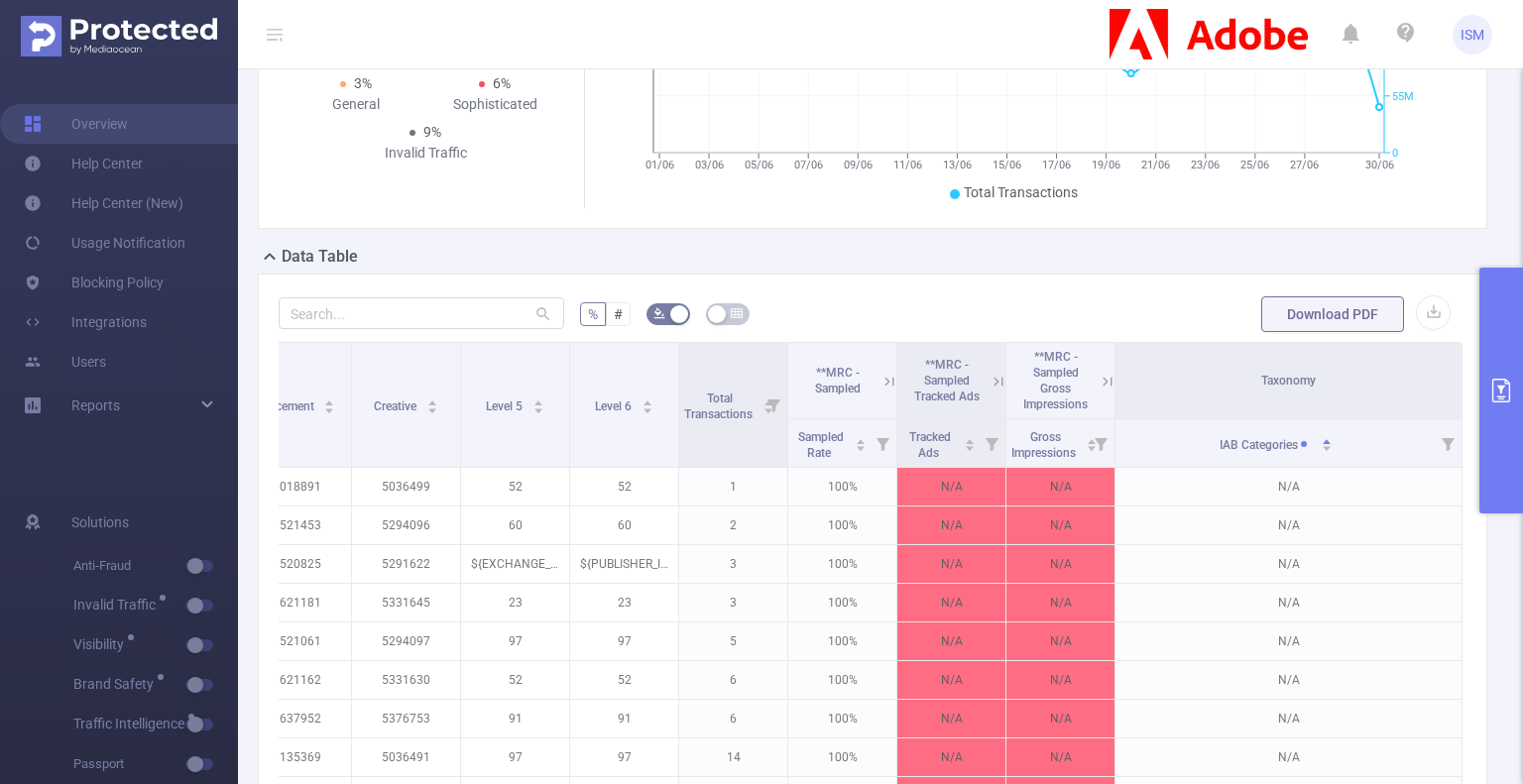 click at bounding box center (1501, 391) 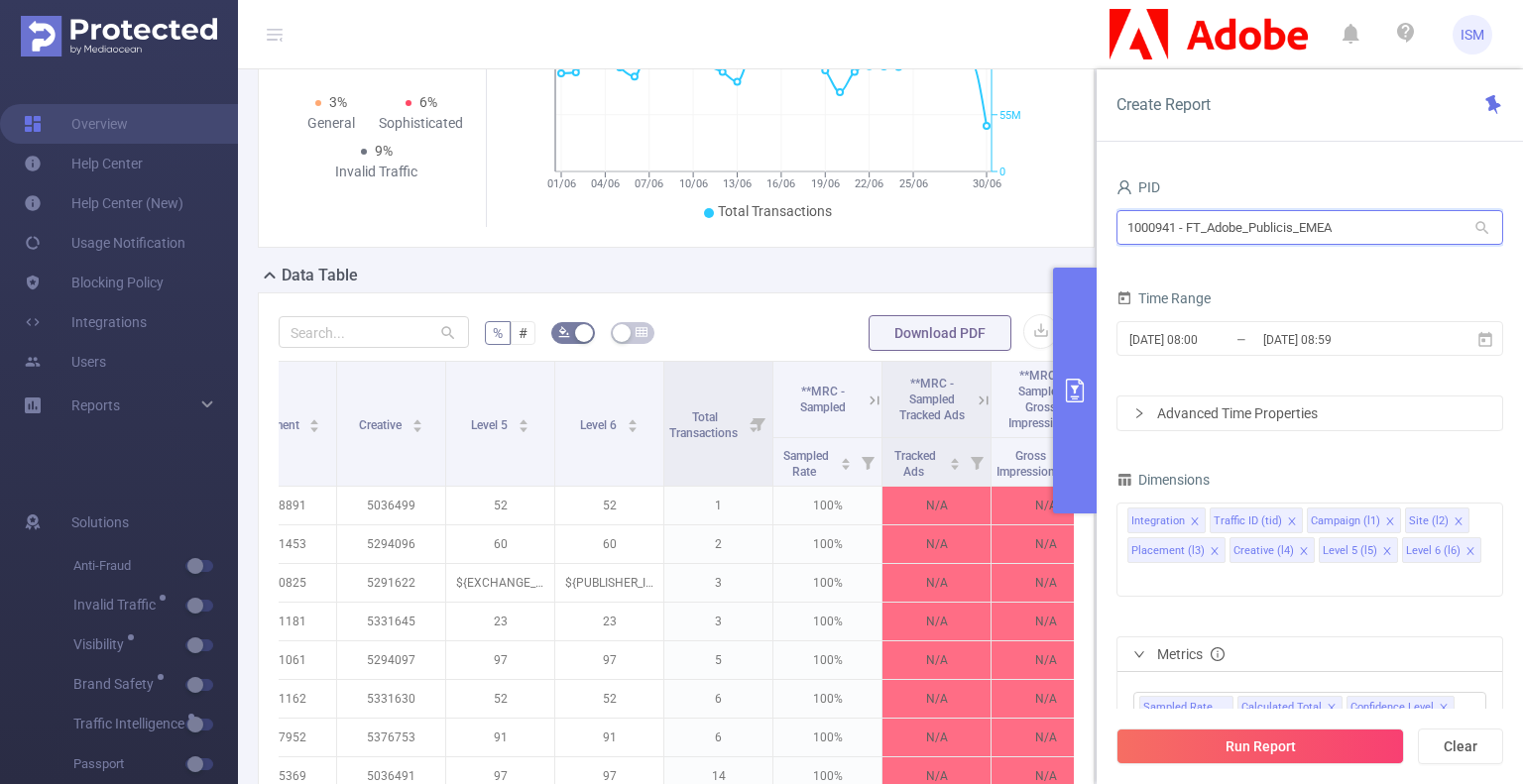 drag, startPoint x: 1379, startPoint y: 233, endPoint x: 1106, endPoint y: 239, distance: 273.06593 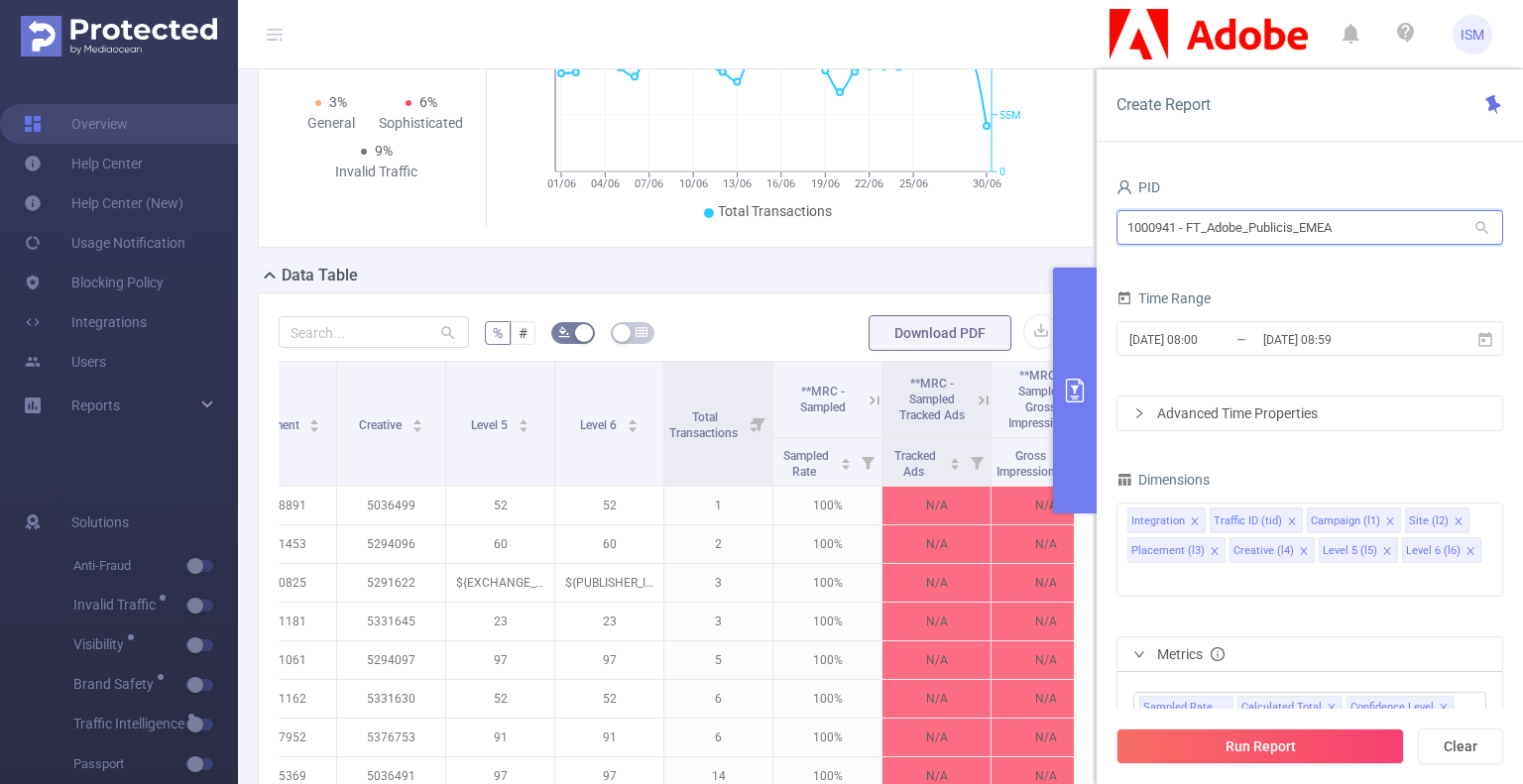 click on "PID 1000941 - FT_Adobe_Publicis_EMEA 1000941 - FT_Adobe_Publicis_EMEA      Time Range [DATE] 08:00   _   [DATE] 08:59 Advanced Time Properties    Dimensions Integration Traffic ID (tid) Campaign (l1) Site (l2) Placement (l3) Creative (l4) Level 5 (l5) Level 6 (l6)   Metrics Sampled Rate Calculated Total Confidence Level GIVT SIVT Tracked Ads Net Impressions GIVT Total Net Impressions SIVT Gross Impressions IAB Categories      Conditions  Integration Contains   Add    Filters Total Transactions ≥ Add" at bounding box center [1310, 486] 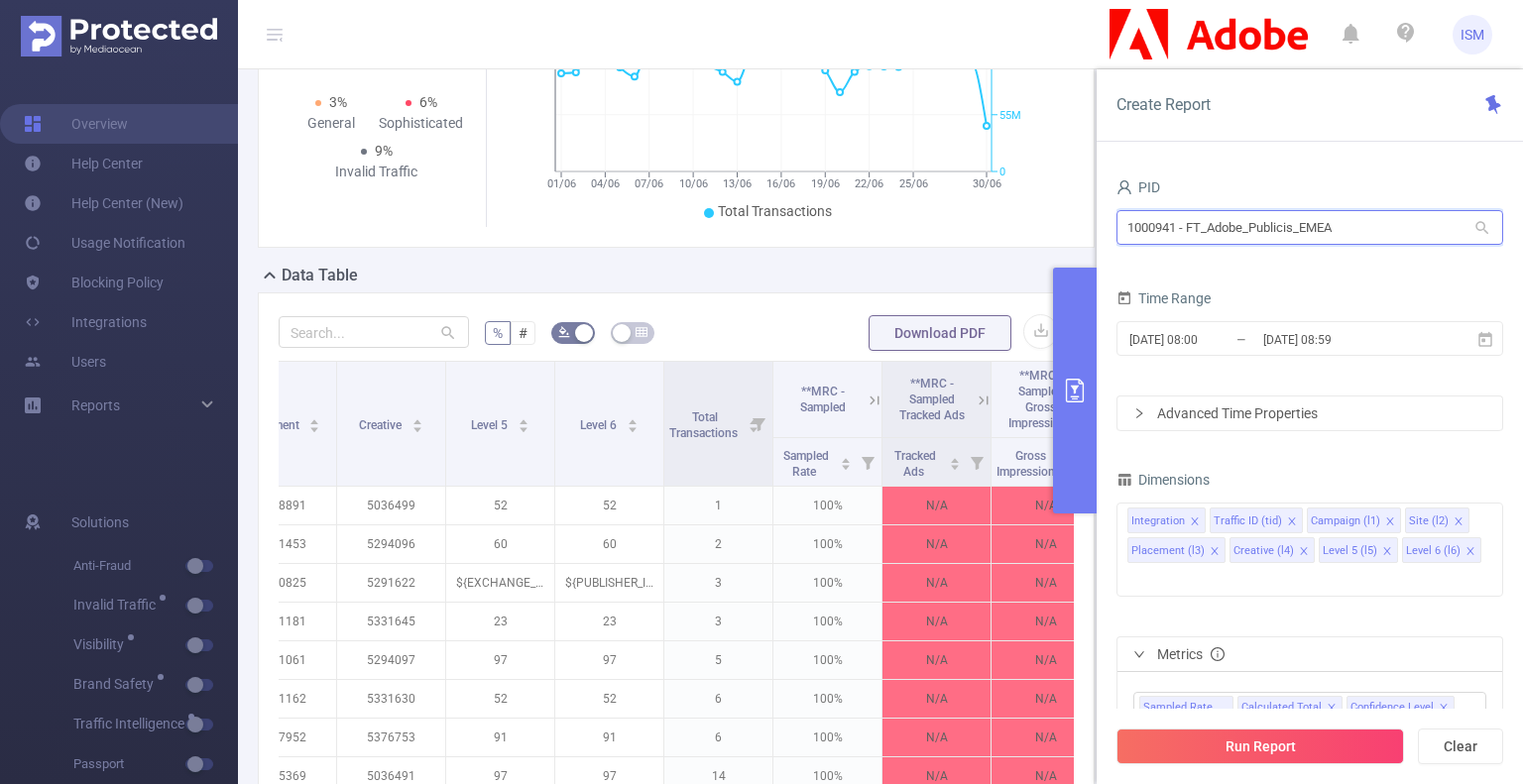type on "9" 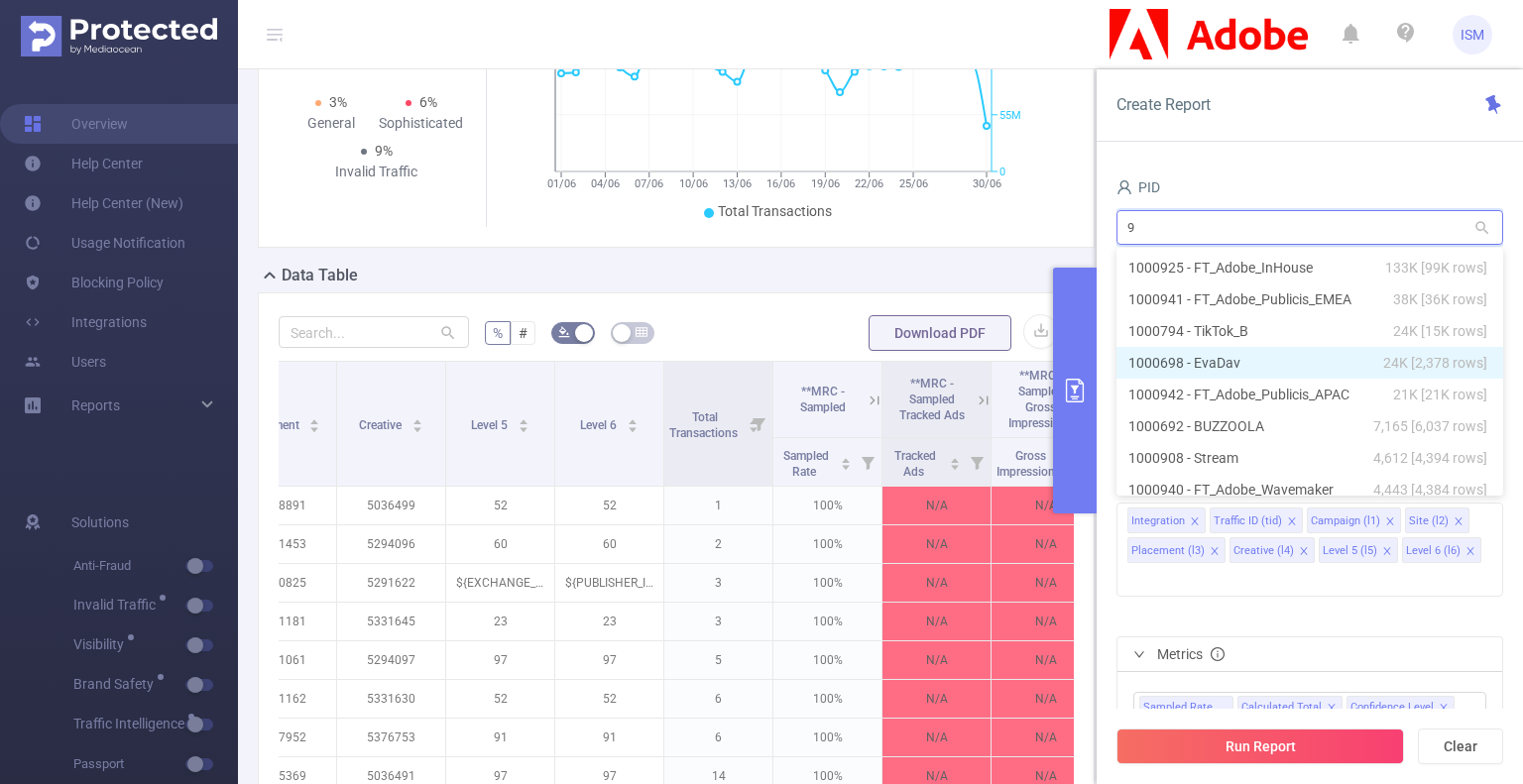 click on "1000698 - EvaDav 24K [2,378 rows]" at bounding box center [1310, 363] 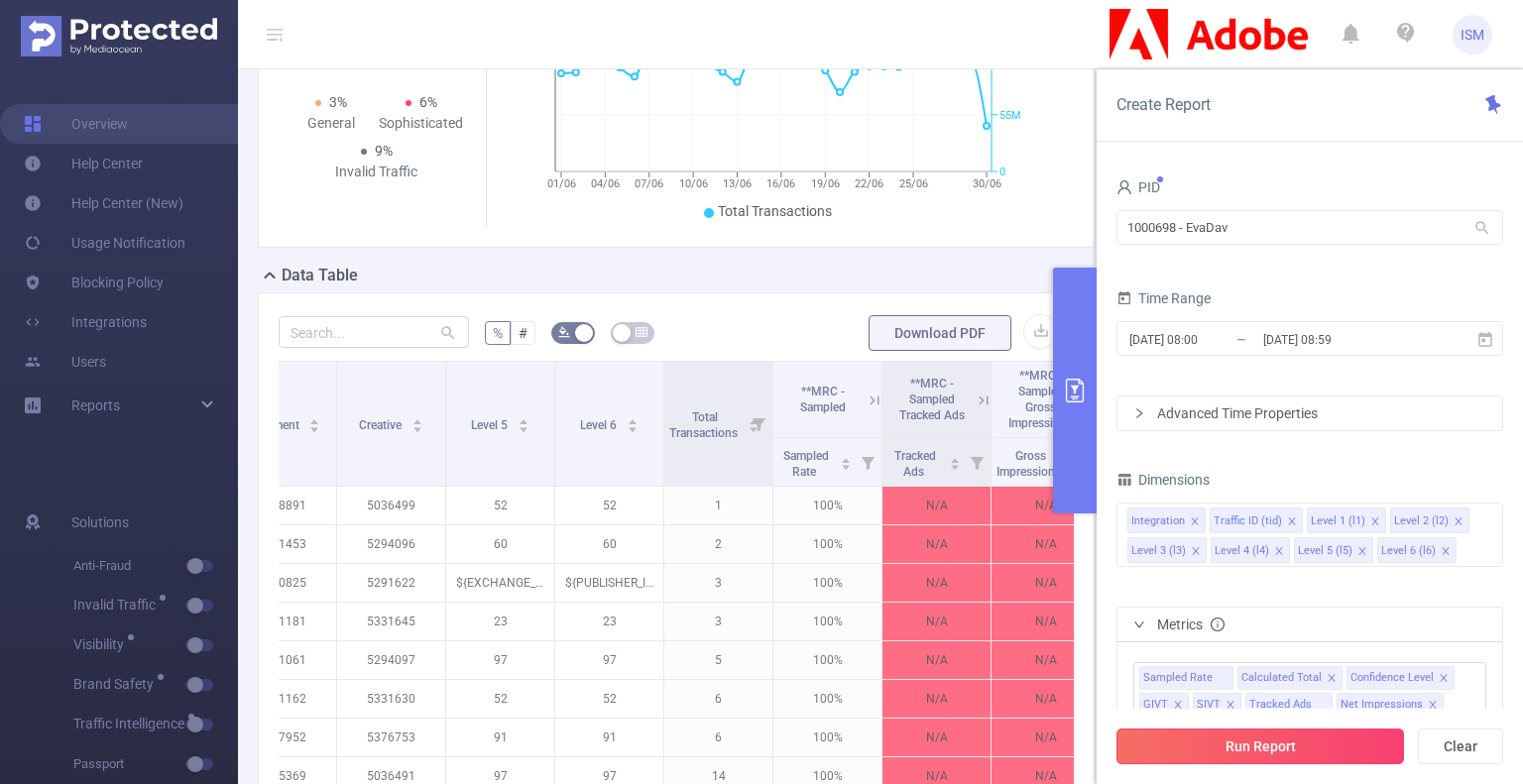 click on "Run Report" at bounding box center (1260, 746) 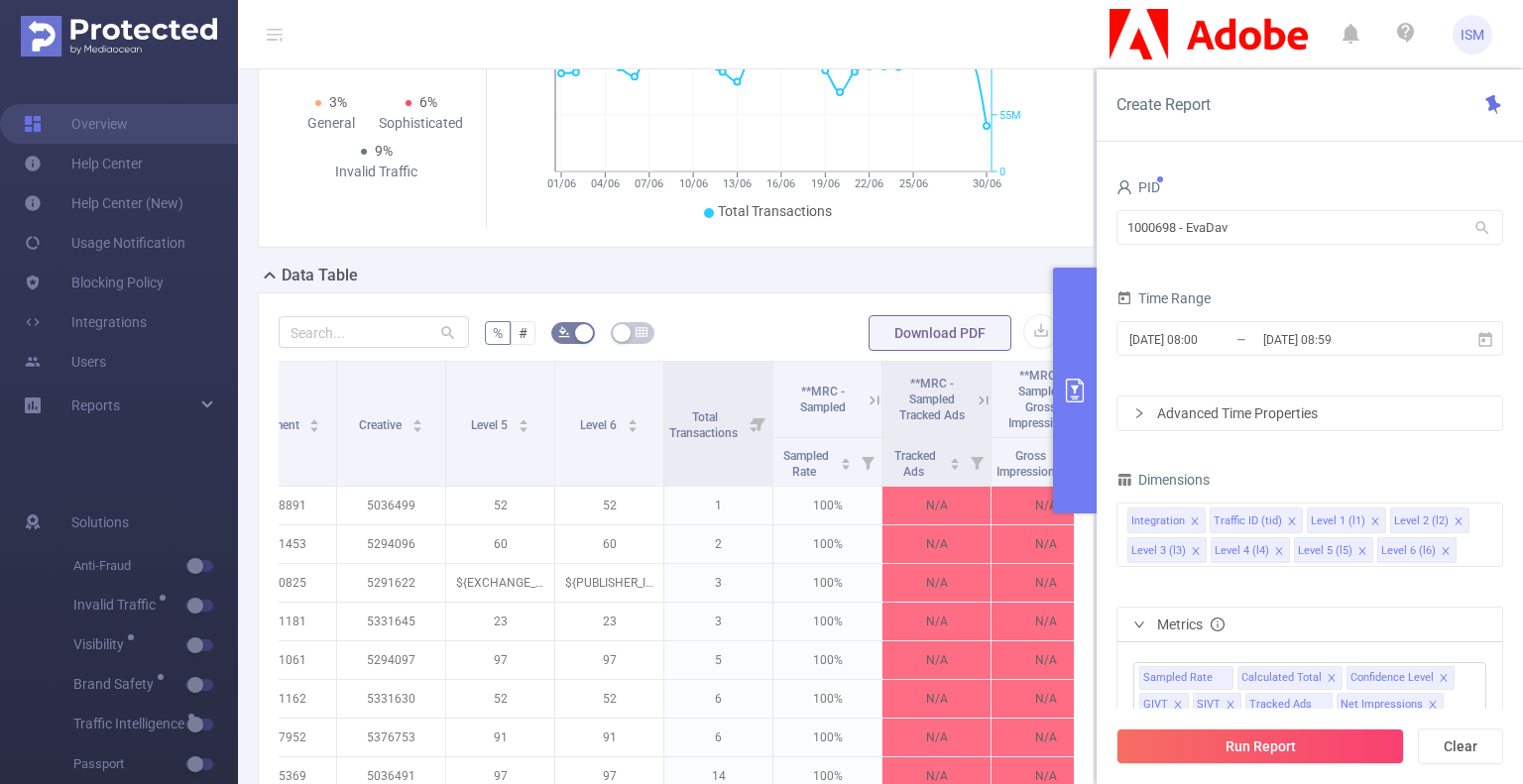scroll, scrollTop: 213, scrollLeft: 0, axis: vertical 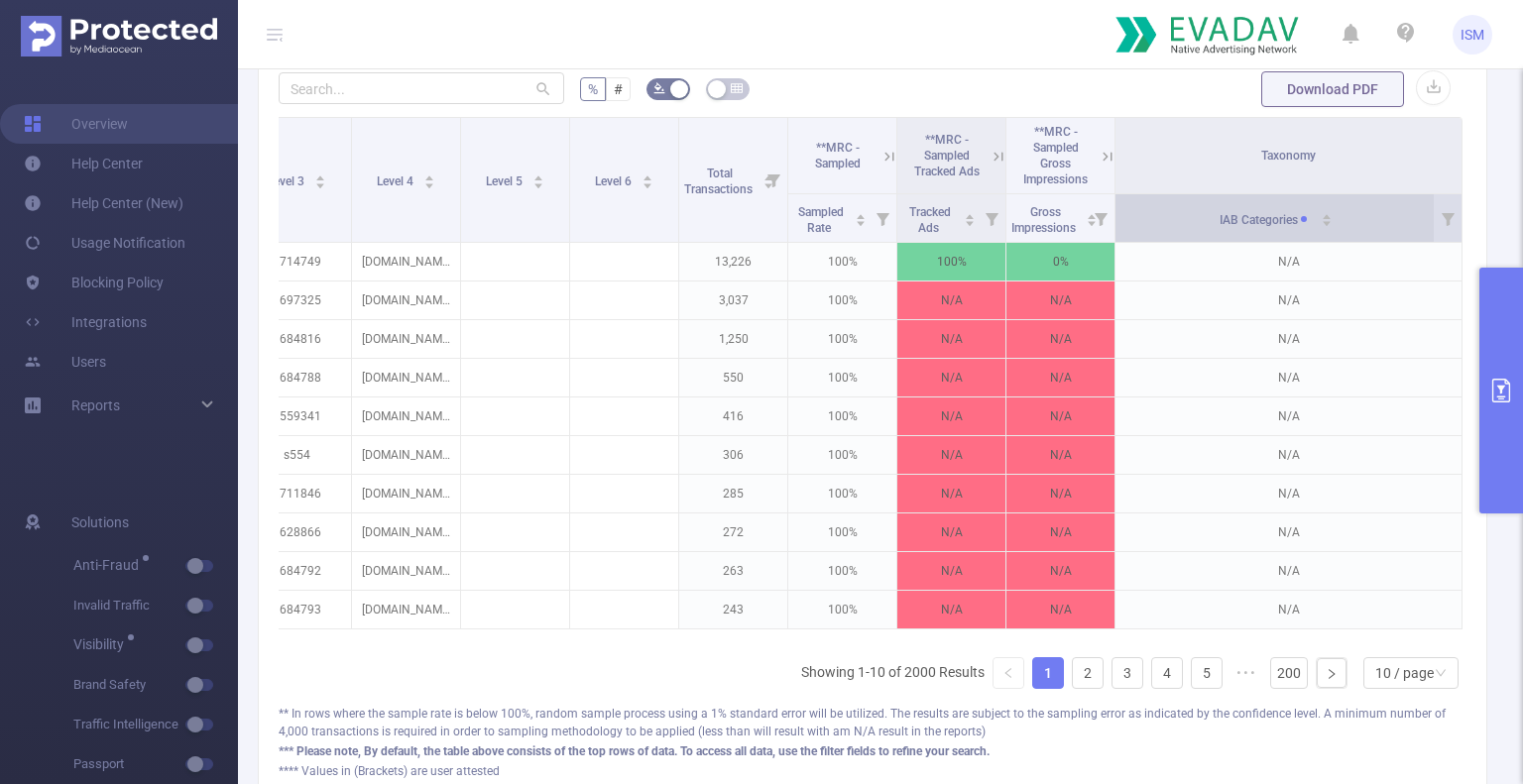 click 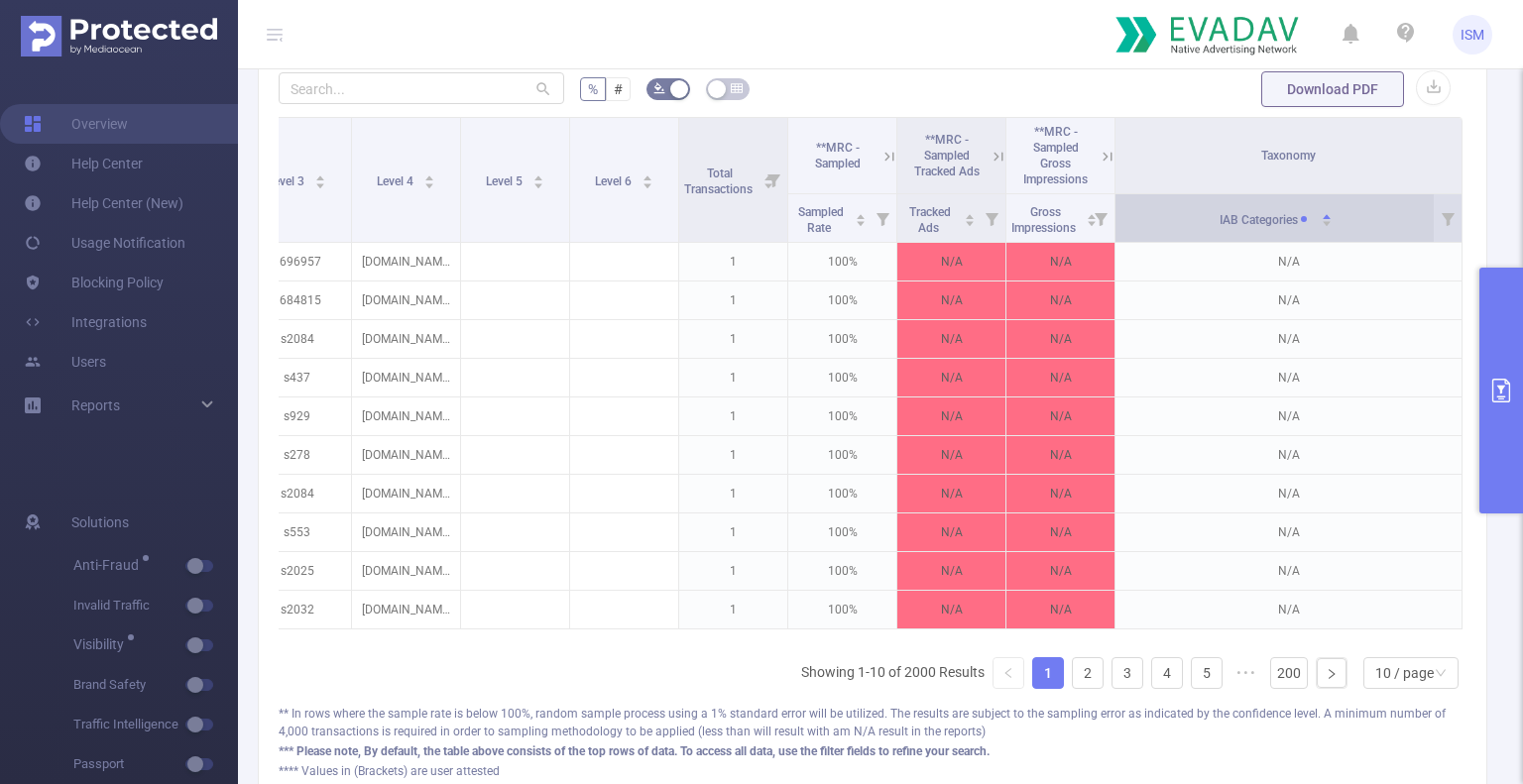 click 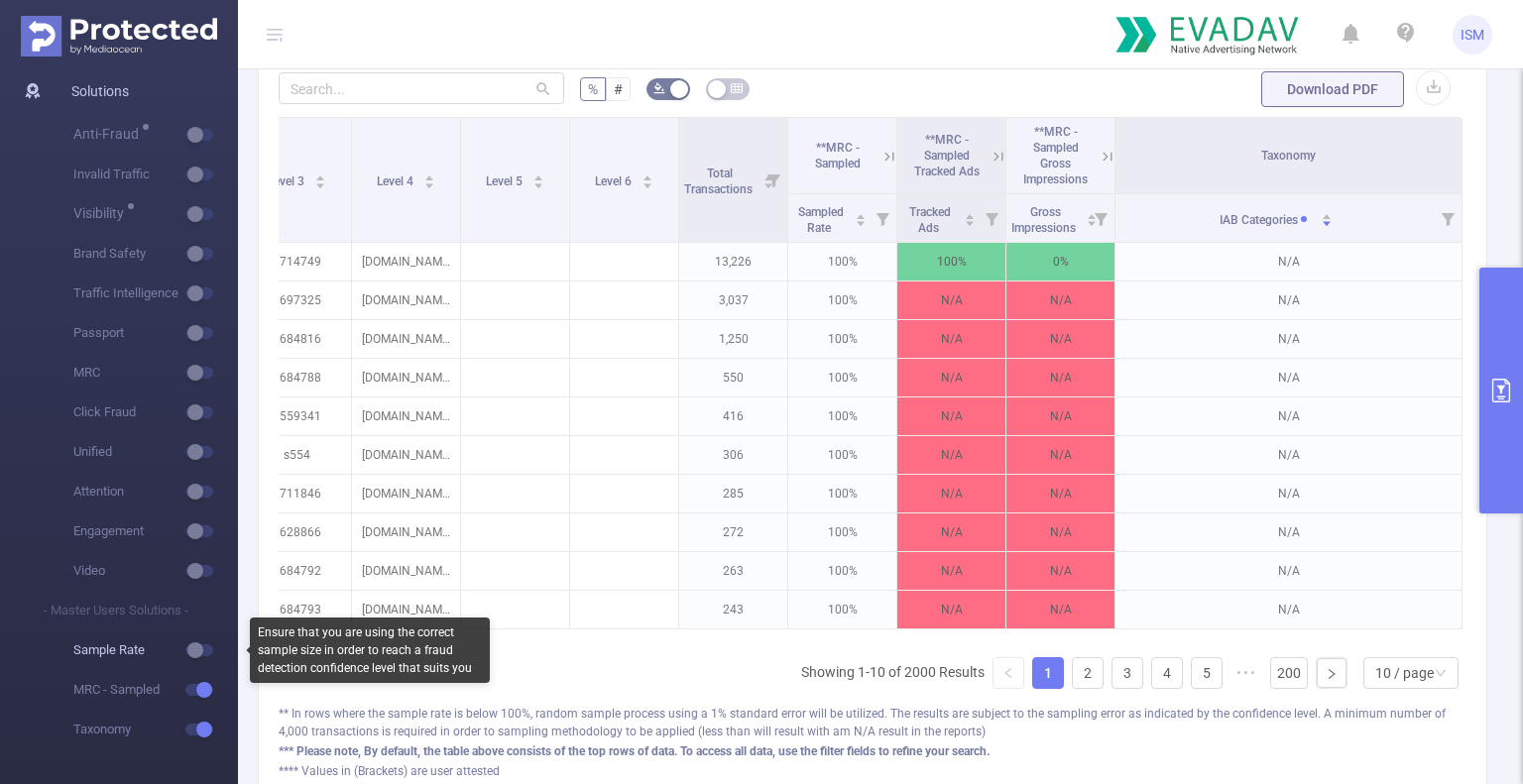 click at bounding box center [217, 650] 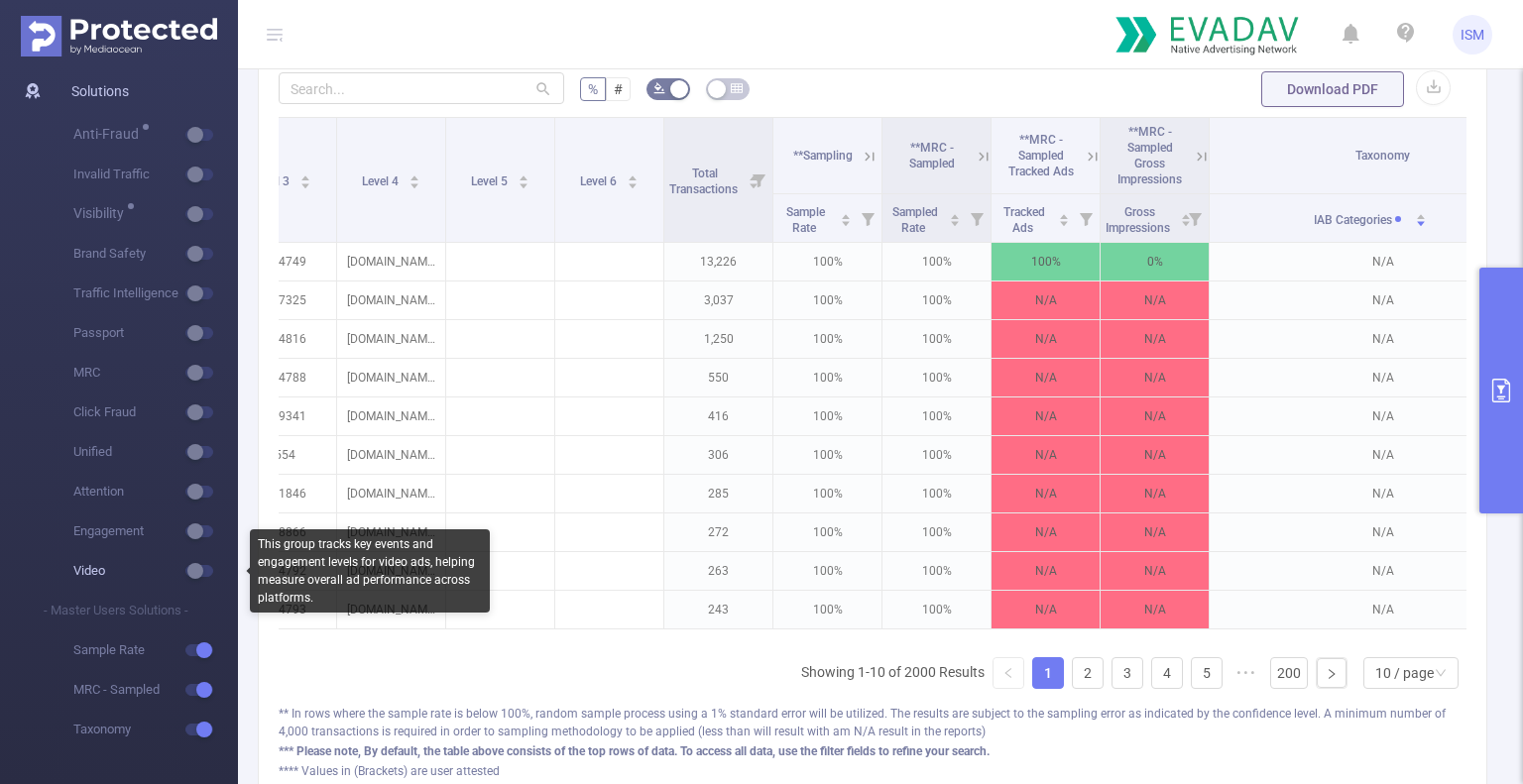 click at bounding box center (217, 571) 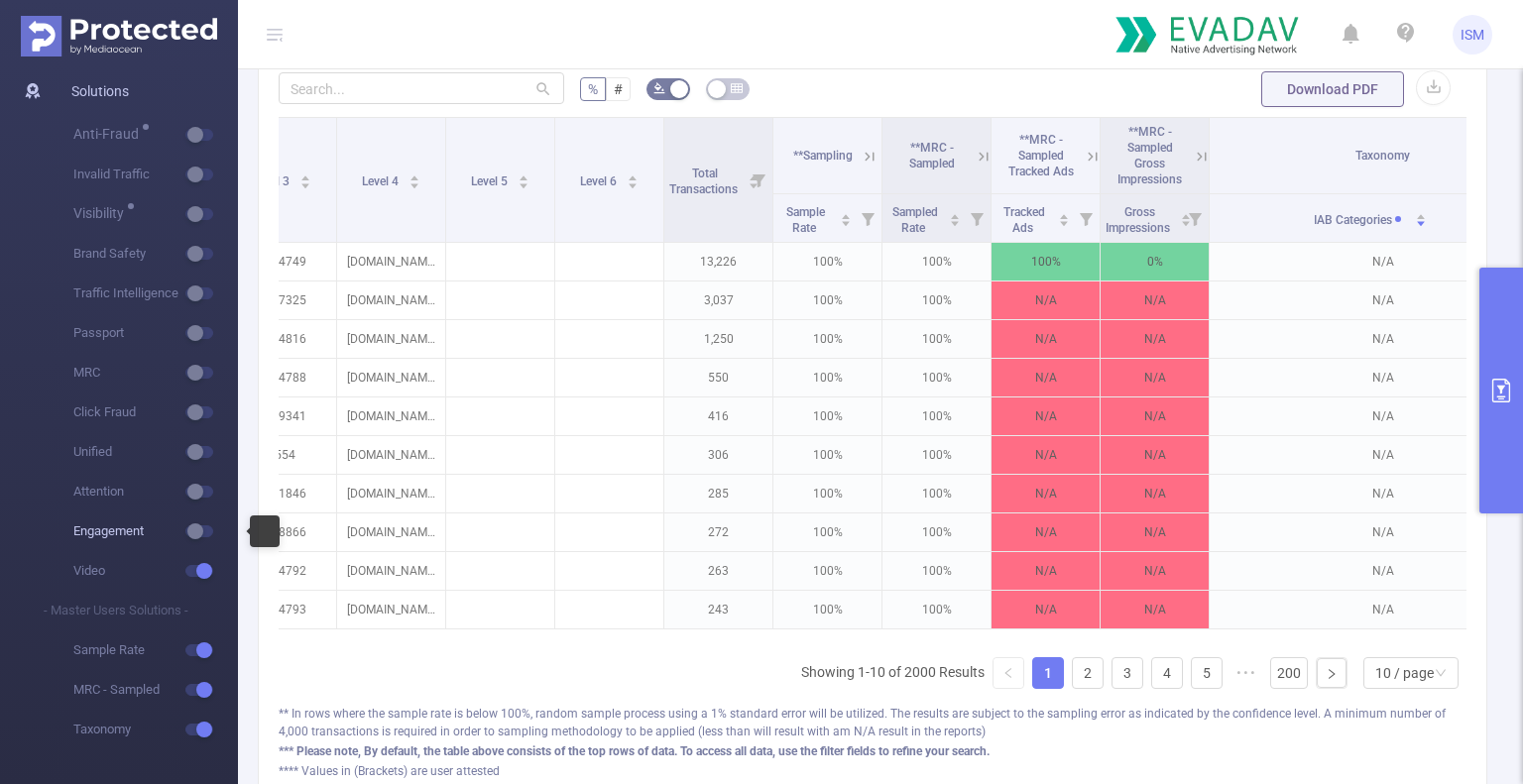 click at bounding box center (217, 531) 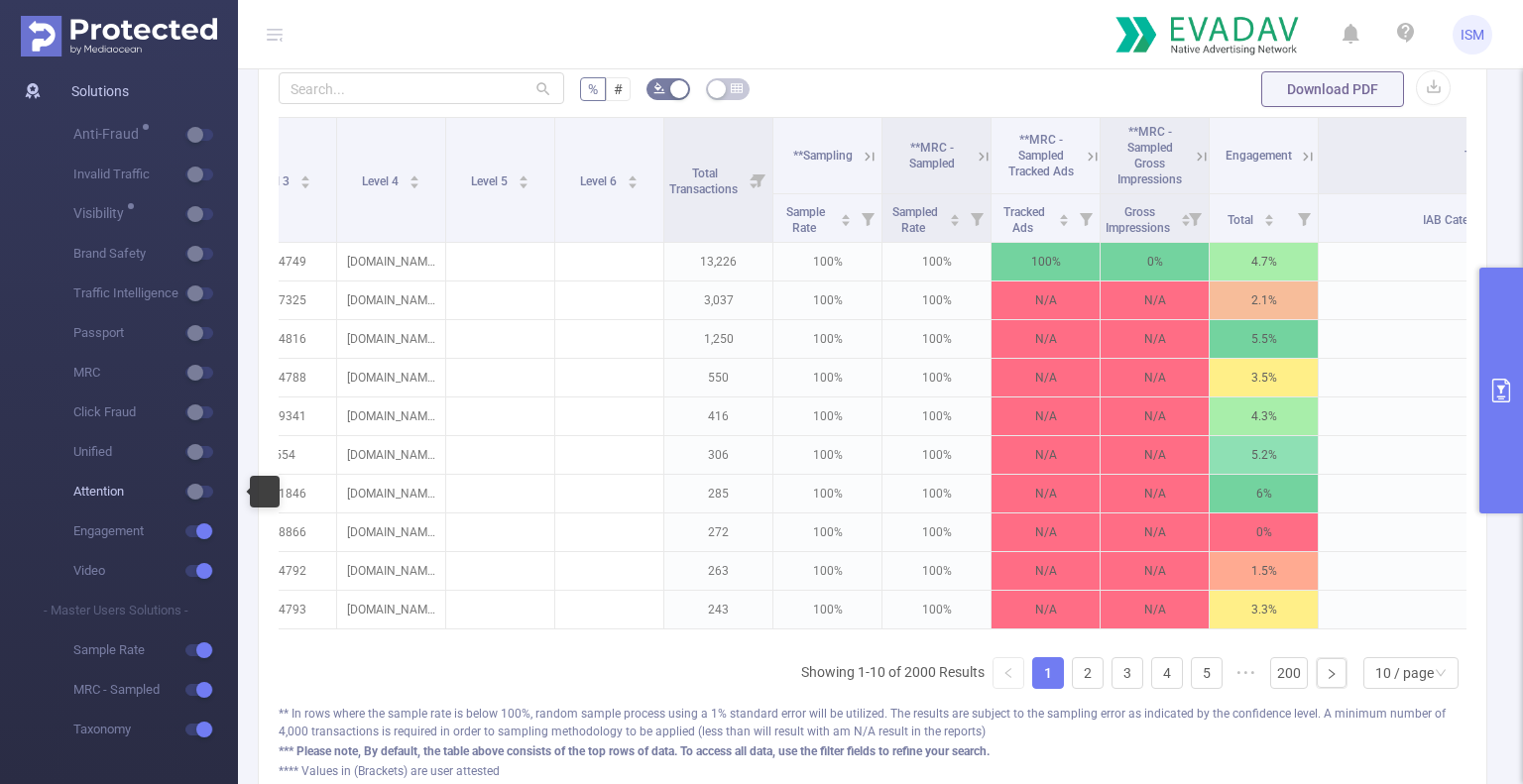 click at bounding box center [217, 492] 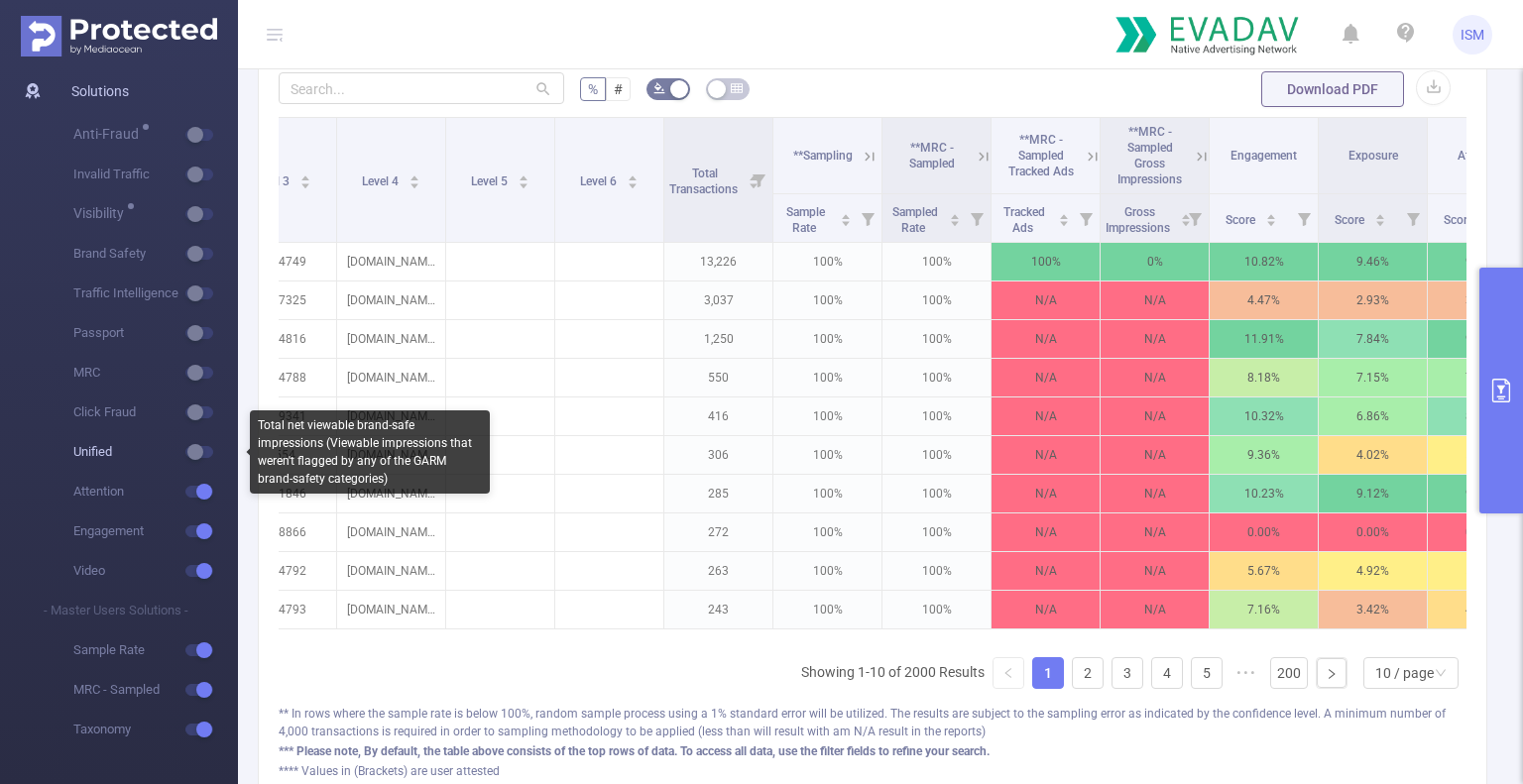 click at bounding box center (217, 452) 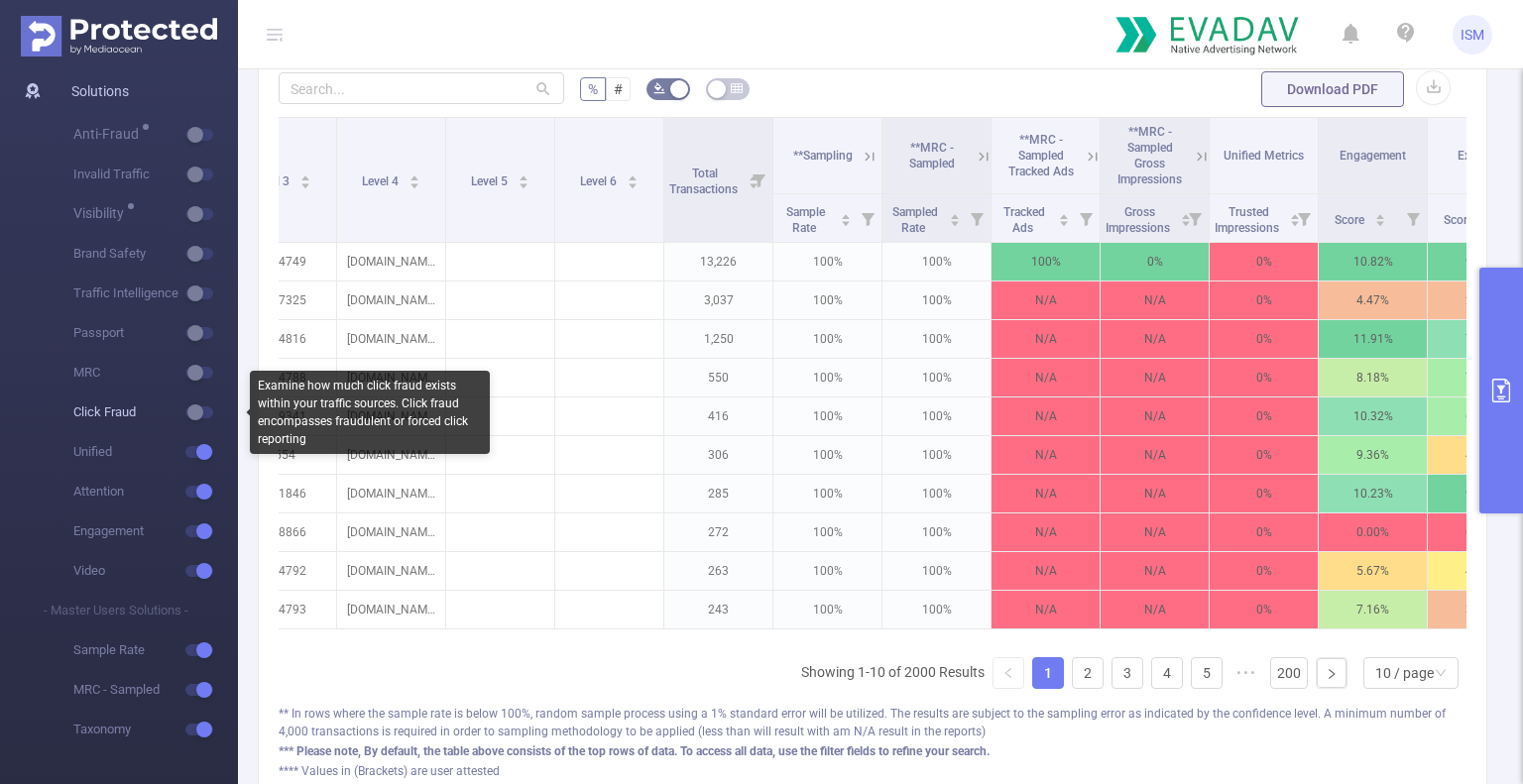 click at bounding box center (199, 412) 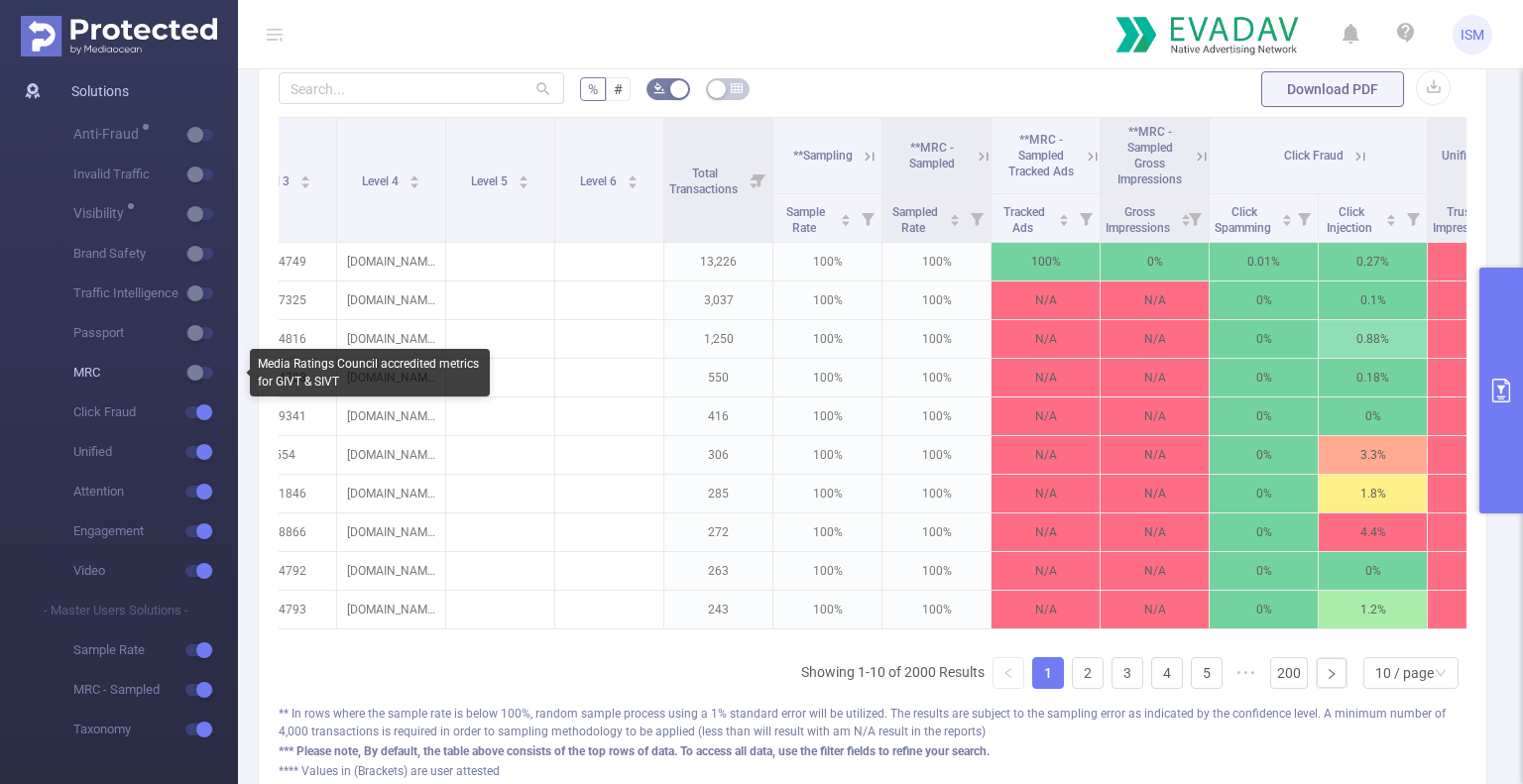 click at bounding box center (217, 373) 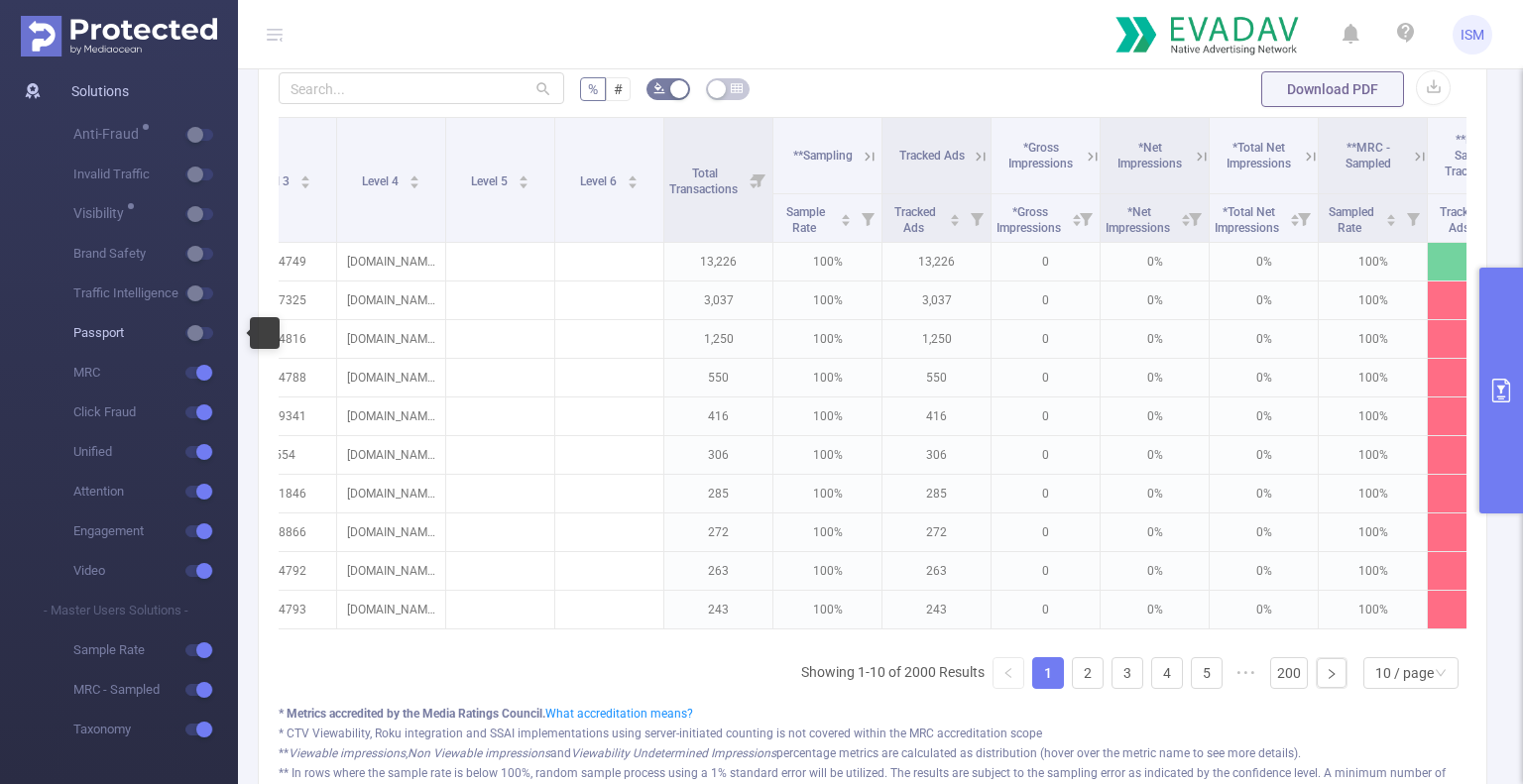 click on "Passport" at bounding box center (156, 333) 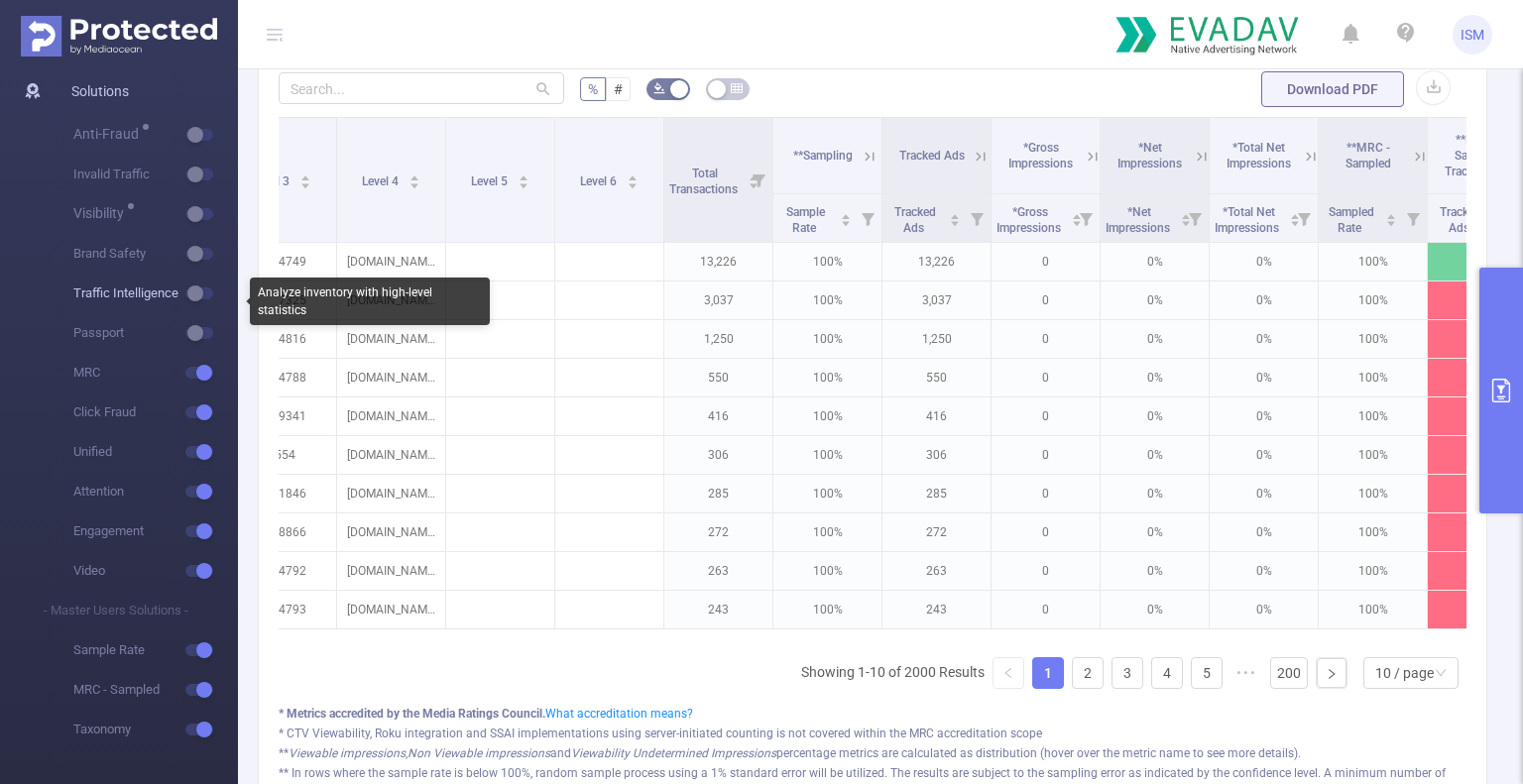 click on "Traffic Intelligence" at bounding box center [156, 293] 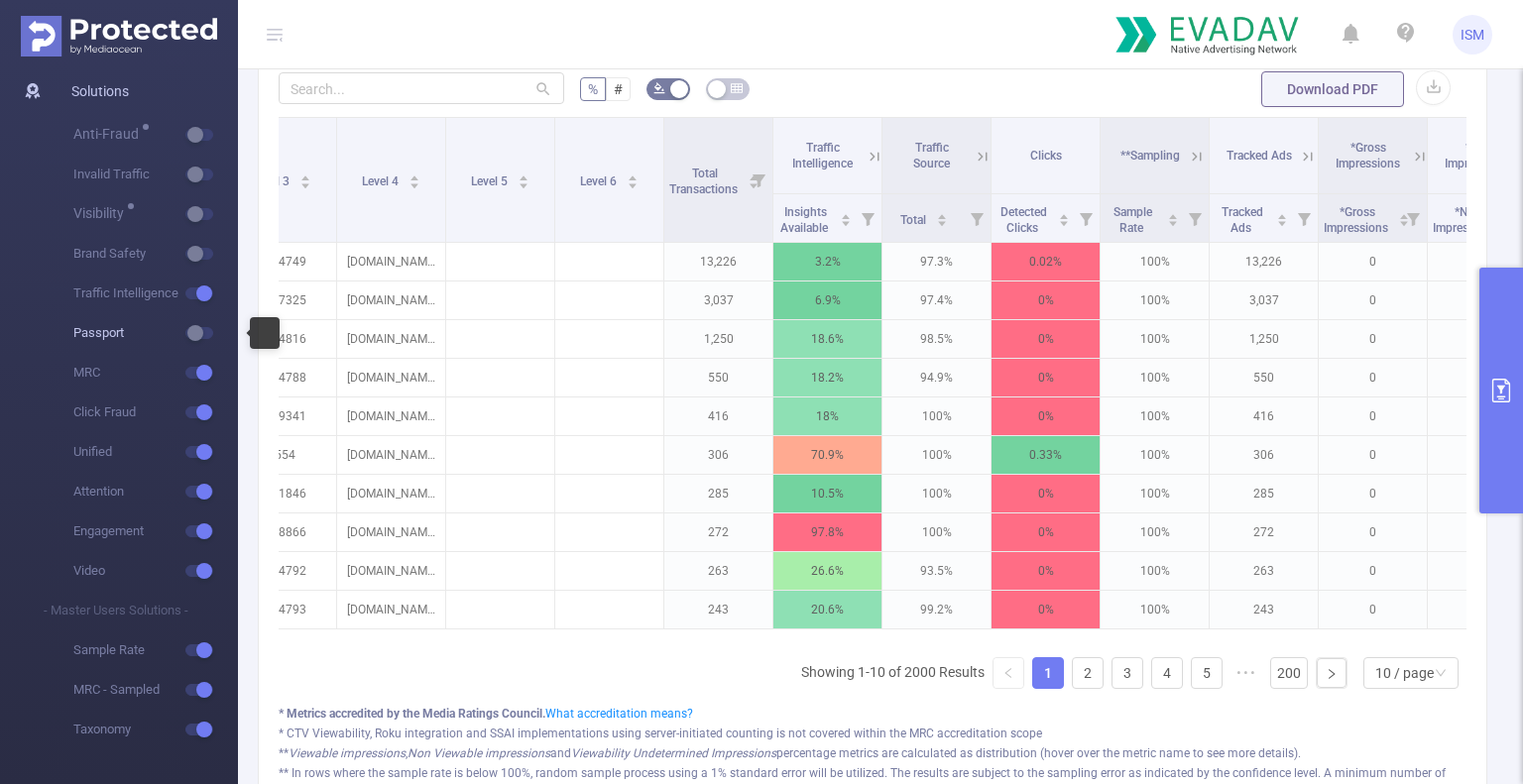 click at bounding box center [217, 333] 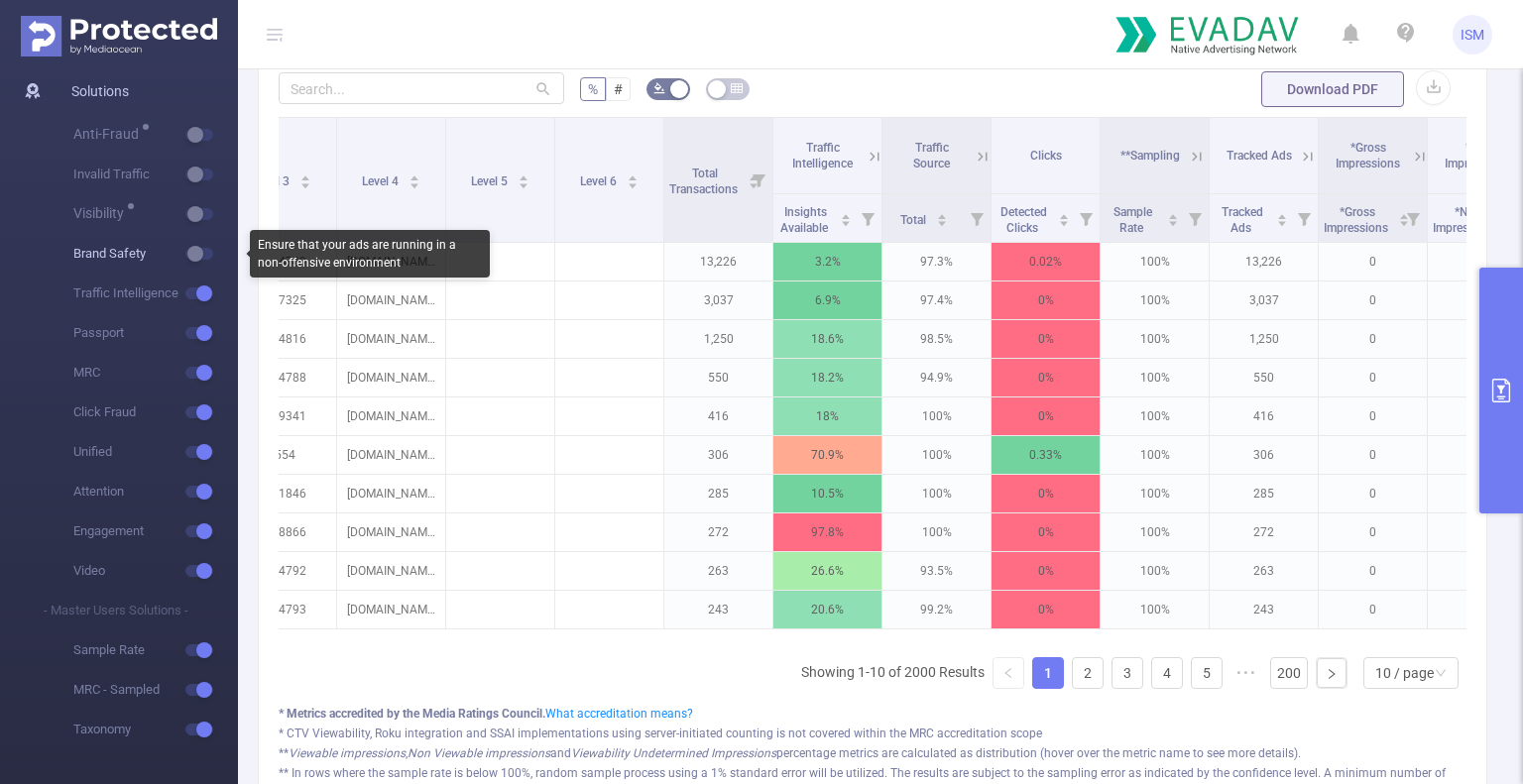 click at bounding box center [217, 254] 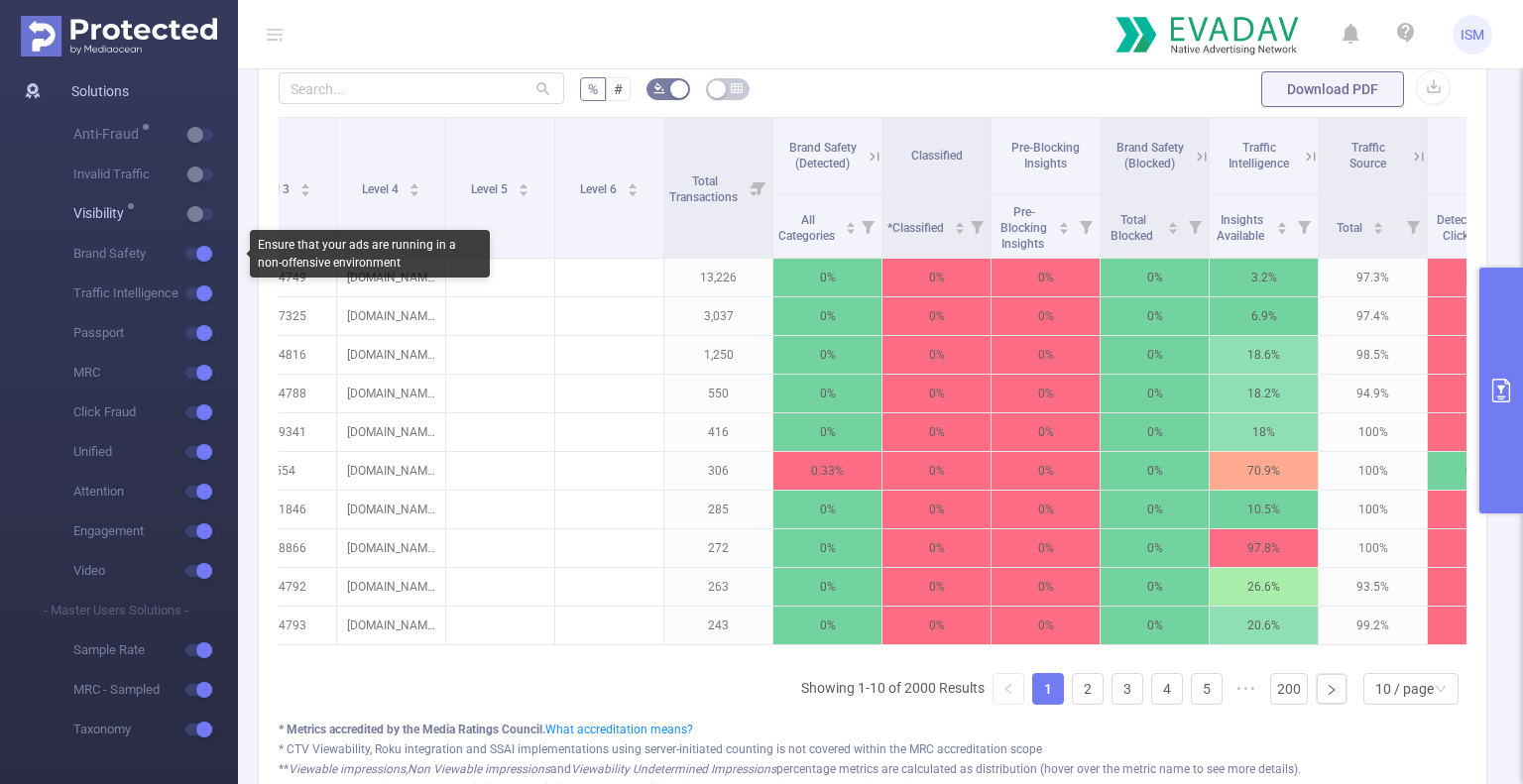click at bounding box center [217, 214] 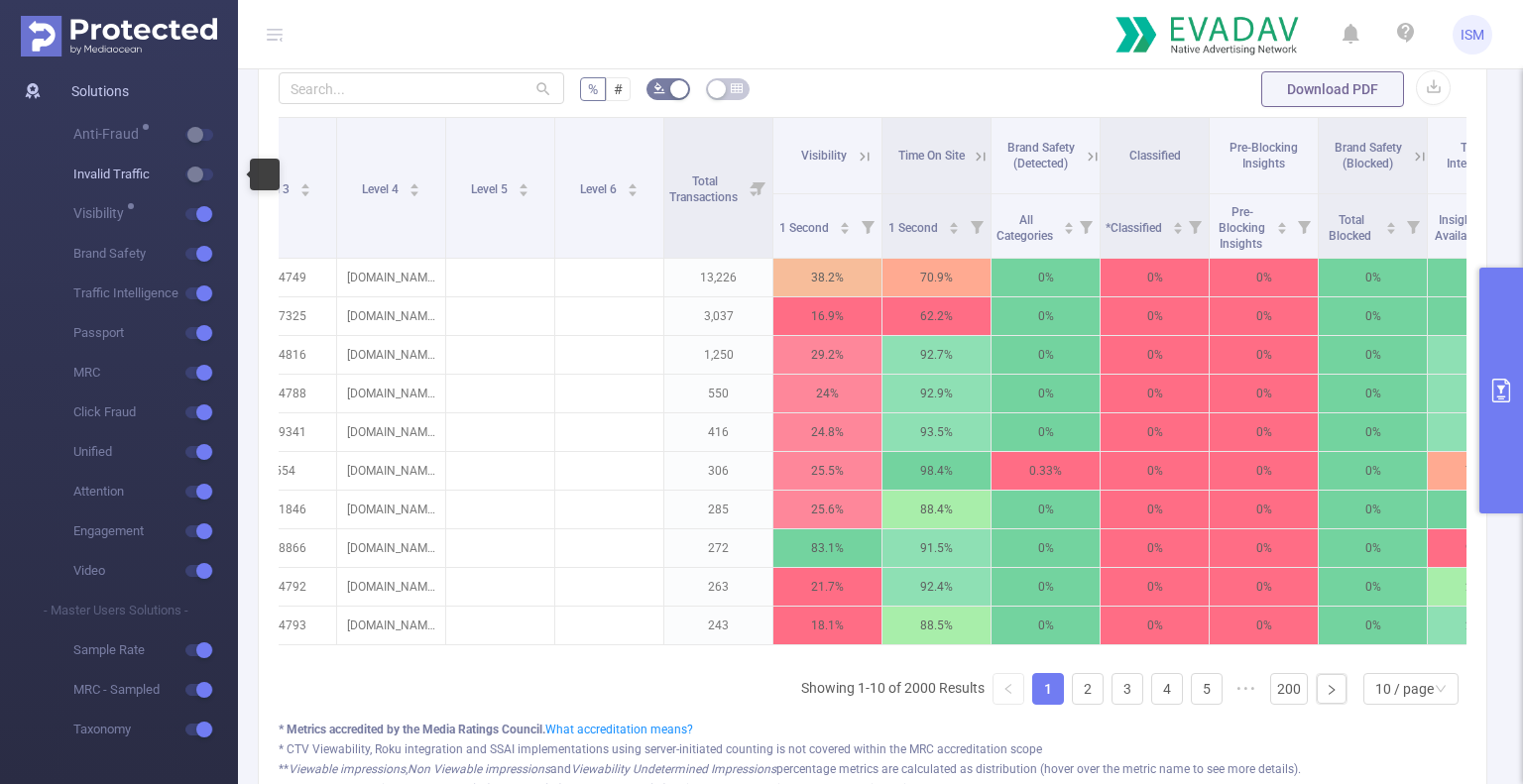 click on "Invalid Traffic" at bounding box center (156, 174) 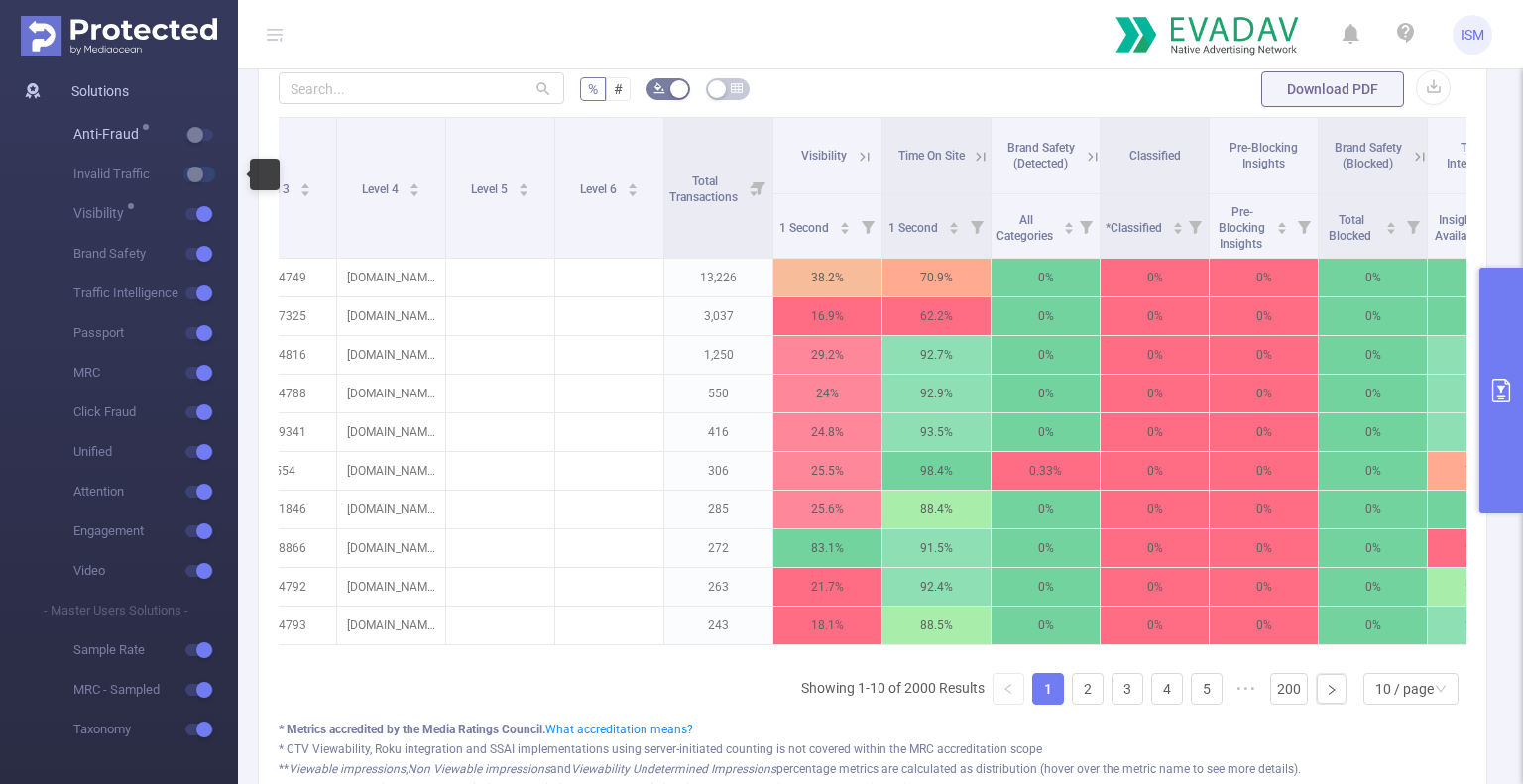 drag, startPoint x: 205, startPoint y: 175, endPoint x: 209, endPoint y: 151, distance: 24.33105 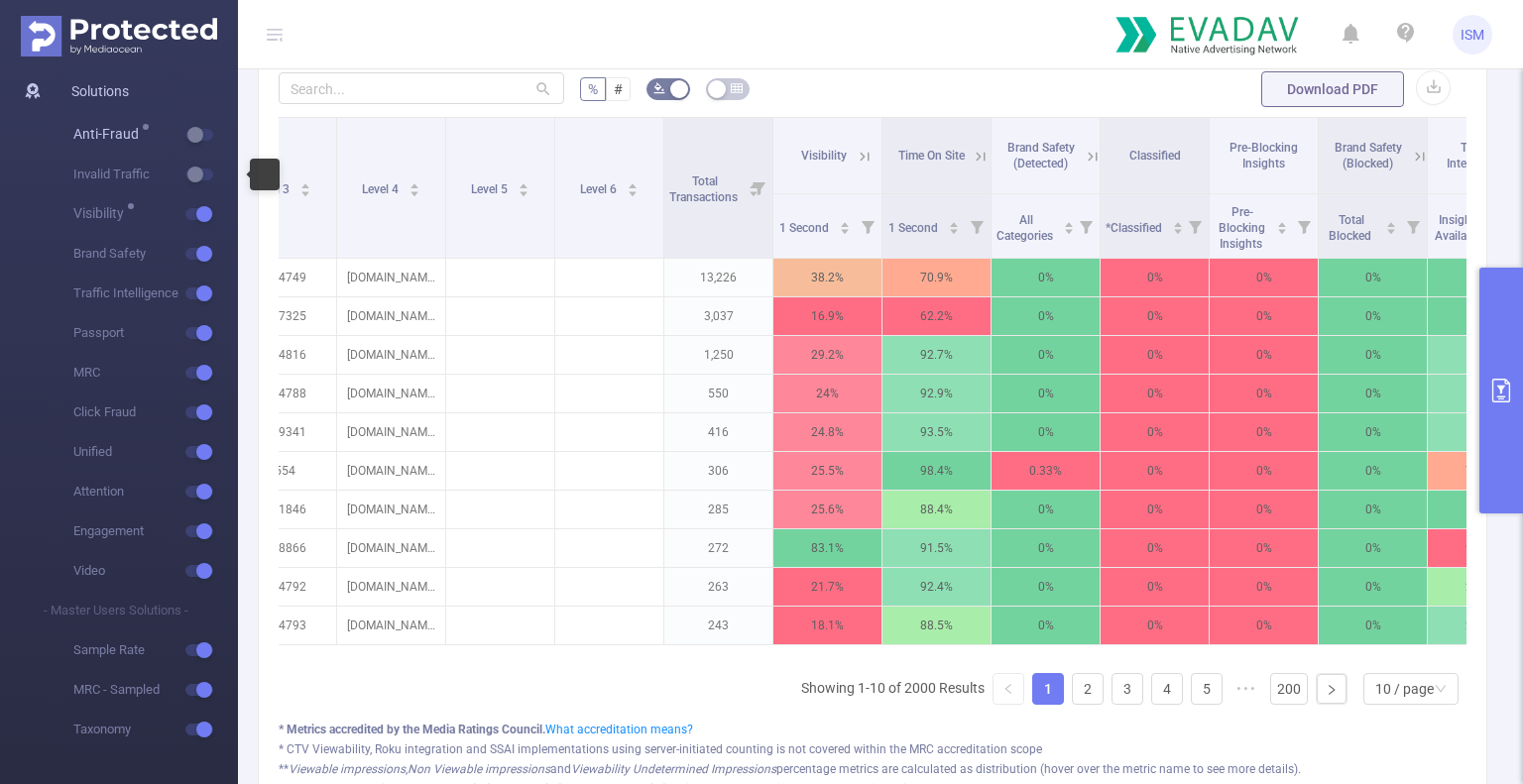 click at bounding box center [217, 174] 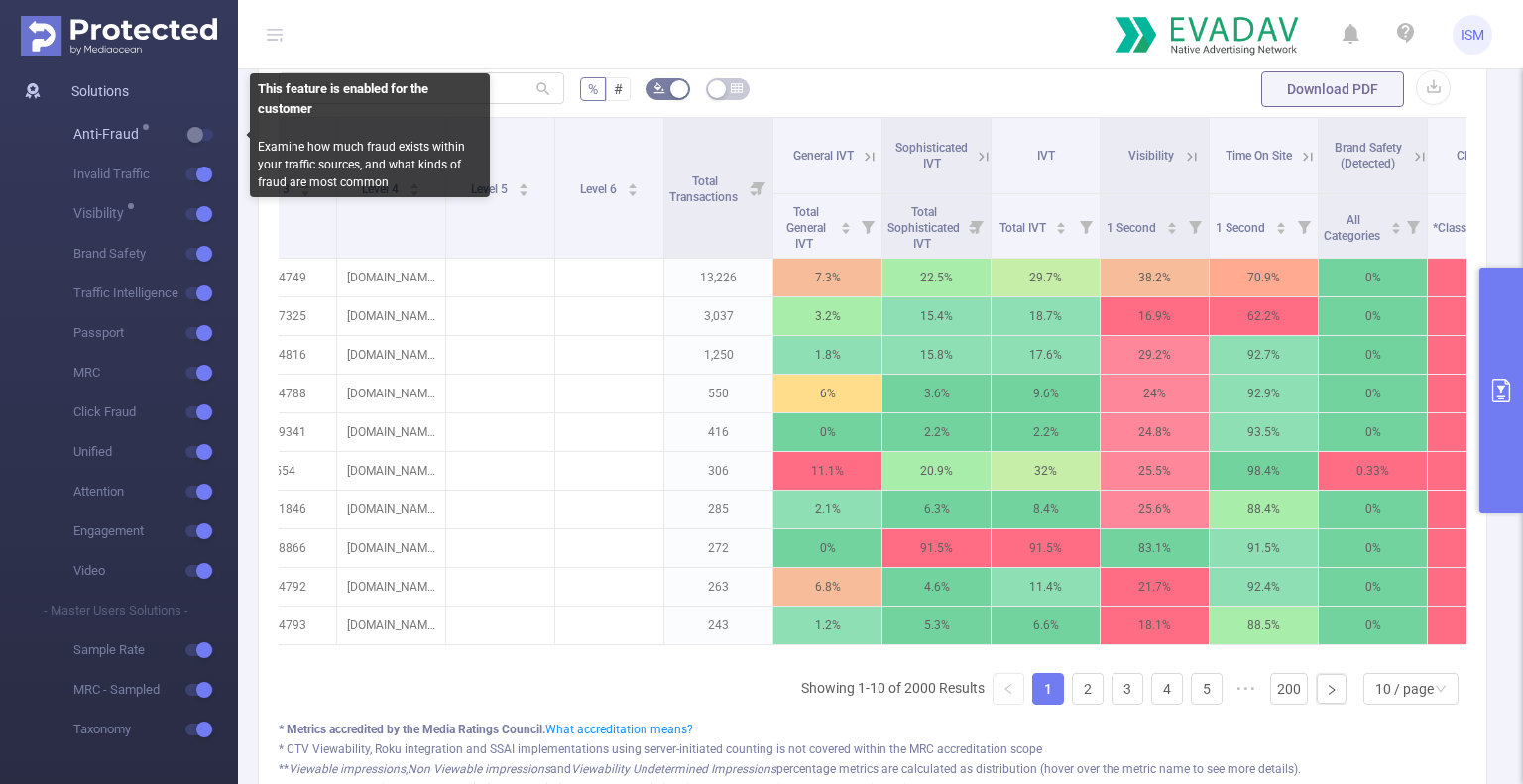 click at bounding box center [217, 135] 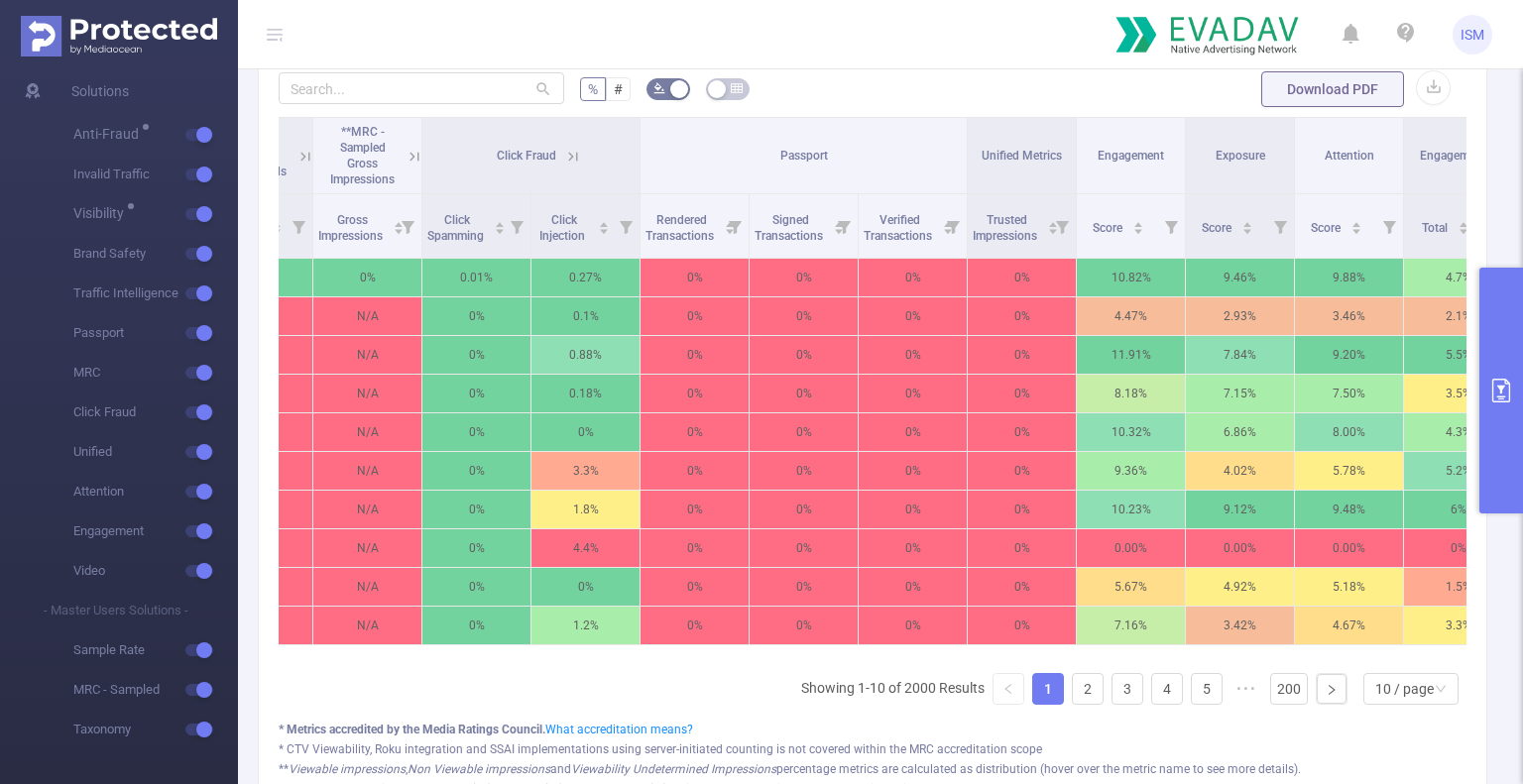 scroll, scrollTop: 0, scrollLeft: 3978, axis: horizontal 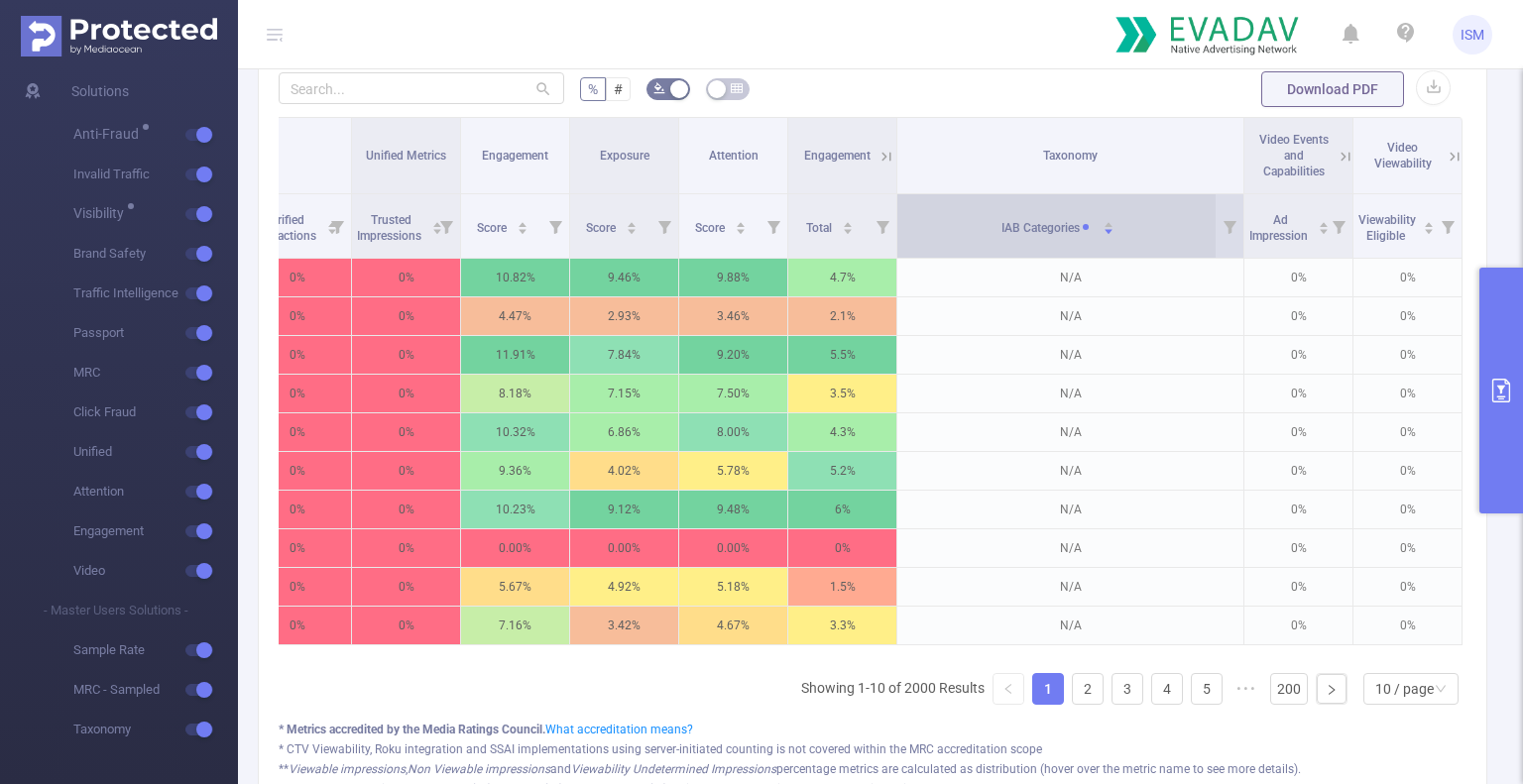 click 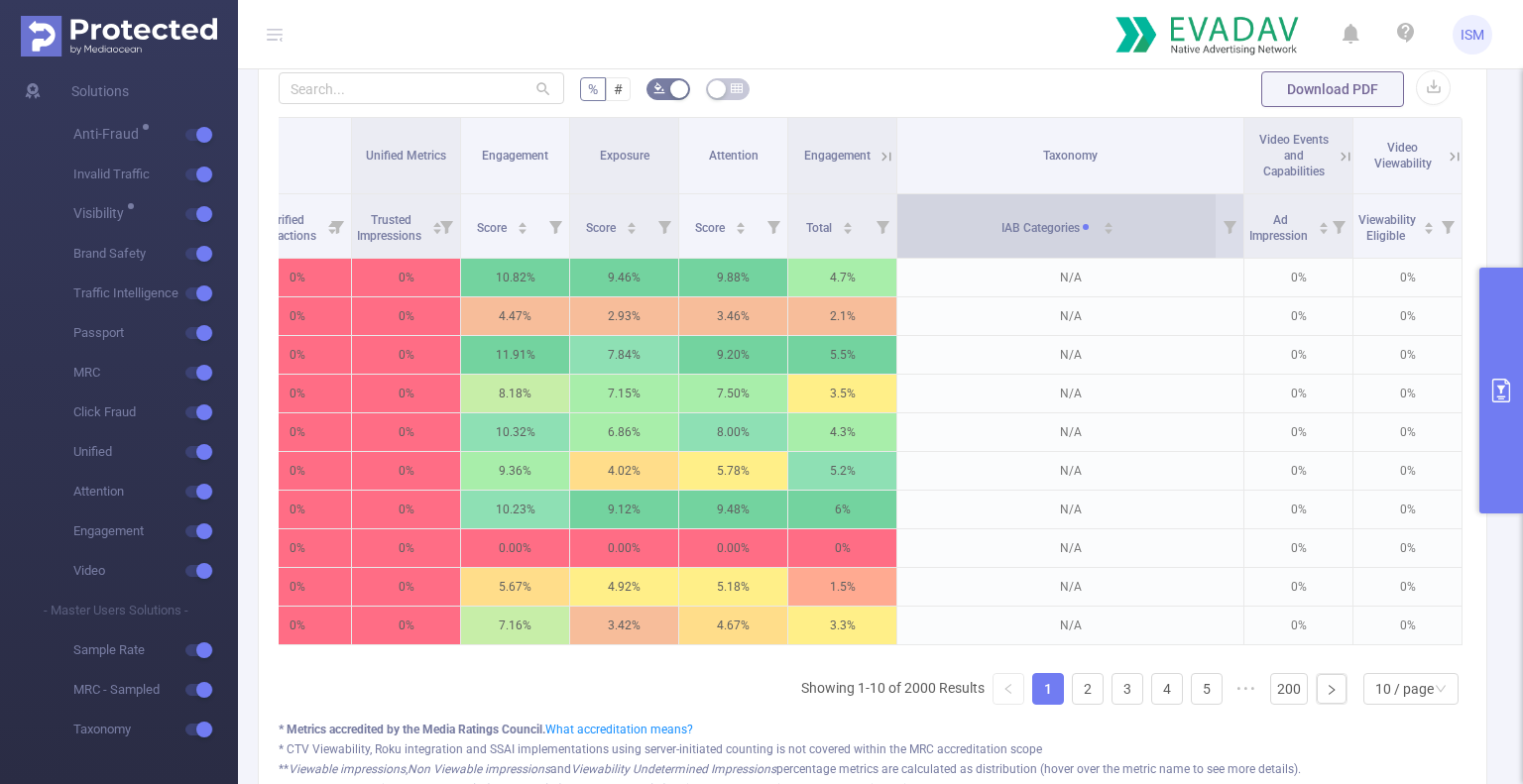 click 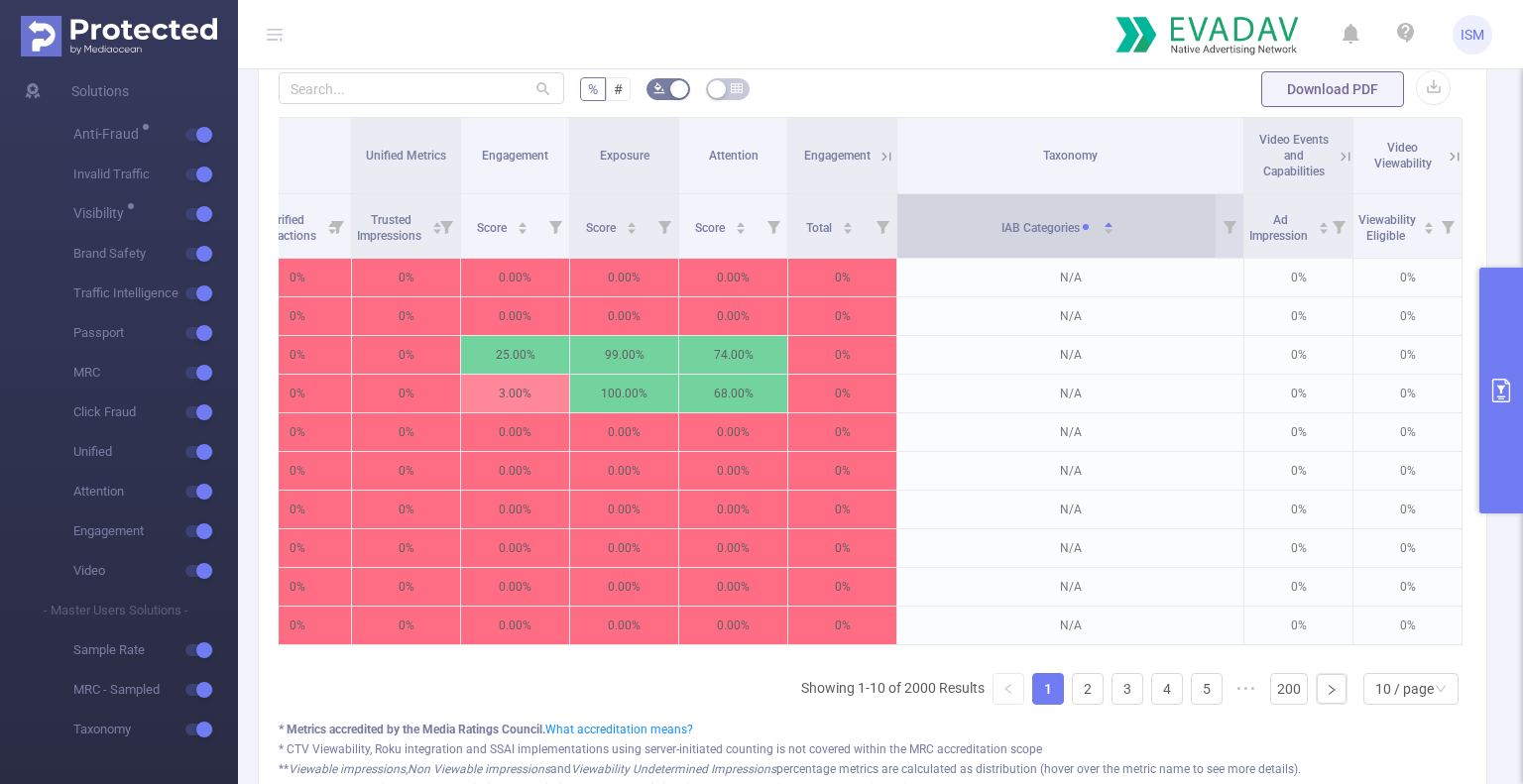 click 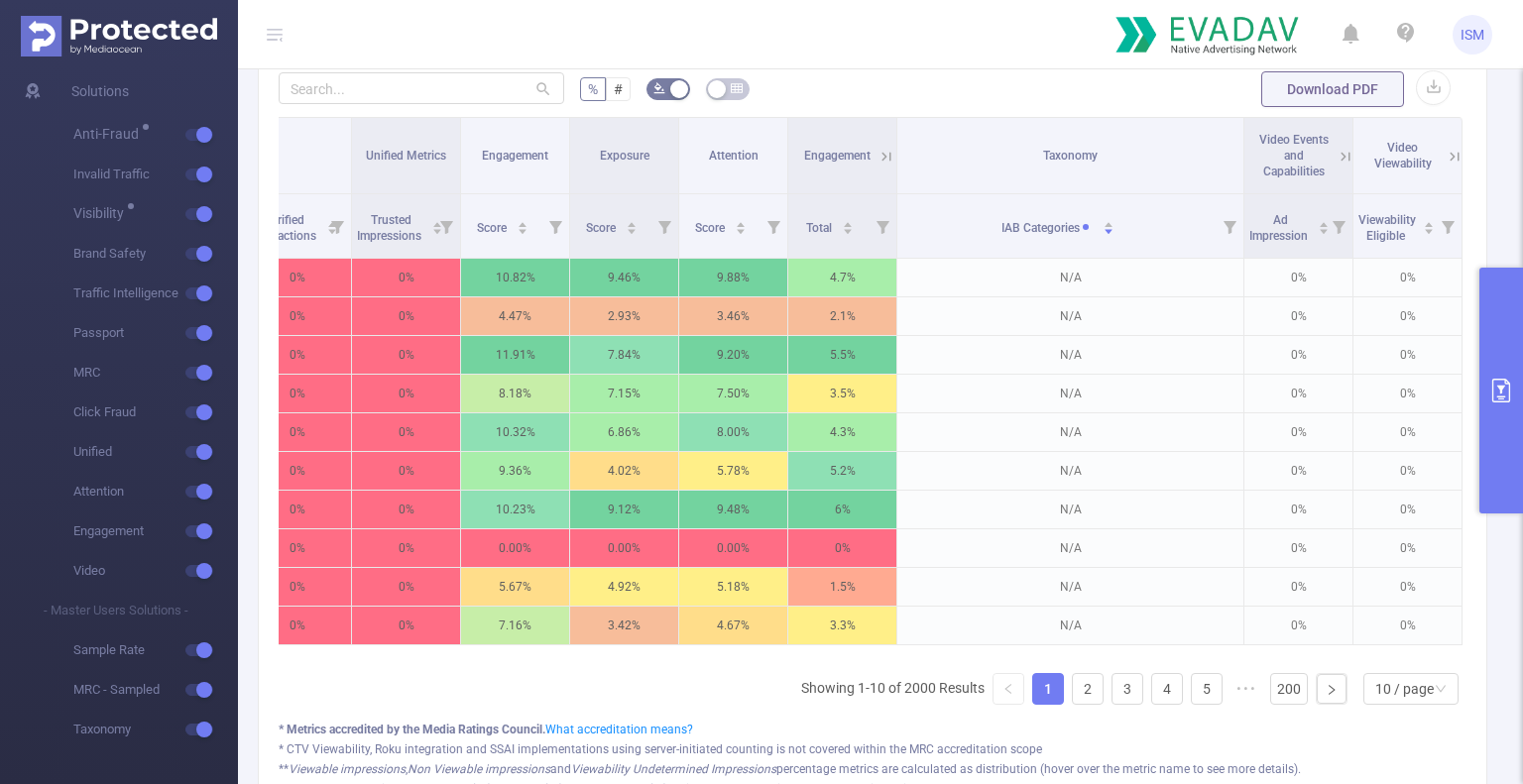 click 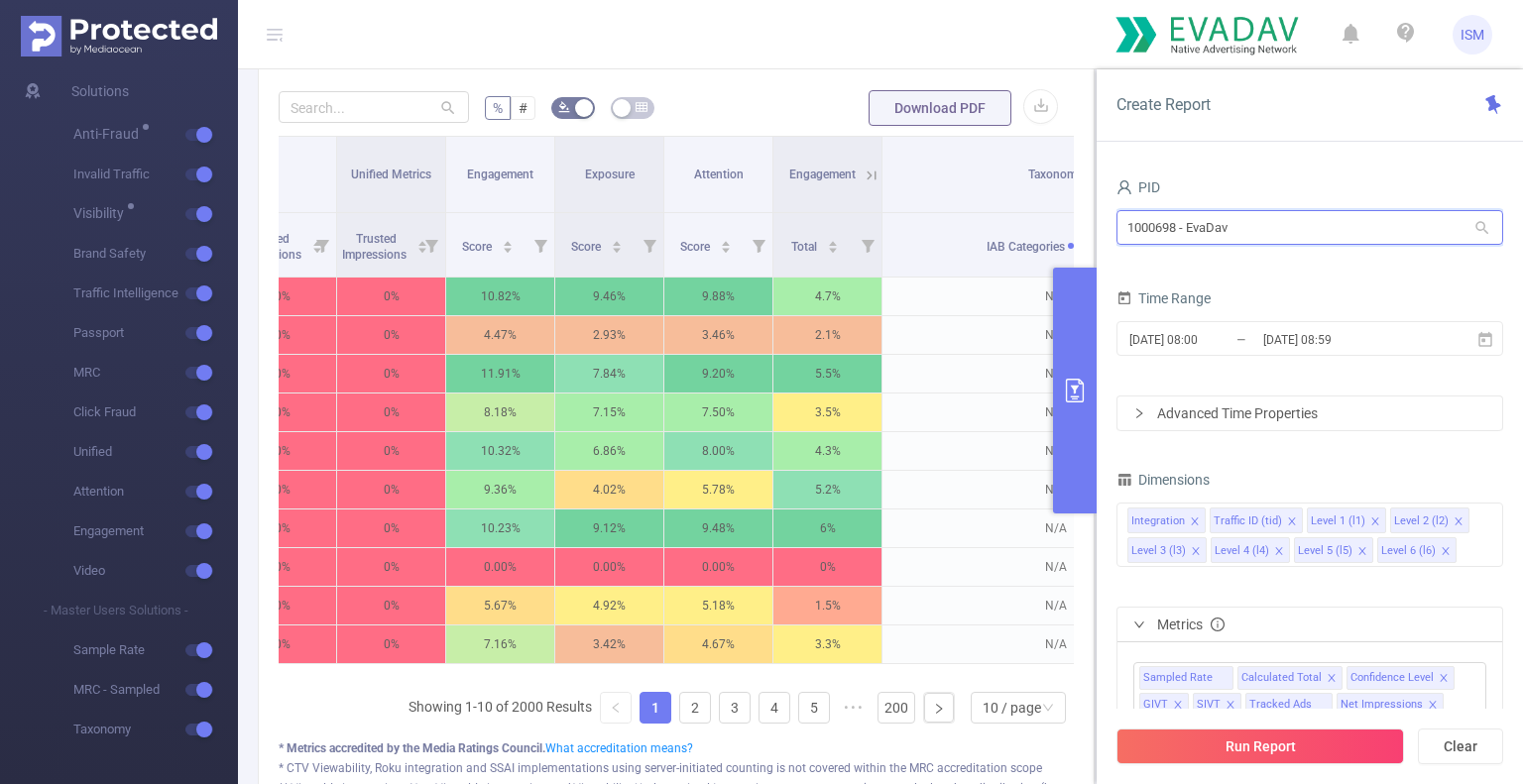 drag, startPoint x: 1248, startPoint y: 222, endPoint x: 1104, endPoint y: 226, distance: 144.05554 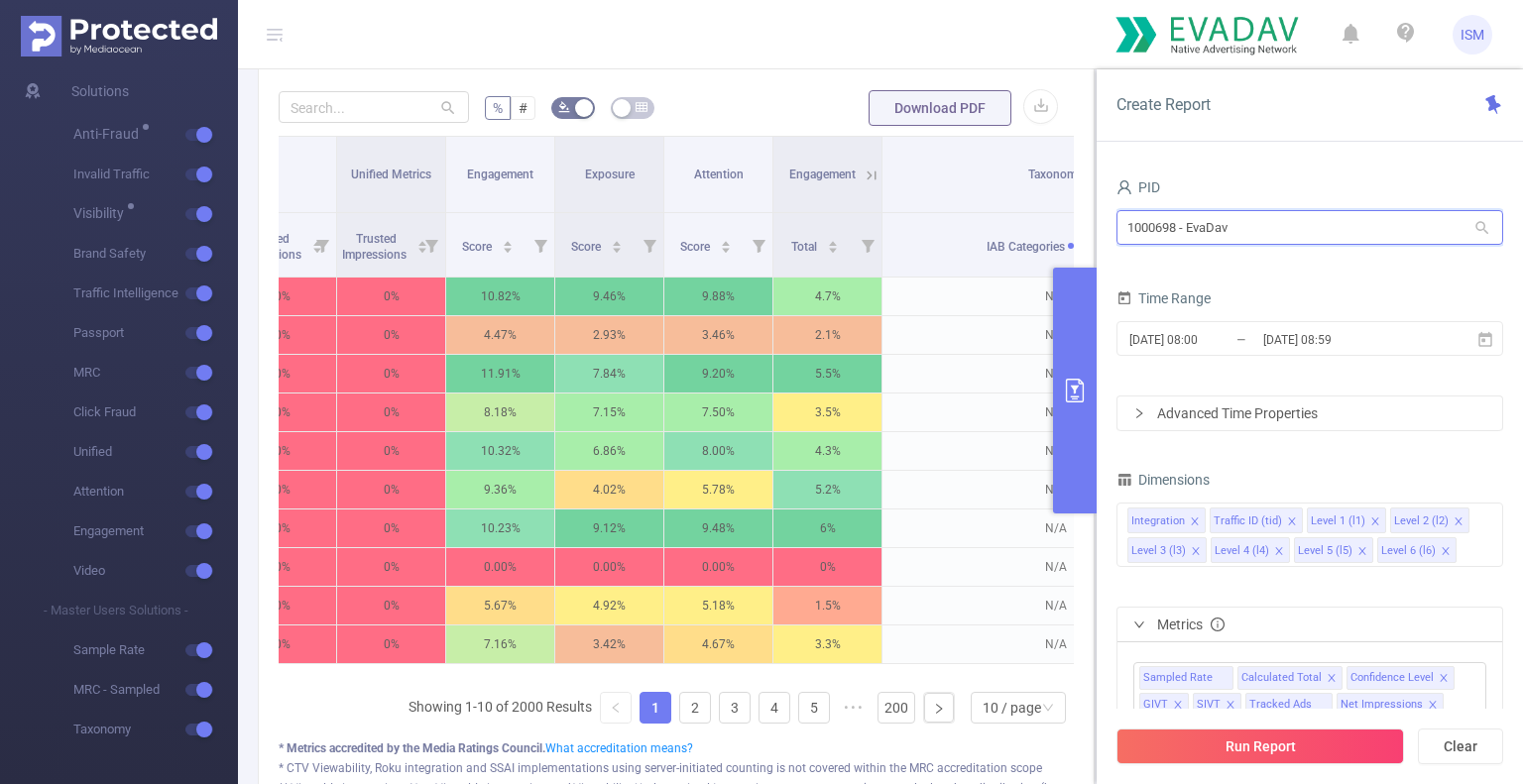 click on "PID 1000698 - EvaDav 1000698 - EvaDav      Time Range [DATE] 08:00   _   [DATE] 08:59 Advanced Time Properties    Dimensions Integration Traffic ID (tid) Level 1 (l1) Level 2 (l2) Level 3 (l3) Level 4 (l4) Level 5 (l5) Level 6 (l6)   Metrics Sampled Rate Calculated Total Confidence Level GIVT SIVT Tracked Ads Net Impressions GIVT Total Net Impressions SIVT Gross Impressions Calculated Total Confidence Level Ad Impression Ad Started Skipped Ads First Quartile (25%) Second Quartile (50%) Third Quartile (75%) Ad Completed Ad Muted Ad Unmuted Video Muted Video Audible Audio Status Unknown Small Player Larger Player Viewable Ad Viewable on Complete (VoC) Audible and Viewable on Complete (AVoC) Viewability Eligible Total Touch Audio Play Screen Click Spamming Click Injection Click Spamming- Suspicious Click Injection- Suspicious Tracked Ads GIVT SIVT *GIVT *SIVT Decision Rate *SIVT *Gross Impressions *Viewable Impressions *Non Viewable Impressions *Viewability Undetermined Impressions Purchased" at bounding box center [1310, 486] 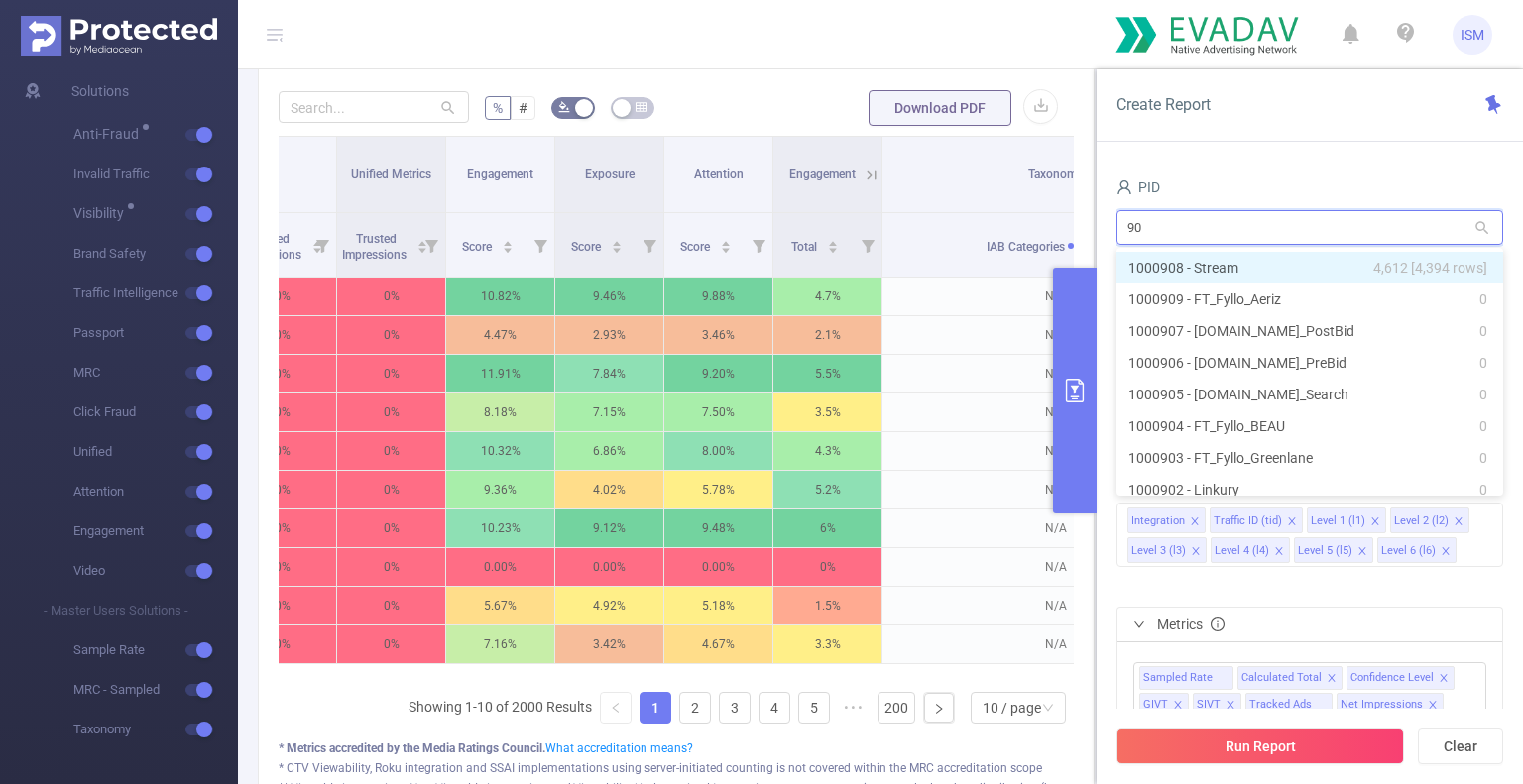 type on "9" 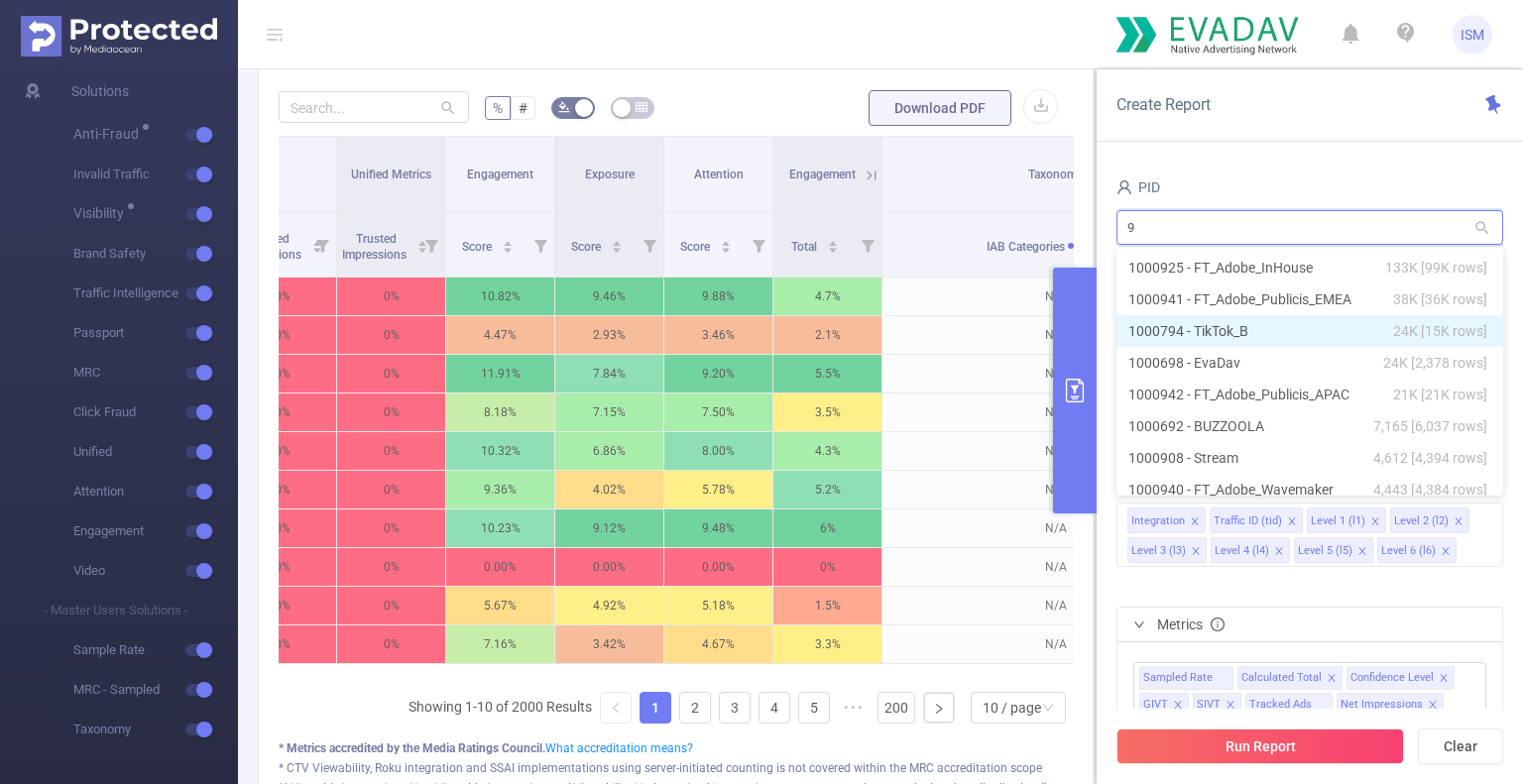 click on "1000794 - TikTok_B 24K [15K rows]" at bounding box center [1310, 331] 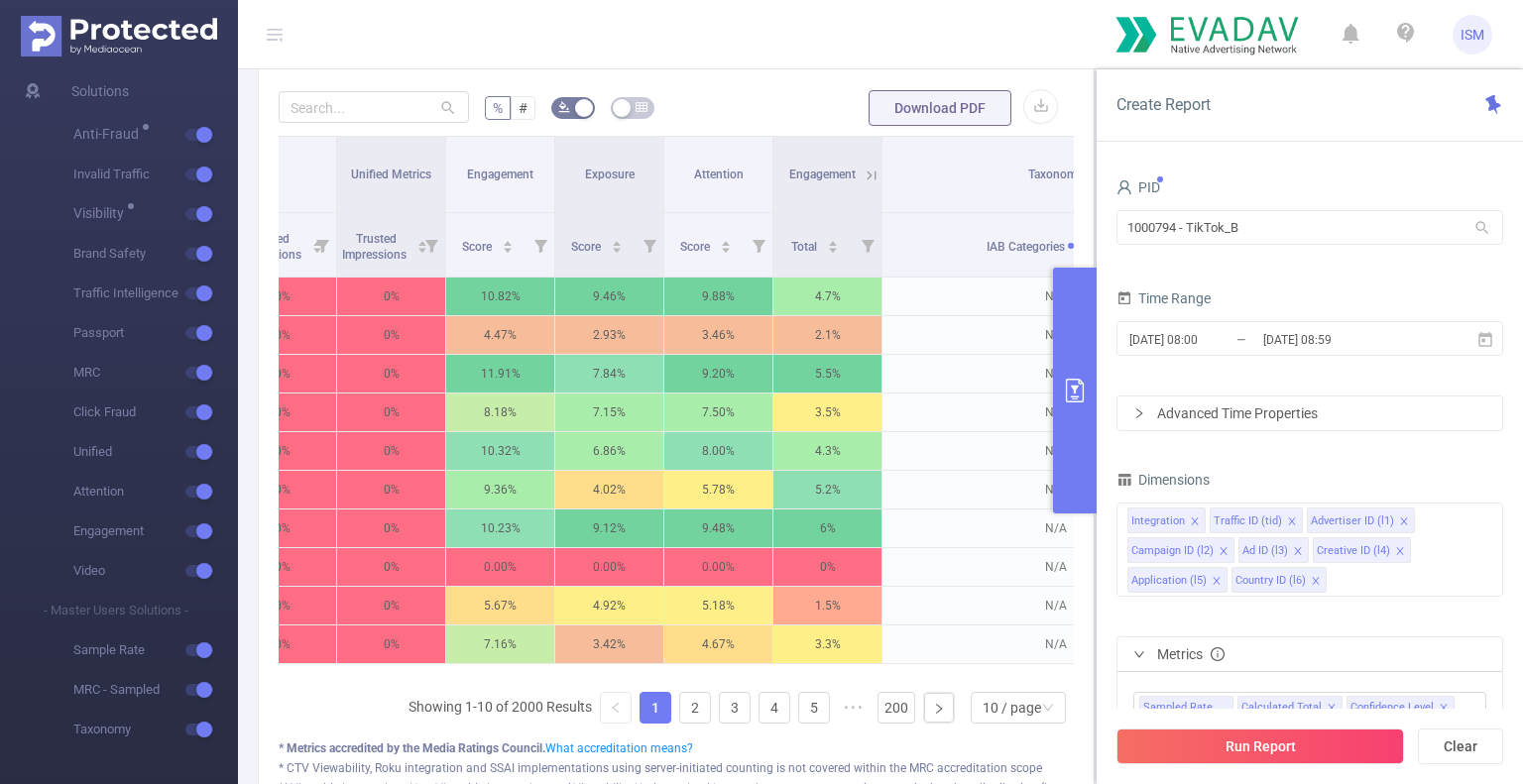 drag, startPoint x: 1282, startPoint y: 748, endPoint x: 1261, endPoint y: 754, distance: 21.84033 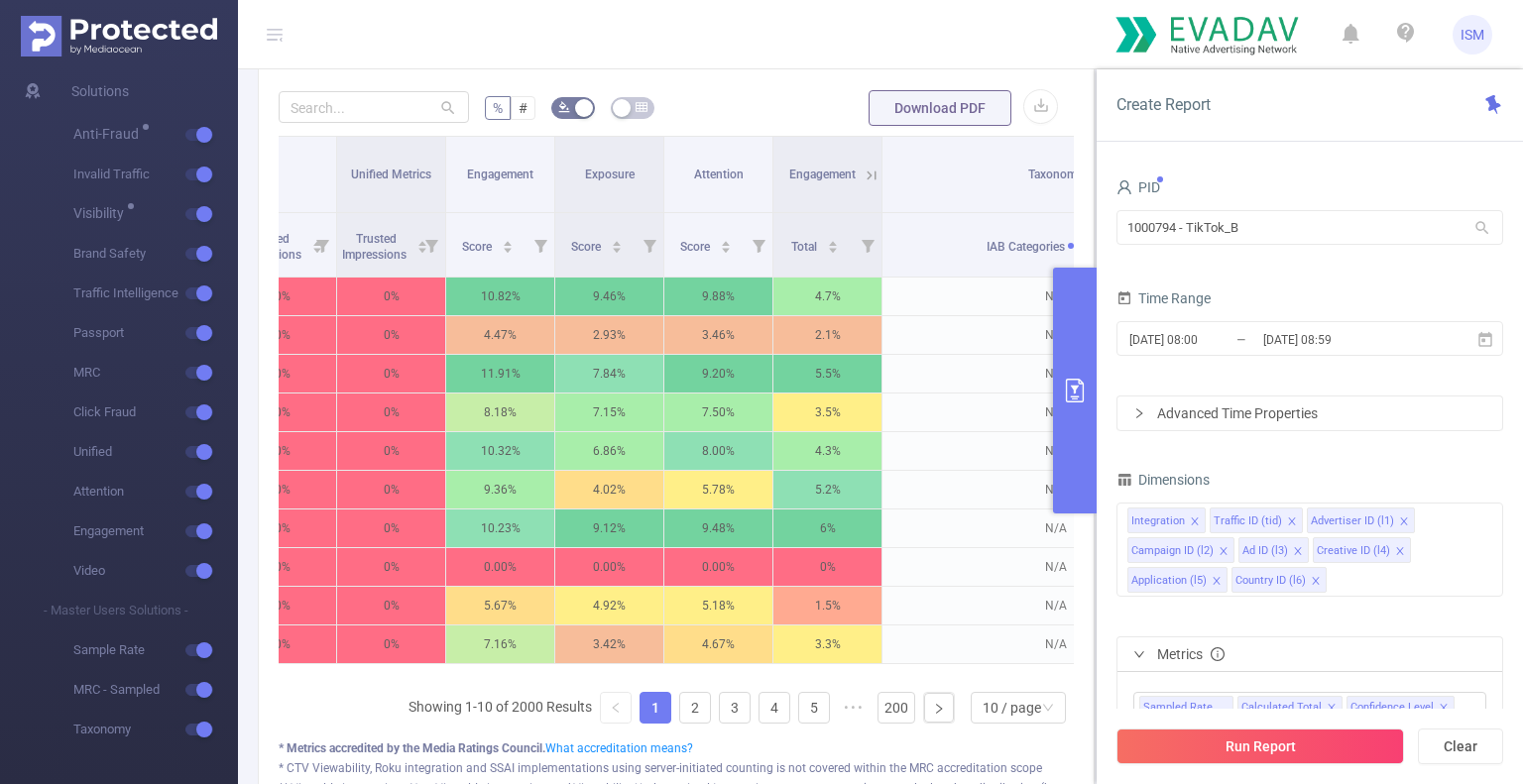 click on "Run Report" at bounding box center [1260, 746] 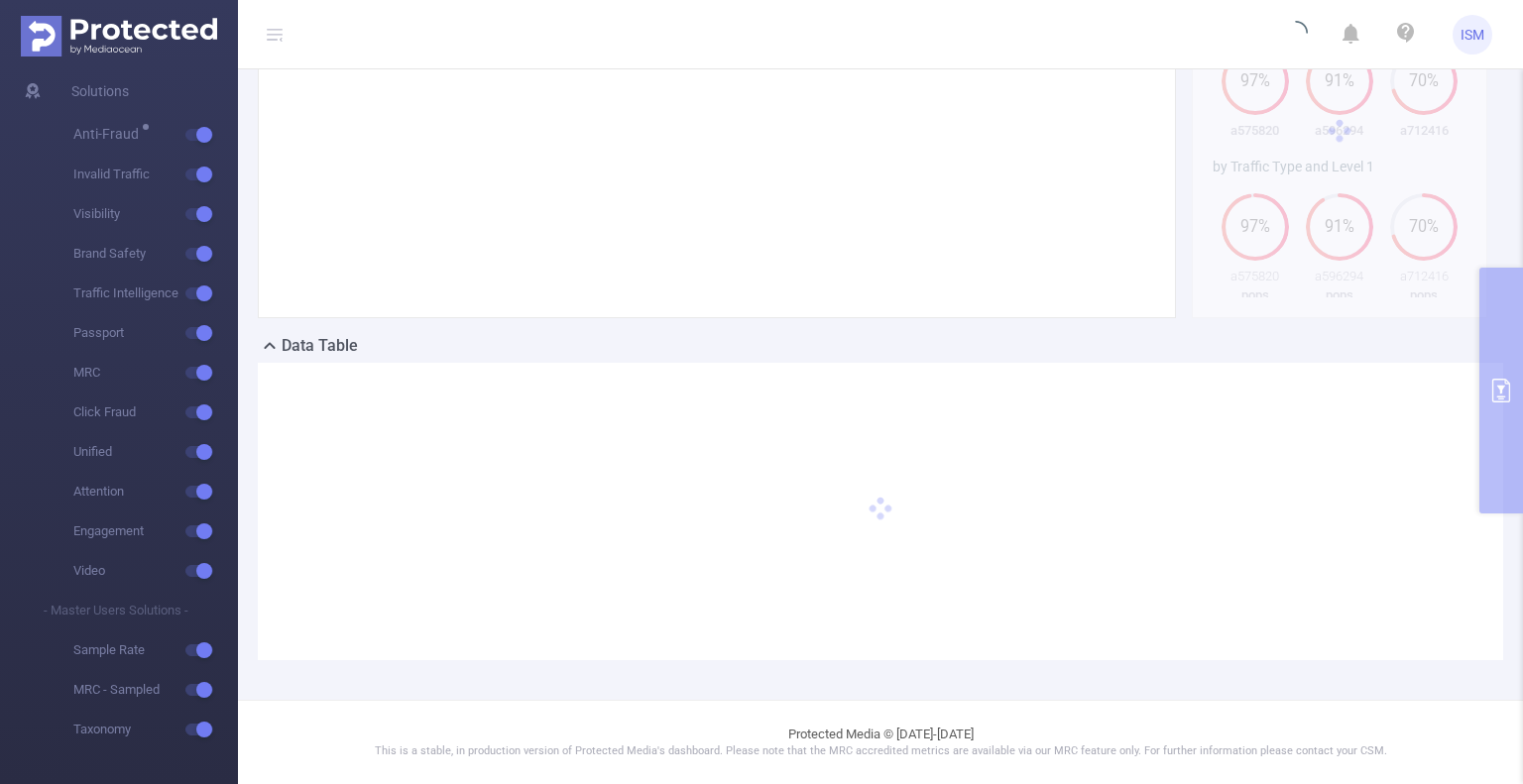 scroll, scrollTop: 213, scrollLeft: 0, axis: vertical 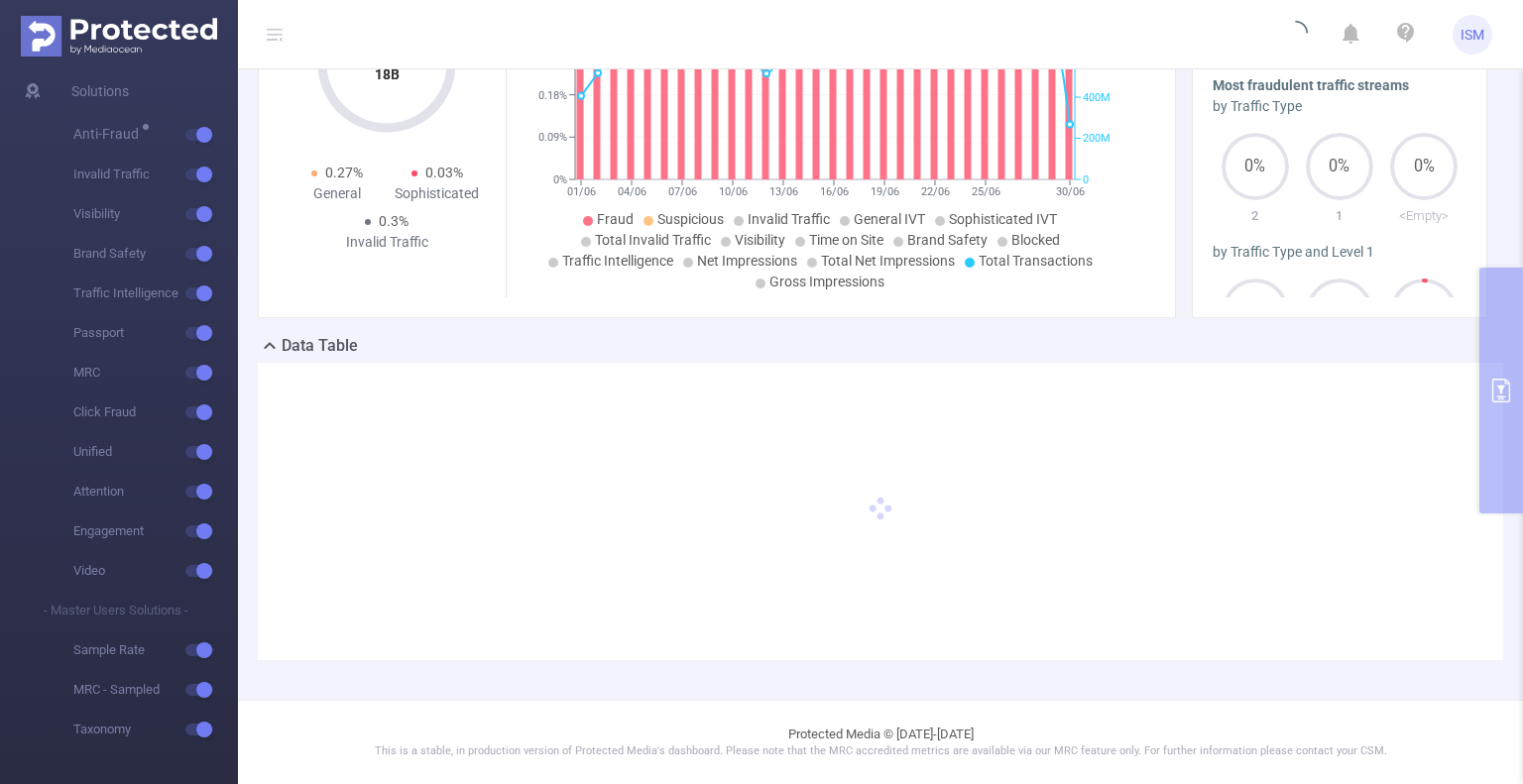 click 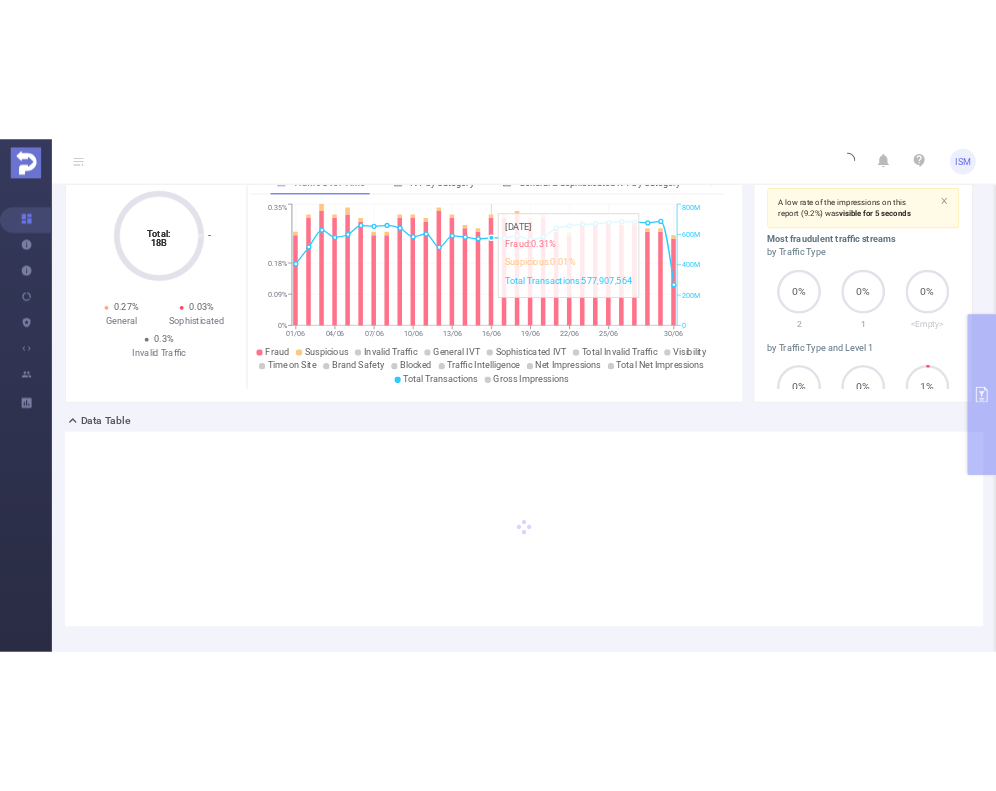 scroll, scrollTop: 196, scrollLeft: 0, axis: vertical 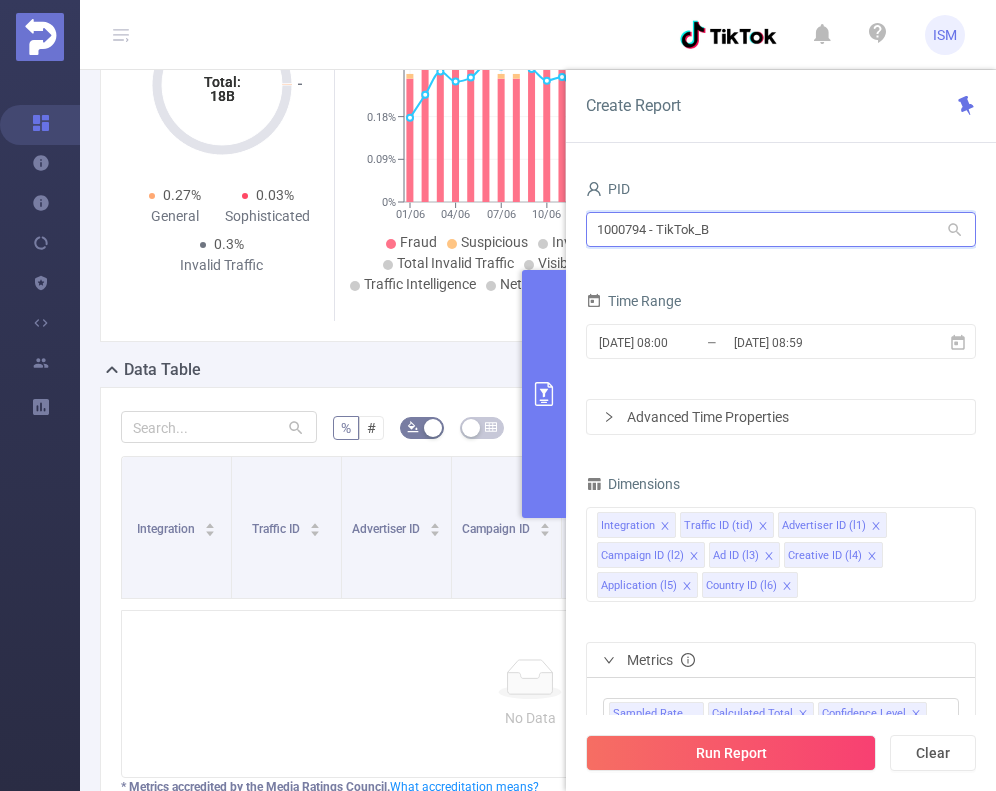 drag, startPoint x: 747, startPoint y: 223, endPoint x: 582, endPoint y: 219, distance: 165.04848 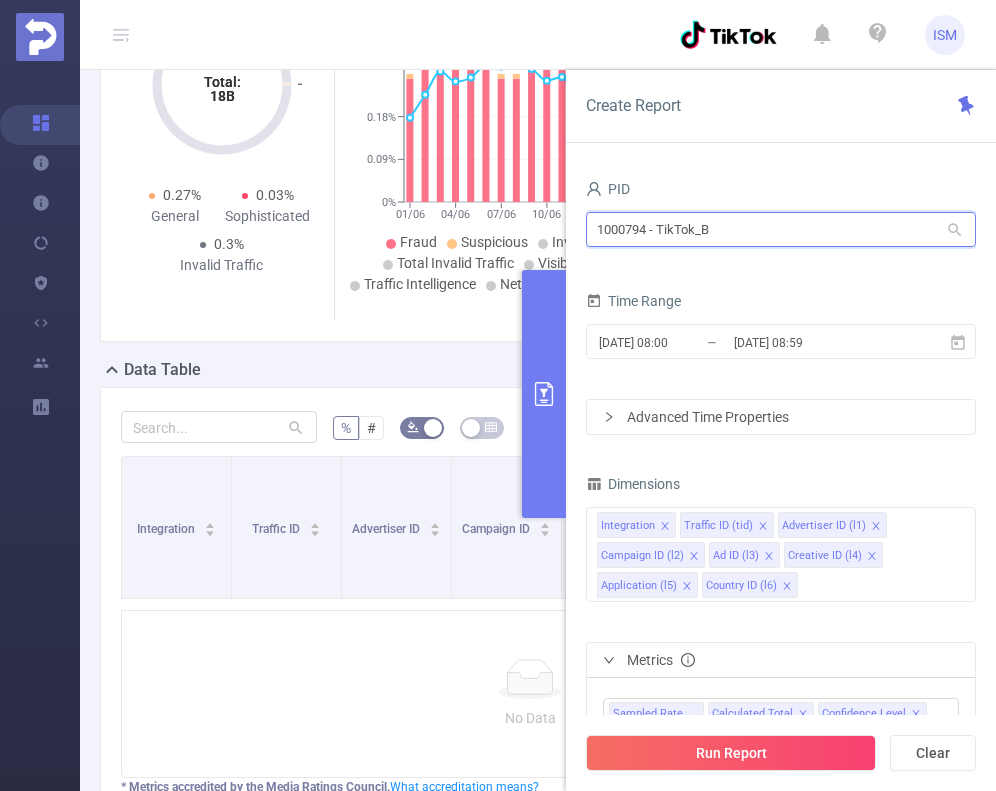 click on "PID 1000794 - TikTok_B 1000794 - TikTok_B      Time Range [DATE] 08:00   _   [DATE] 08:59 Advanced Time Properties    Dimensions Integration Traffic ID (tid) Advertiser ID (l1) Campaign ID (l2) Ad ID (l3) Creative ID (l4) Application (l5) Country ID (l6)   Metrics Sampled Rate Calculated Total Confidence Level GIVT SIVT Tracked Ads Net Impressions GIVT Total Net Impressions SIVT Gross Impressions Calculated Total Confidence Level Ad Impression Ad Started Skipped Ads First Quartile (25%) Second Quartile (50%) Third Quartile (75%) Ad Completed Ad Muted Ad Unmuted Video Muted Video Audible Audio Status Unknown Small Player Larger Player Viewable Ad Viewable on Complete (VoC) Audible and Viewable on Complete (AVoC) Viewability Eligible Total Touch Audio Play Screen Click Spamming Click Injection Click Spamming- Suspicious Click Injection- Suspicious Tracked Ads GIVT SIVT *GIVT *SIVT Decision Rate *SIVT *Gross Impressions *Viewable Impressions *Non Viewable Impressions *Measured Impressions IVT" at bounding box center (781, 490) 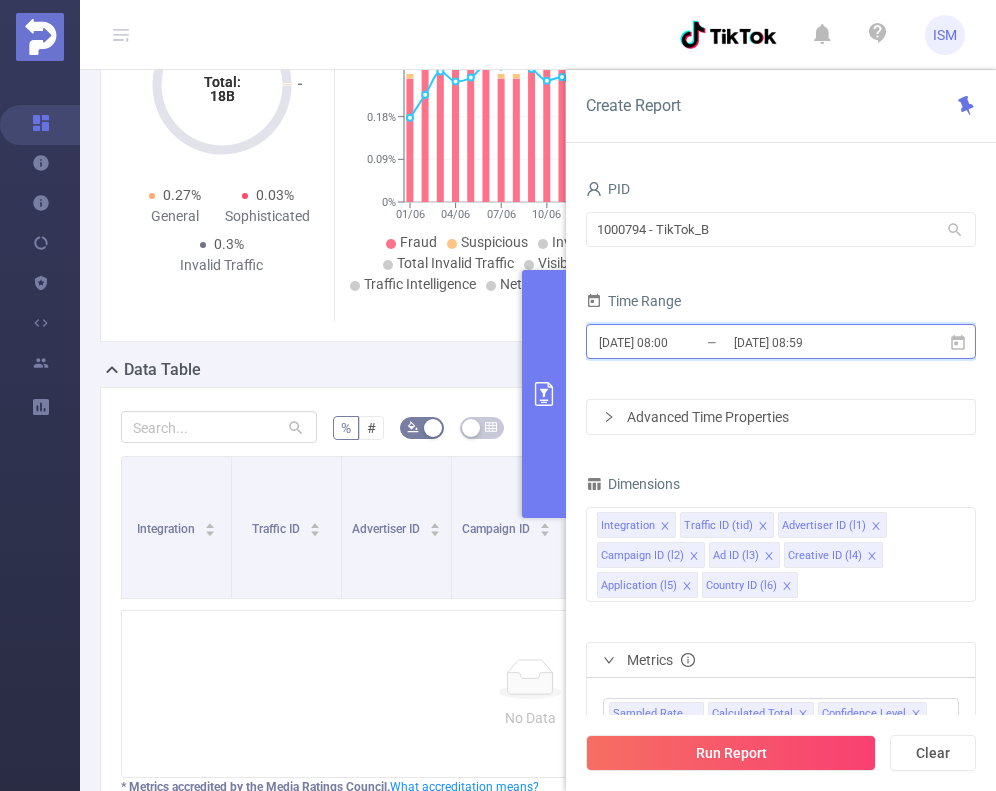 click 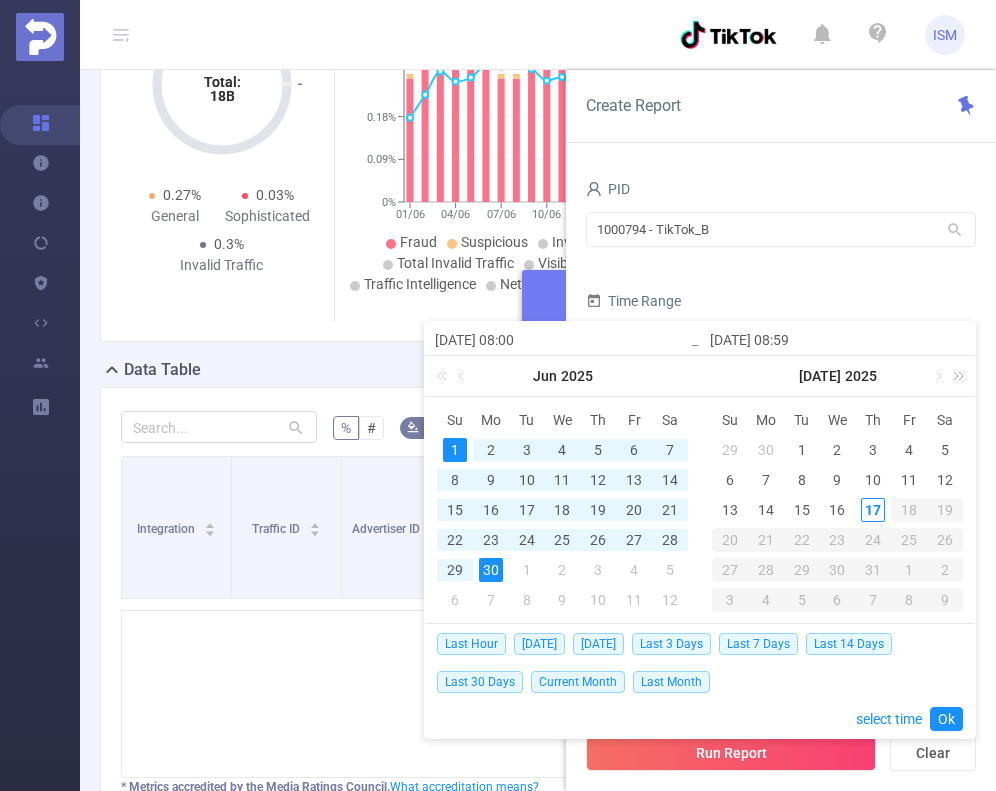 click at bounding box center [955, 376] 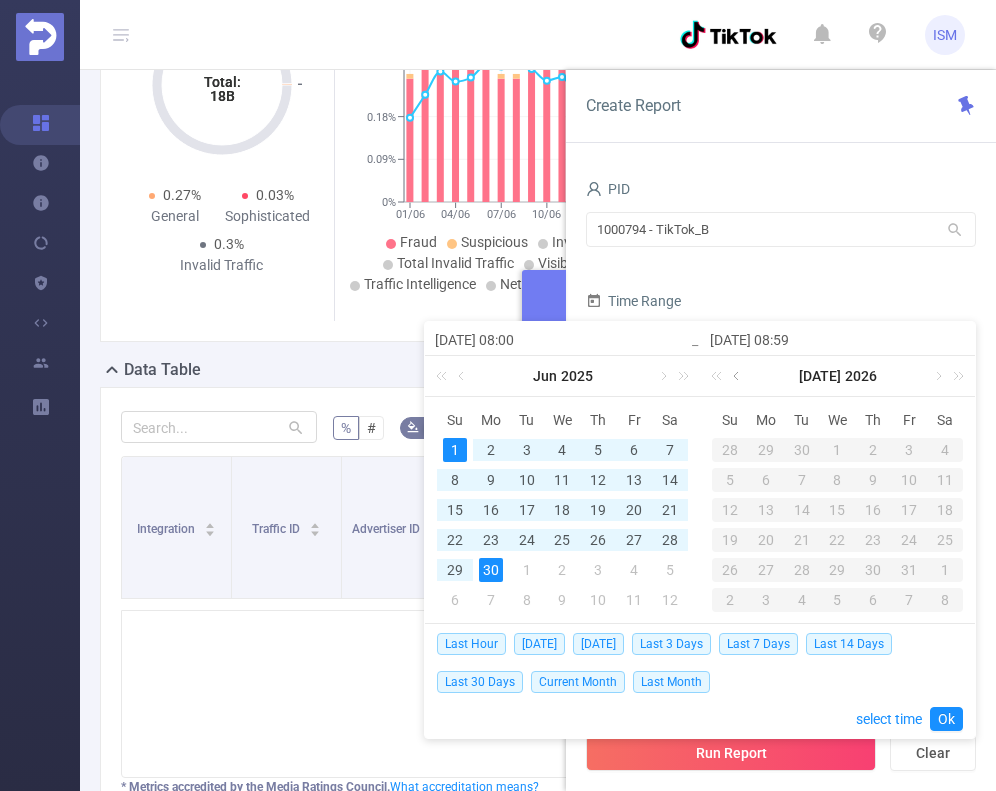 click at bounding box center [738, 376] 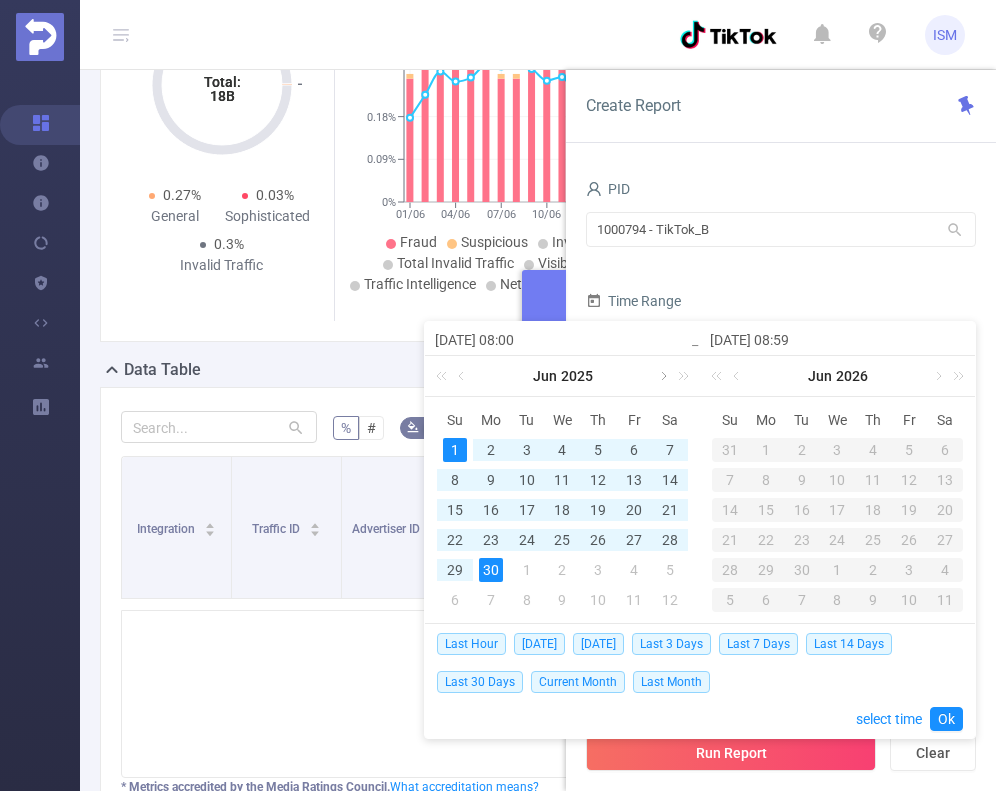 click at bounding box center (662, 376) 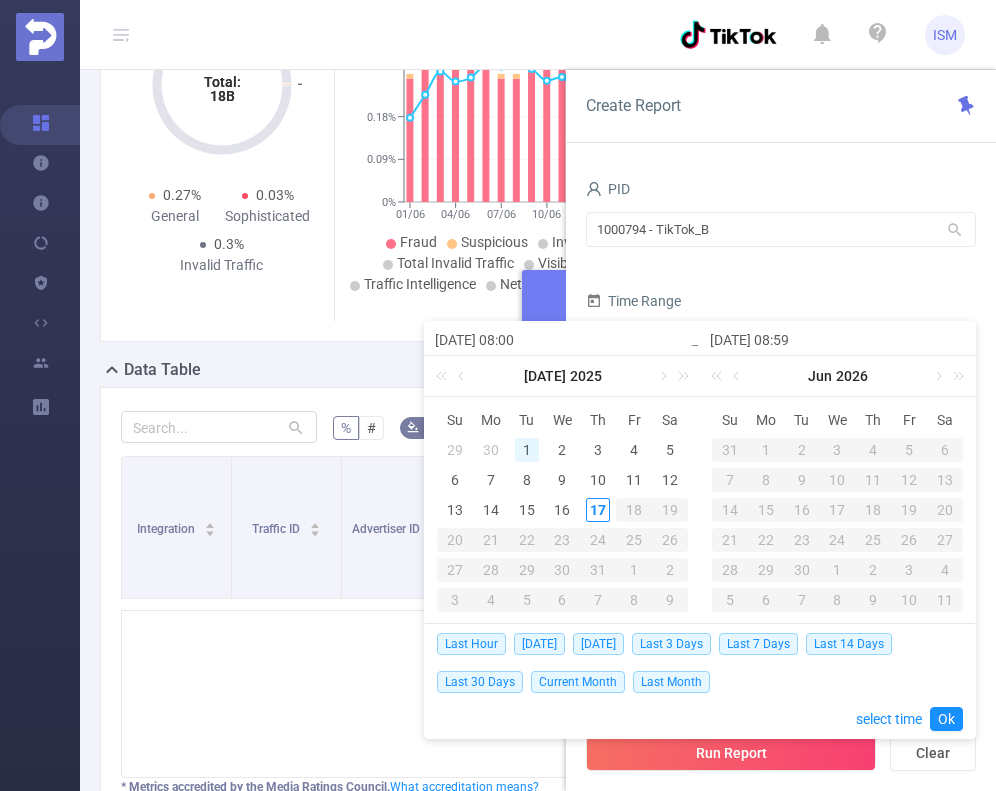 click on "1" at bounding box center (527, 450) 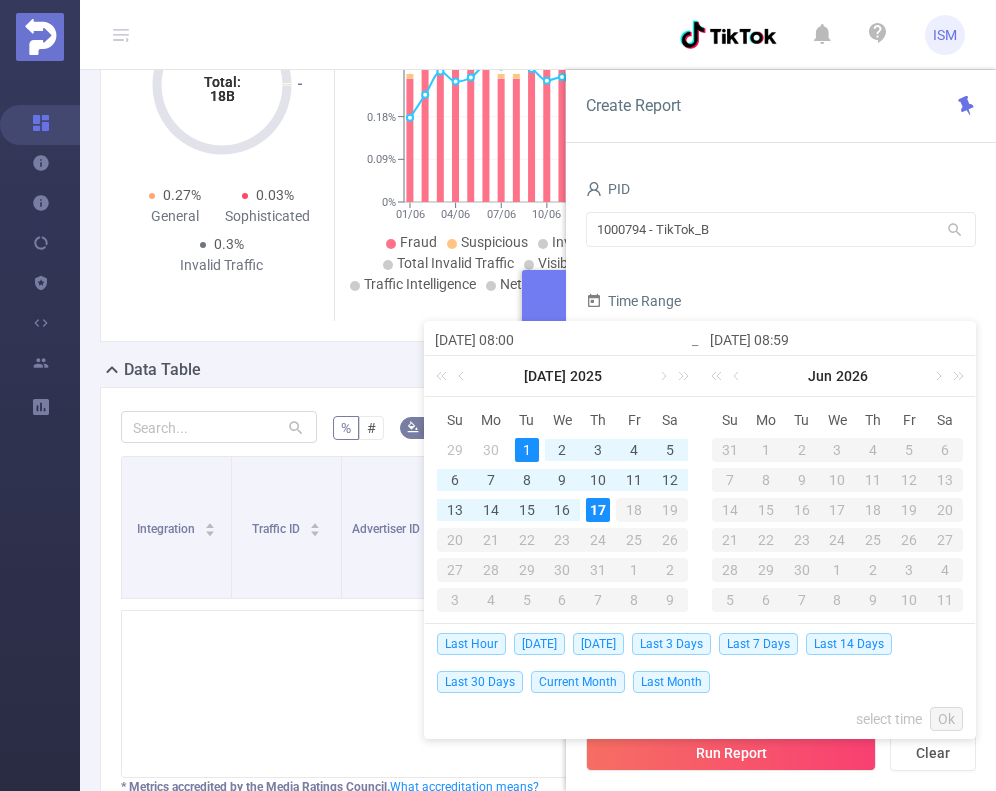 click on "17" at bounding box center (598, 510) 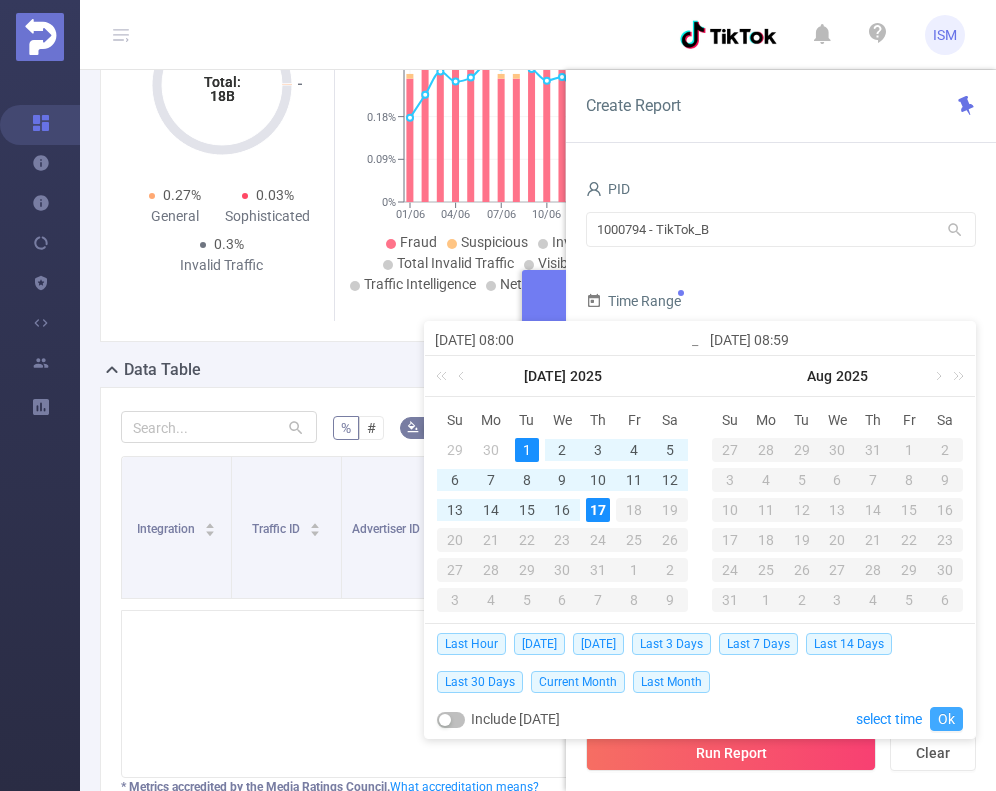 click on "Ok" at bounding box center [946, 719] 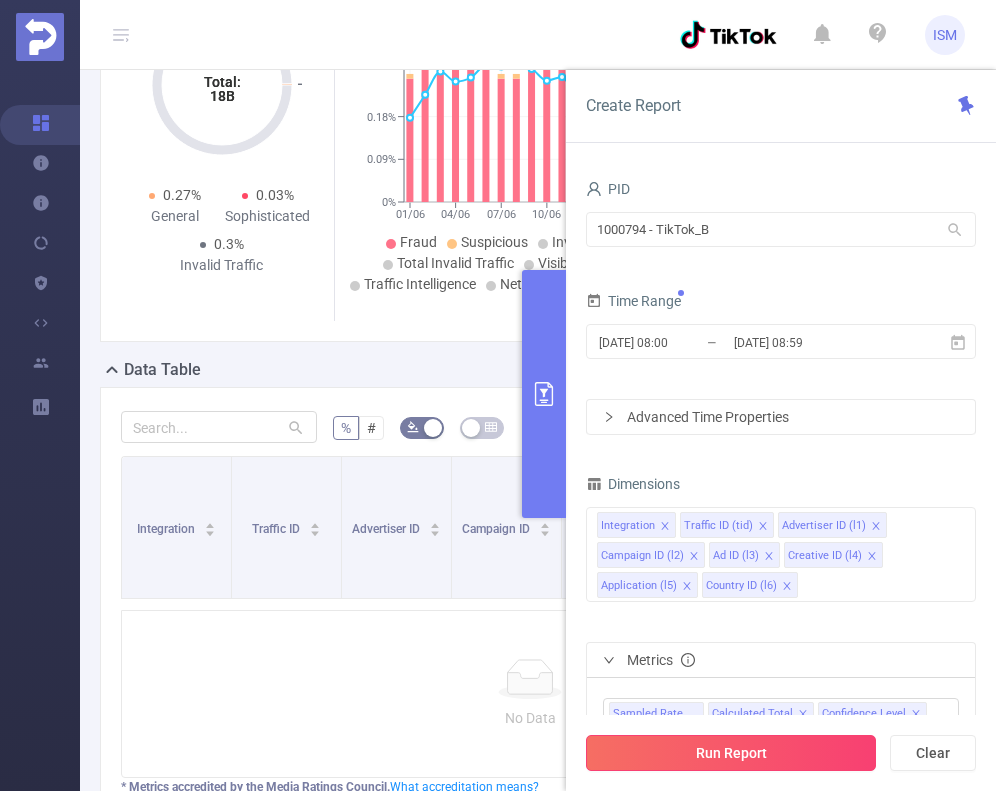 click on "Run Report" at bounding box center (731, 753) 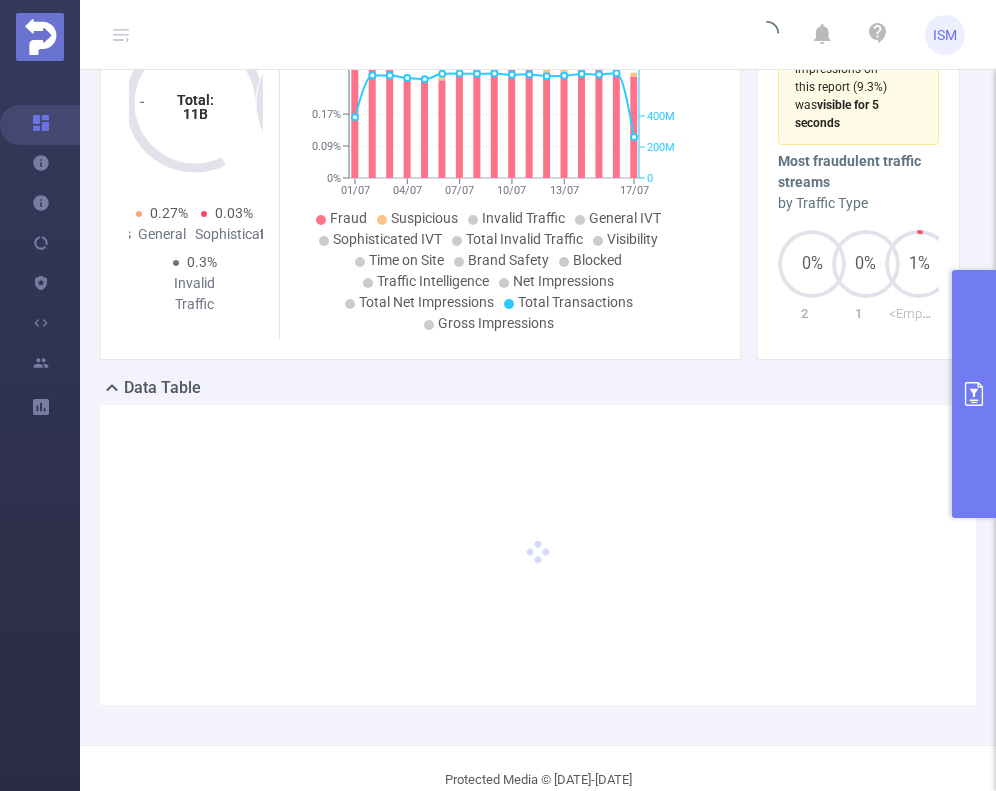 scroll, scrollTop: 200, scrollLeft: 0, axis: vertical 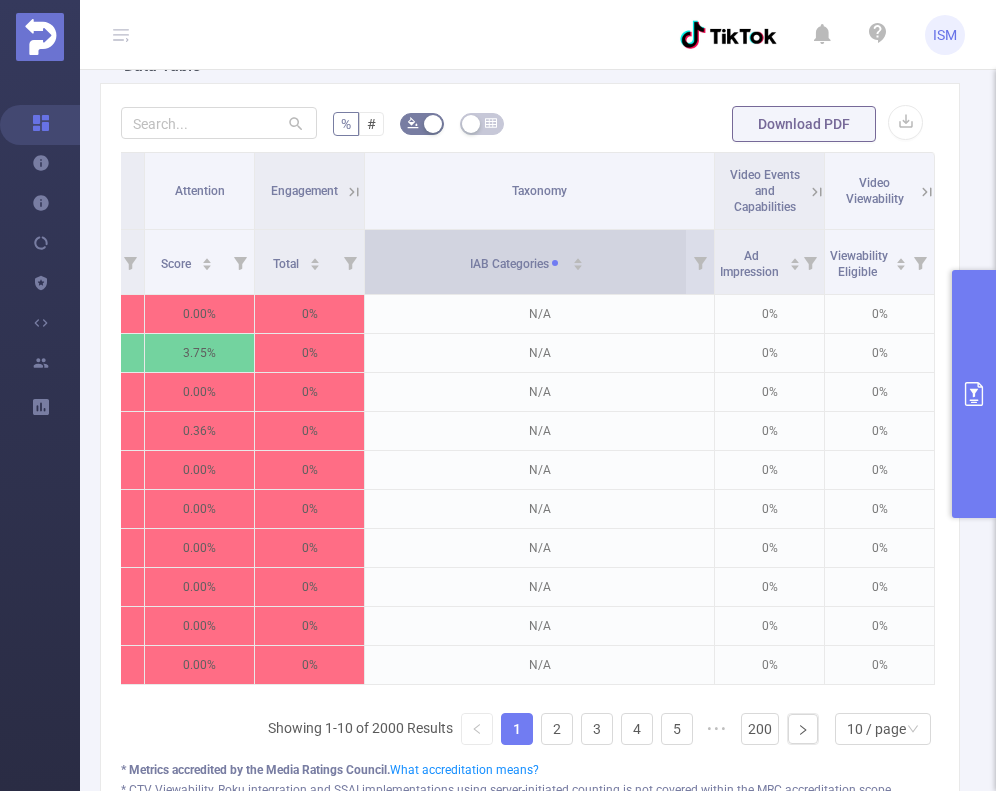click 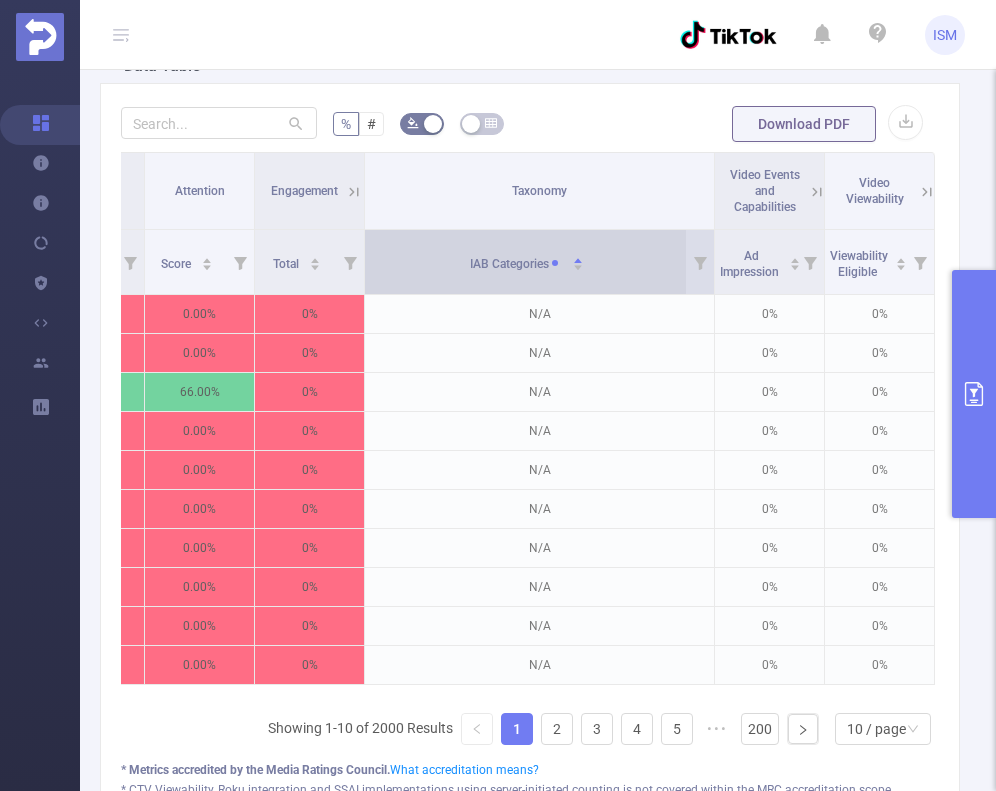 click 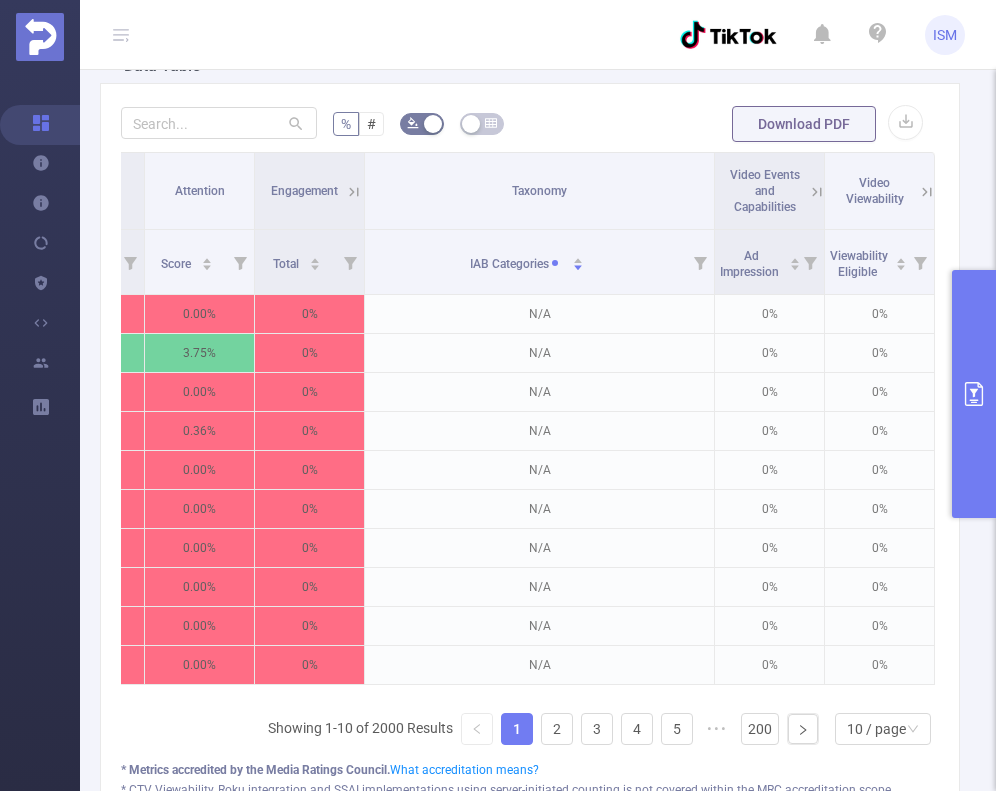 click at bounding box center (974, 394) 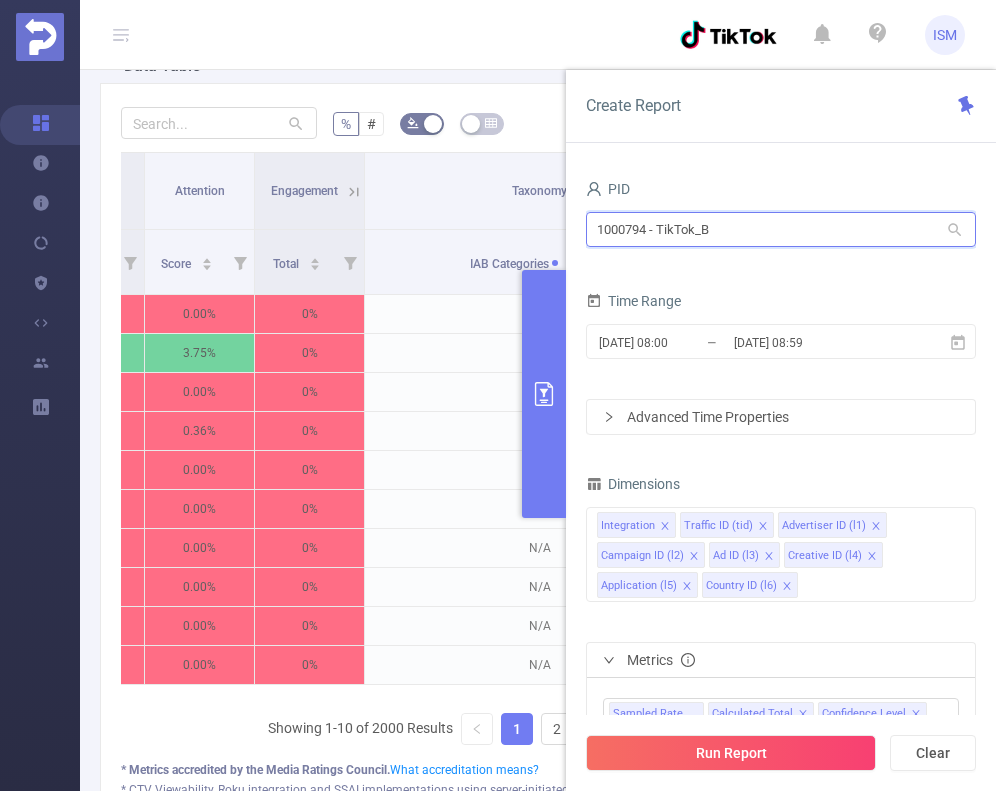 drag, startPoint x: 763, startPoint y: 224, endPoint x: 588, endPoint y: 207, distance: 175.82378 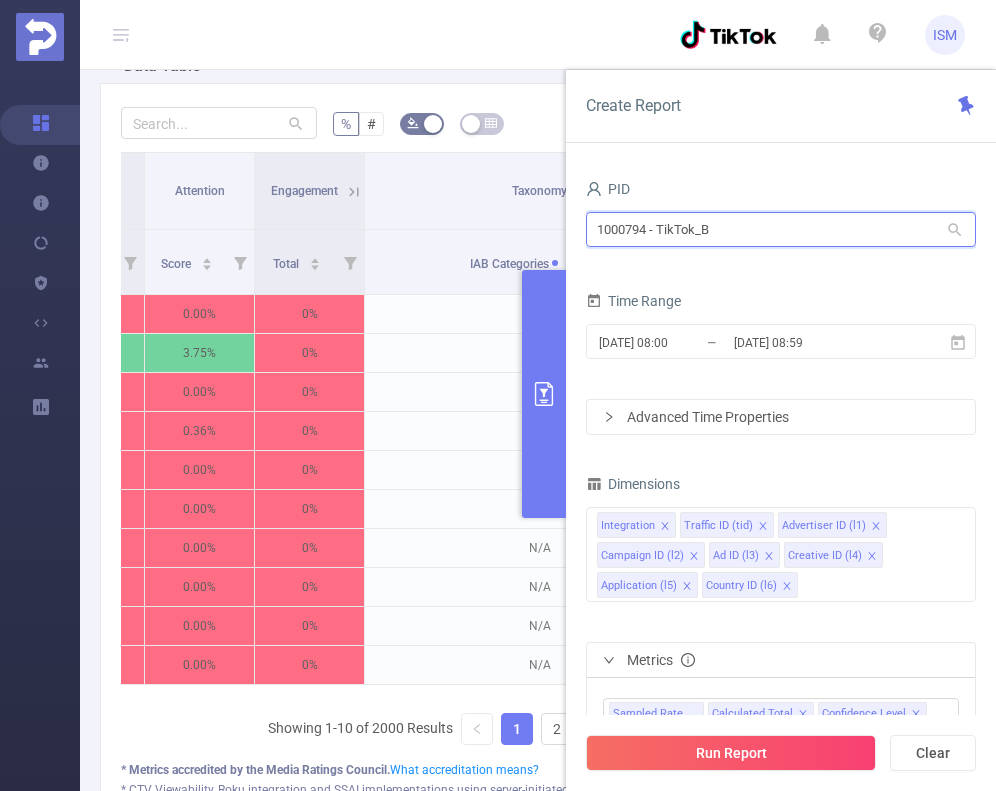 click on "PID 1000794 - TikTok_B 1000794 - TikTok_B" at bounding box center [781, 219] 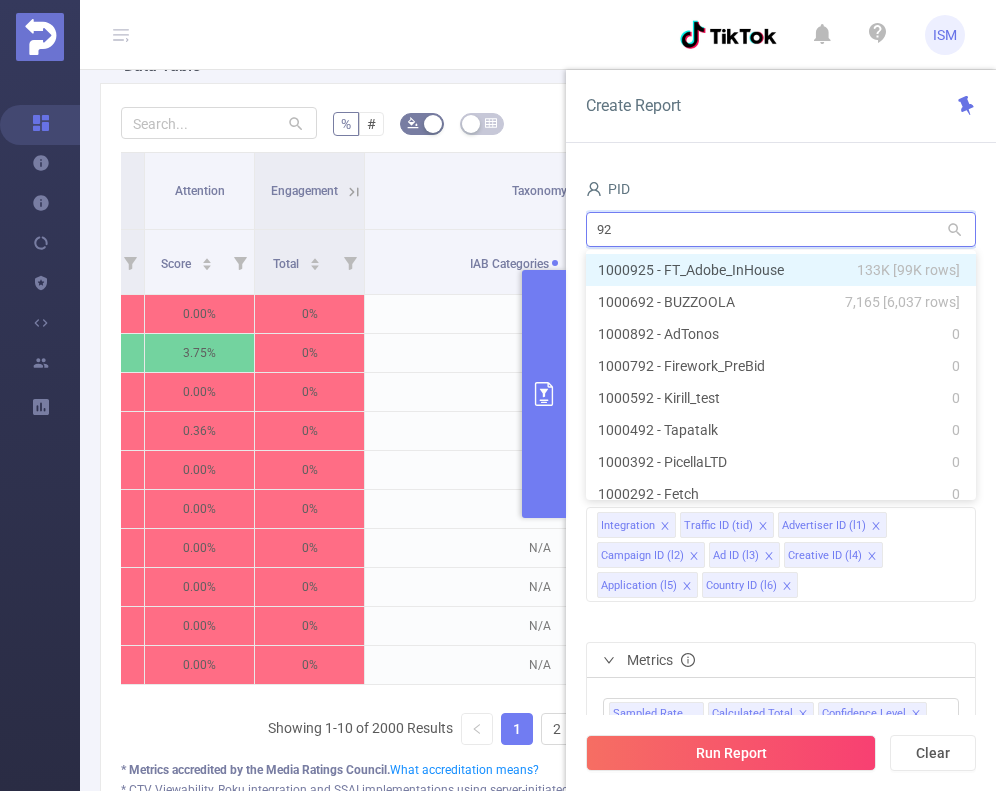 type on "925" 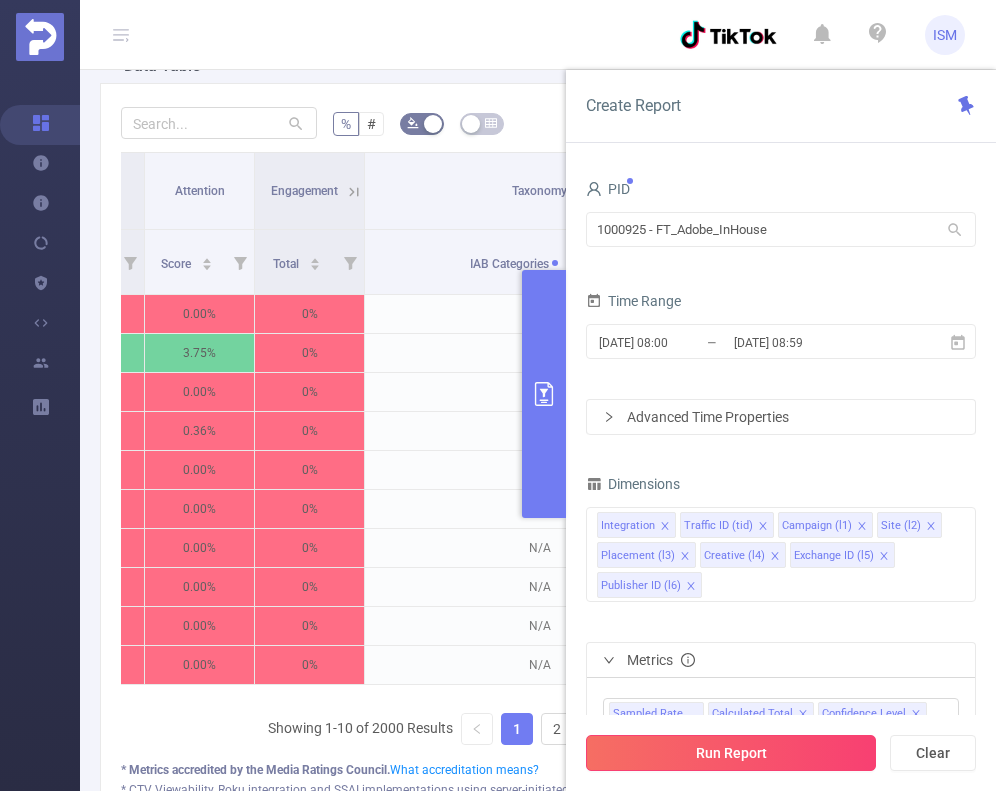 click on "Run Report" at bounding box center [731, 753] 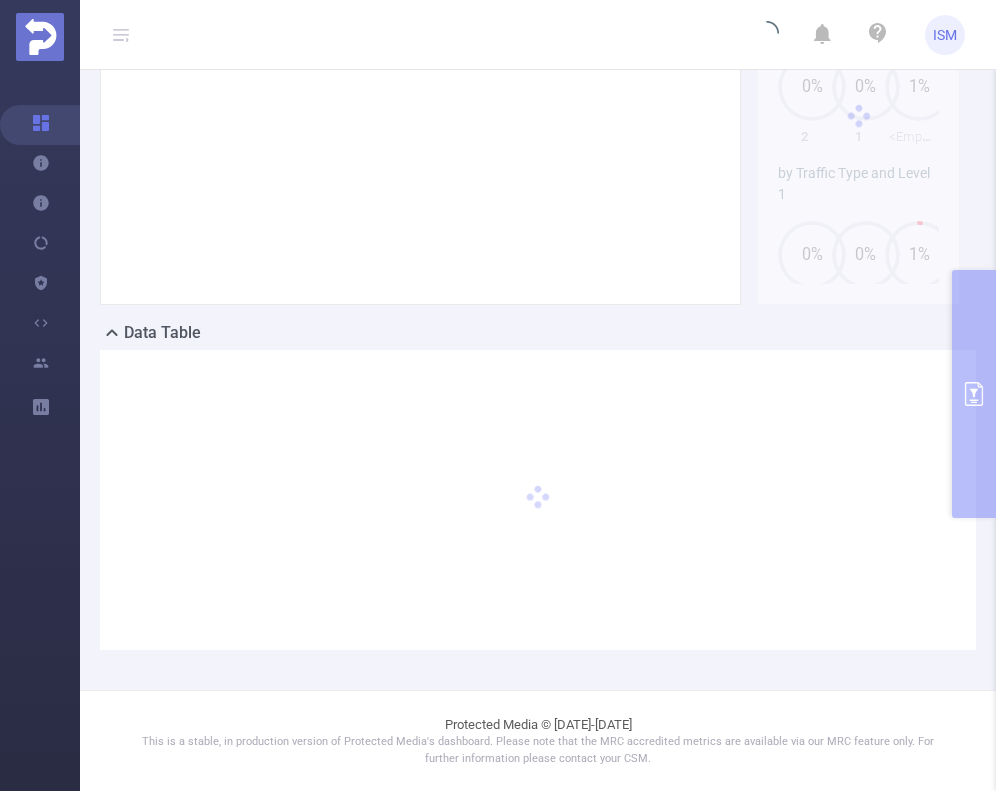 scroll, scrollTop: 232, scrollLeft: 0, axis: vertical 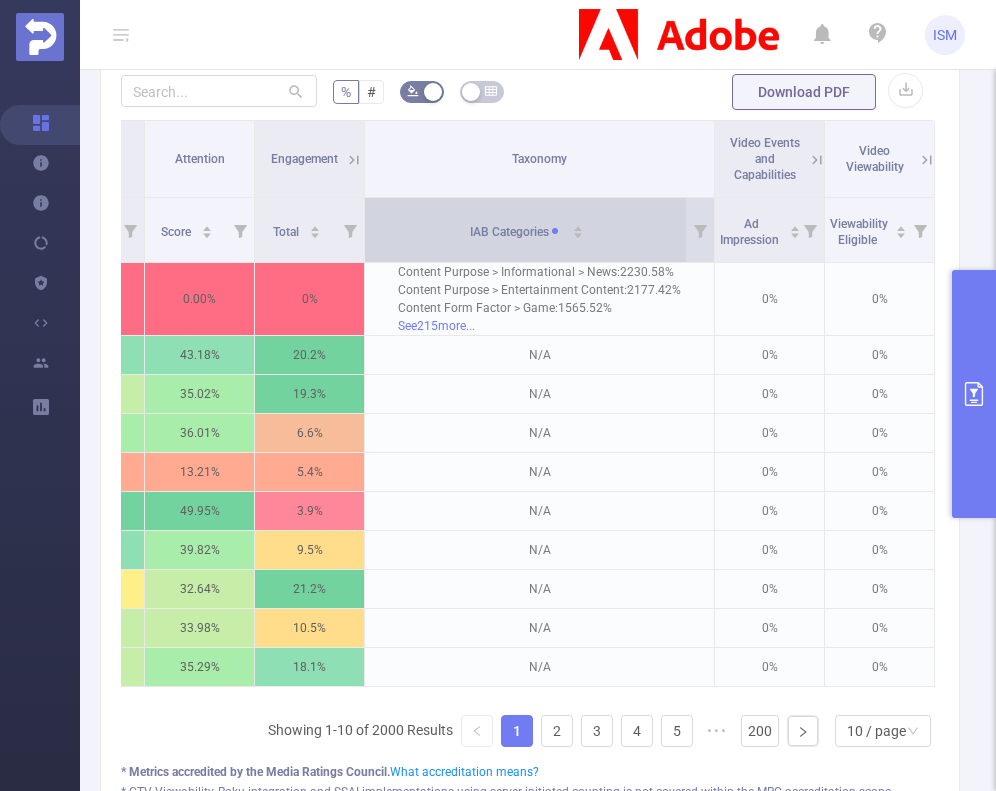 click 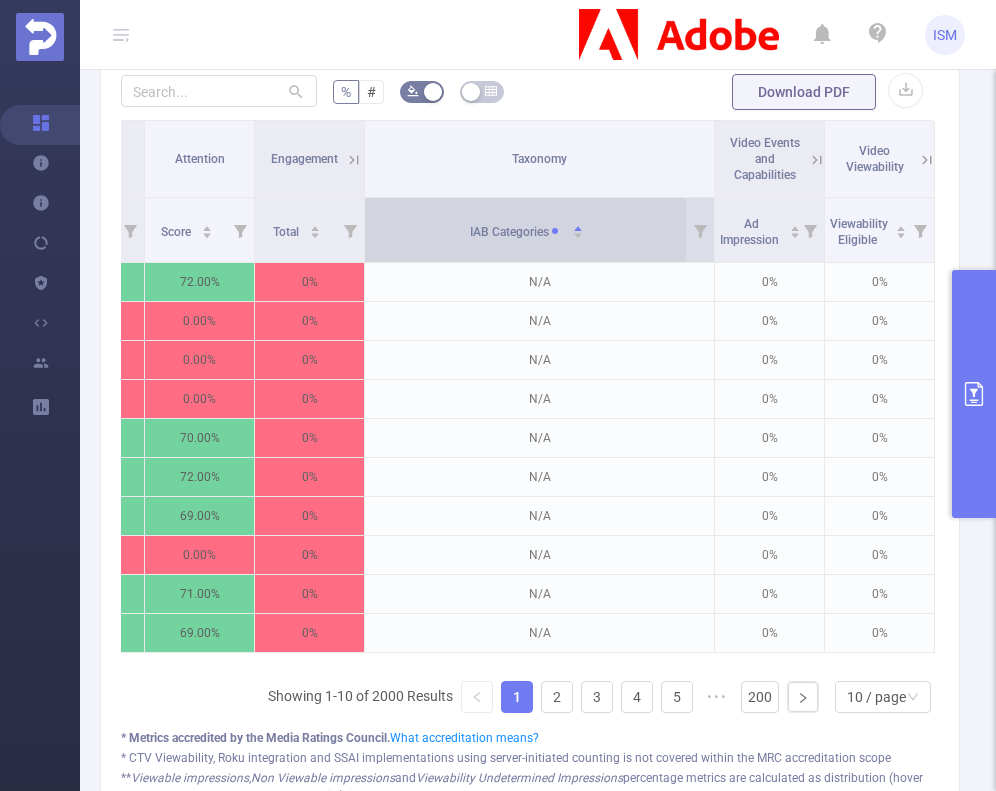 click 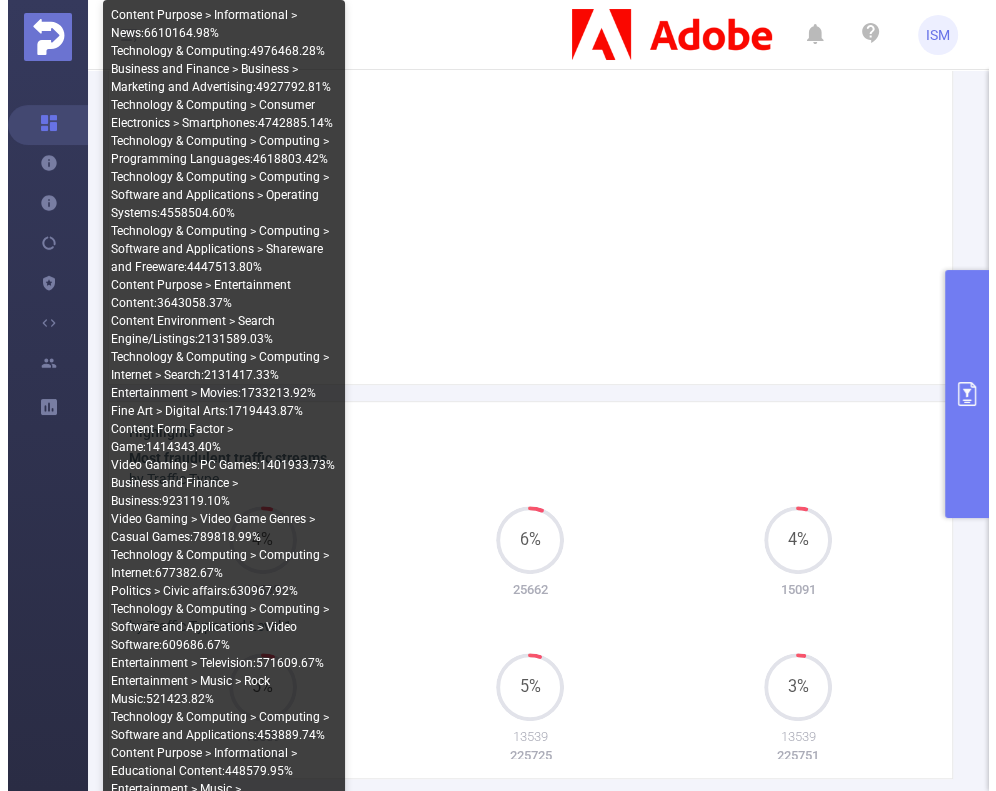 scroll, scrollTop: 132, scrollLeft: 0, axis: vertical 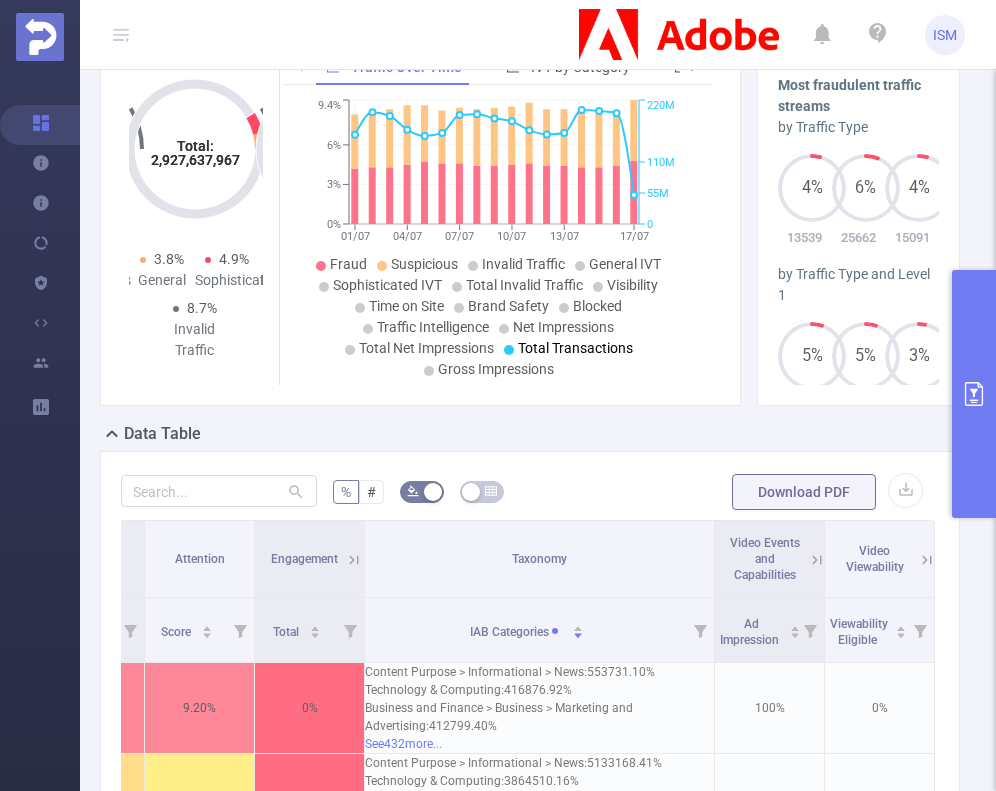click at bounding box center (974, 394) 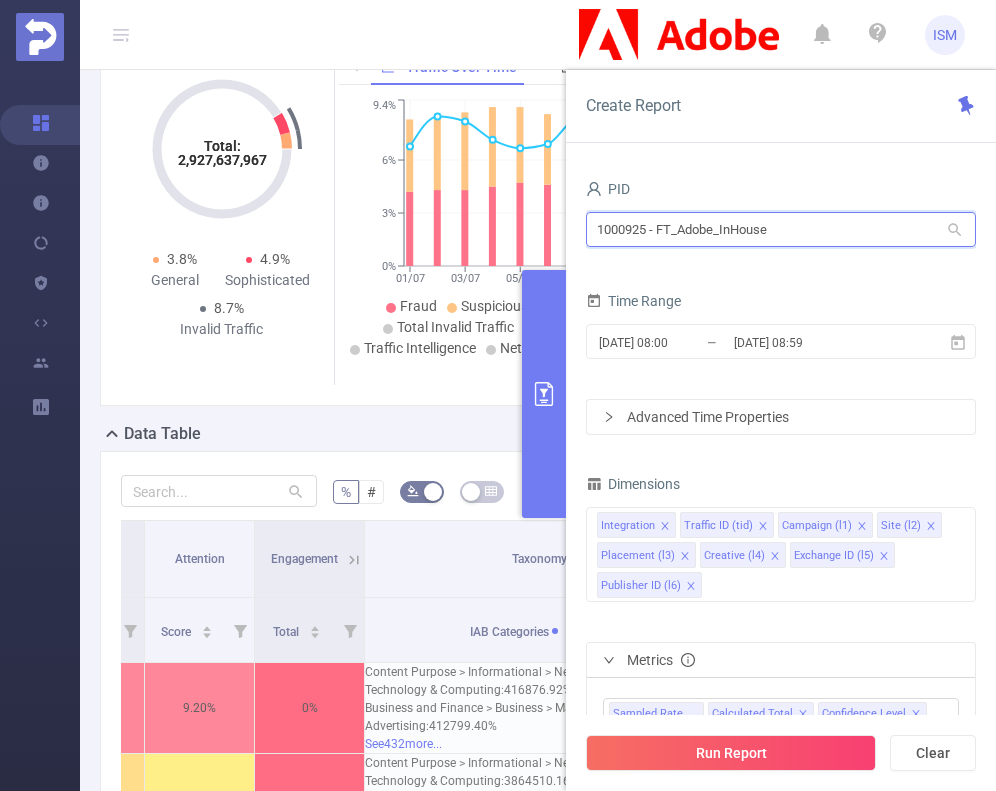 drag, startPoint x: 791, startPoint y: 225, endPoint x: 574, endPoint y: 210, distance: 217.51782 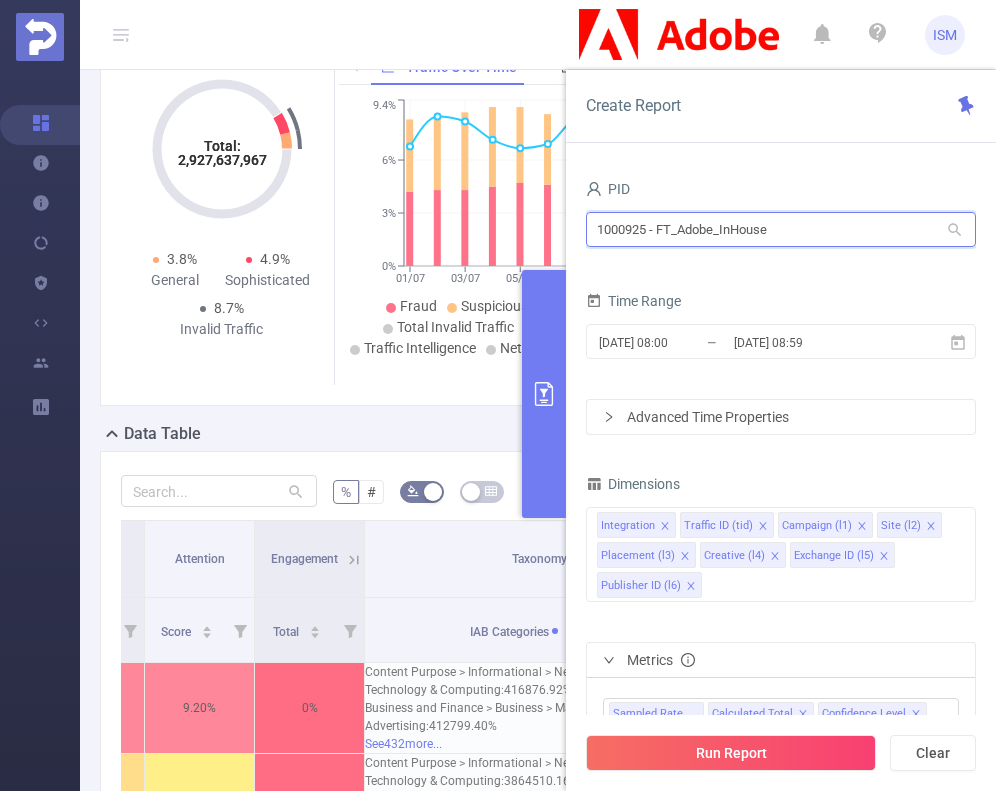 click on "PID 1000925 - FT_Adobe_InHouse 1000925 - FT_Adobe_InHouse      Time Range [DATE] 08:00   _   [DATE] 08:59 Advanced Time Properties    Dimensions Integration Traffic ID (tid) Campaign (l1) Site (l2) Placement (l3) Creative (l4) Exchange ID (l5) Publisher ID (l6)   Metrics Sampled Rate Calculated Total Confidence Level GIVT SIVT Tracked Ads Net Impressions GIVT Total Net Impressions SIVT Gross Impressions Calculated Total Confidence Level Ad Impression Ad Started Skipped Ads First Quartile (25%) Second Quartile (50%) Third Quartile (75%) Ad Completed Ad Muted Ad Unmuted Video Muted Video Audible Audio Status Unknown Small Player Larger Player Viewable Ad Viewable on Complete (VoC) Audible and Viewable on Complete (AVoC) Viewability Eligible Total Touch Audio Play Screen Click Spamming Click Injection Click Spamming- Suspicious Click Injection- Suspicious Tracked Ads GIVT SIVT *GIVT *SIVT Decision Rate *SIVT *Gross Impressions *Viewable Impressions *Non Viewable Impressions *Viewable Rate IVT" at bounding box center (781, 490) 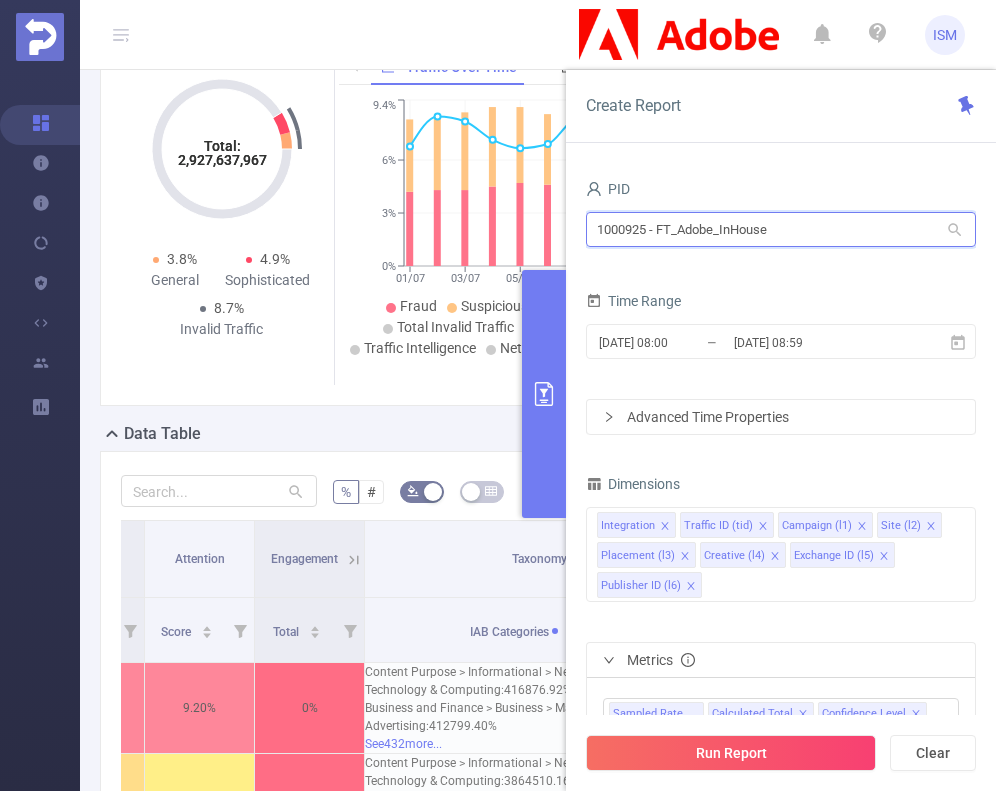 type on "9" 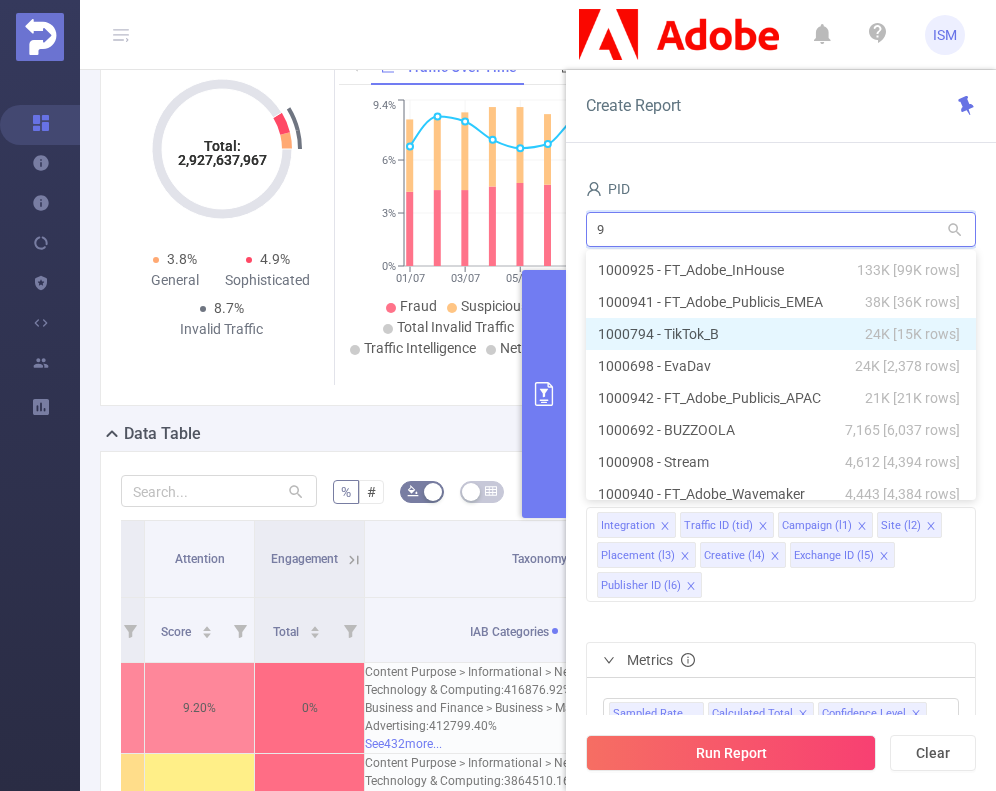 click on "1000794 - TikTok_B 24K [15K rows]" at bounding box center (781, 334) 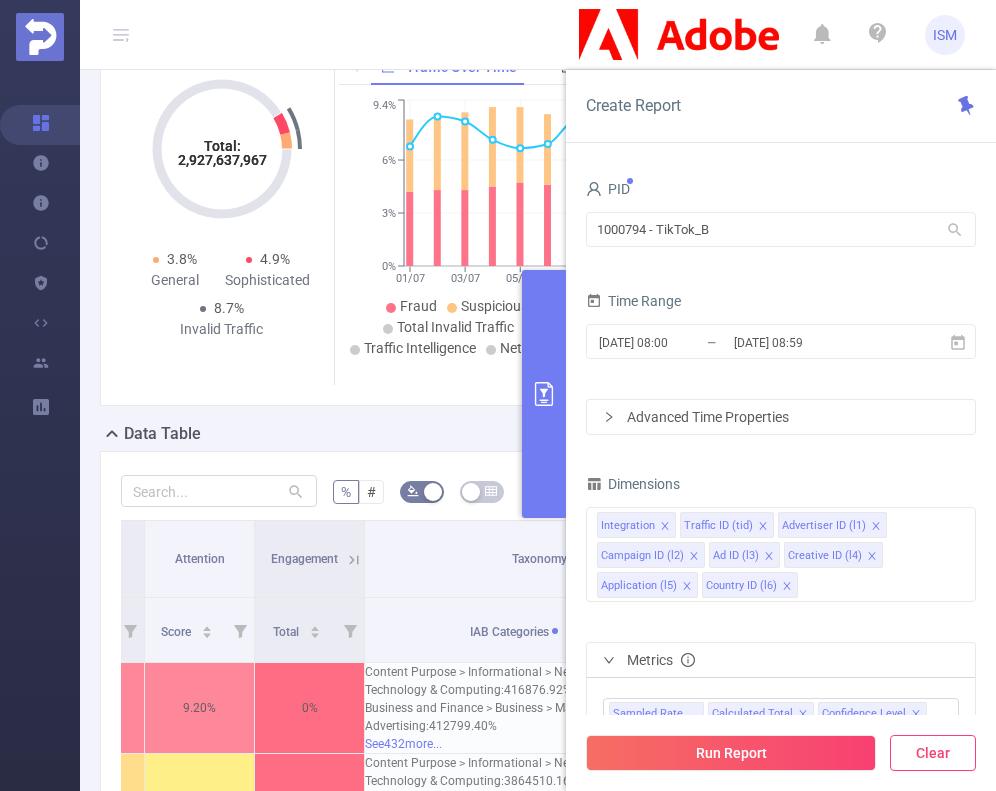 click on "Clear" at bounding box center (933, 753) 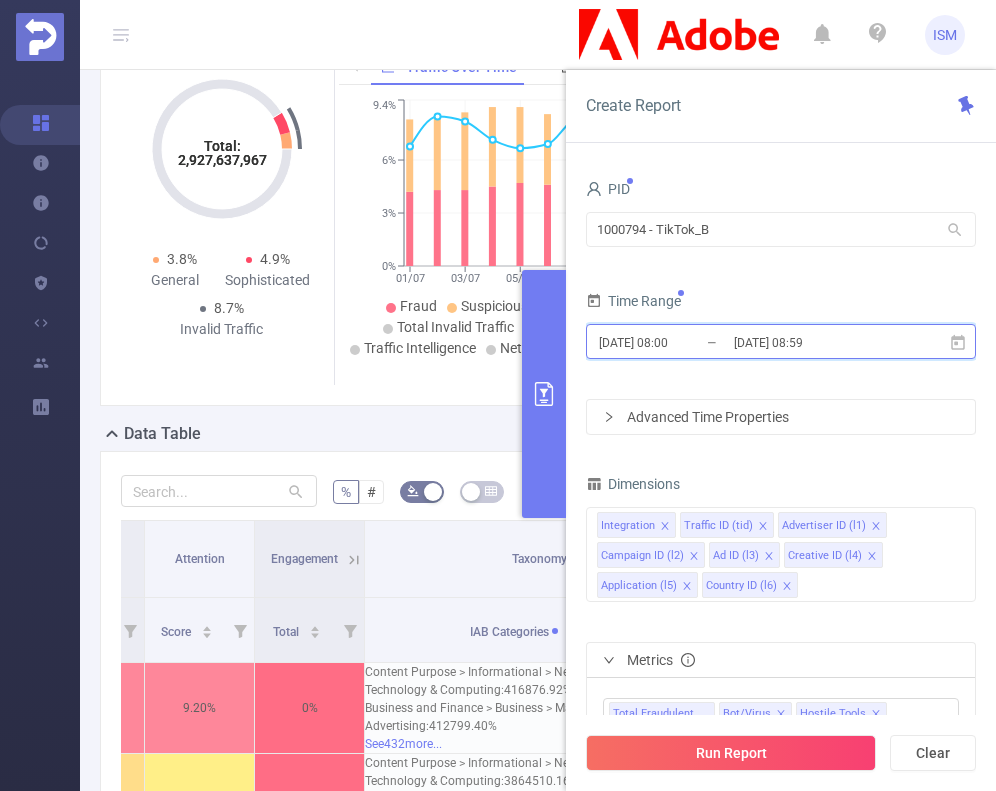click 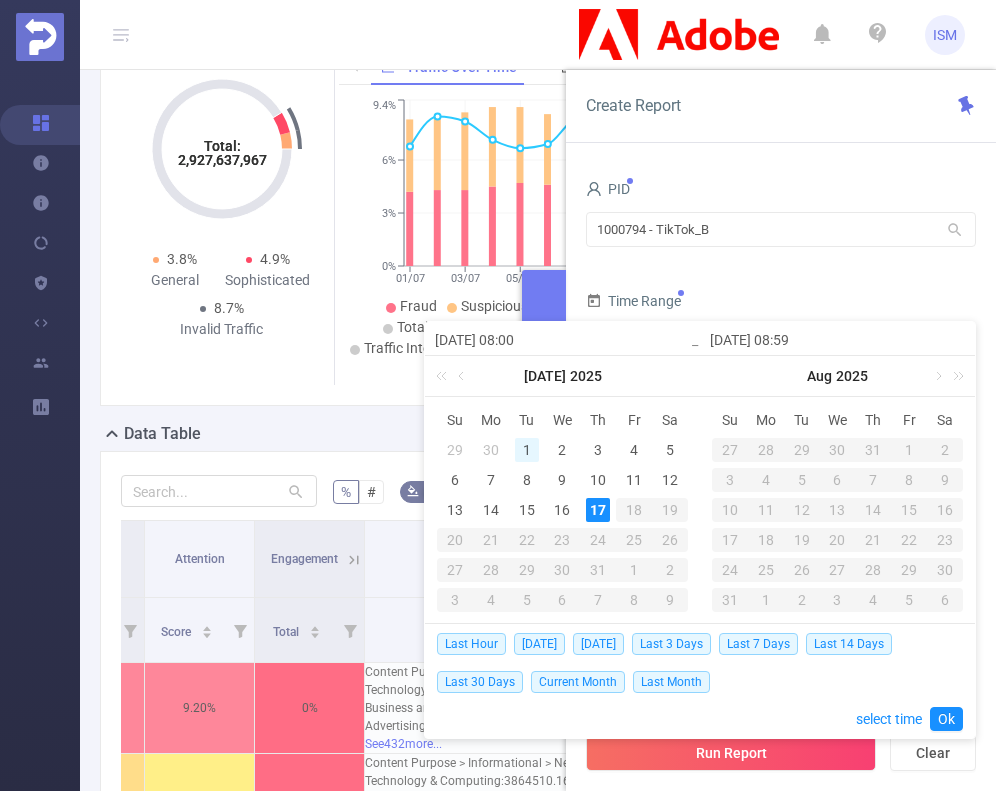 click on "1" at bounding box center (527, 450) 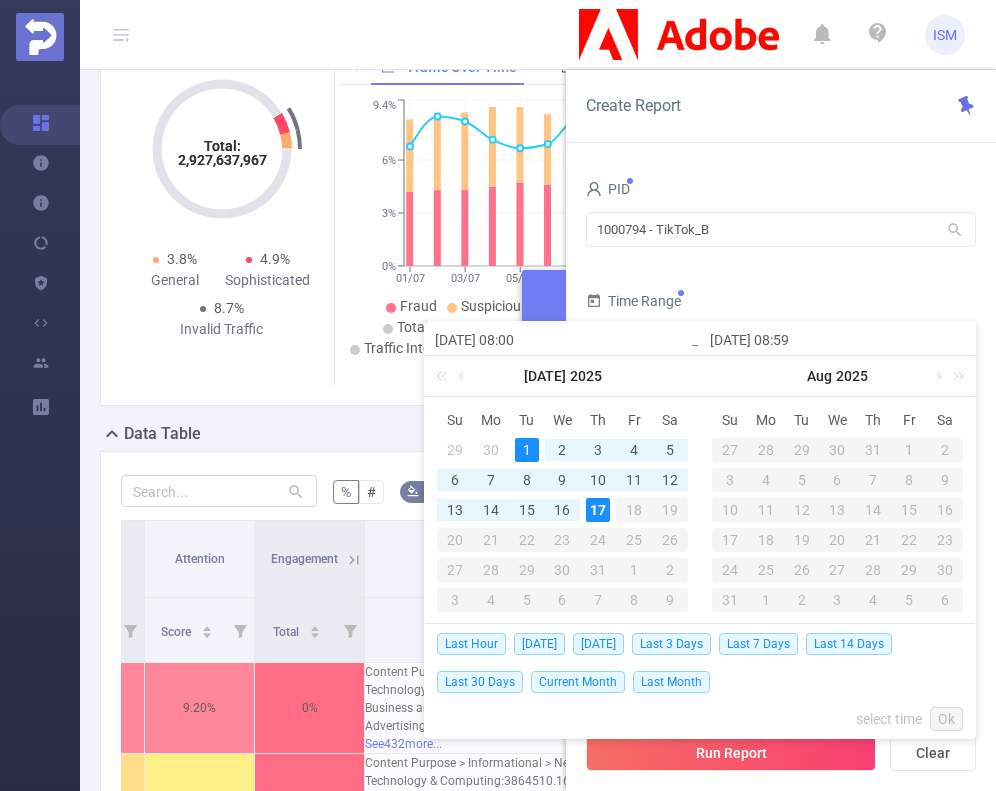 click on "17" at bounding box center [598, 510] 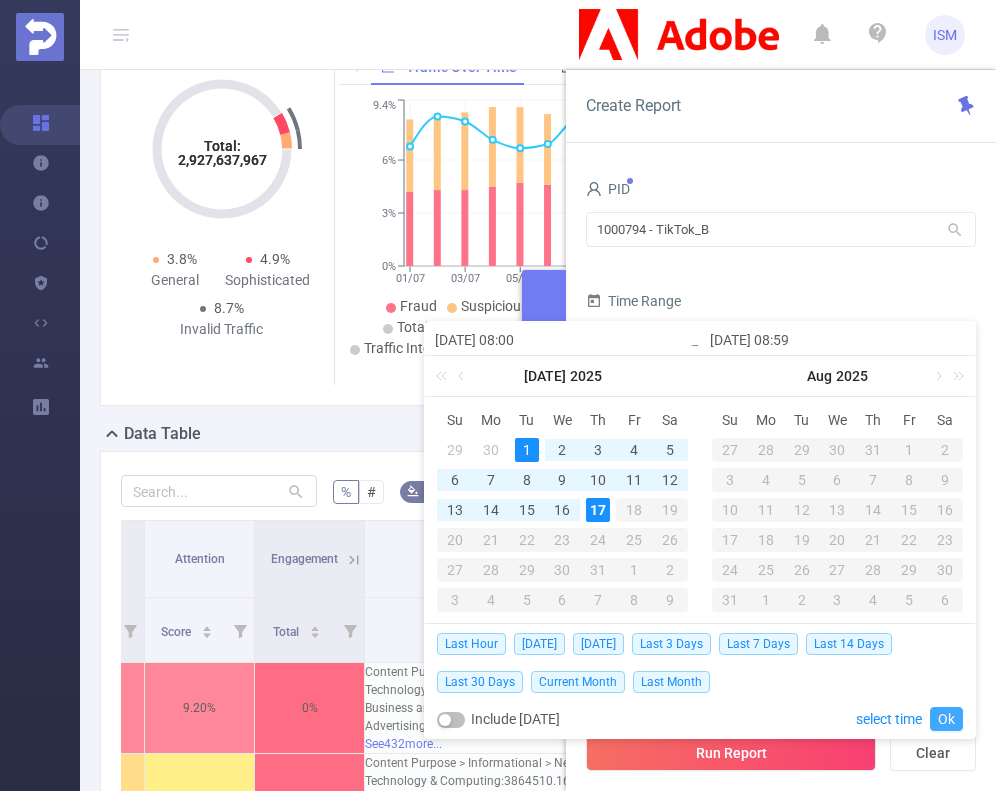 click on "Ok" at bounding box center (946, 719) 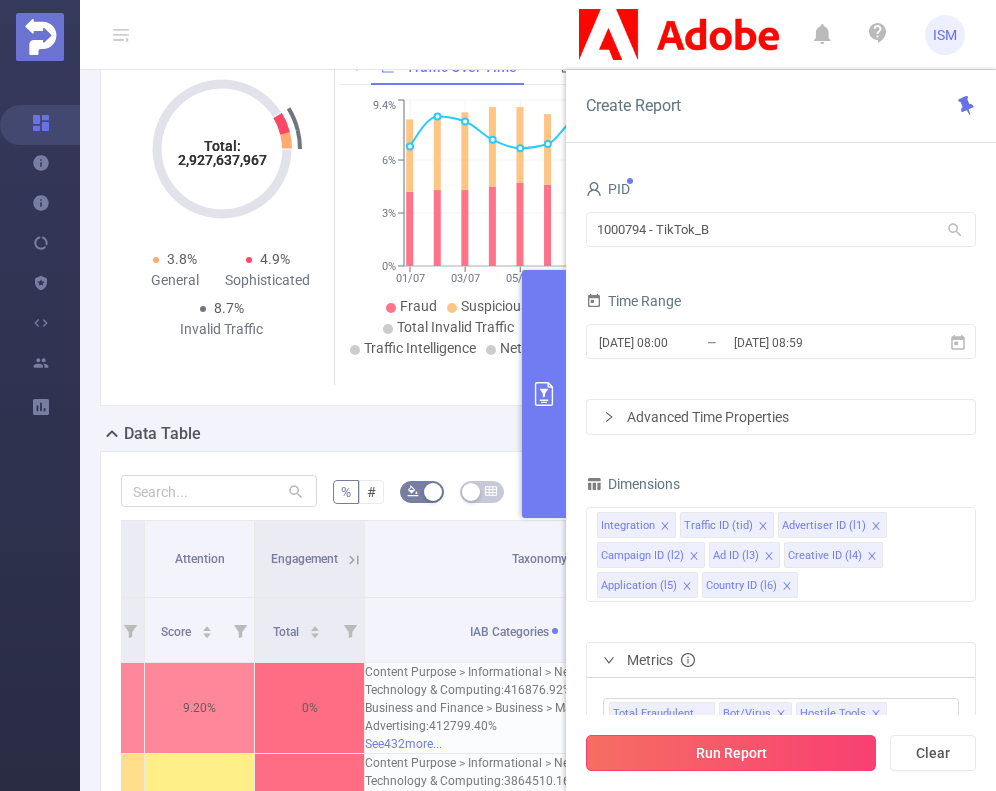 click on "Run Report" at bounding box center (731, 753) 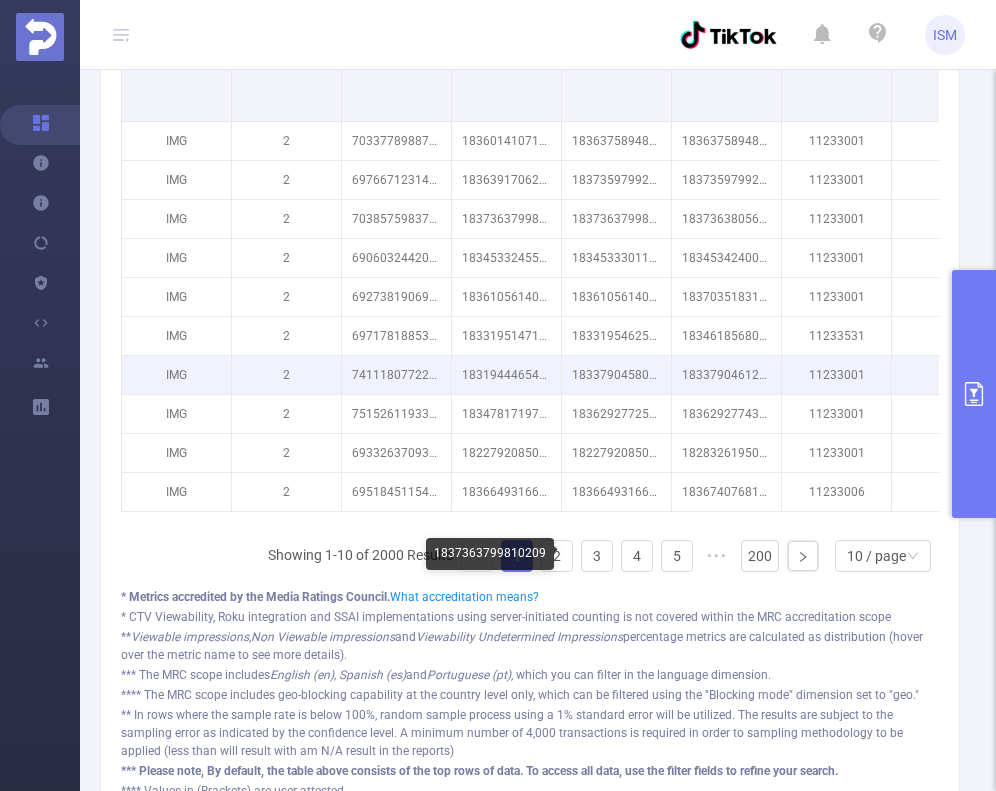 scroll, scrollTop: 732, scrollLeft: 0, axis: vertical 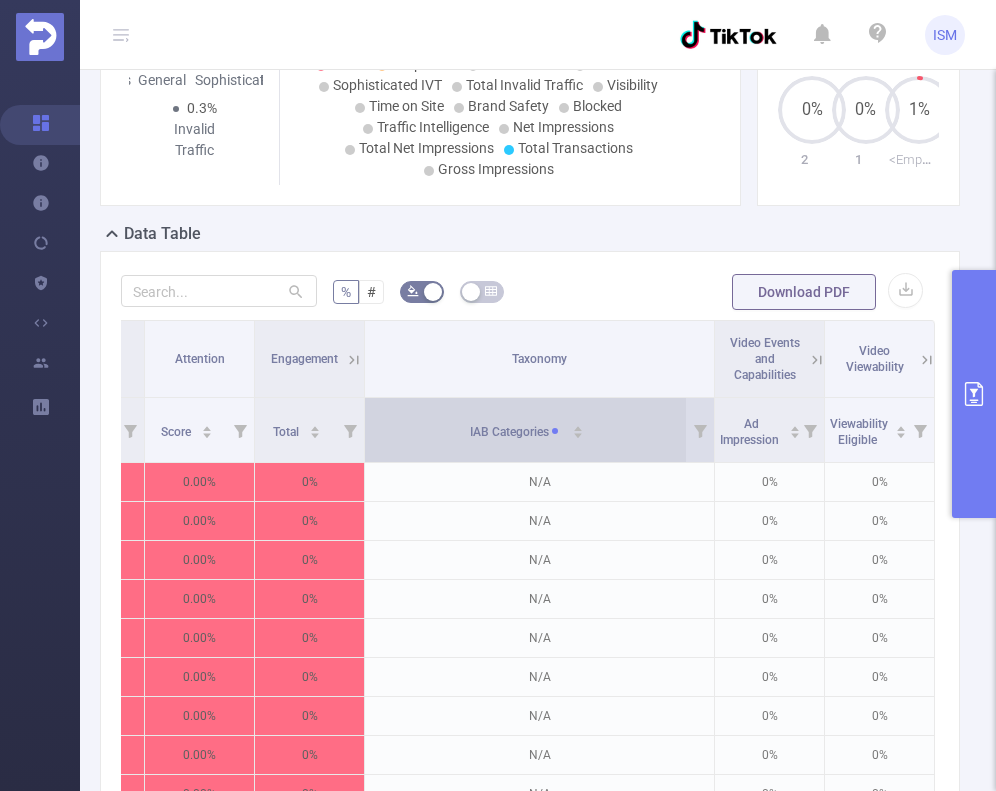 click 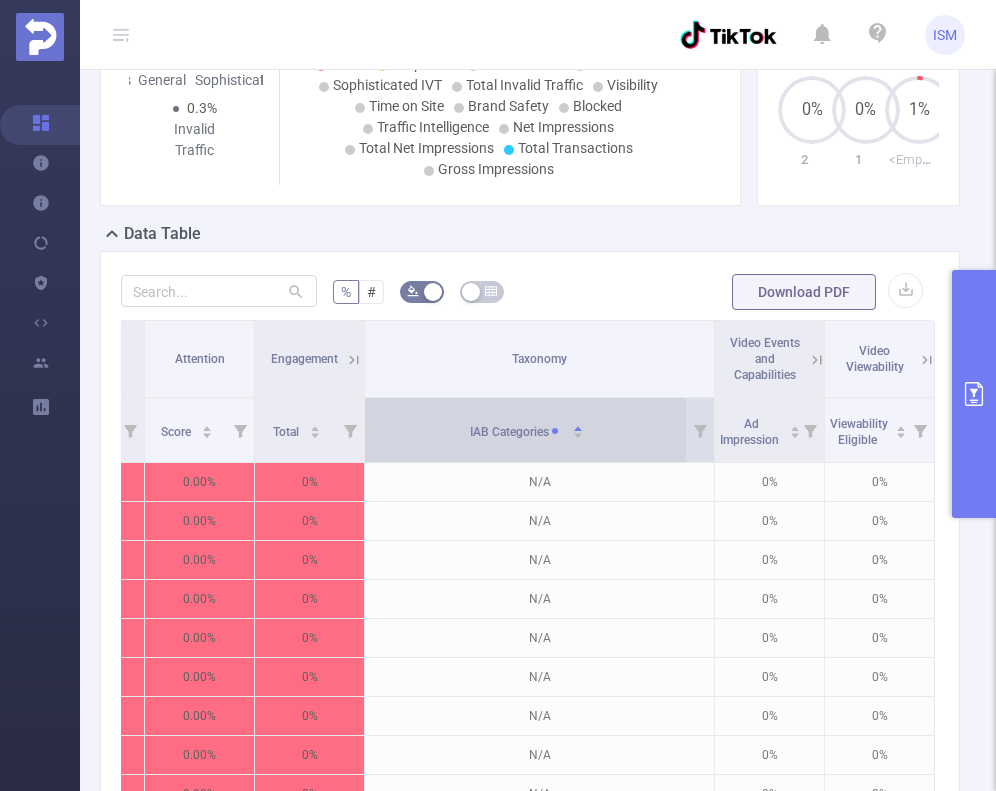 click 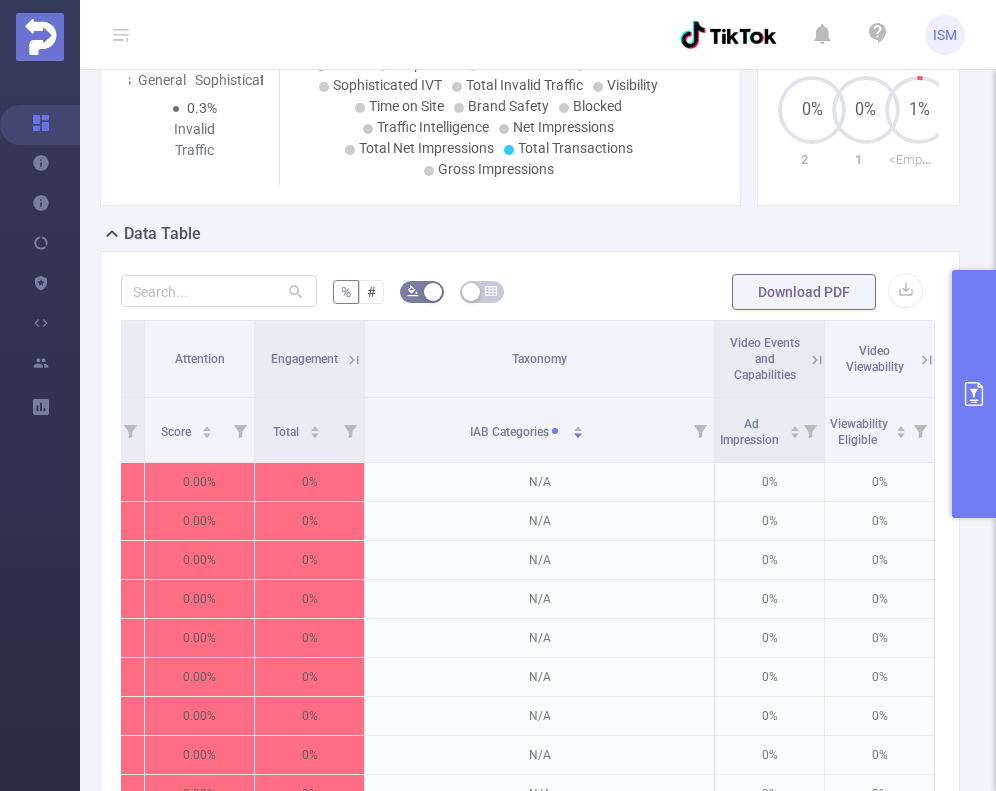 click 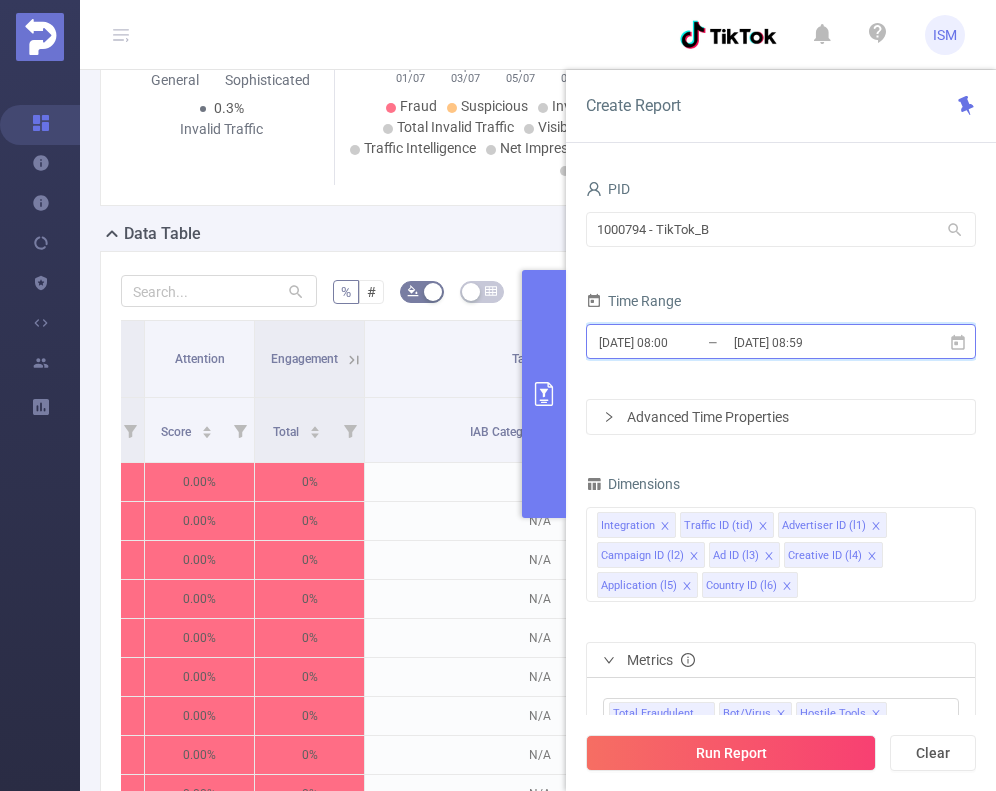click on "[DATE] 08:00   _   [DATE] 08:59" at bounding box center [781, 341] 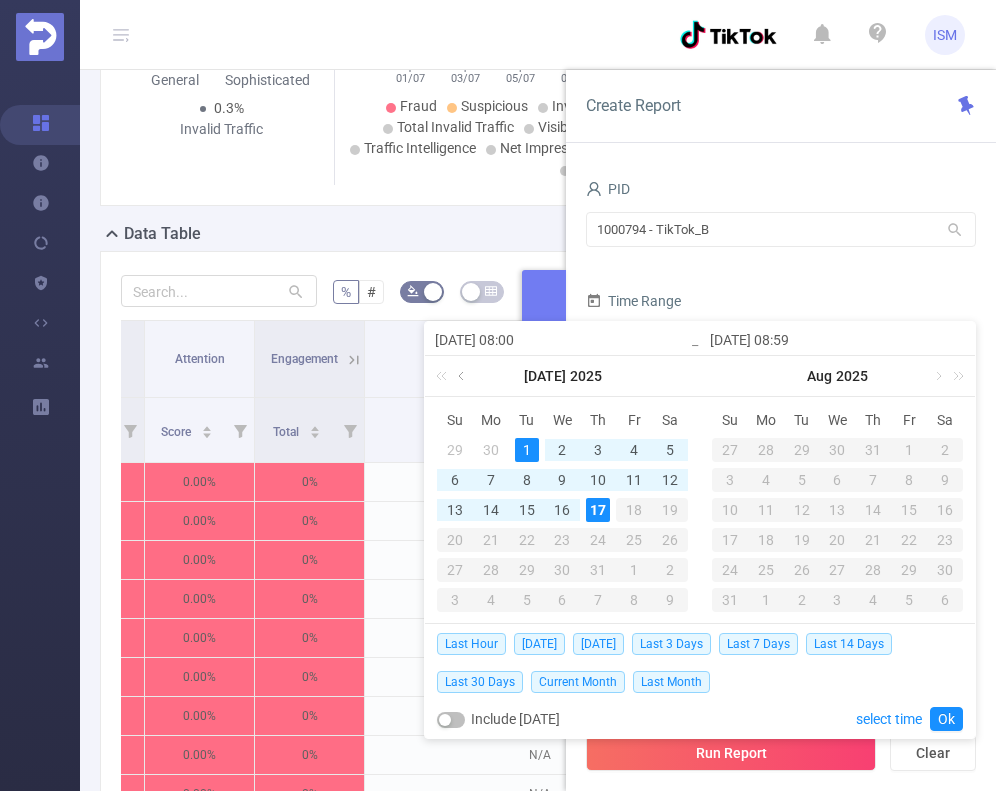 click at bounding box center (463, 376) 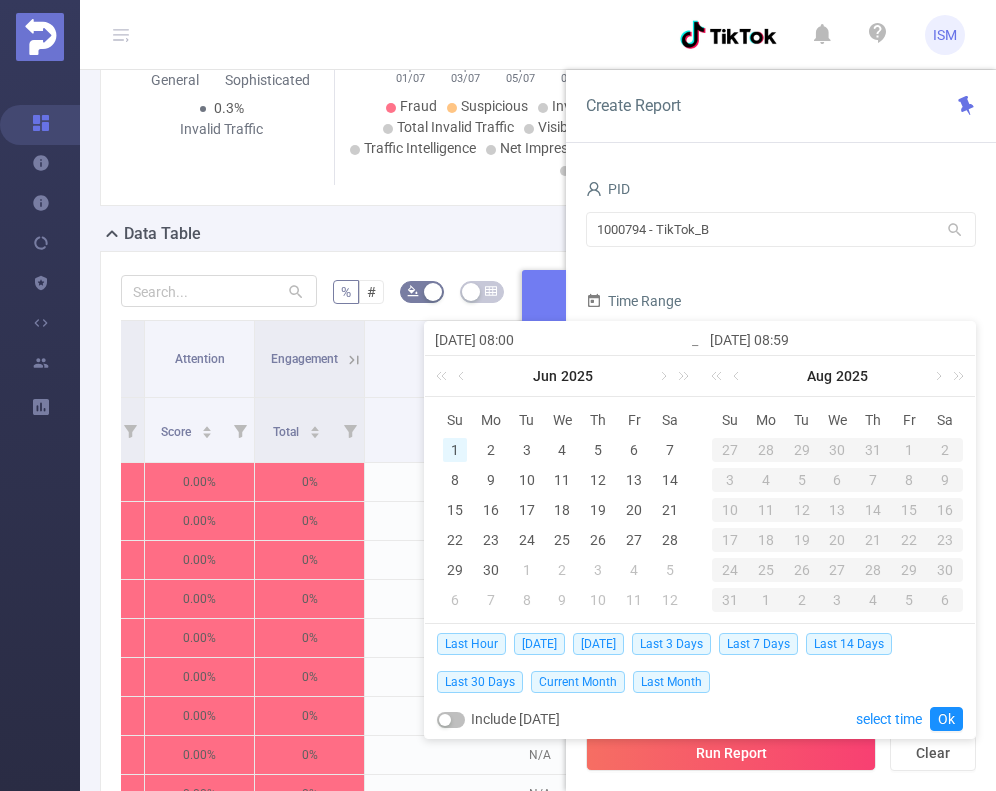 click on "1" at bounding box center [455, 450] 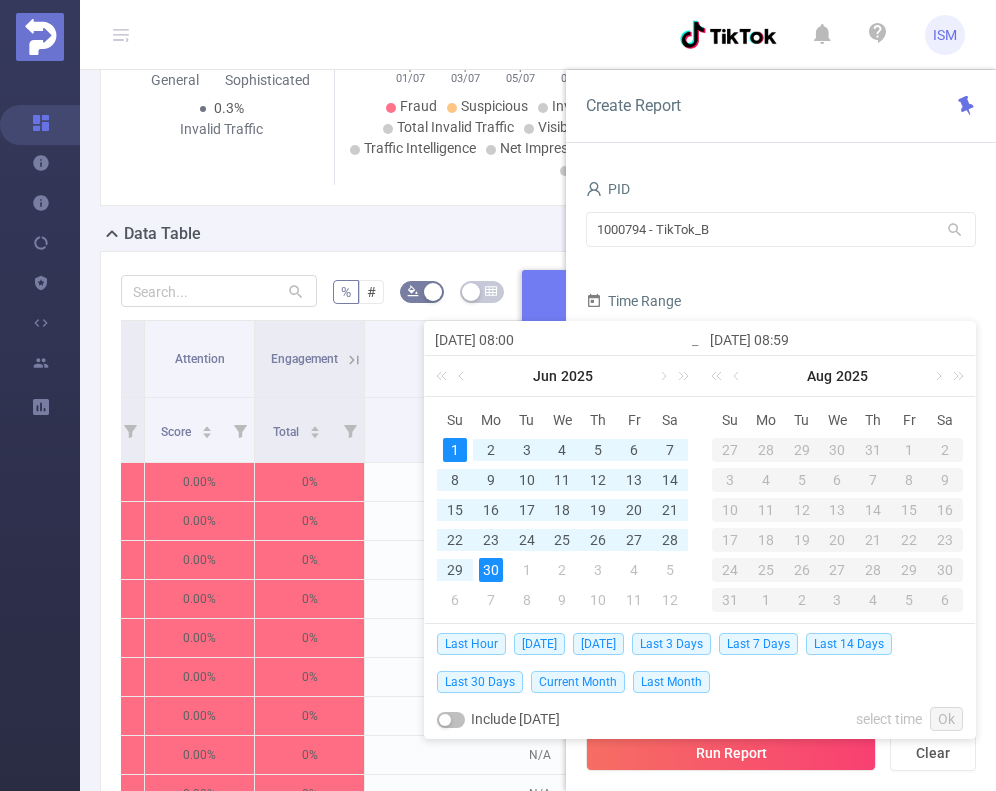 click on "30" at bounding box center (491, 570) 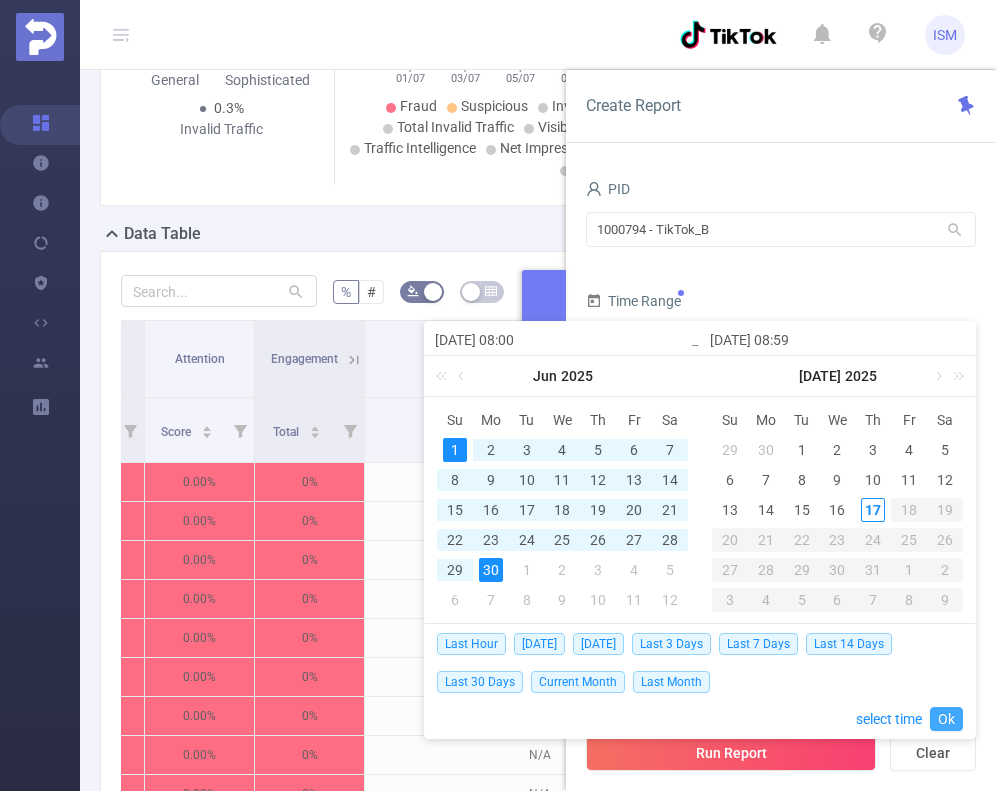 click on "Ok" at bounding box center [946, 719] 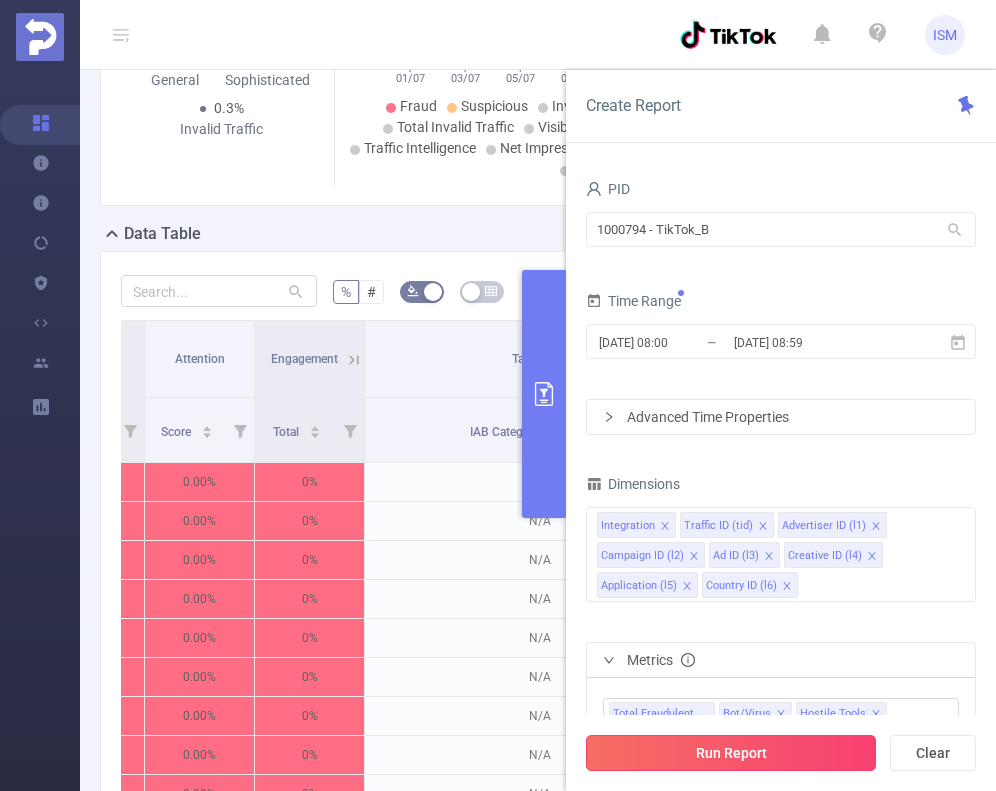 click on "Run Report" at bounding box center [731, 753] 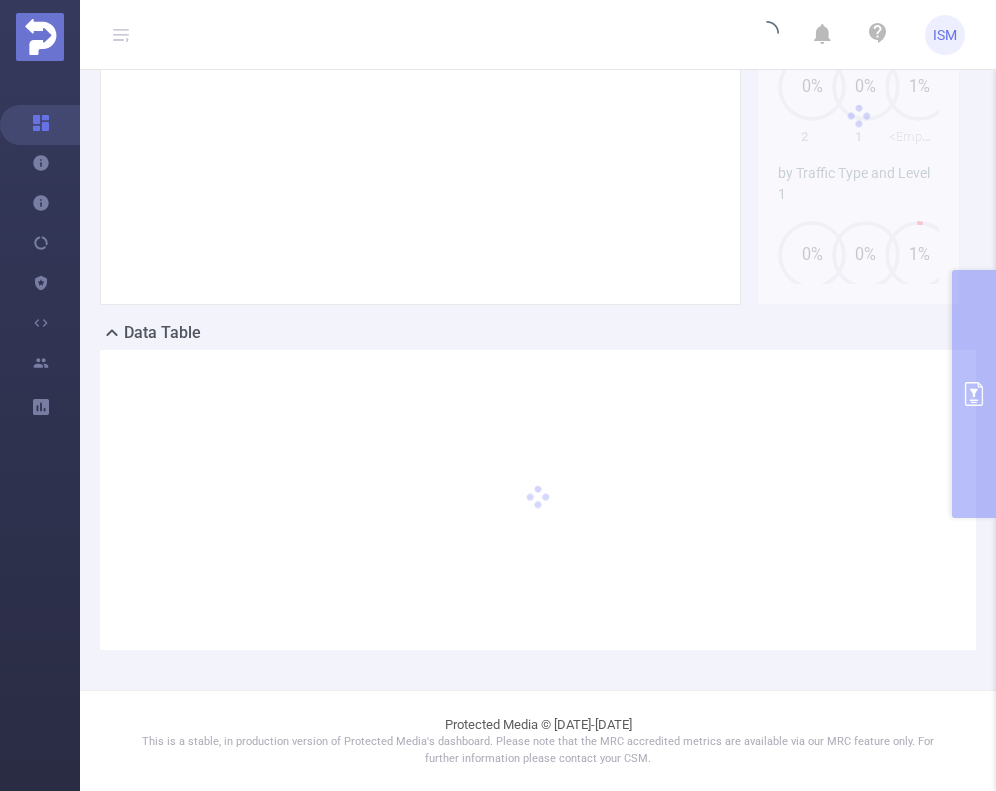 scroll, scrollTop: 232, scrollLeft: 0, axis: vertical 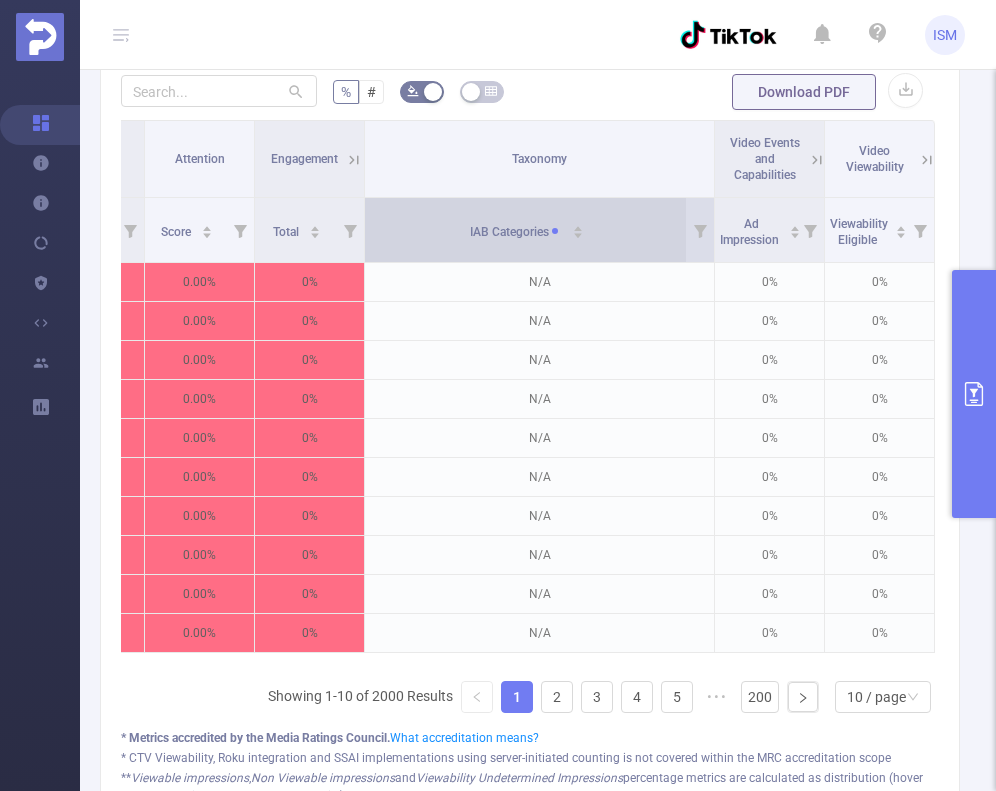 click 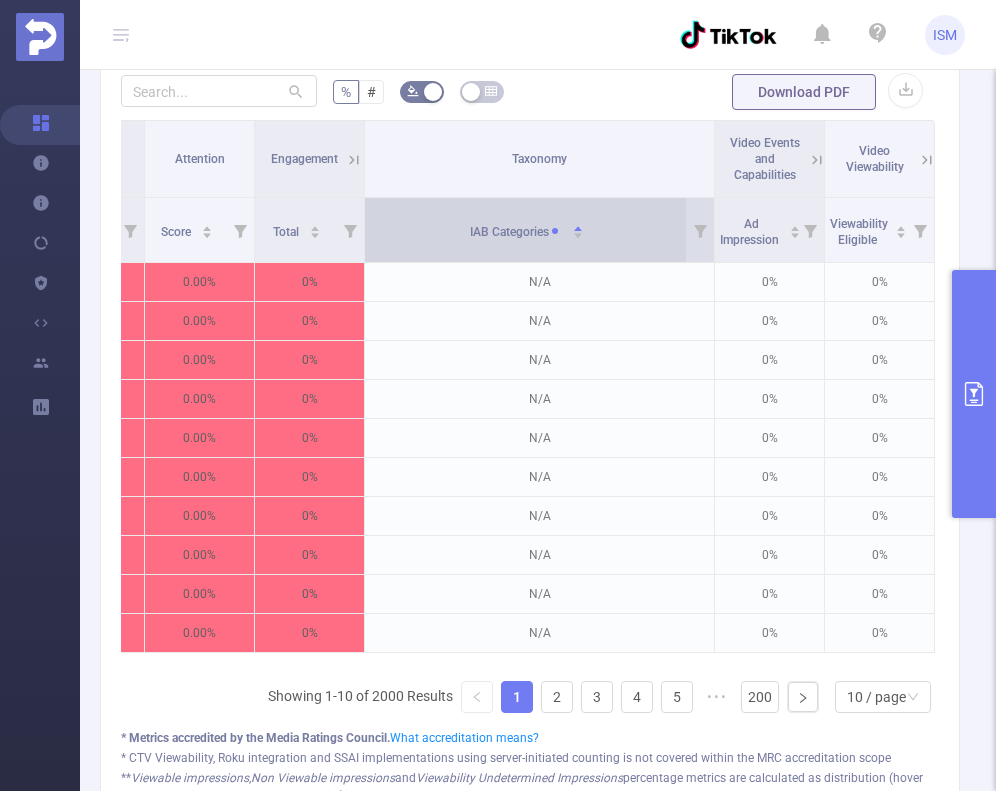 click 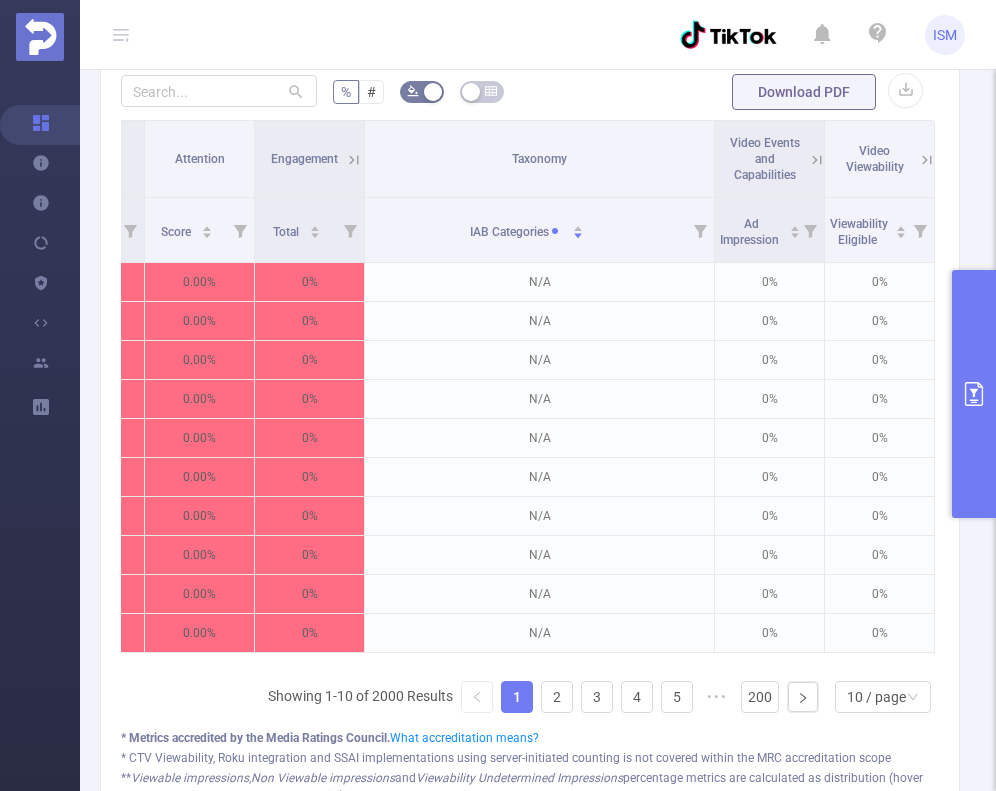 click at bounding box center (974, 394) 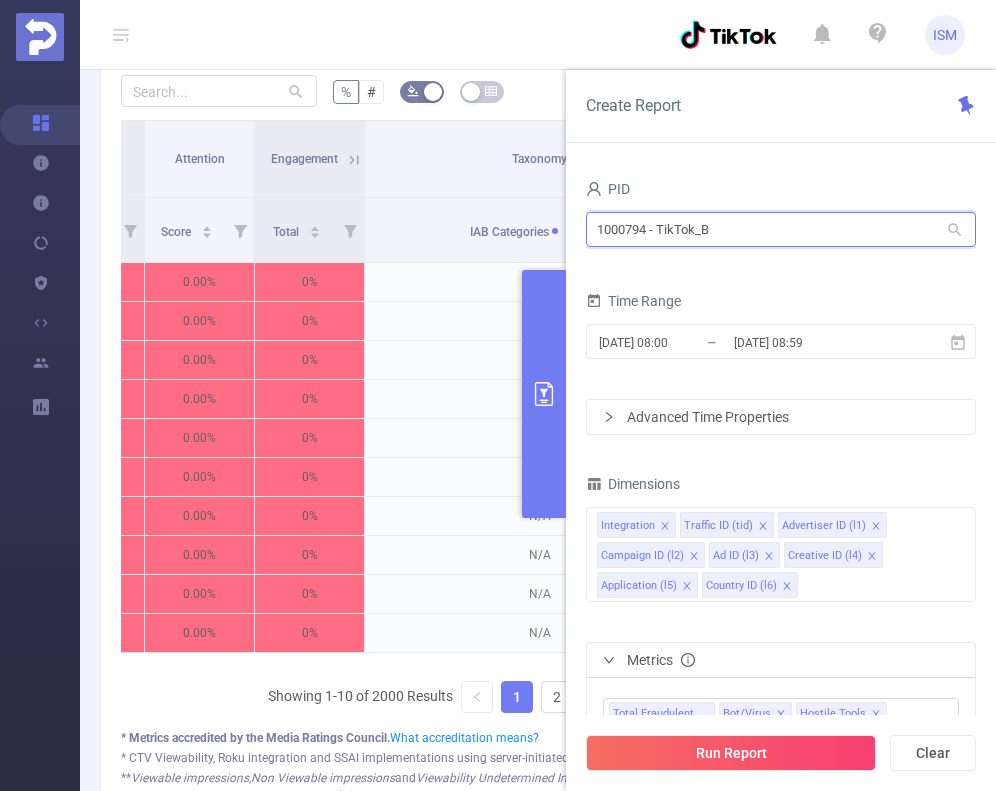 drag, startPoint x: 768, startPoint y: 229, endPoint x: 569, endPoint y: 231, distance: 199.01006 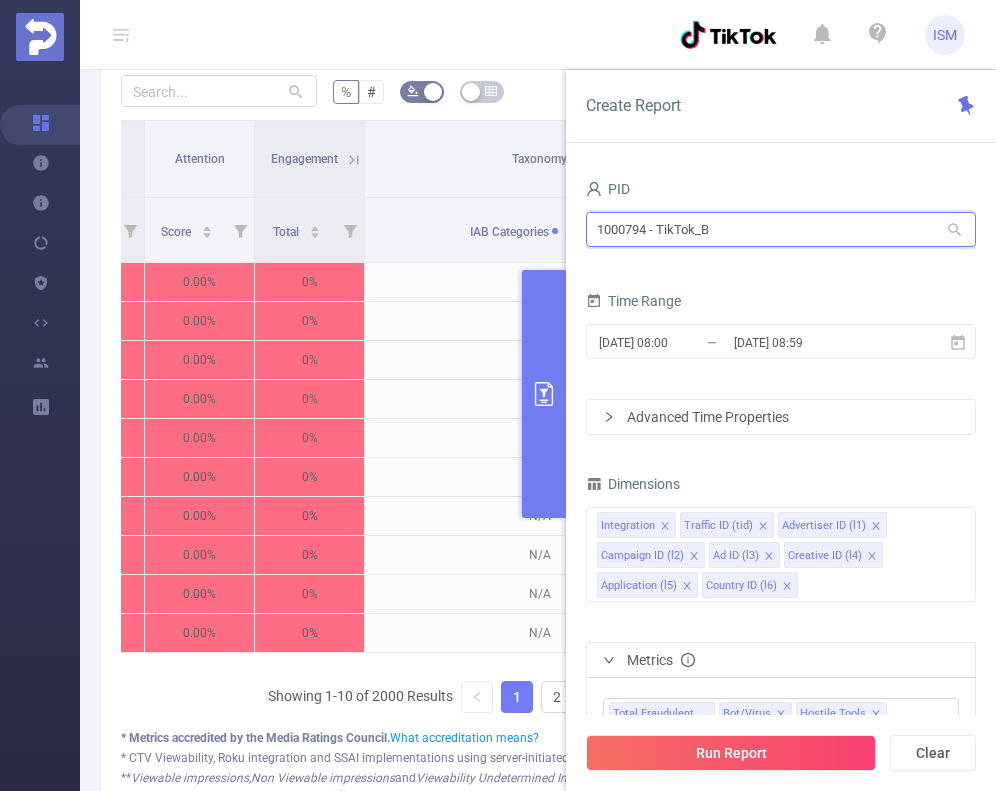 click on "PID 1000794 - TikTok_B 1000794 - TikTok_B      Time Range [DATE] 08:00   _   [DATE] 08:59 Advanced Time Properties    Dimensions Integration Traffic ID (tid) Advertiser ID (l1) Campaign ID (l2) Ad ID (l3) Creative ID (l4) Application (l5) Country ID (l6)   Metrics Total Fraudulent Bot/Virus Hostile Tools Tunneled Traffic Non Malicious Bots View Fraud Publisher Fraud Reputation Bot/Virus Hostile Tools Tunneled Traffic Non Malicious Bots View Fraud Publisher Fraud Reputation Total Suspicious Total General IVT Data Centers Disclosed Bots Known Crawlers Irregular Activity Non-rendered Ads Proxy Traffic Automated and Emulated Activity Inventory Spoofing Falsified or Manipulated Incentivized, Malware, or Out-of-Store Obstructed Ads Undisclosed Detection Total Sophisticated IVT 1 Second 2 Seconds 5 Seconds 10 Seconds 15 Seconds 20 Seconds 25 Seconds Custom Visibility 2 Seconds 5 Seconds 10 Seconds 15 Seconds 20 Seconds 25 Seconds 1 Second All Categories *Adult & Explicit Sexual Content *Arms IVT" at bounding box center (781, 490) 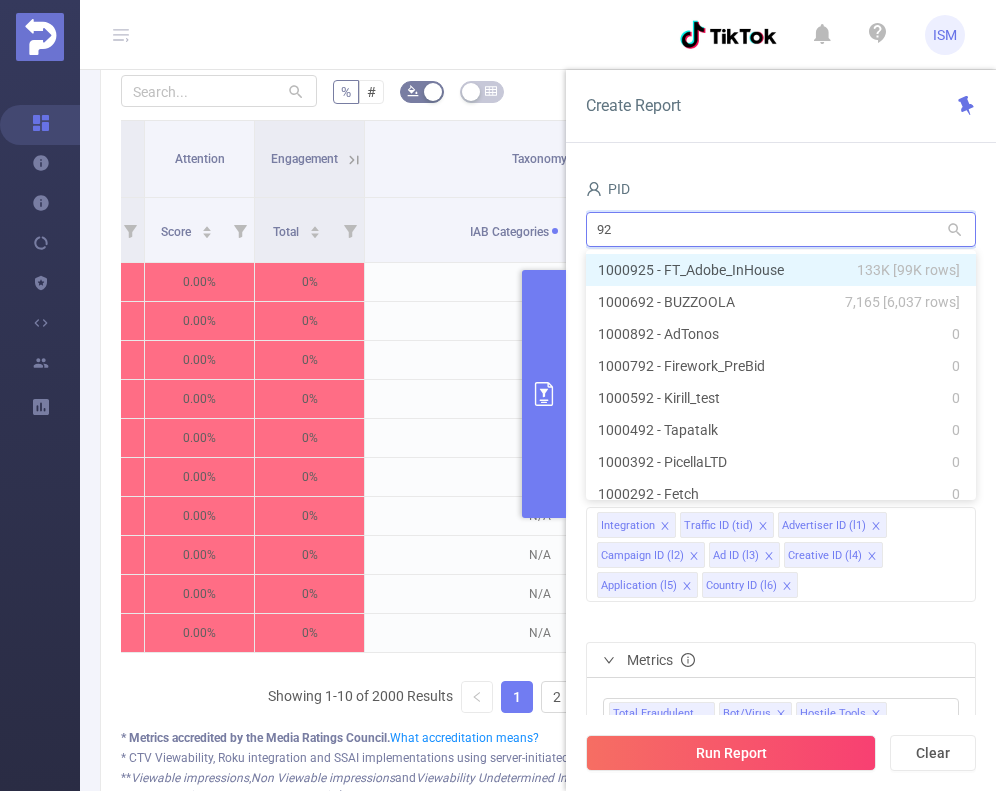 type on "925" 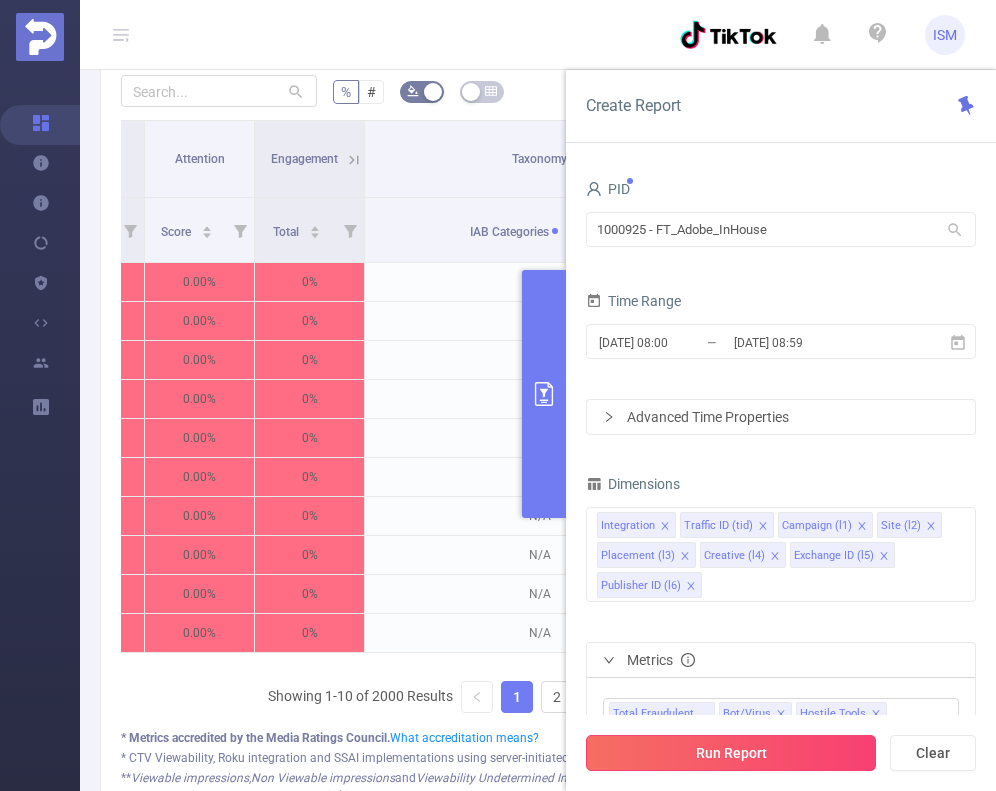 click on "Run Report" at bounding box center [731, 753] 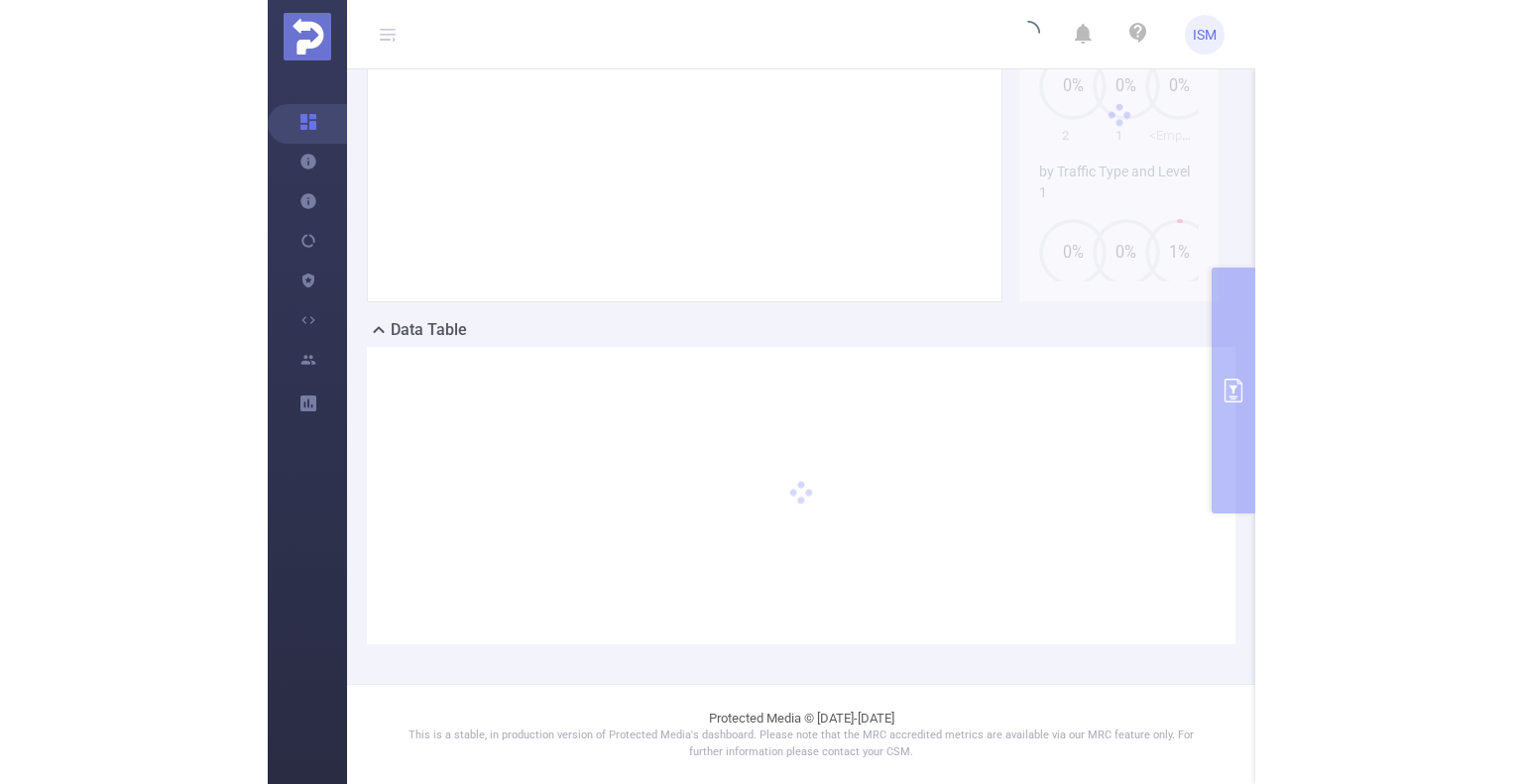 scroll, scrollTop: 230, scrollLeft: 0, axis: vertical 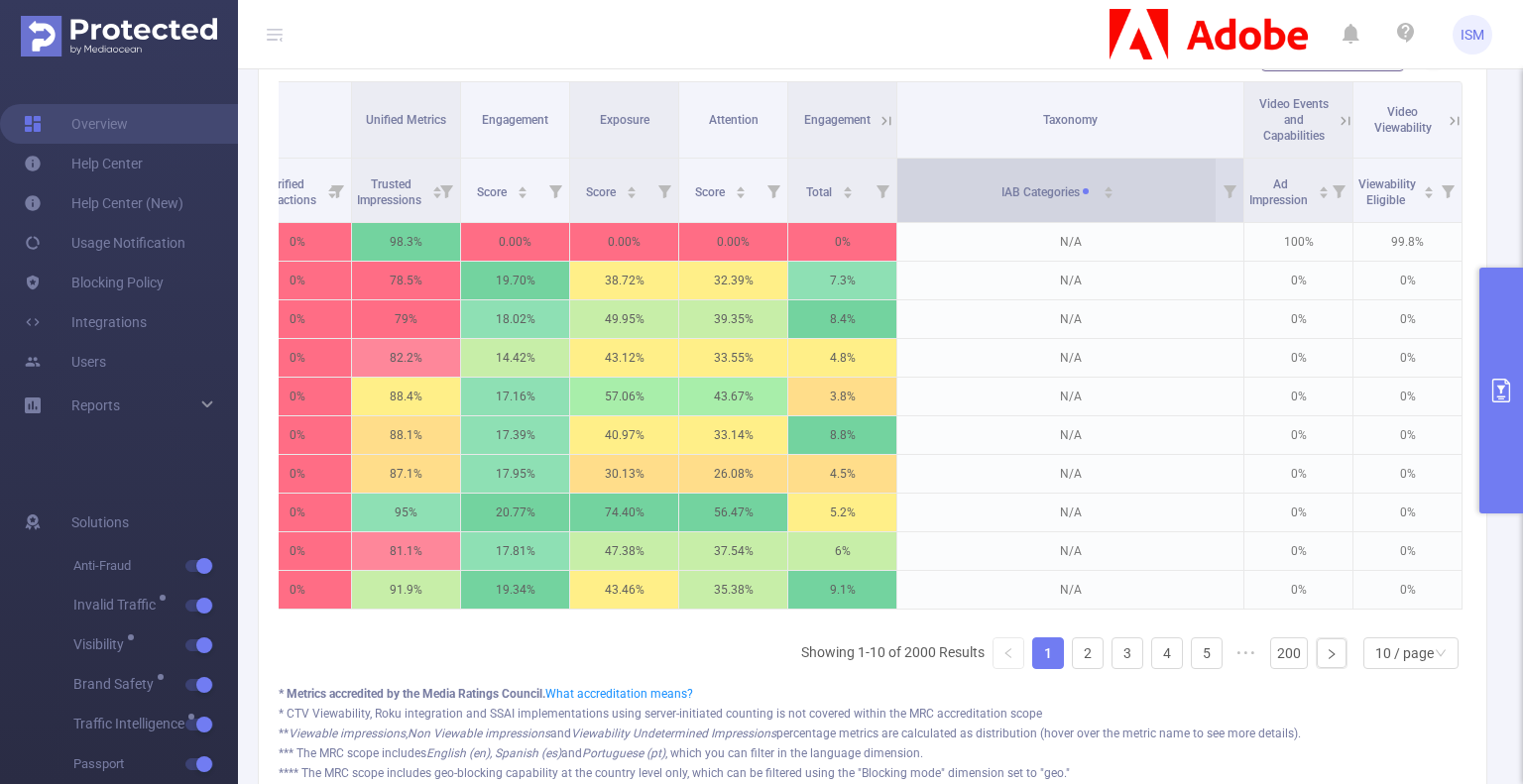 click 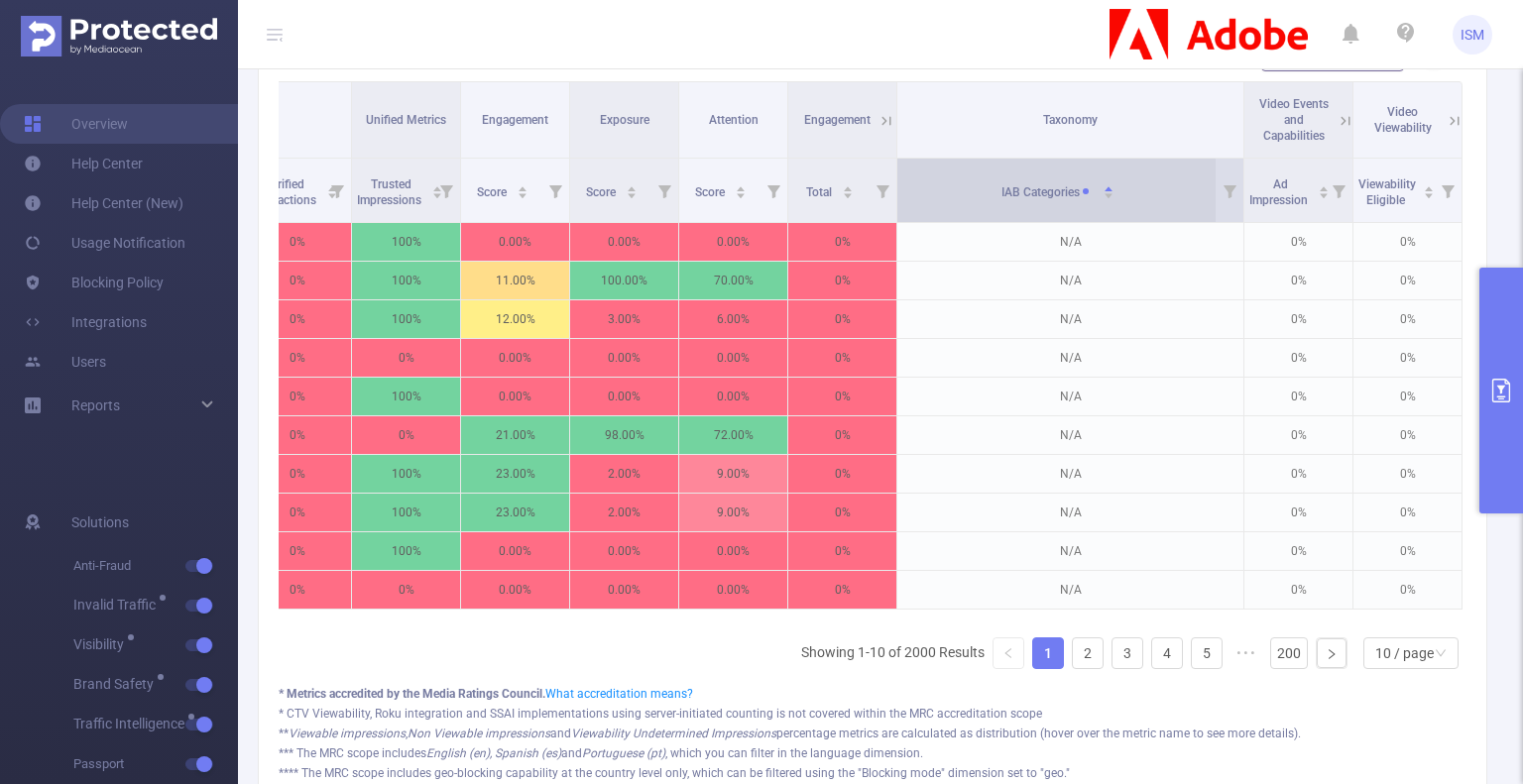 click 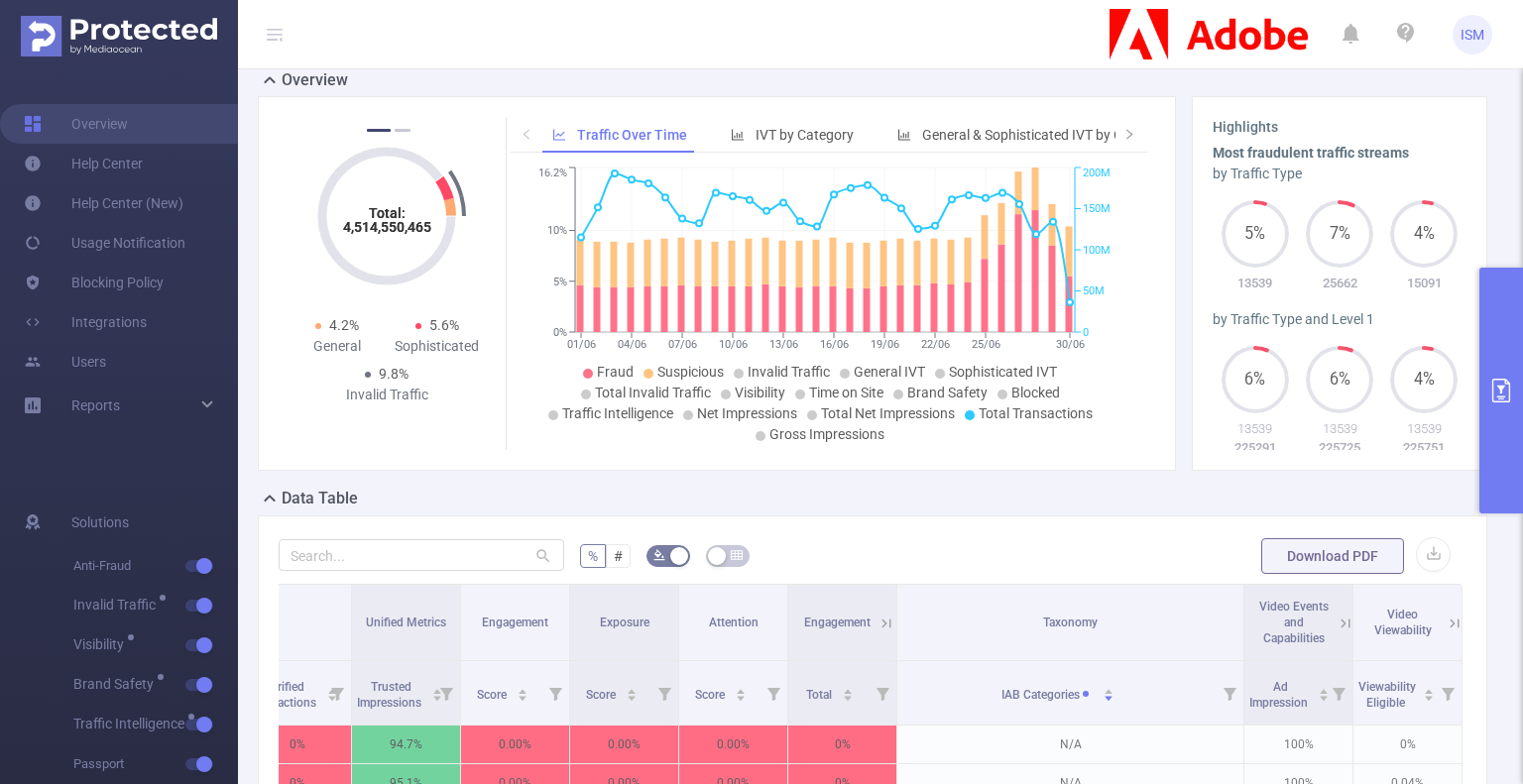 scroll, scrollTop: 0, scrollLeft: 0, axis: both 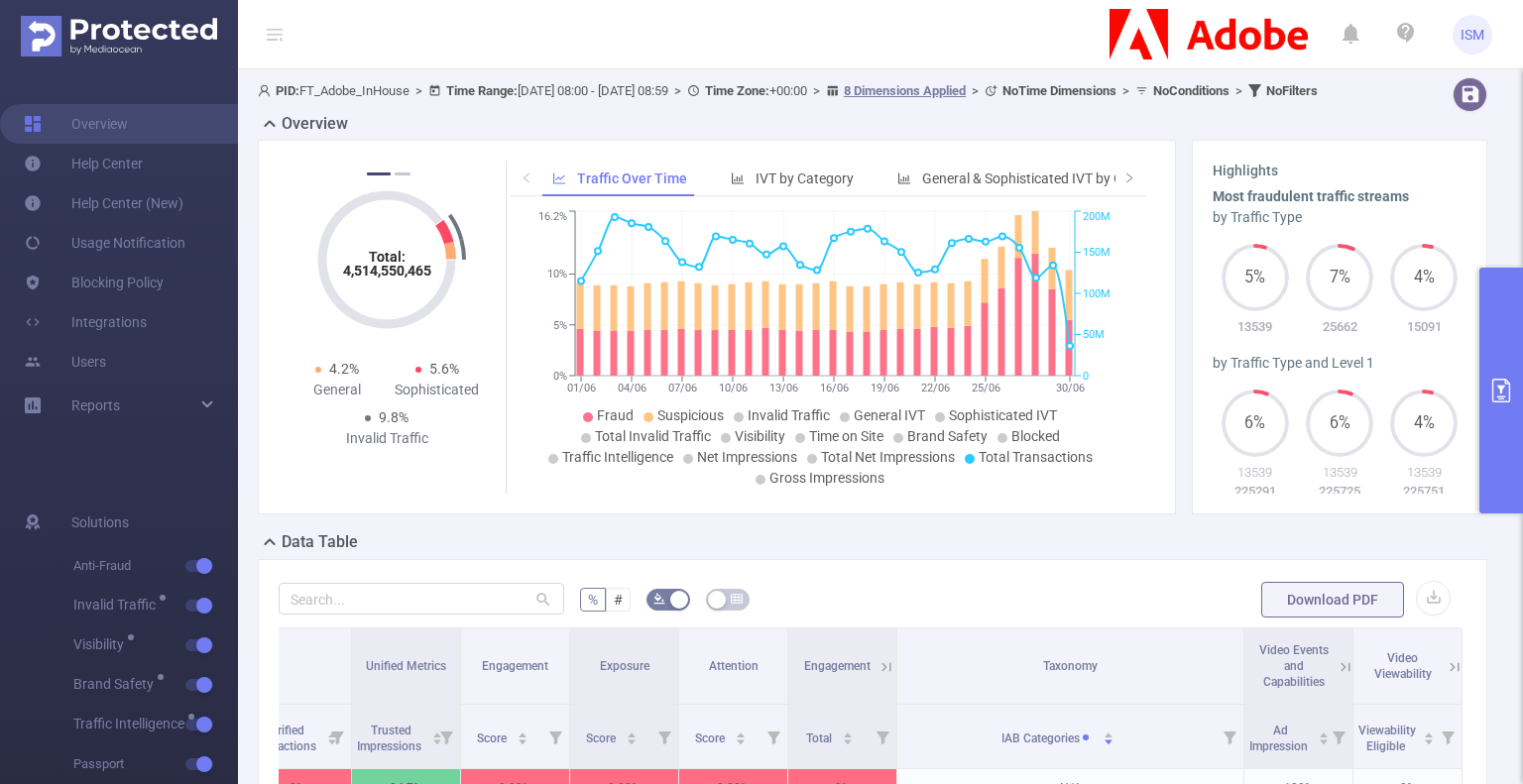 click 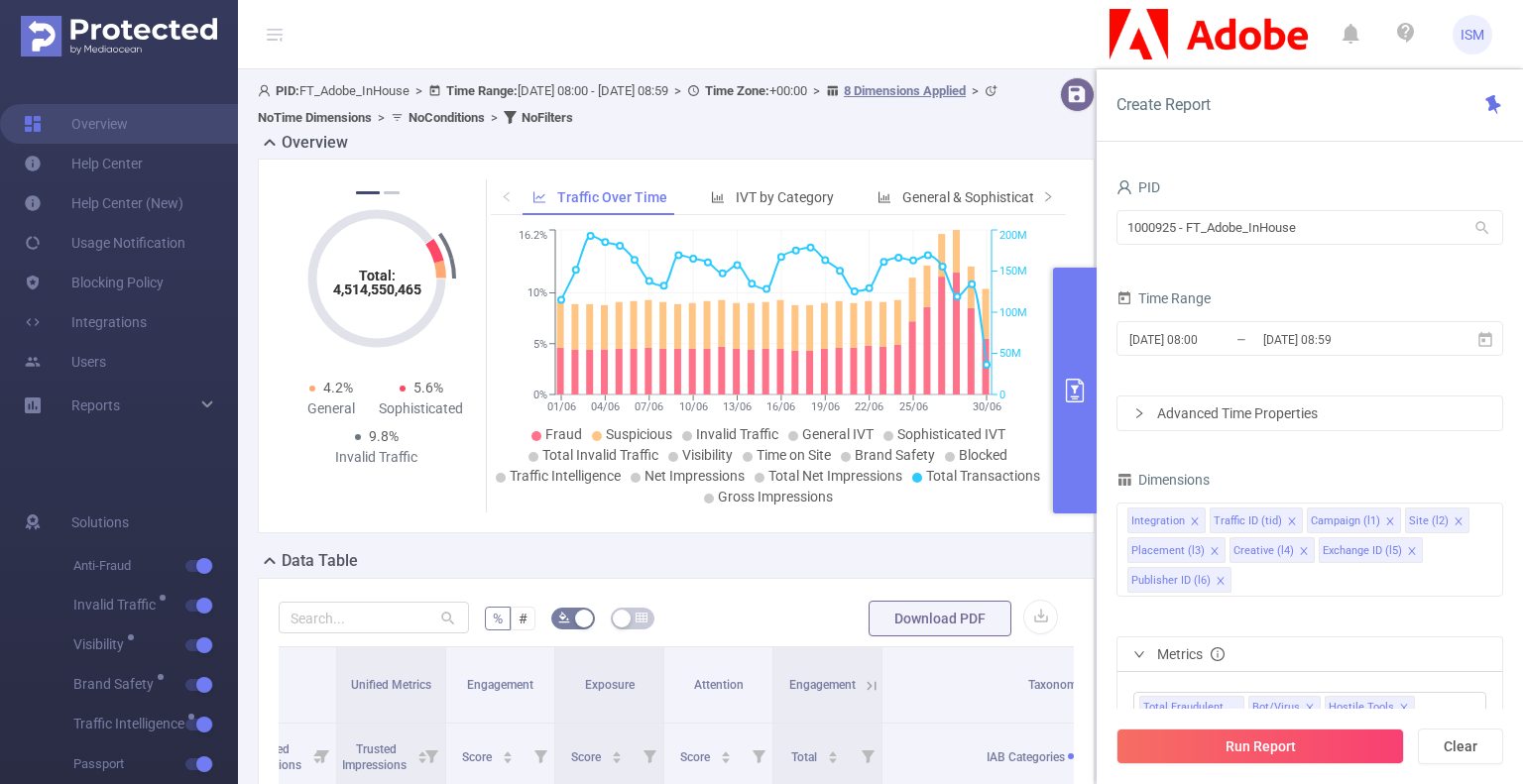 click at bounding box center [1075, 391] 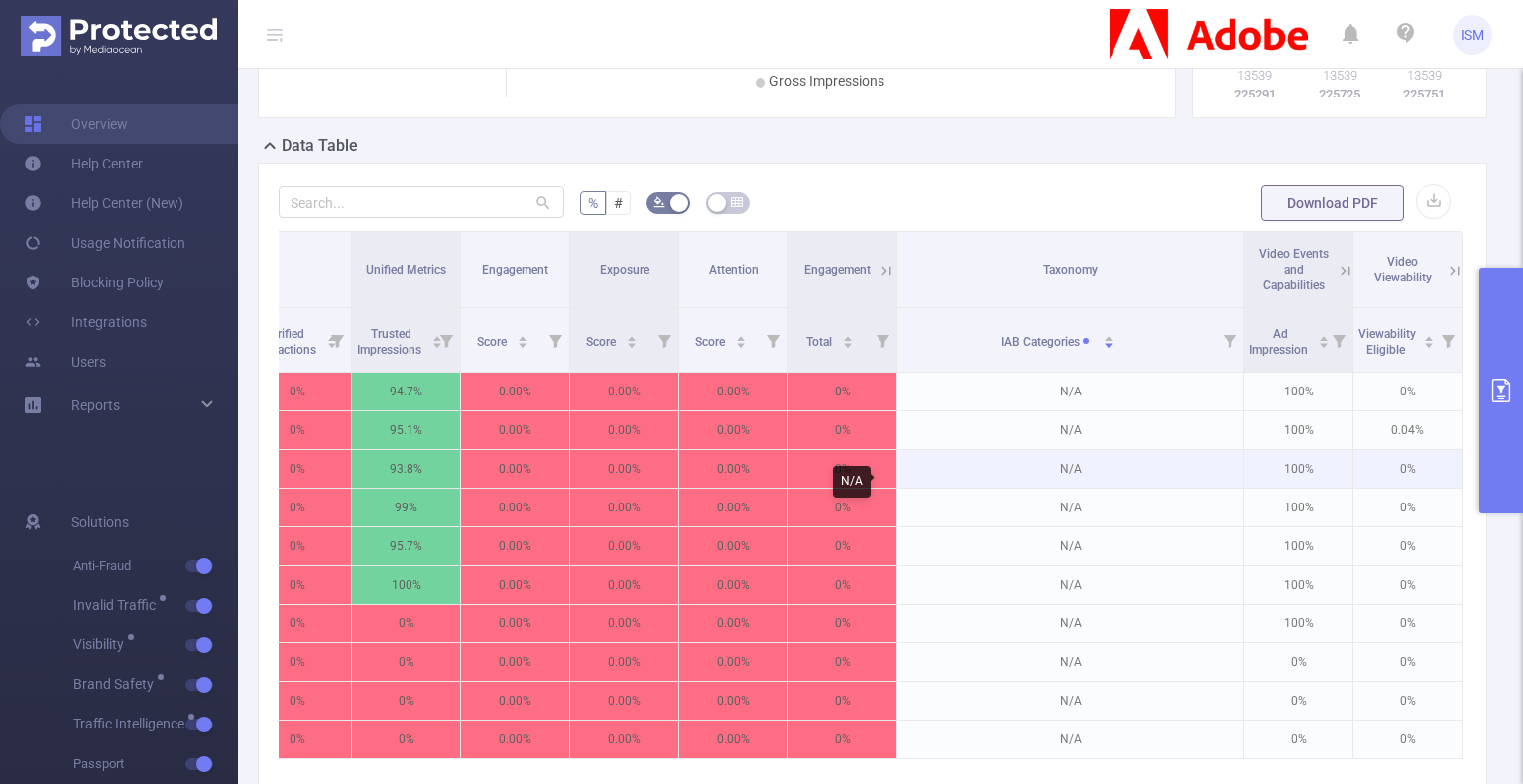 scroll, scrollTop: 496, scrollLeft: 0, axis: vertical 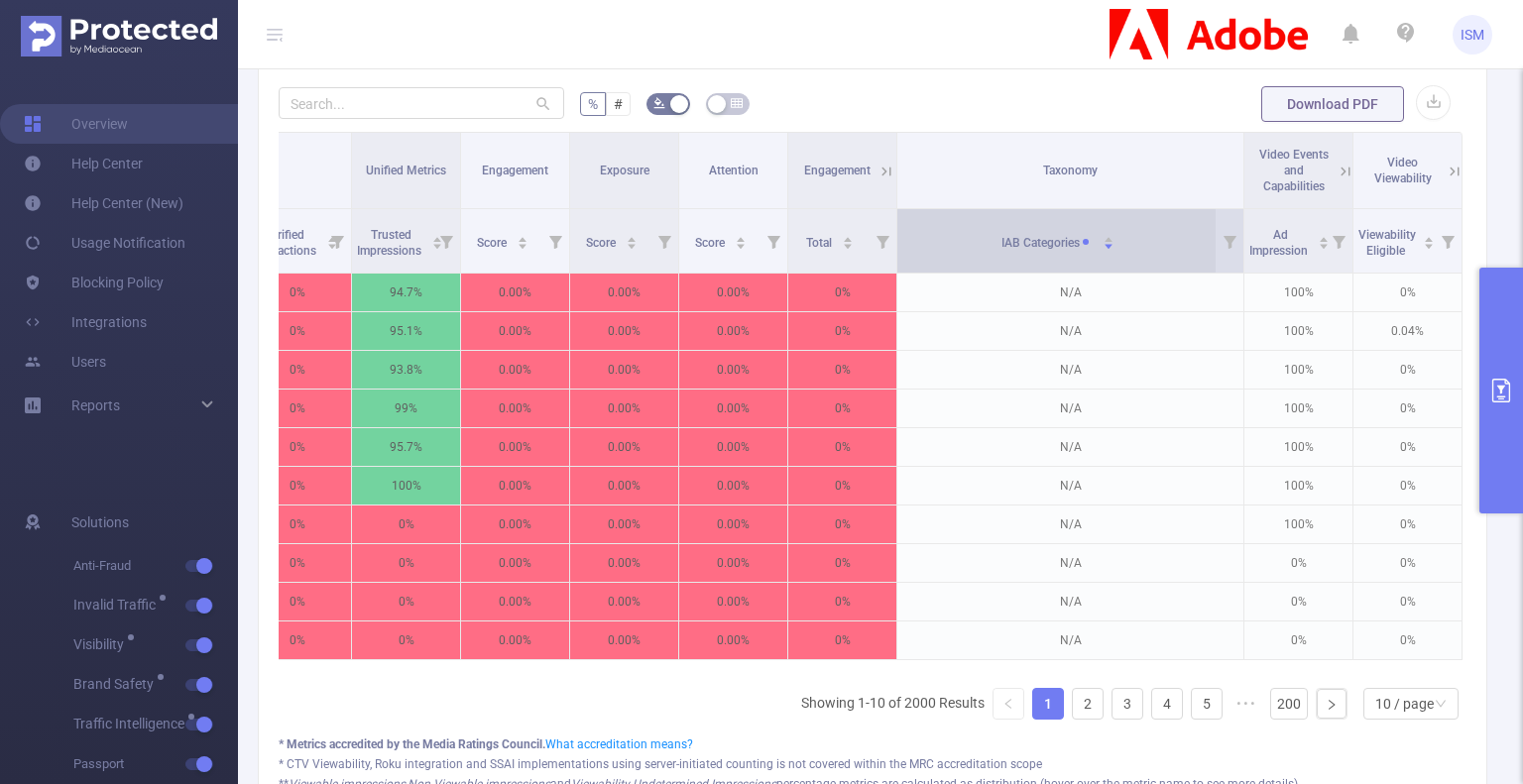 click 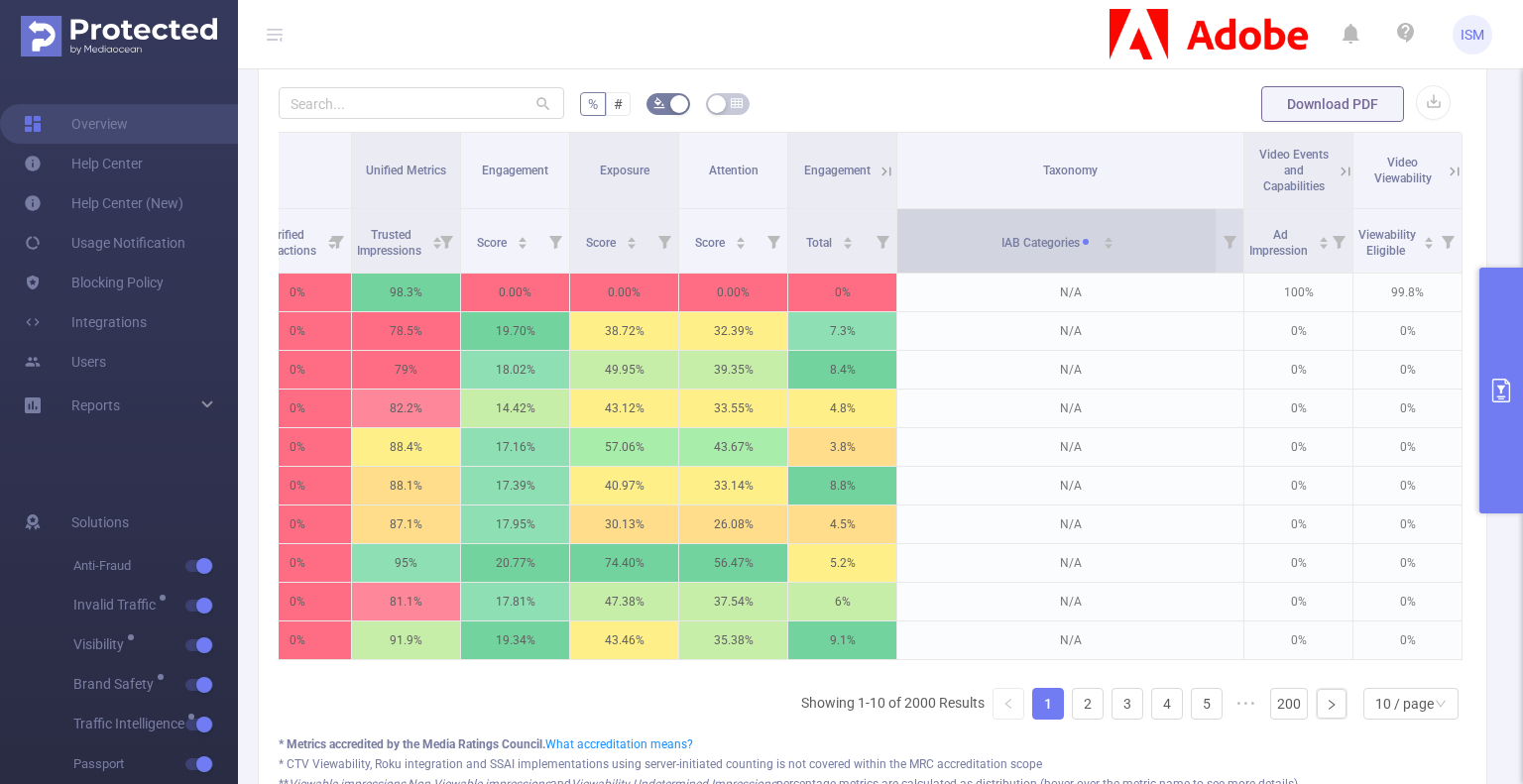 click 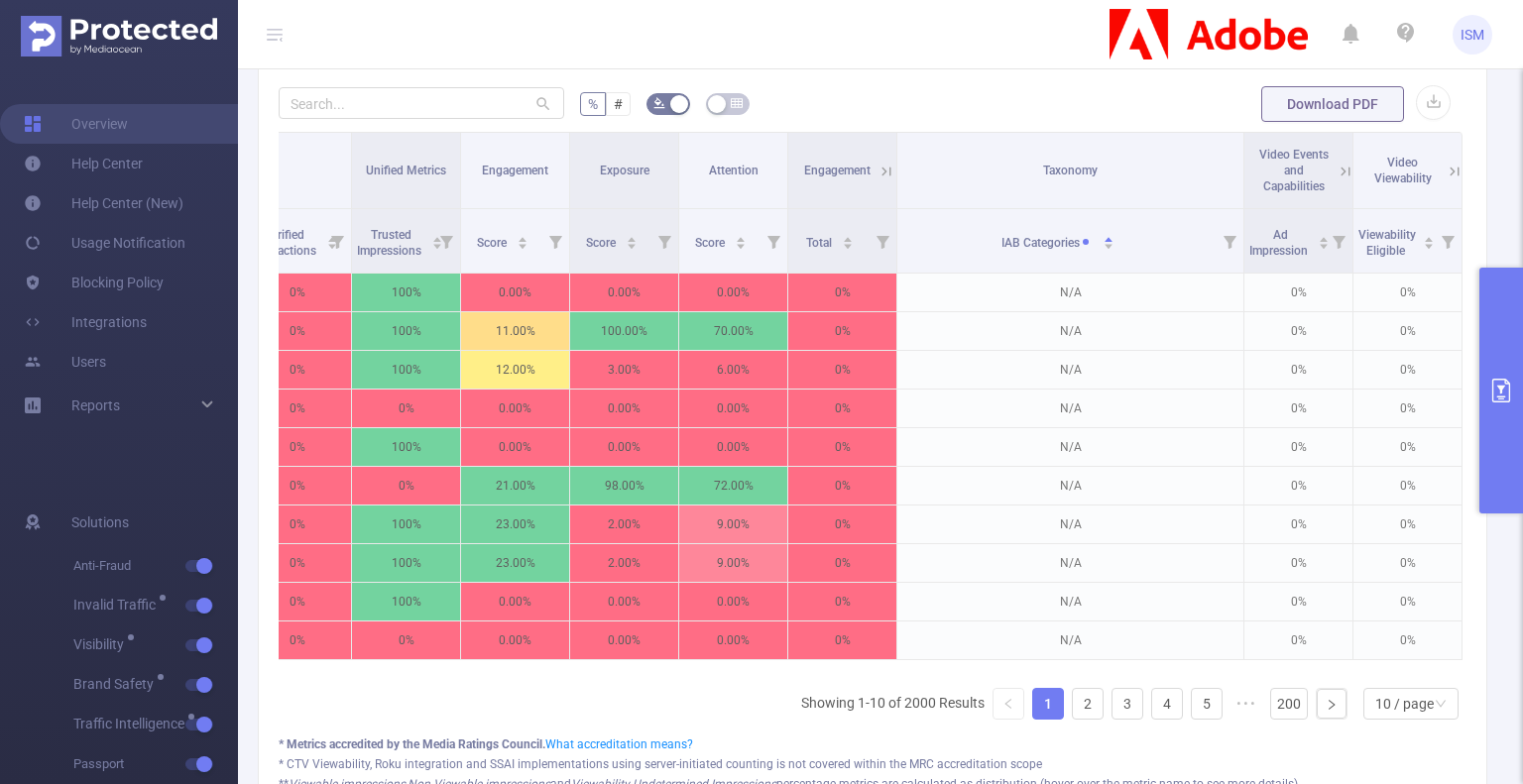 click at bounding box center (1501, 391) 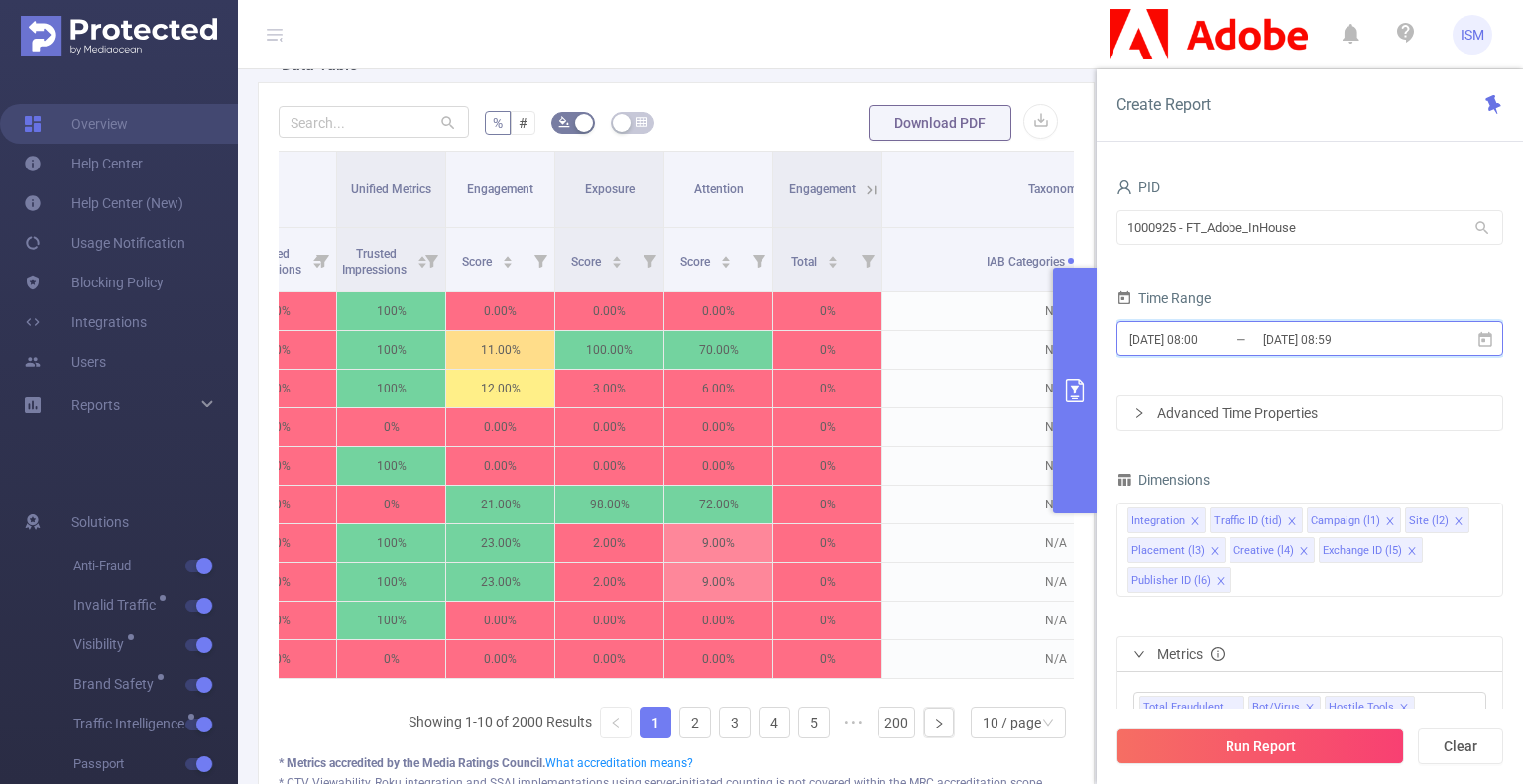 click 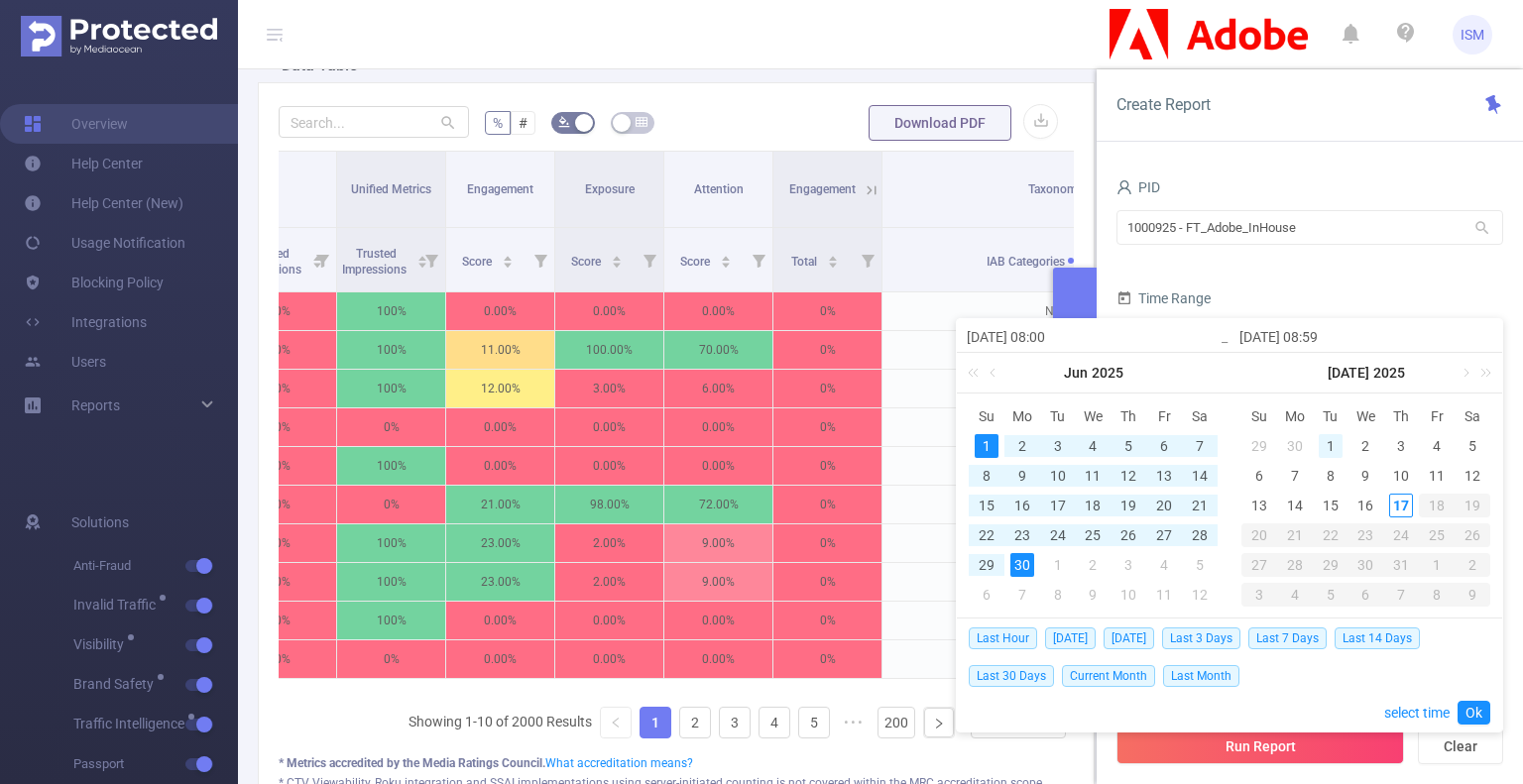 click on "1" at bounding box center [1331, 446] 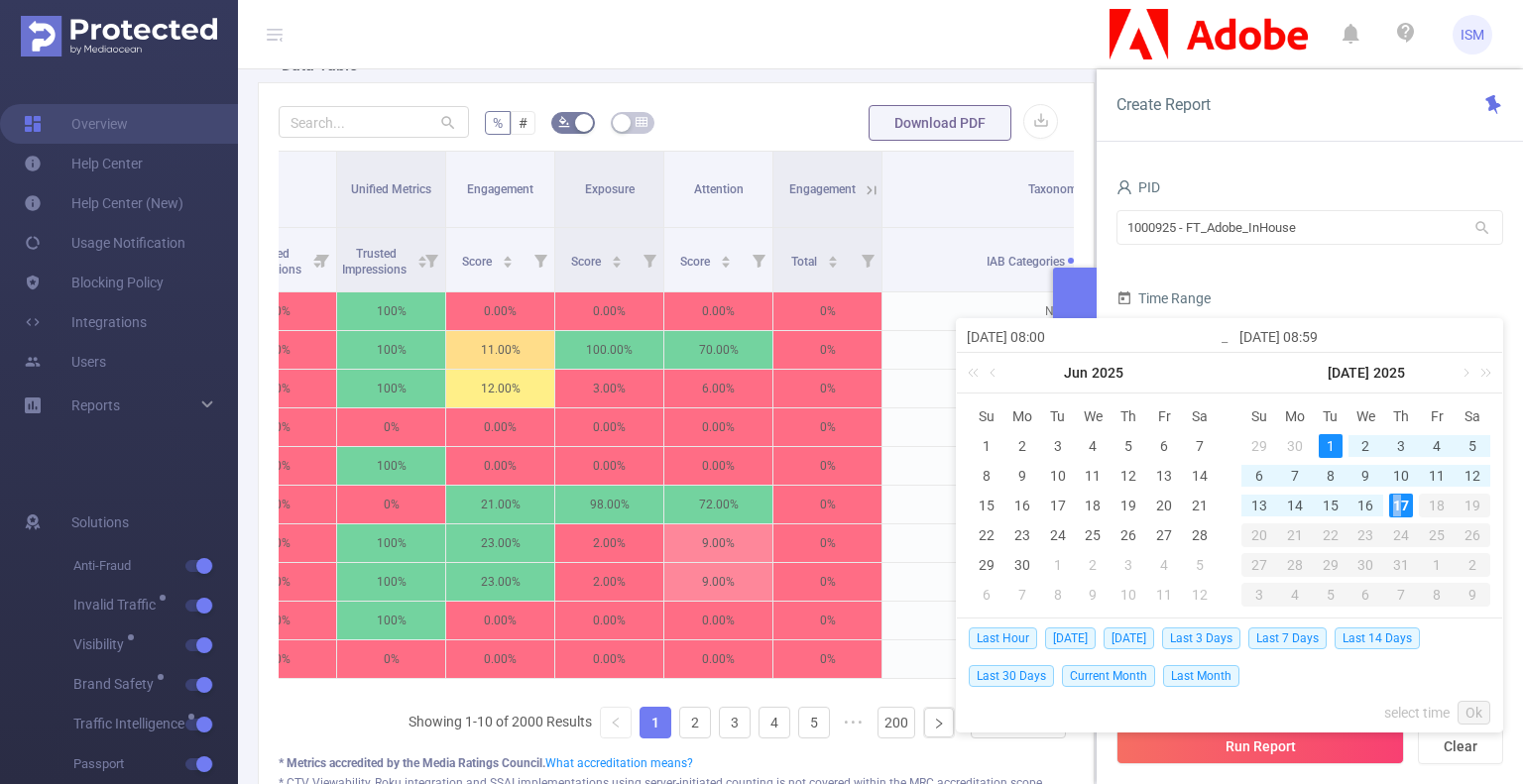 click on "17" at bounding box center (1401, 505) 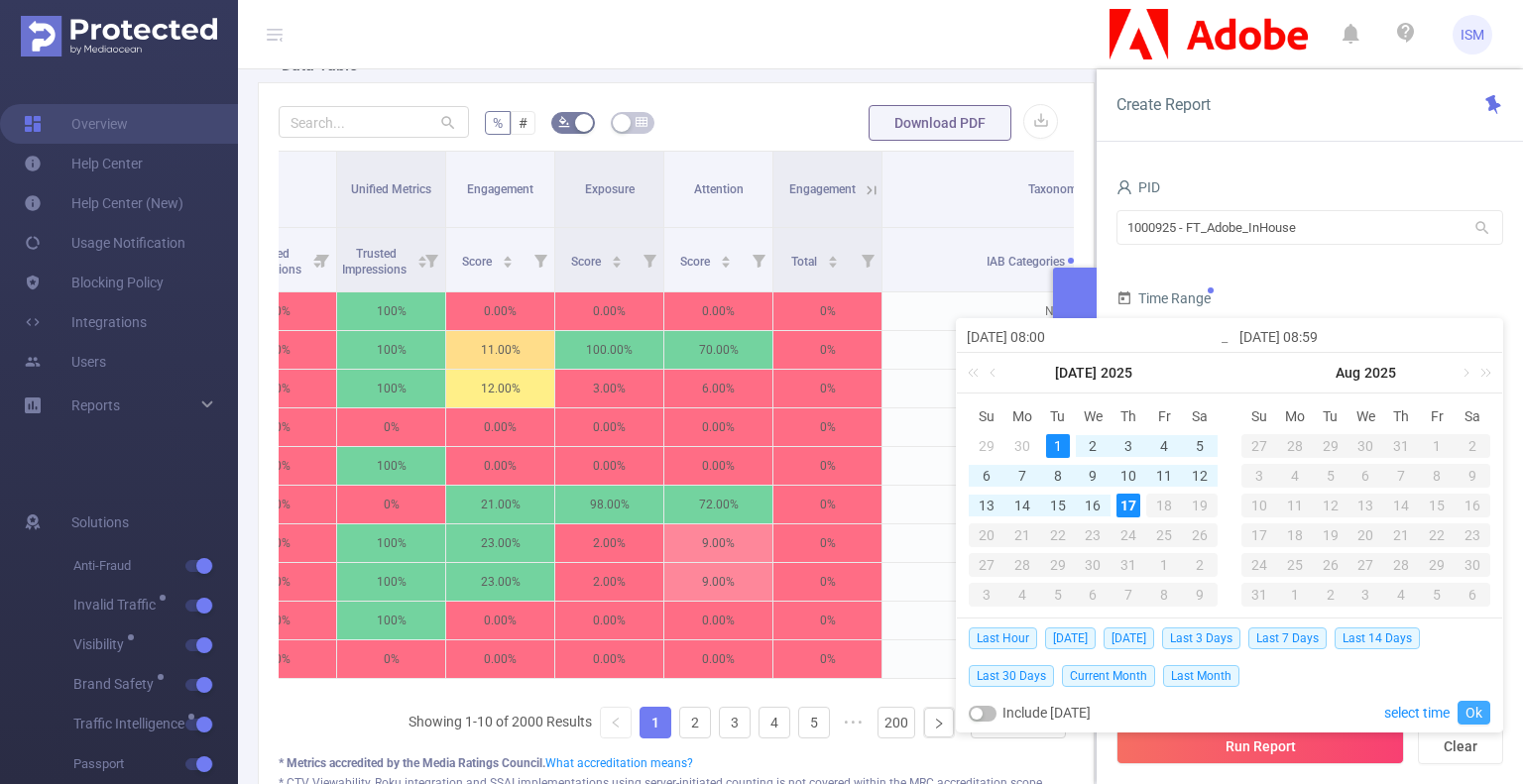 click on "Ok" at bounding box center [1473, 713] 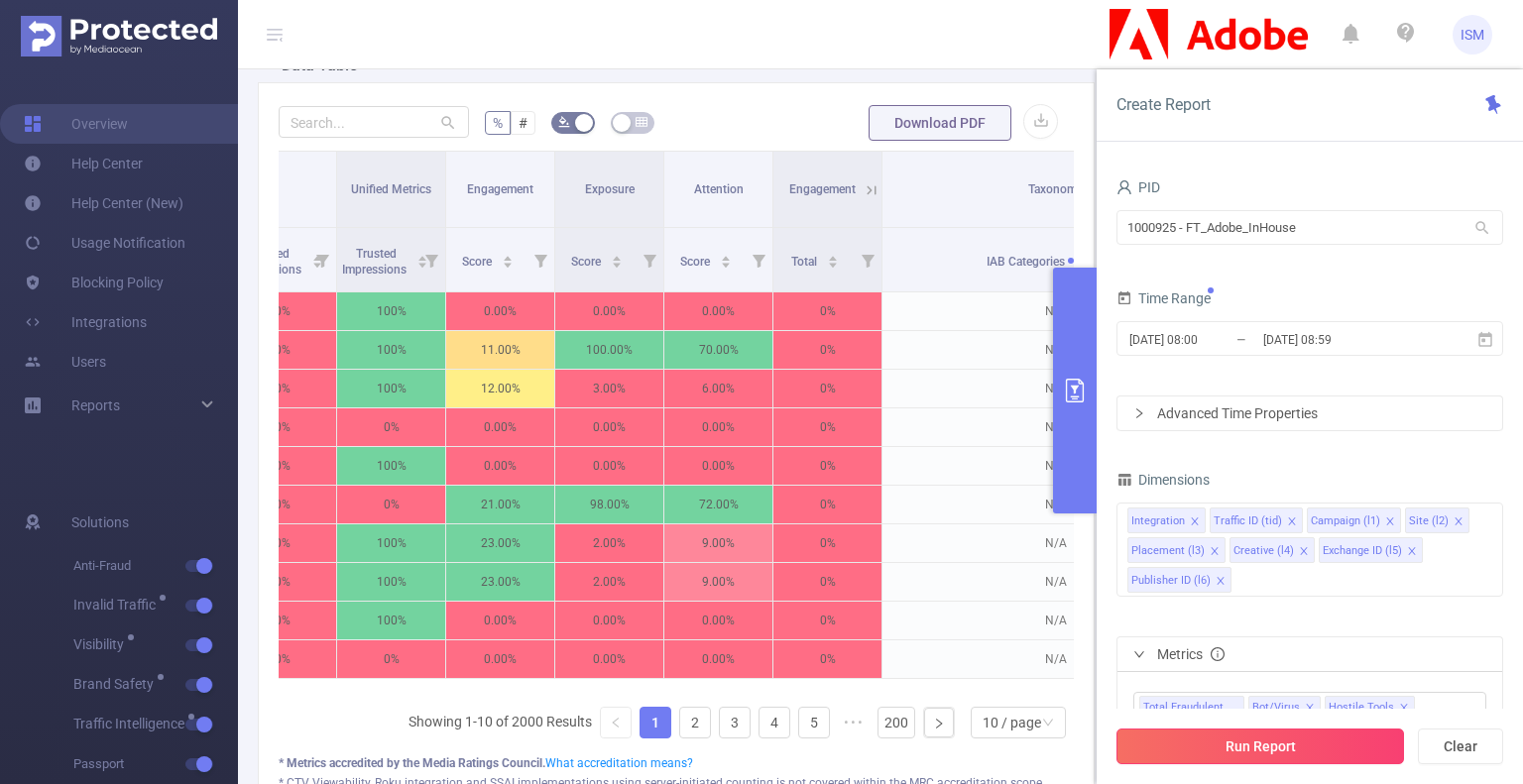 click on "Run Report" at bounding box center (1260, 746) 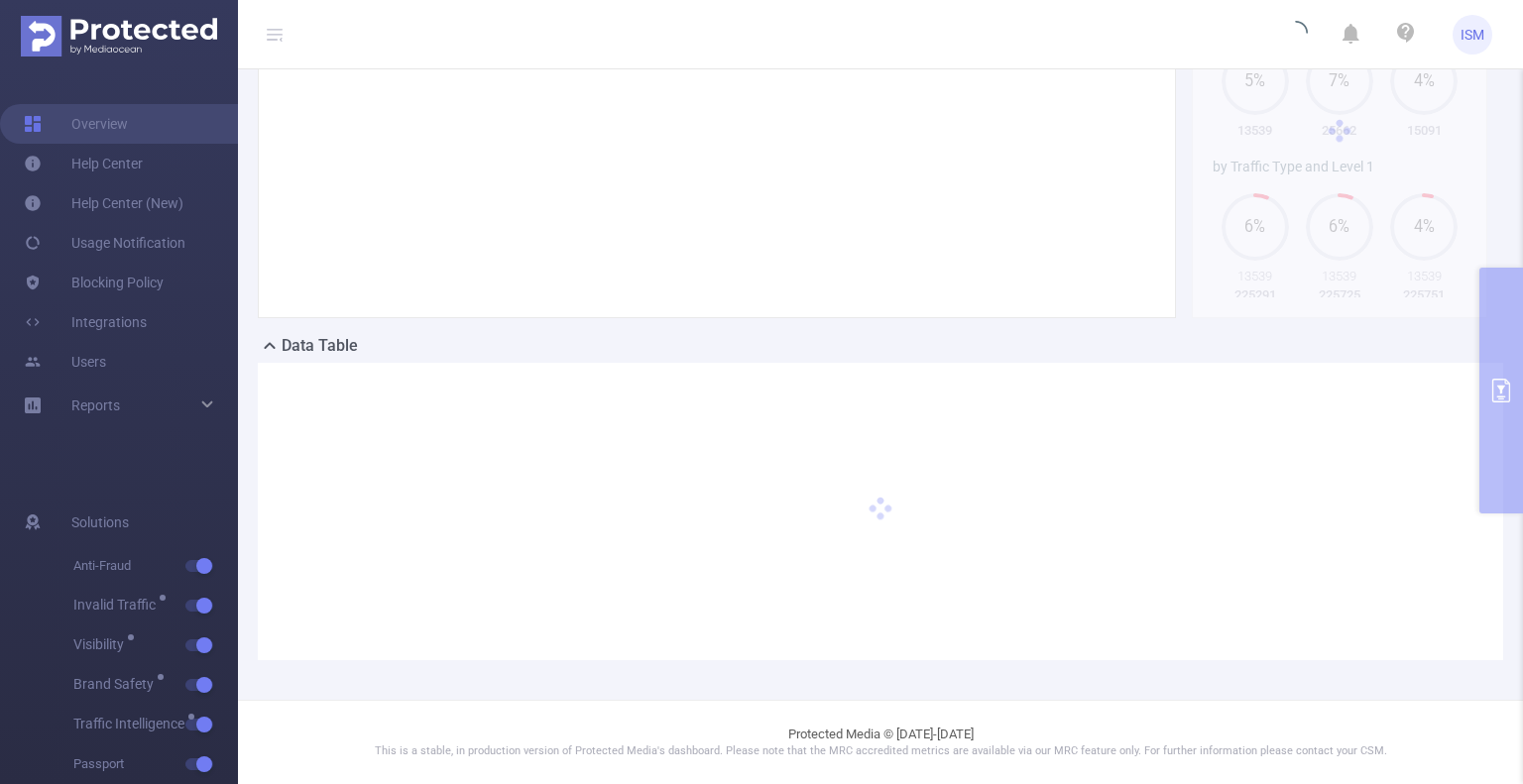 scroll, scrollTop: 213, scrollLeft: 0, axis: vertical 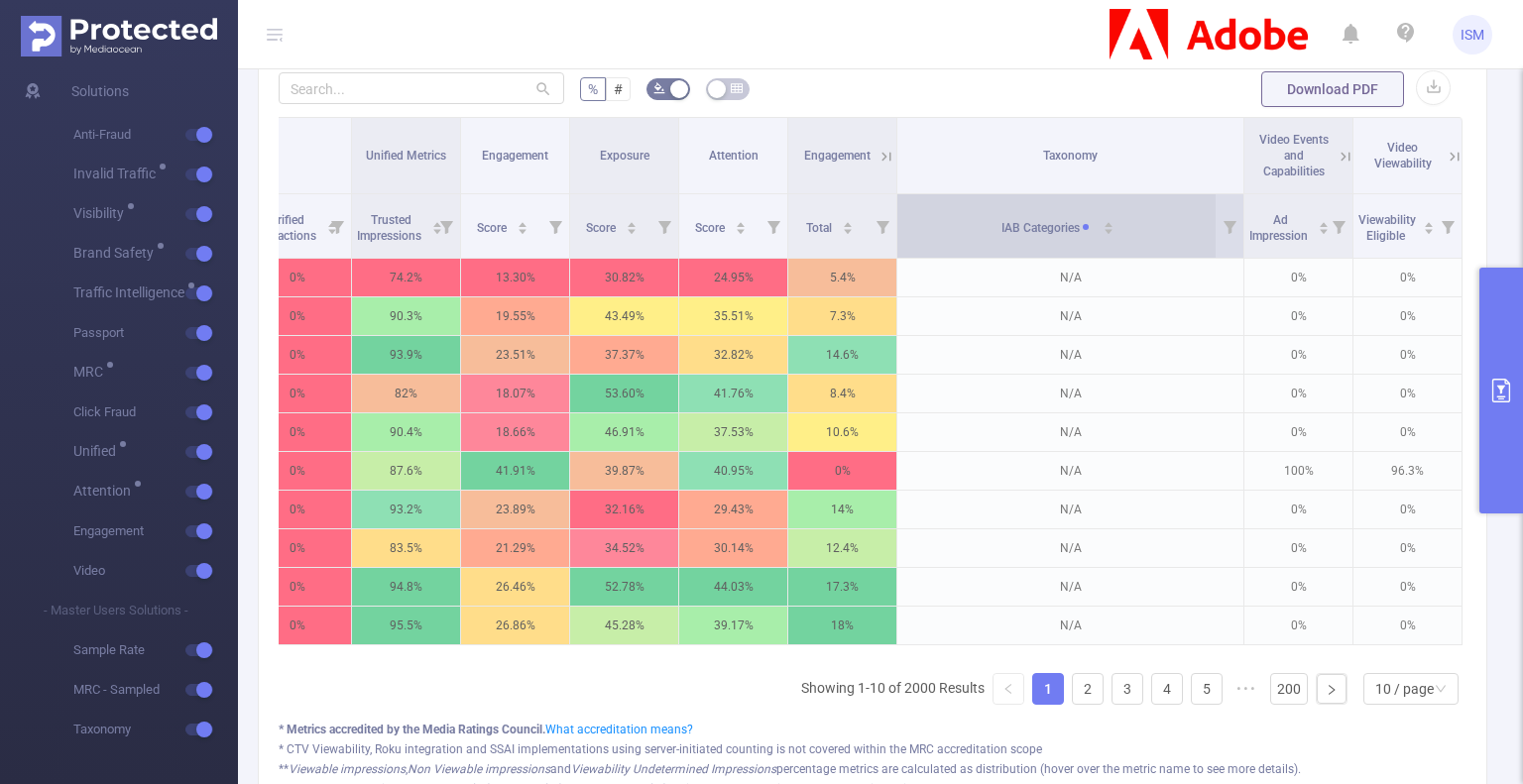 click 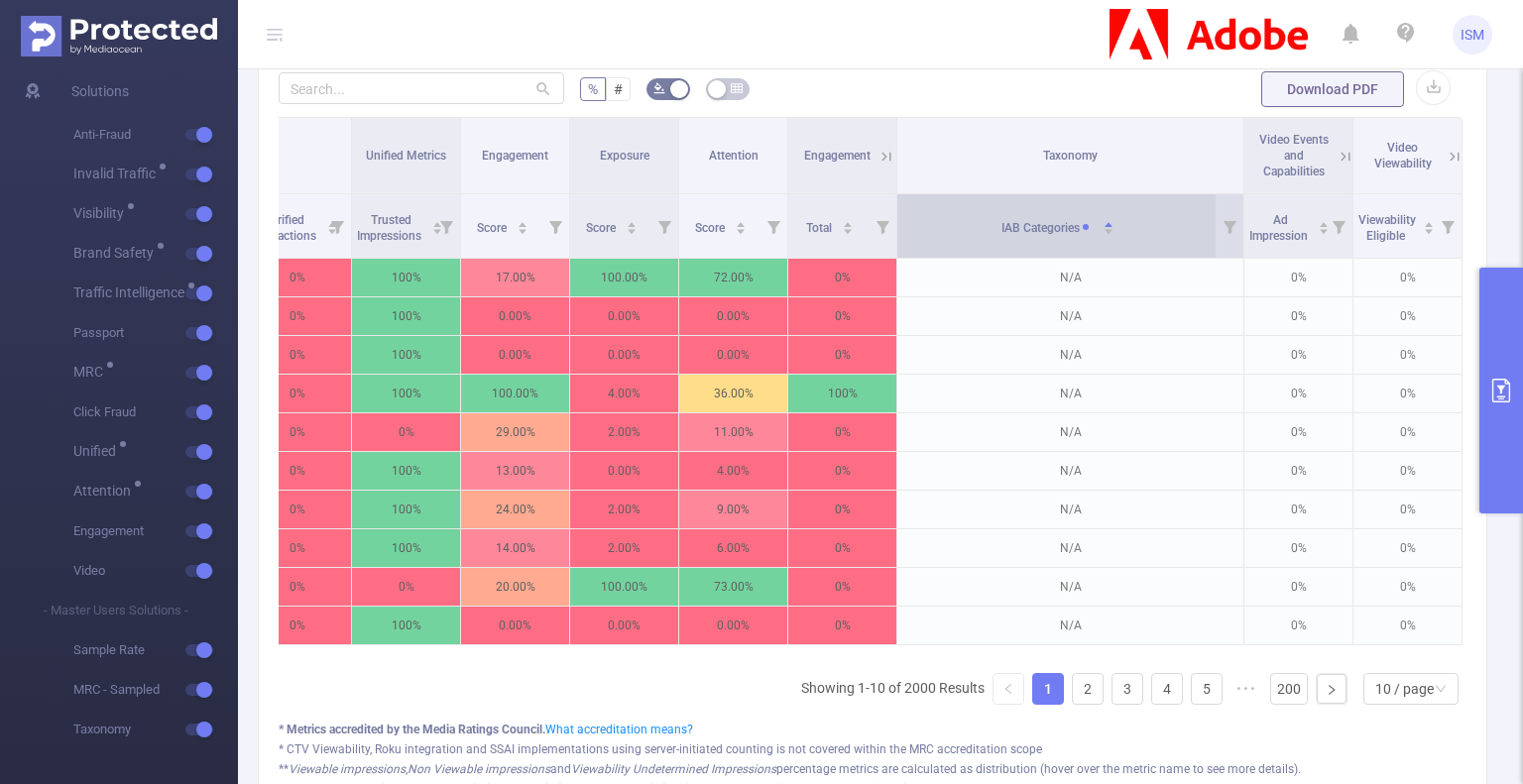 click 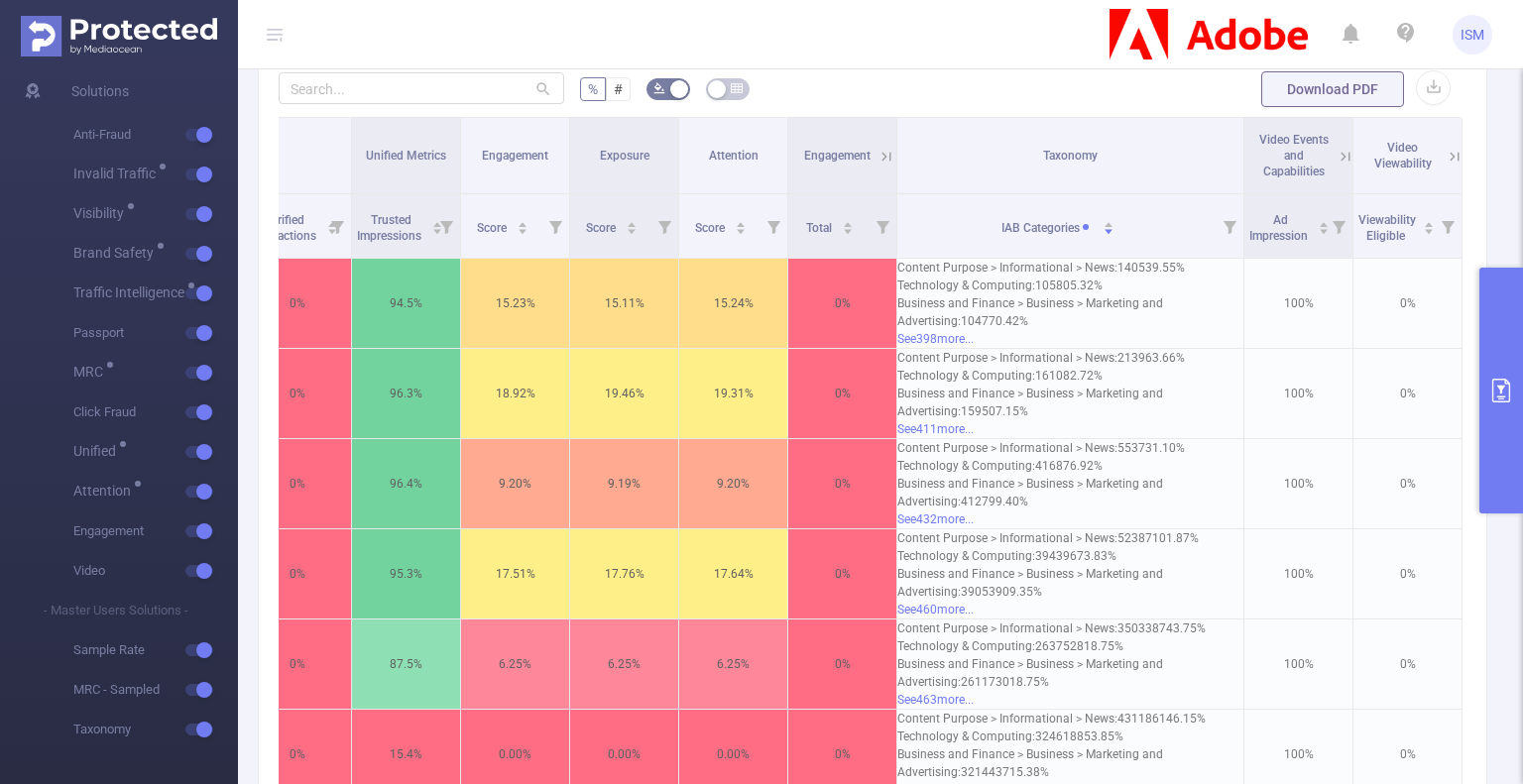 drag, startPoint x: 629, startPoint y: 158, endPoint x: 908, endPoint y: 29, distance: 307.37924 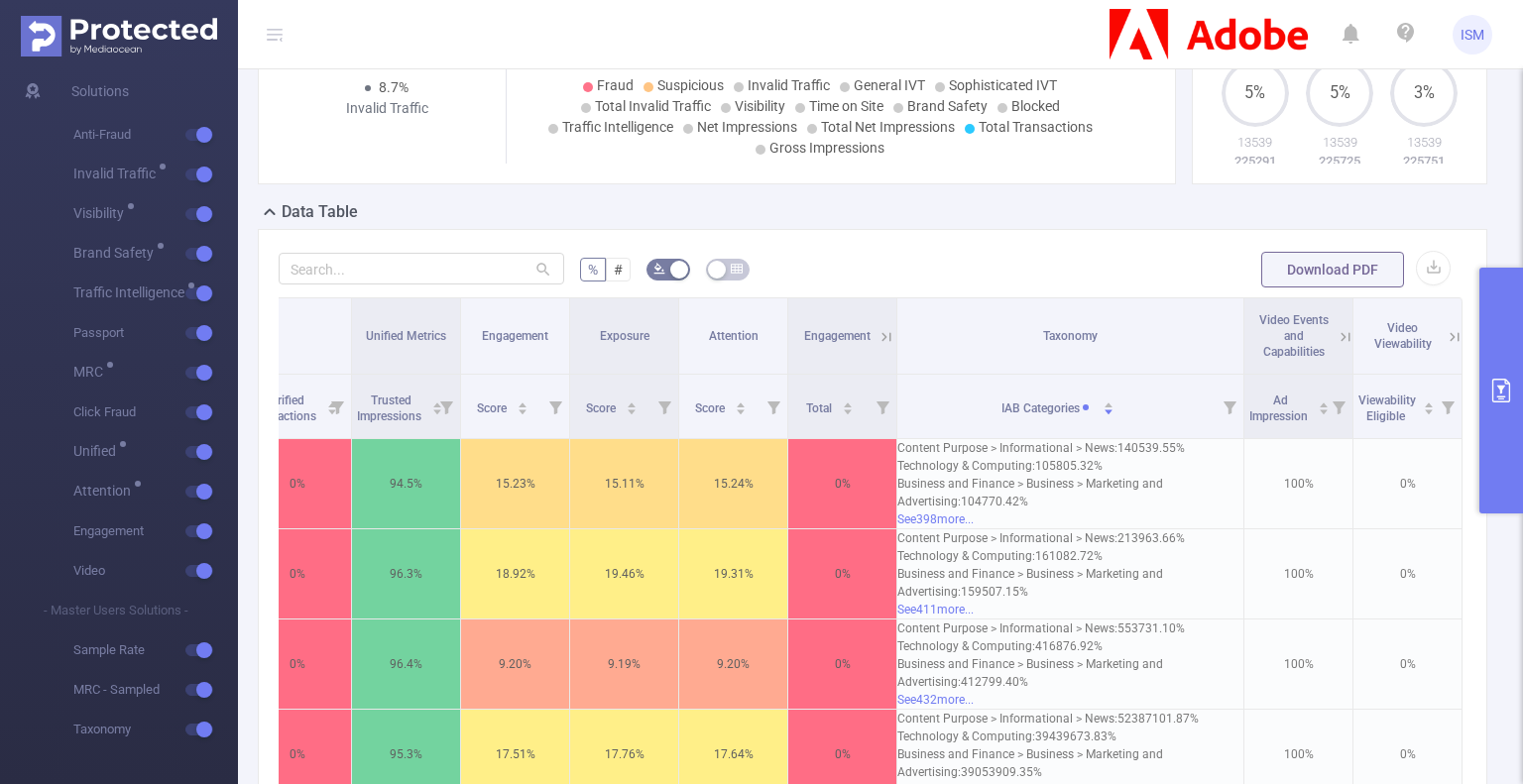 scroll, scrollTop: 213, scrollLeft: 0, axis: vertical 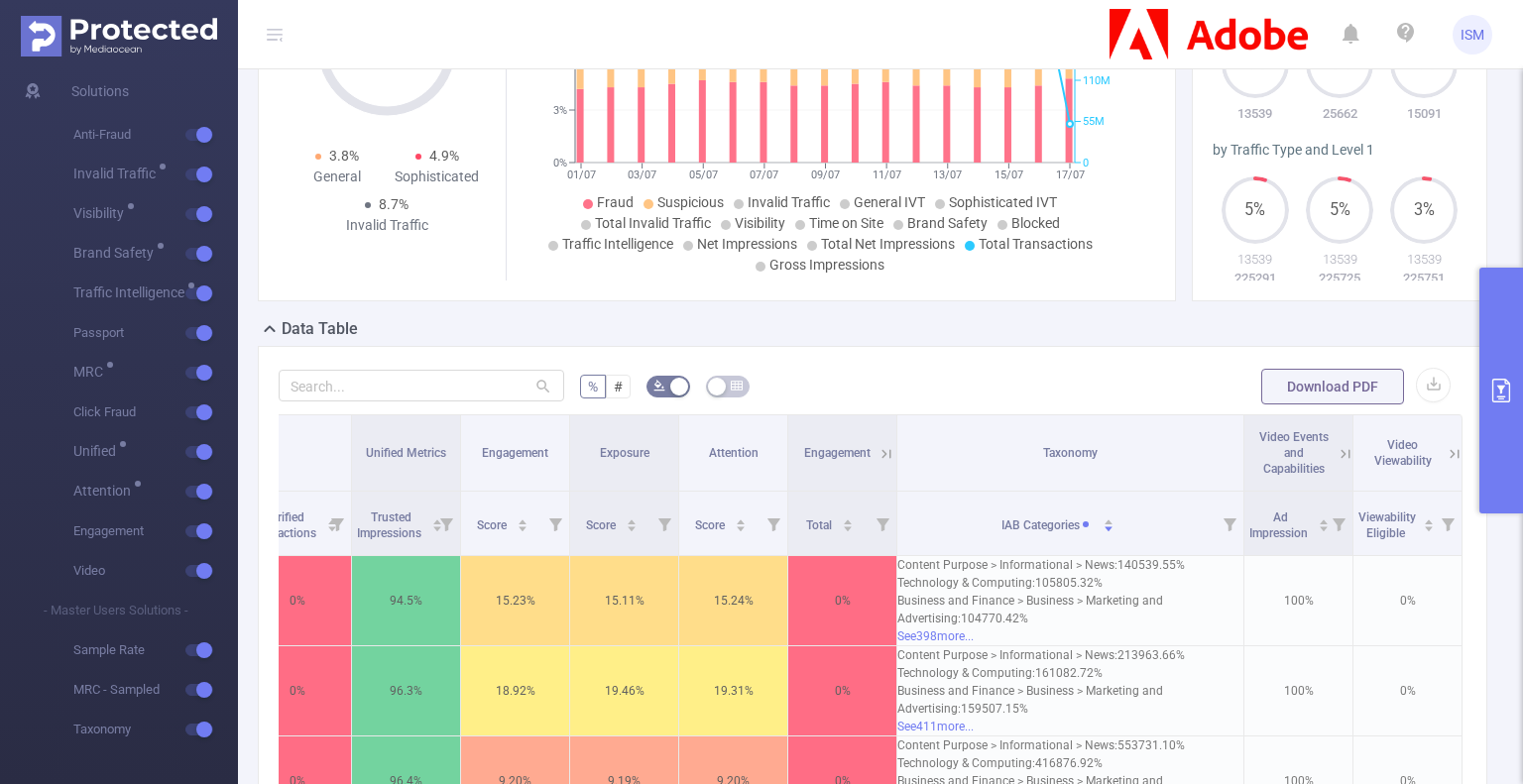 click 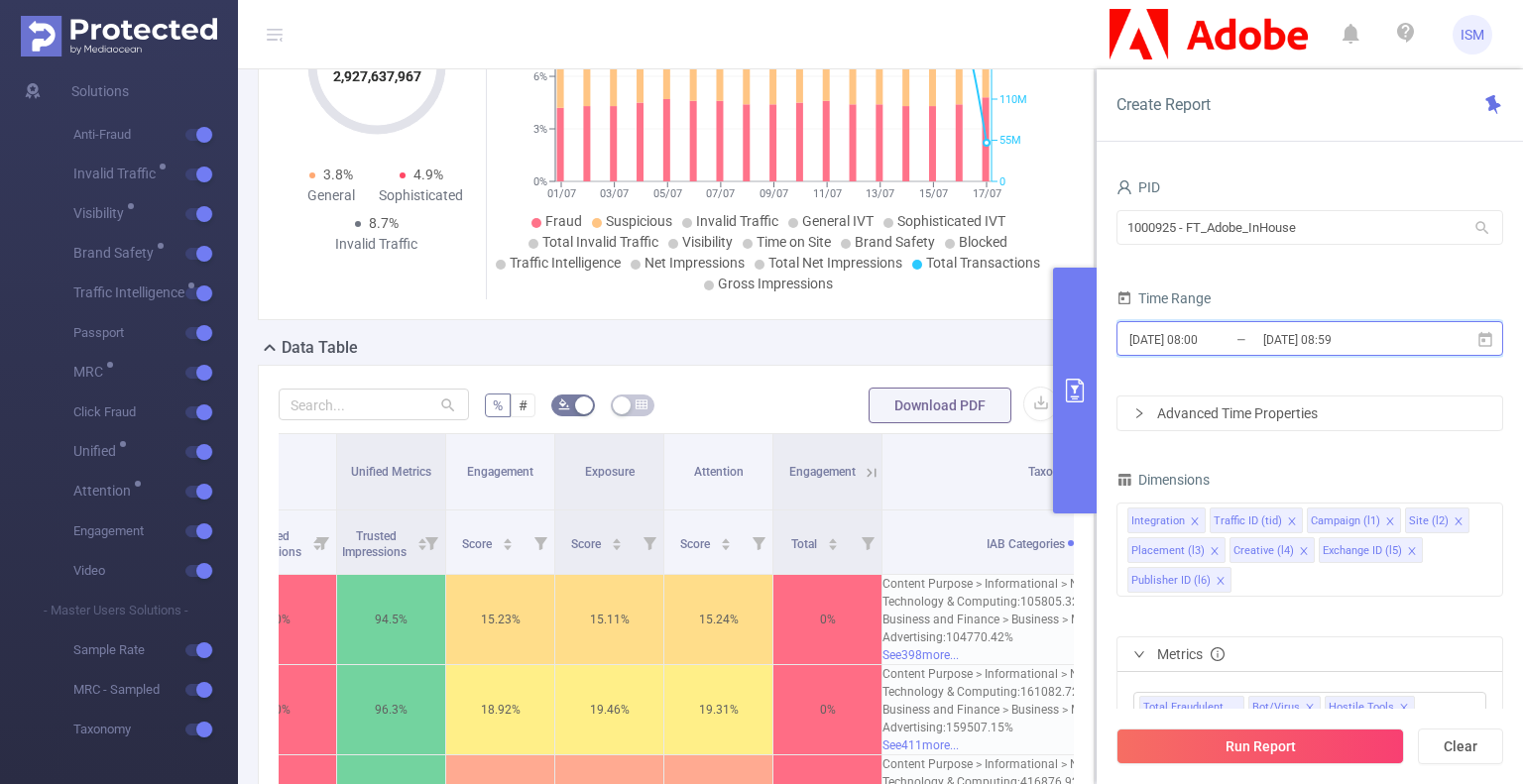 click 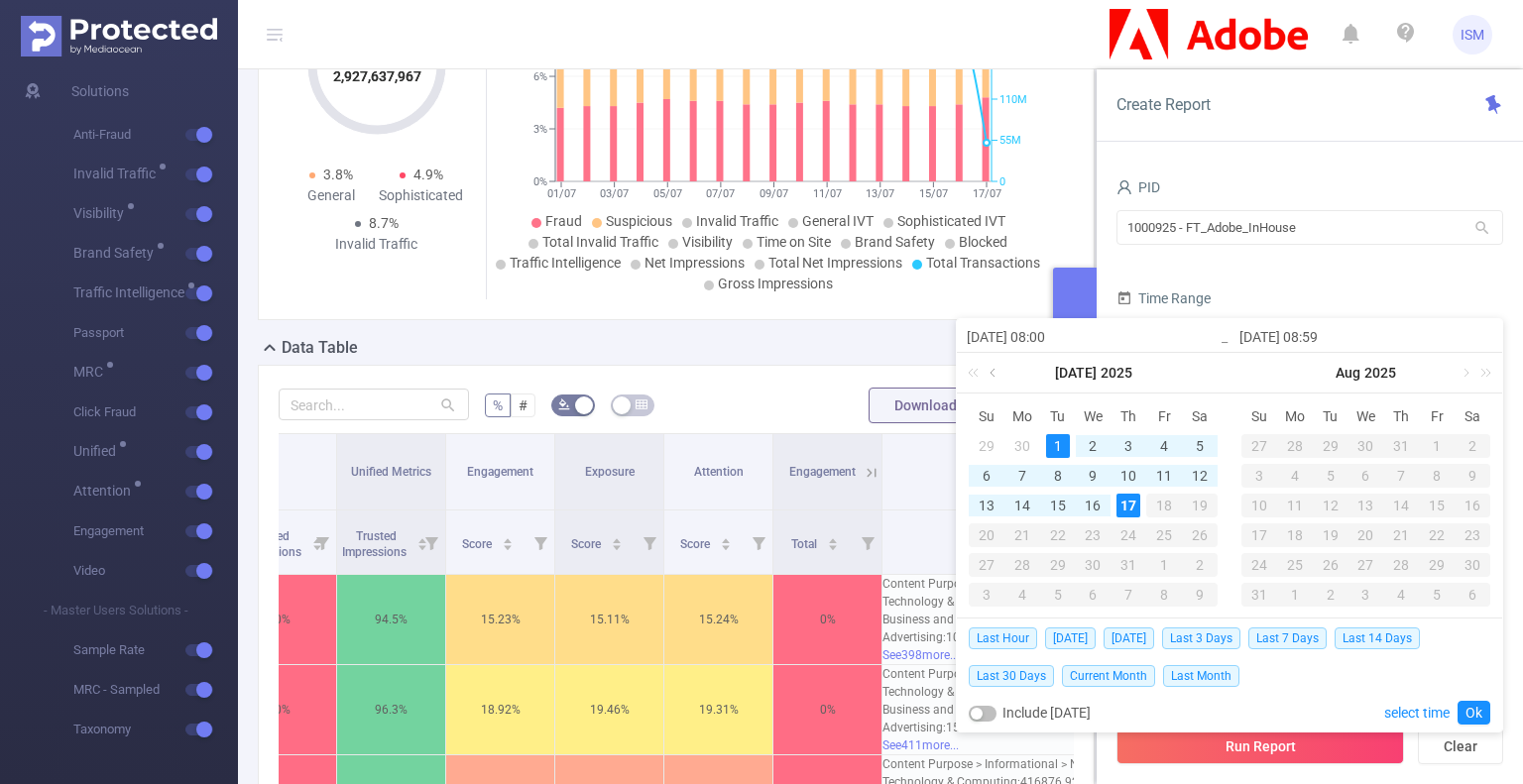 click at bounding box center (995, 373) 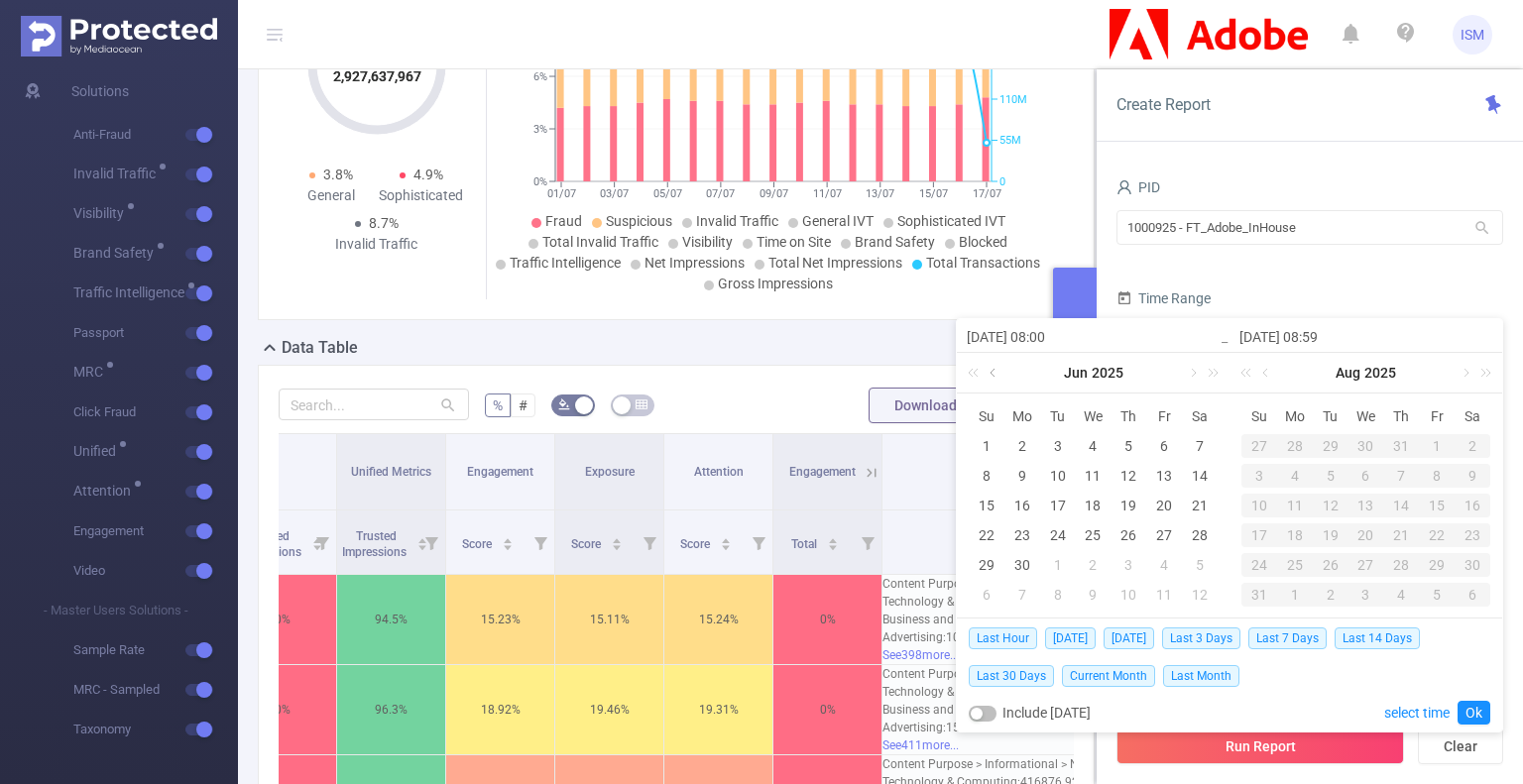 click at bounding box center [995, 373] 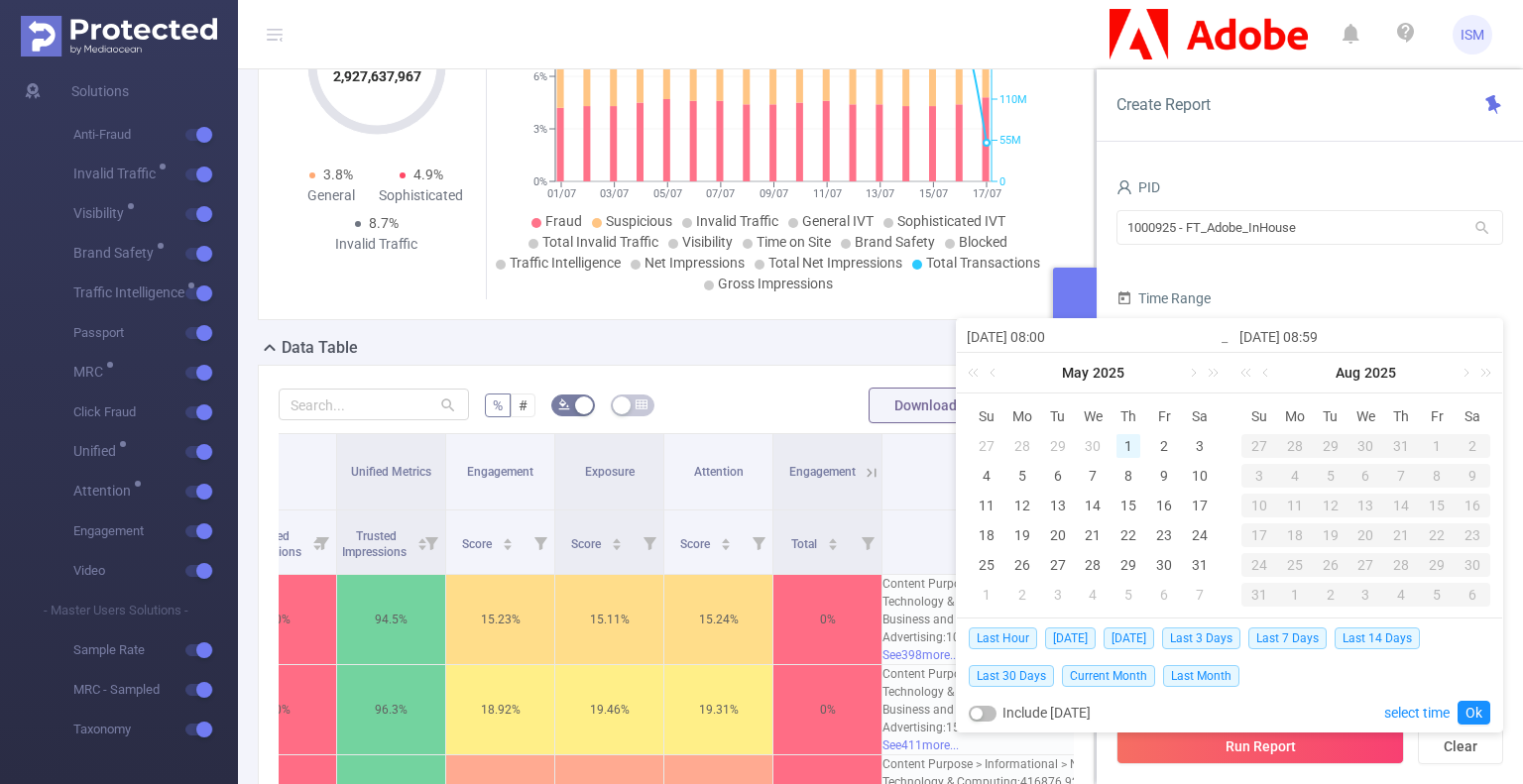 click on "1" at bounding box center (1128, 446) 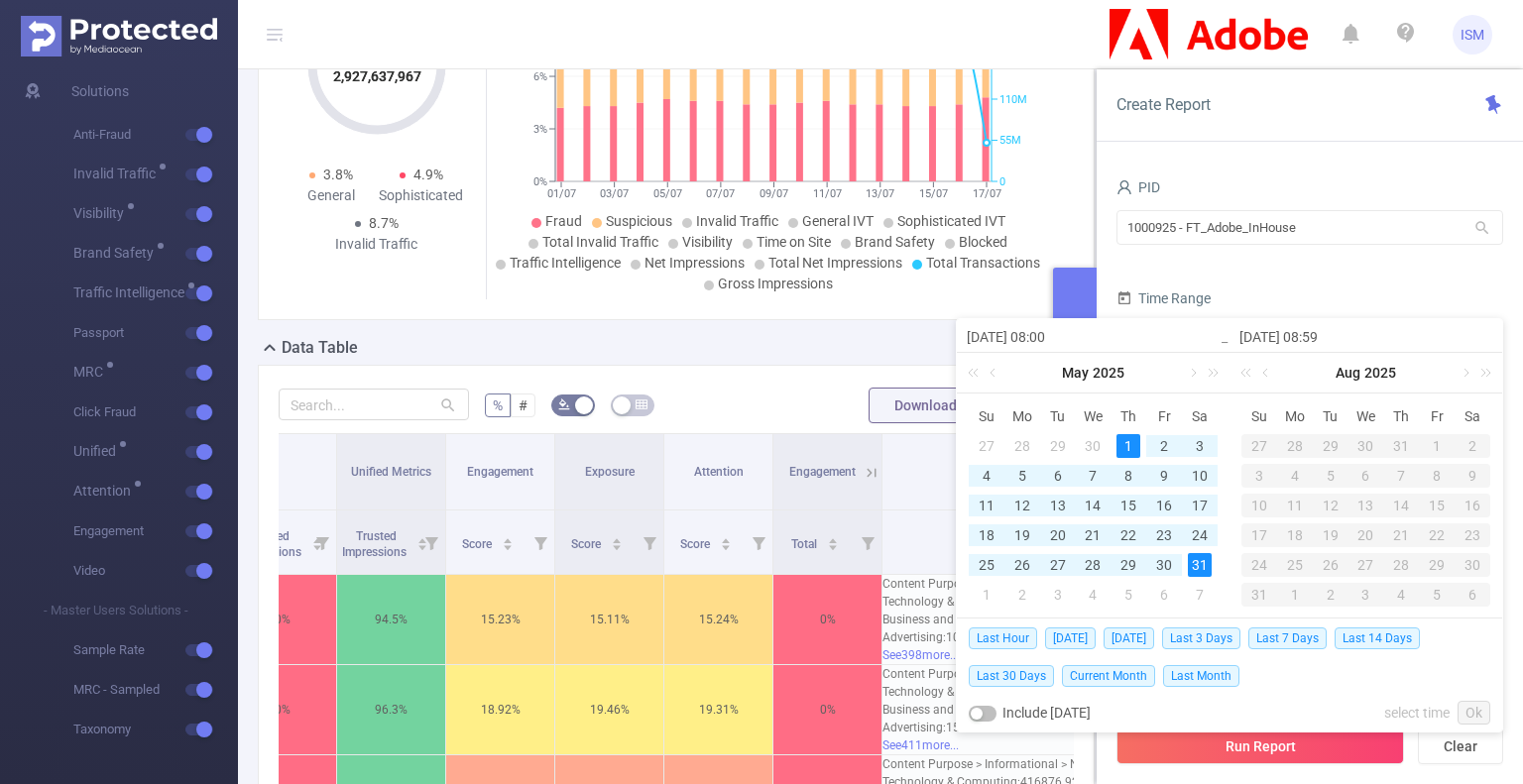 click on "31" at bounding box center (1200, 565) 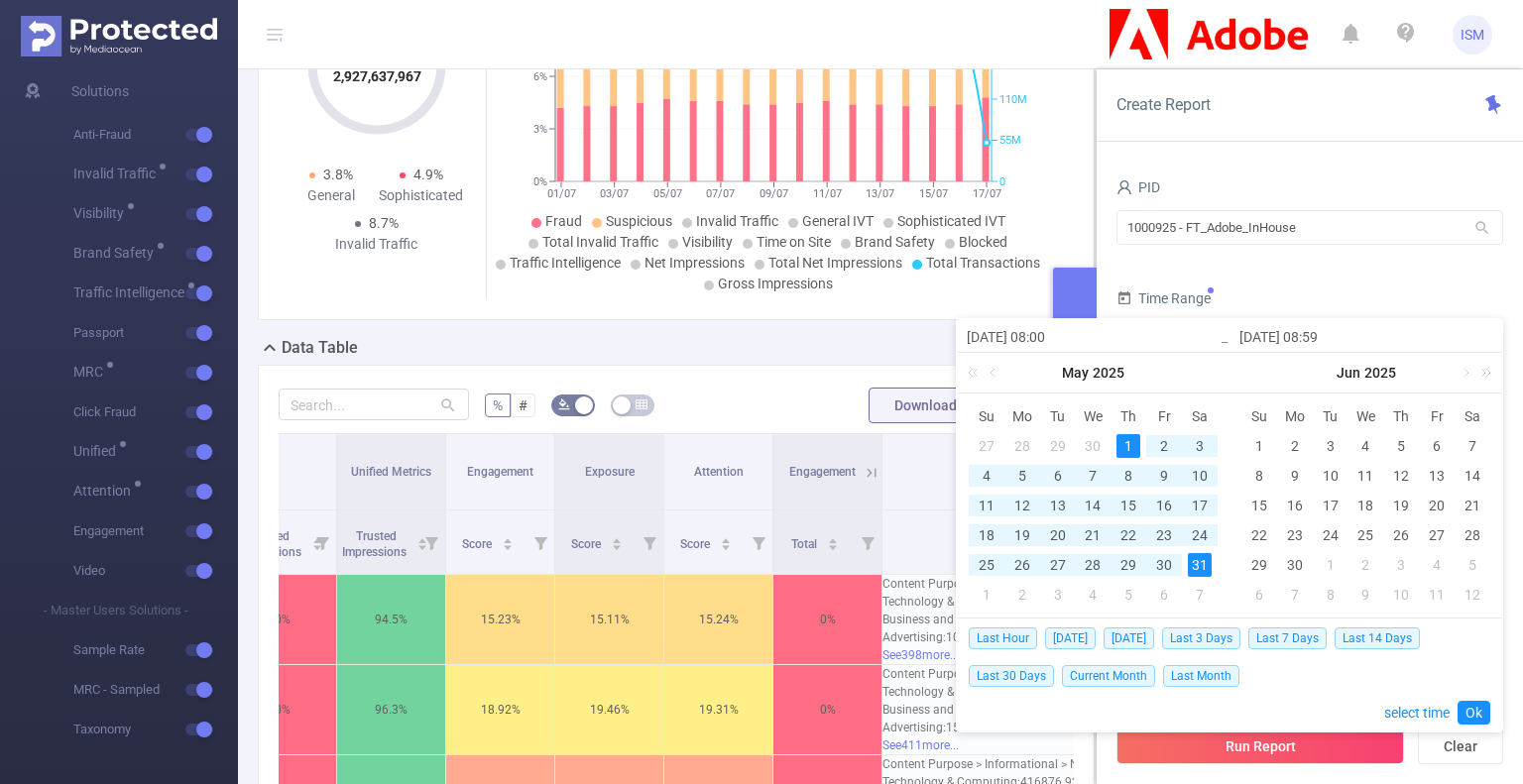 type on "[DATE] 08:00" 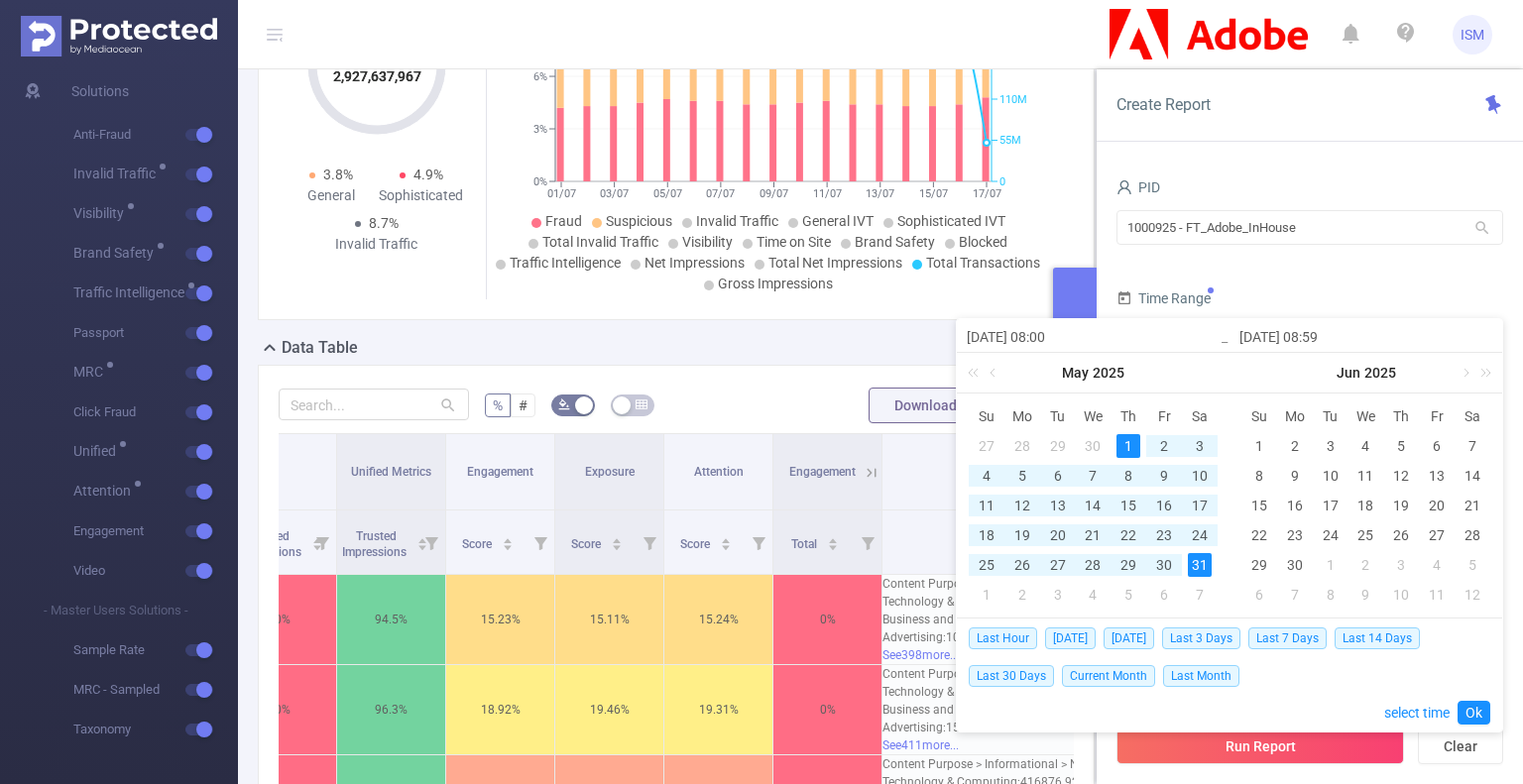 type on "[DATE] 08:59" 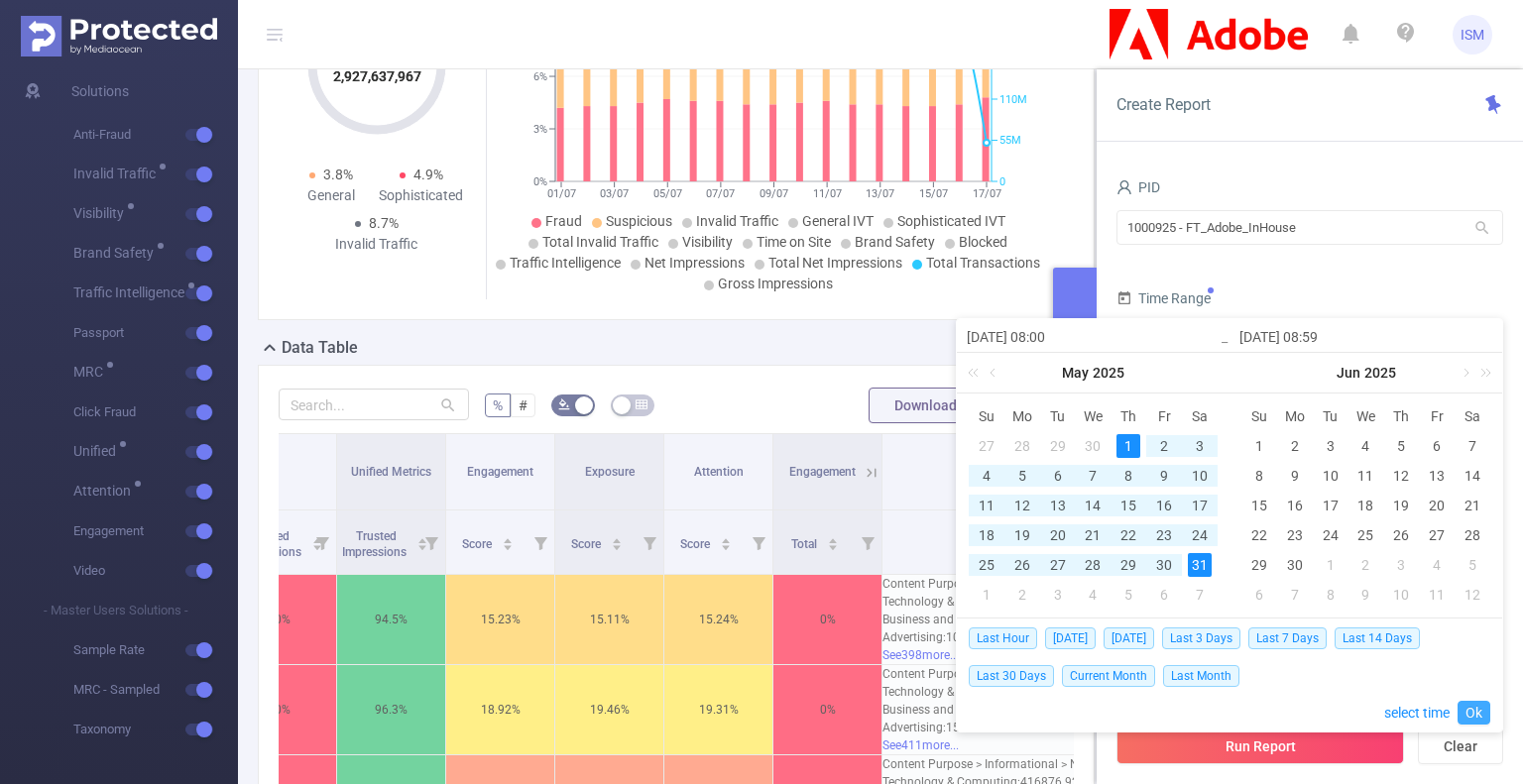 click on "Ok" at bounding box center (1473, 713) 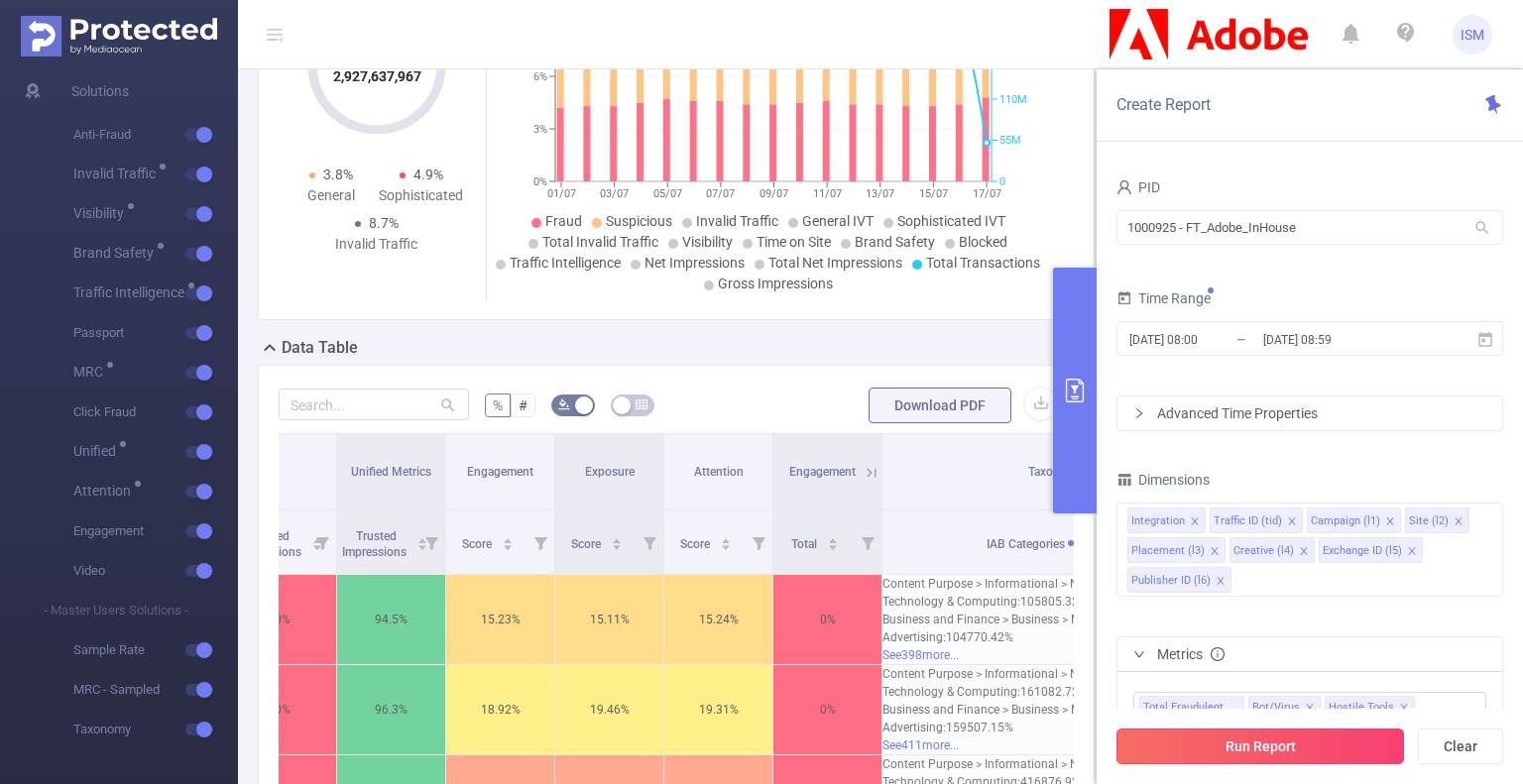 click on "Run Report" at bounding box center [1260, 746] 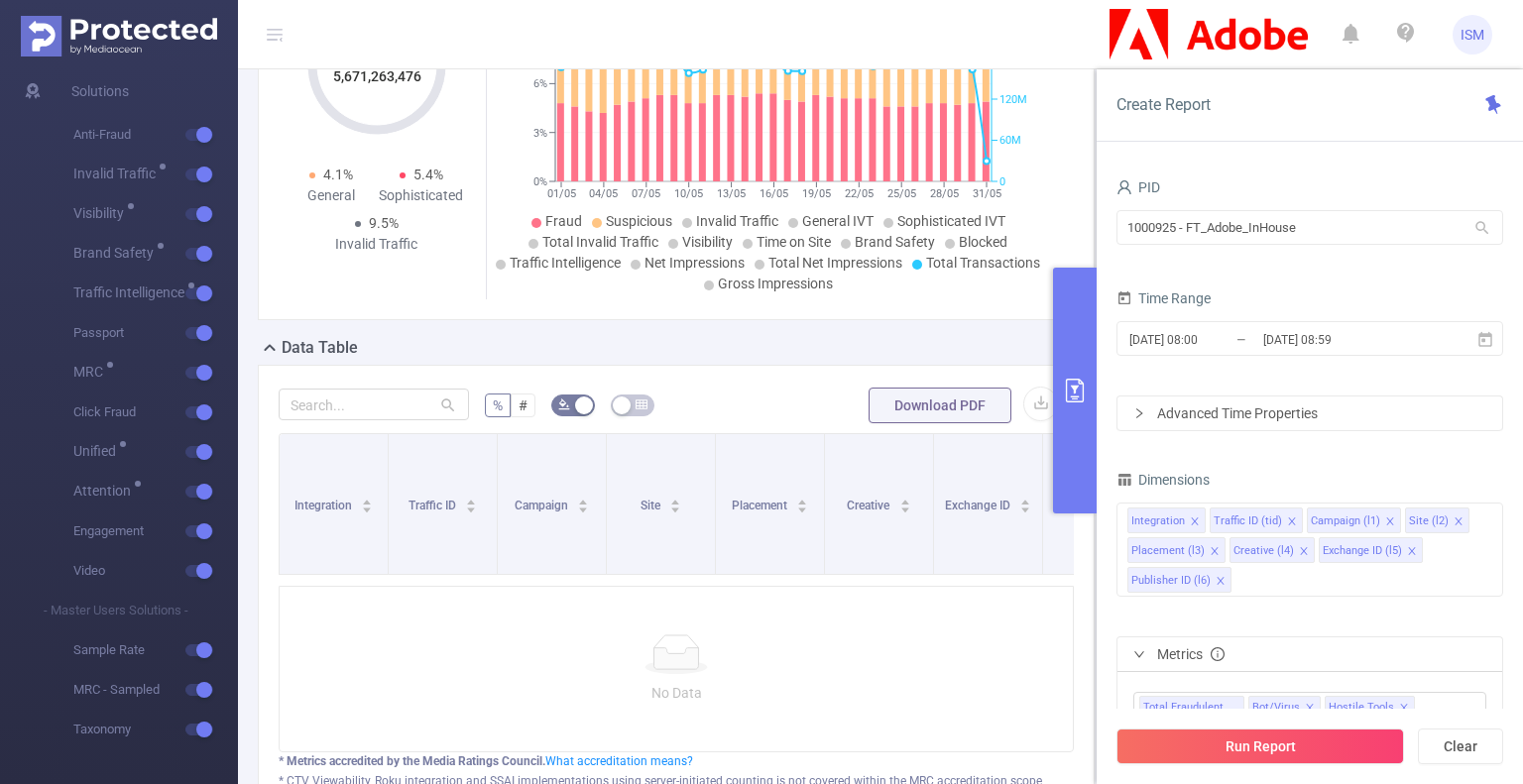 click at bounding box center [1075, 391] 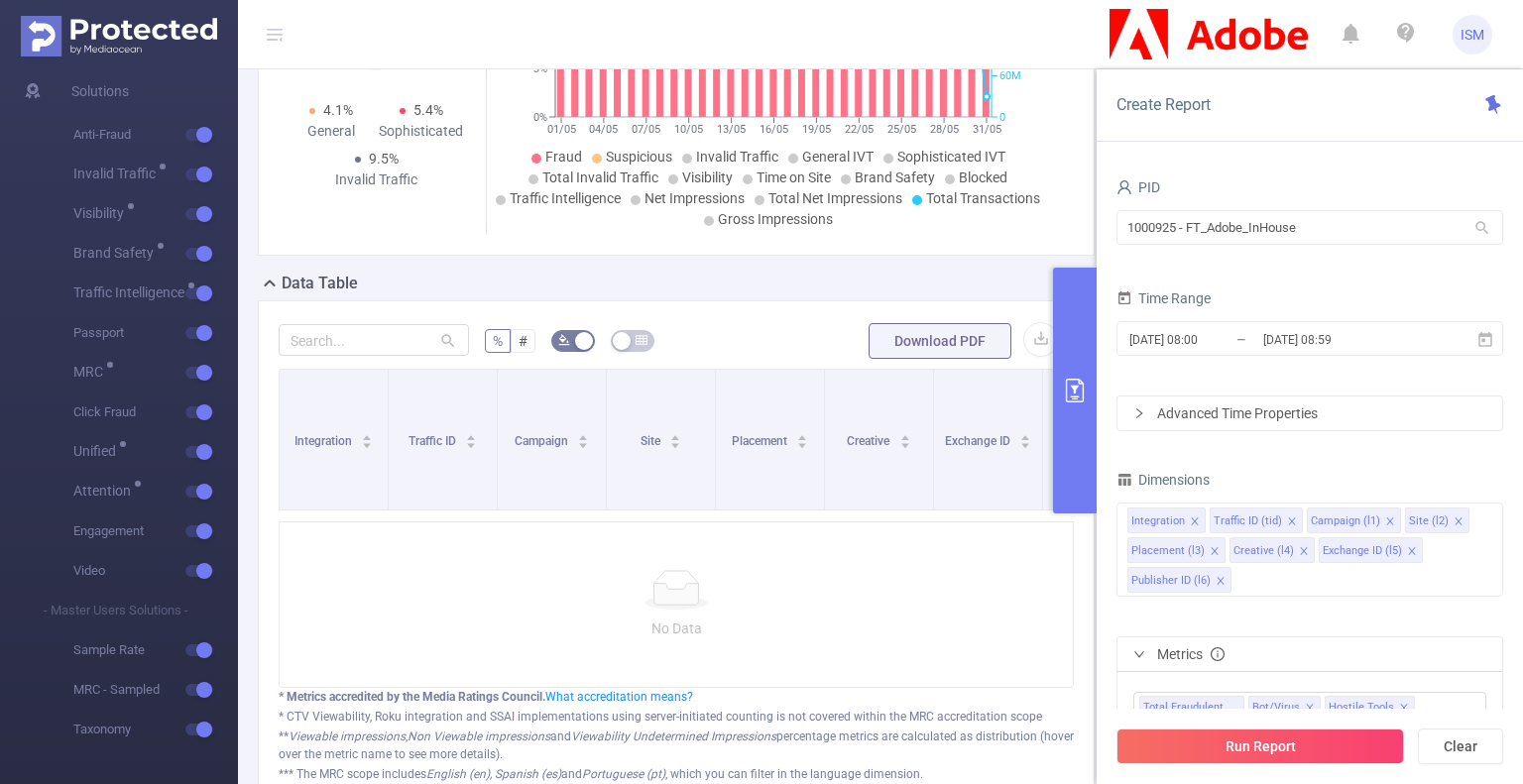 scroll, scrollTop: 312, scrollLeft: 0, axis: vertical 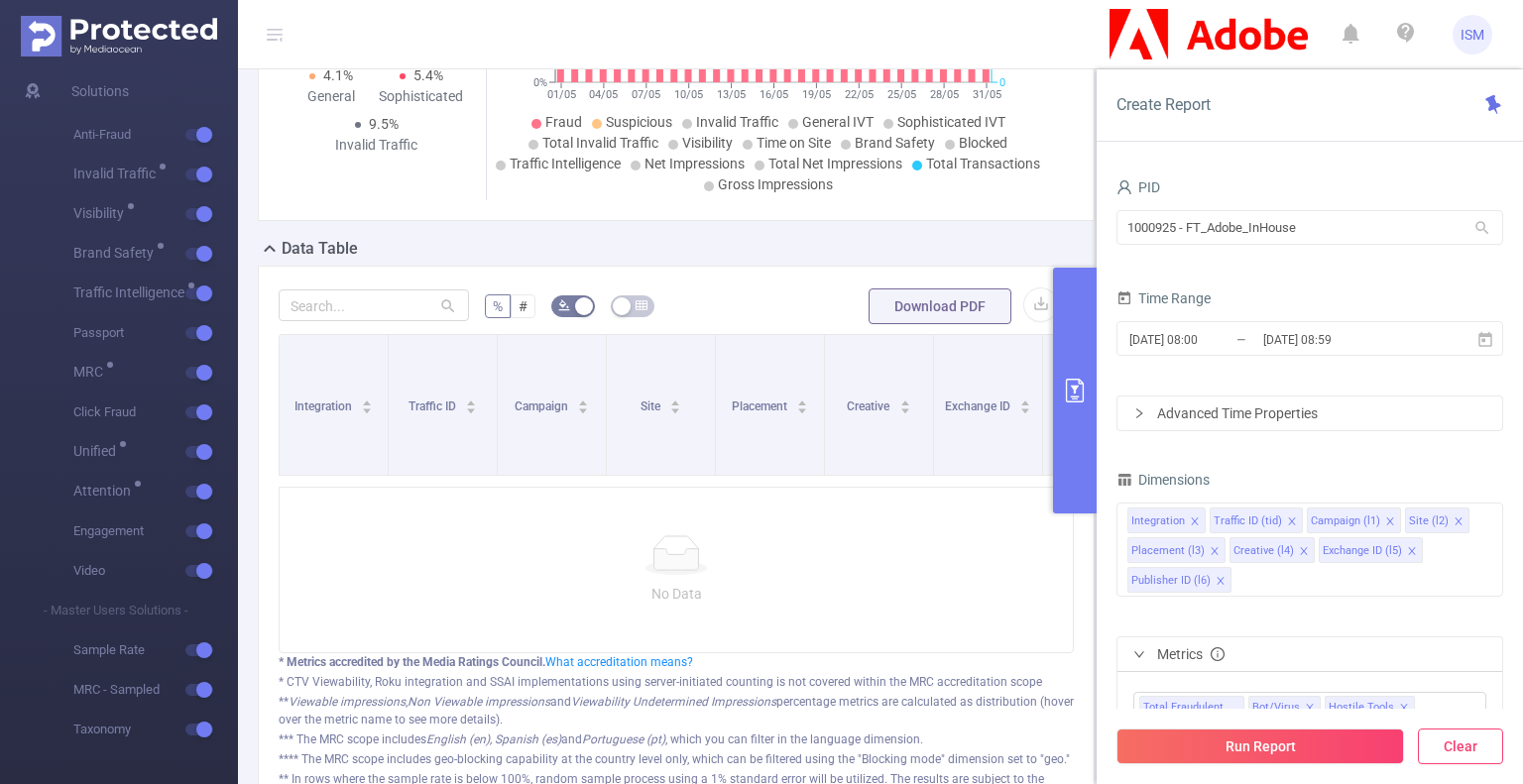 click on "Clear" at bounding box center (1461, 746) 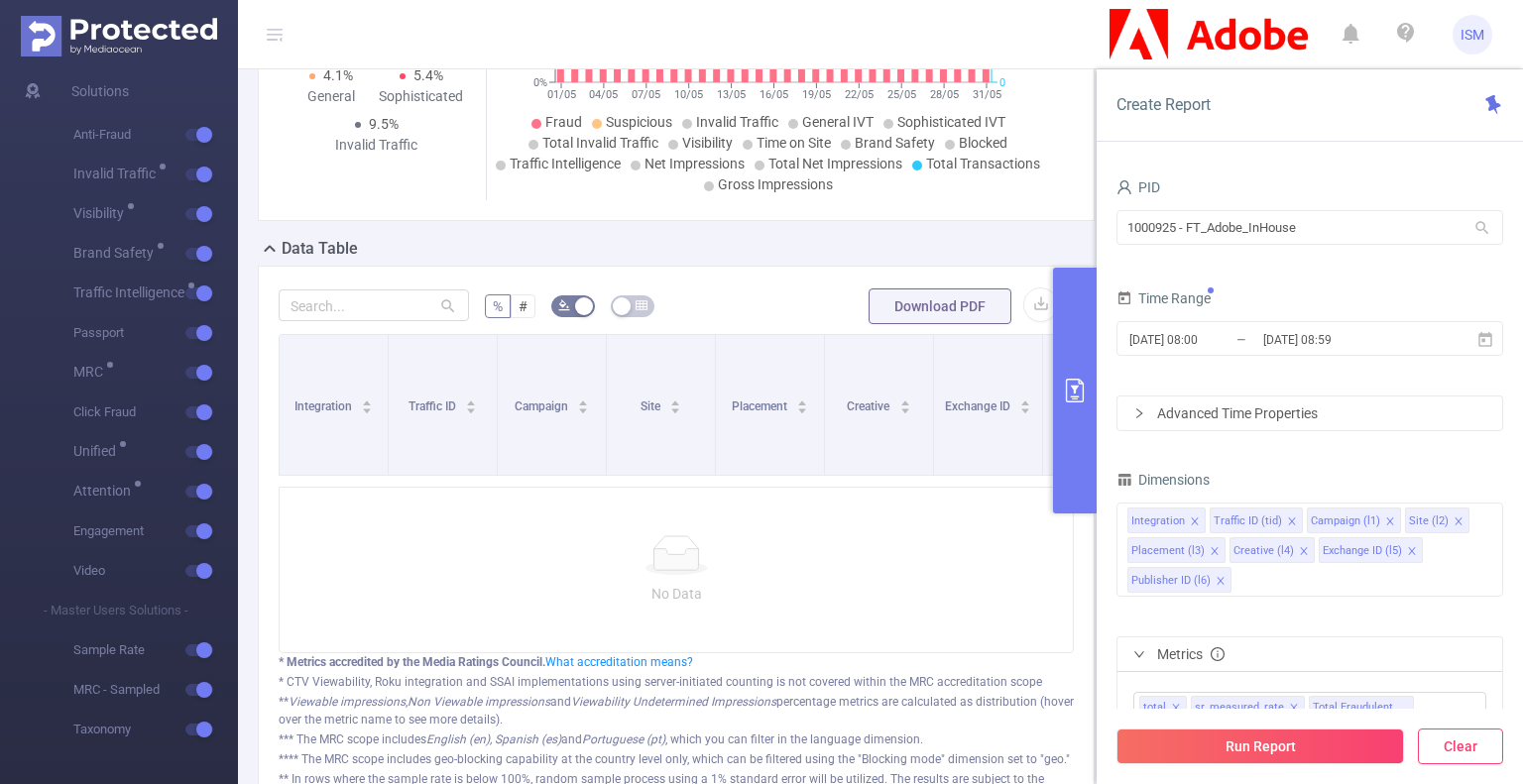type on "[DATE] 08:00" 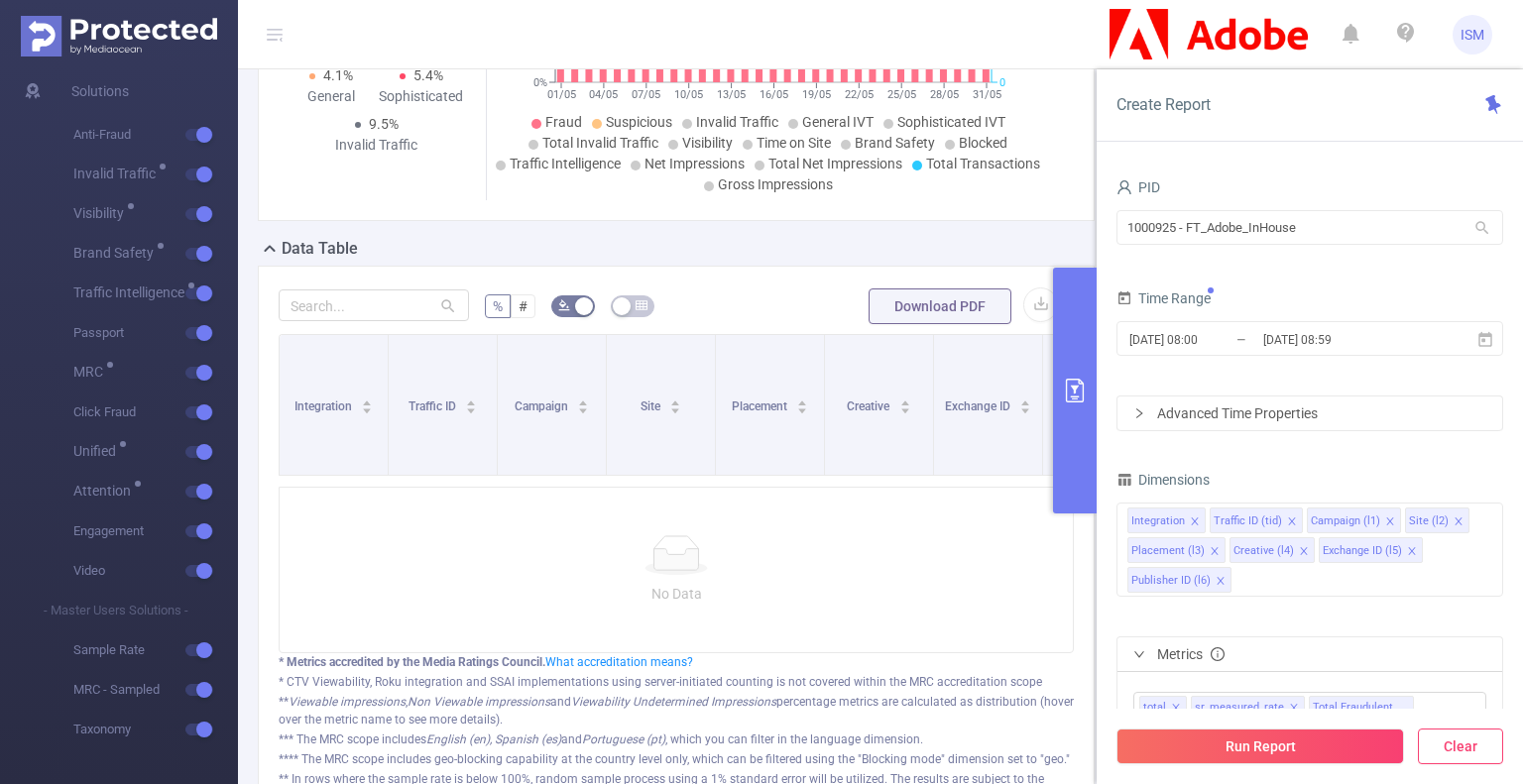 type on "[DATE] 08:59" 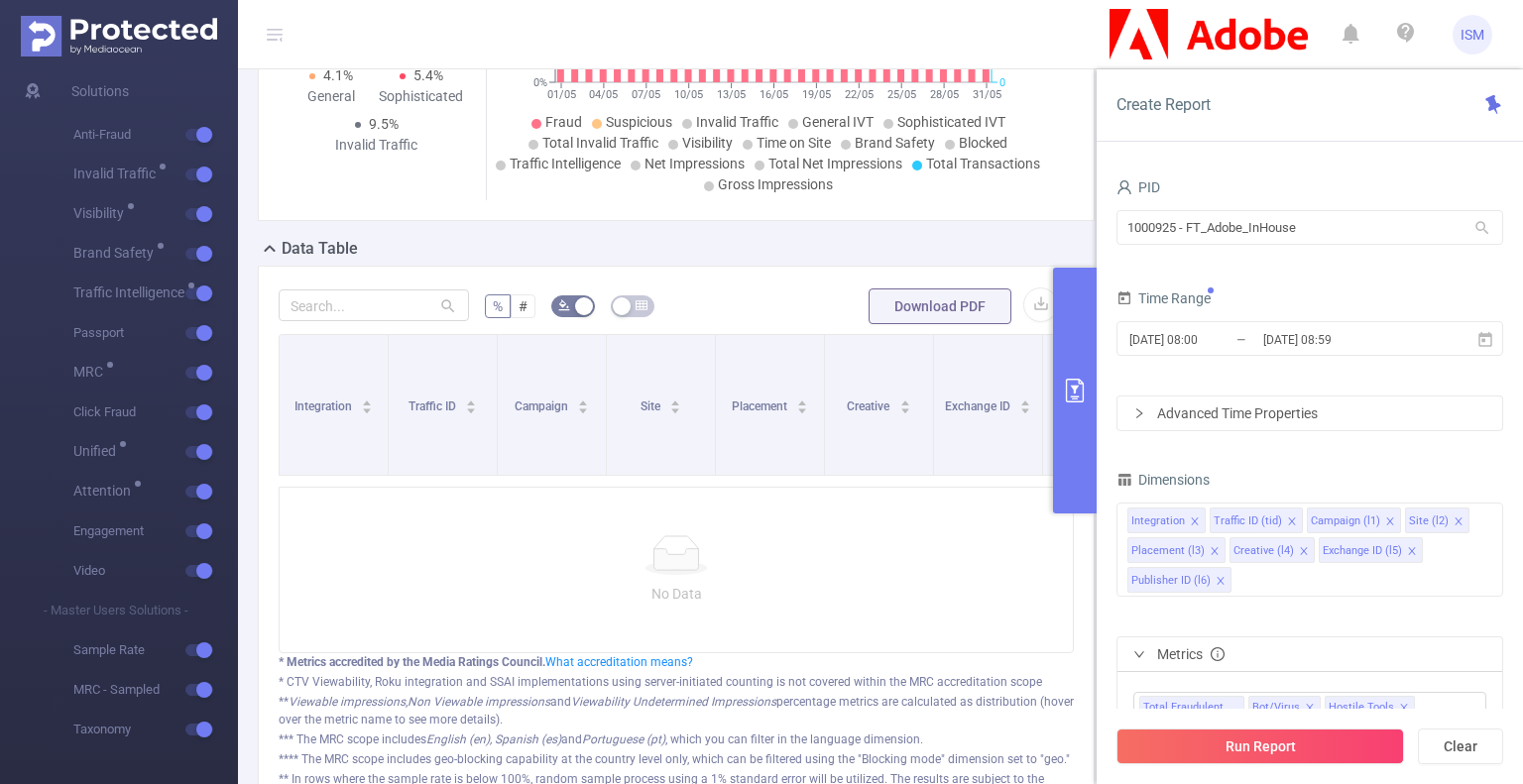 click on "Run Report" at bounding box center [1260, 746] 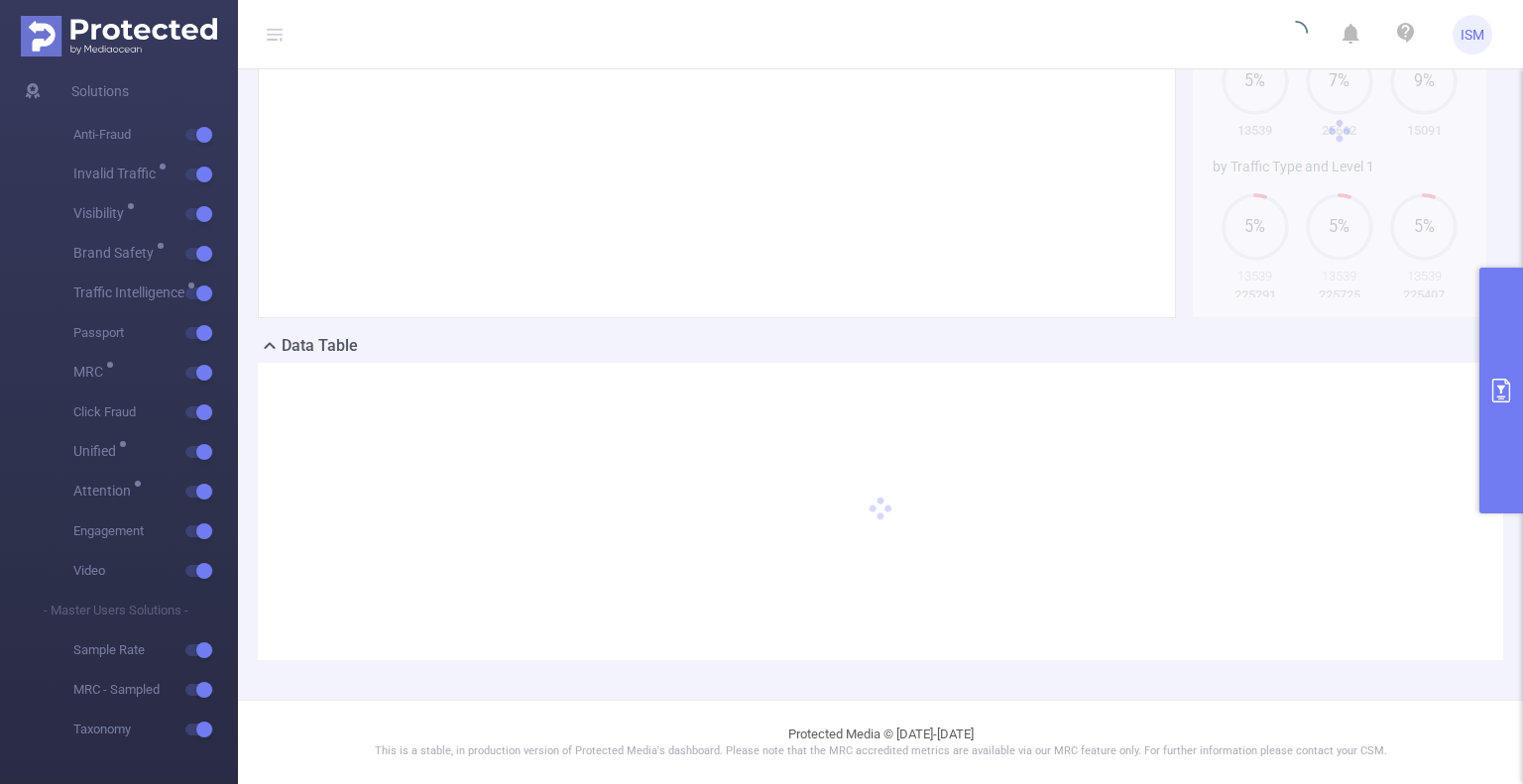 scroll, scrollTop: 213, scrollLeft: 0, axis: vertical 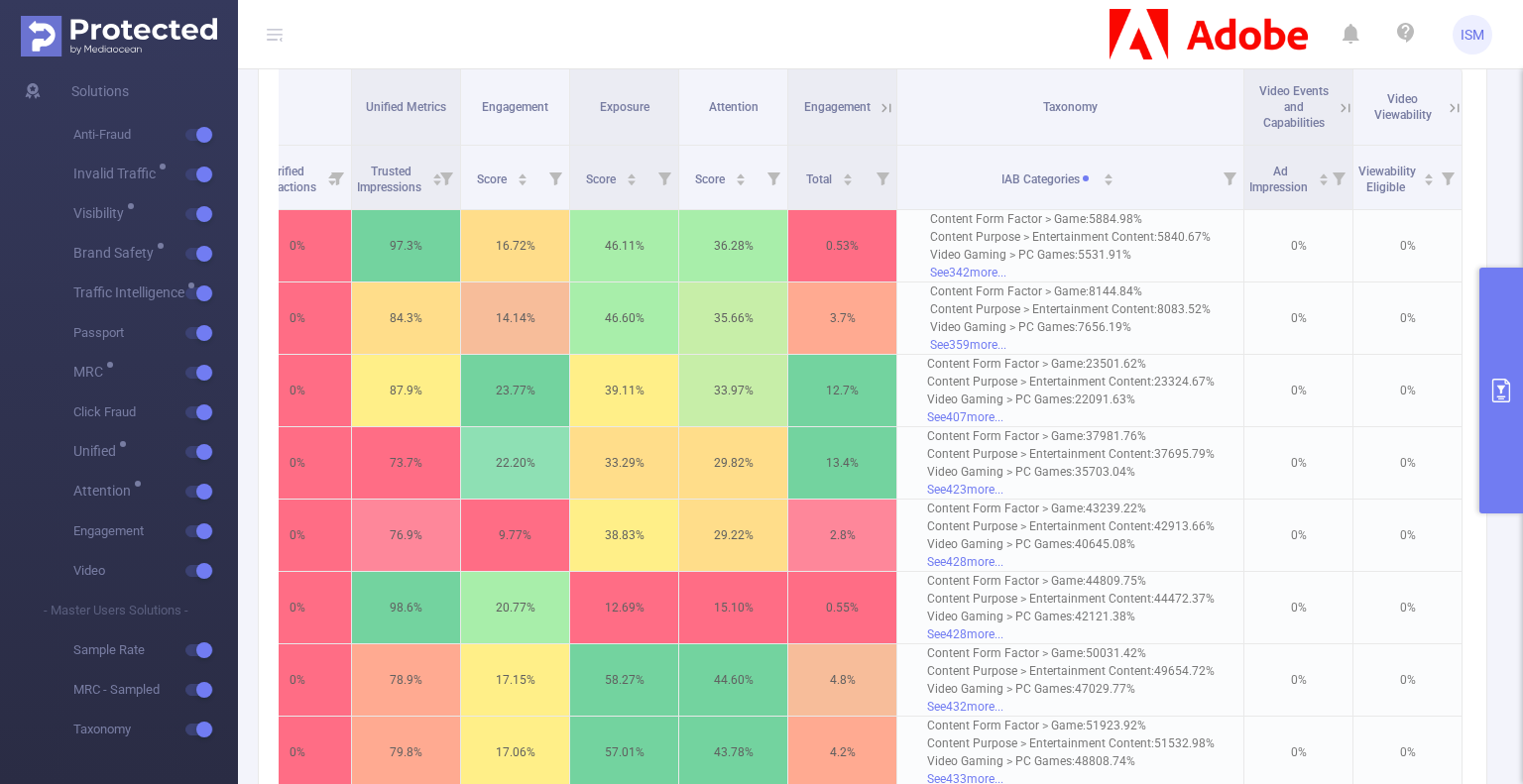 click at bounding box center (1501, 391) 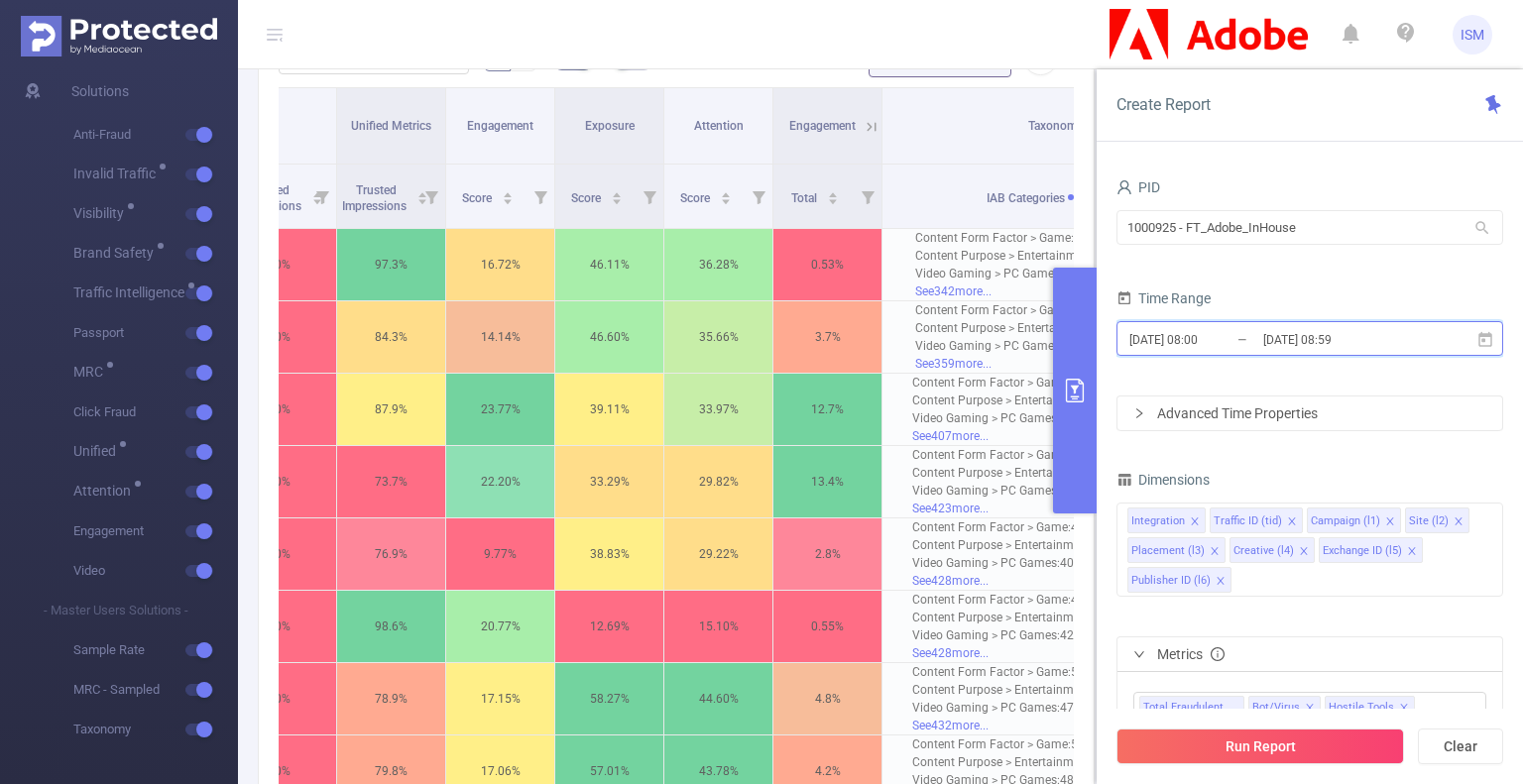 click 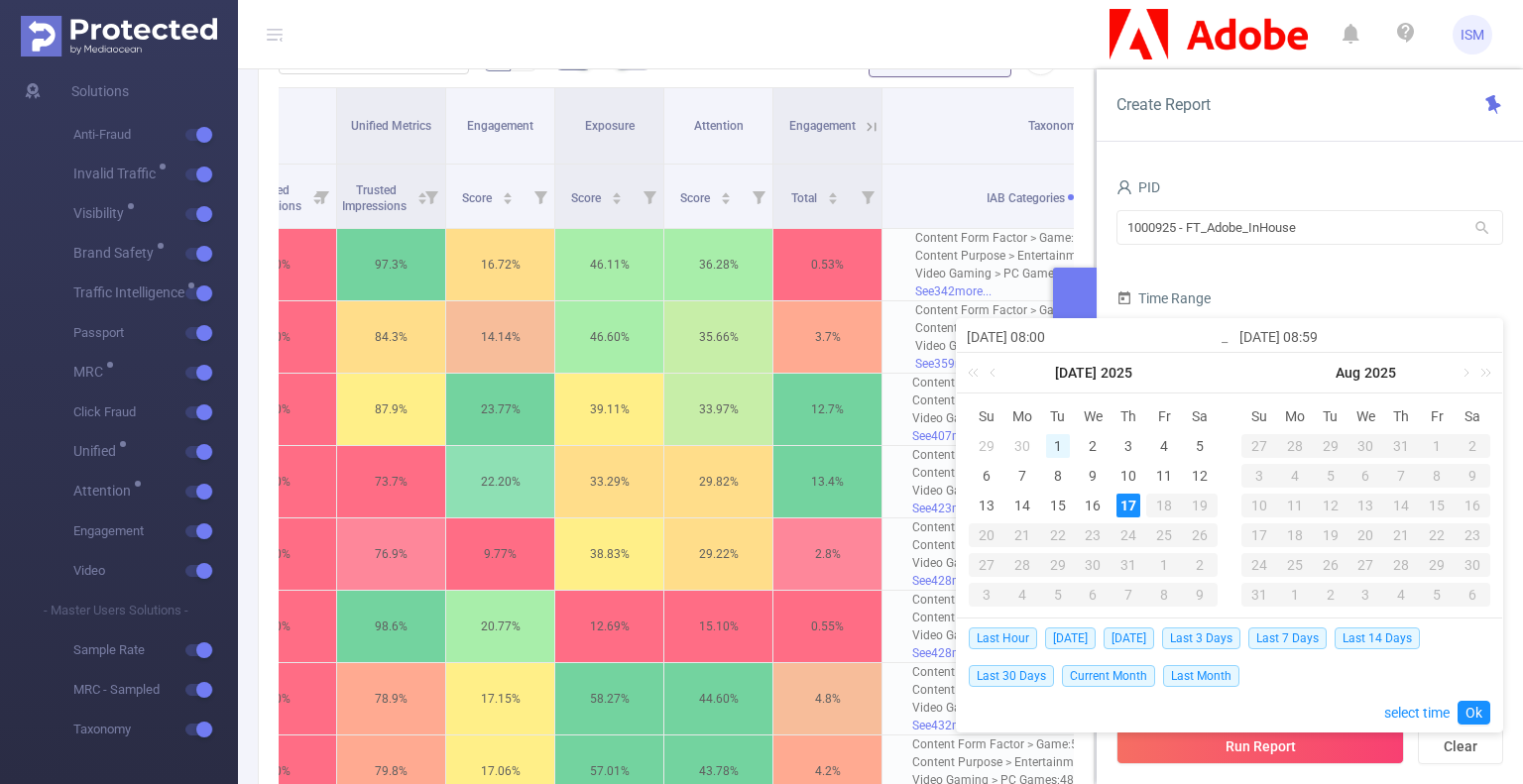 click on "1" at bounding box center (1058, 446) 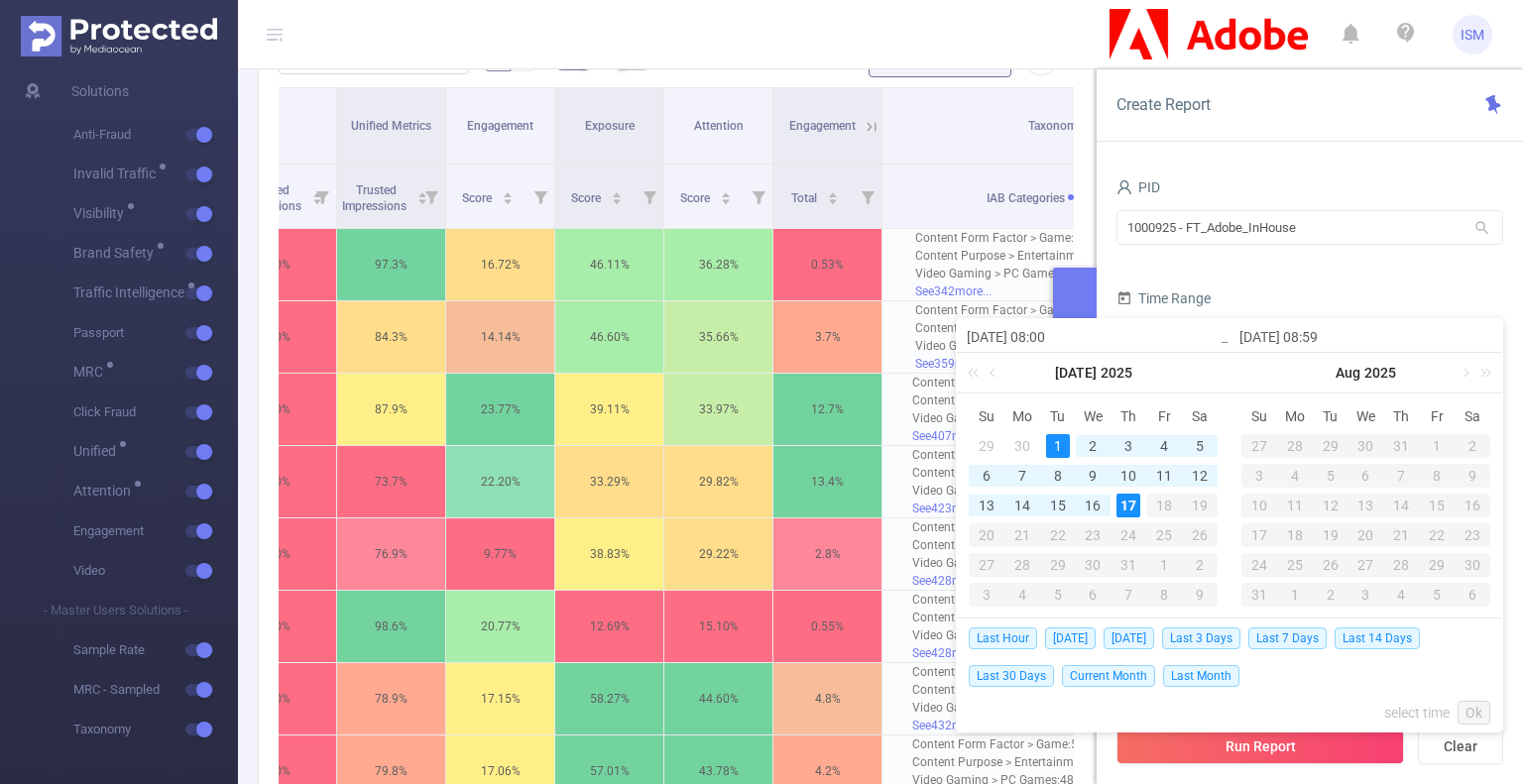 click on "17" at bounding box center [1128, 505] 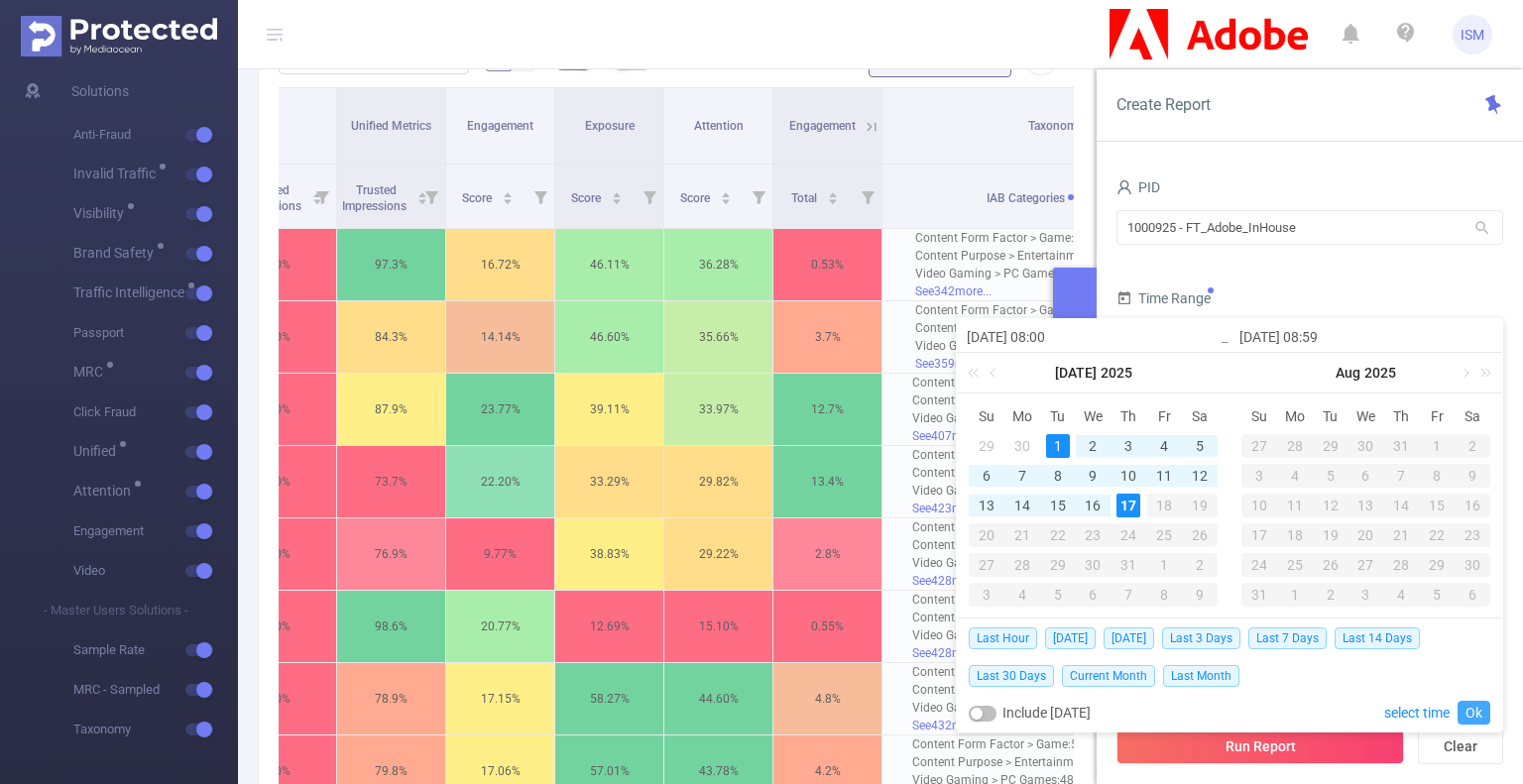 click on "Ok" at bounding box center [1473, 713] 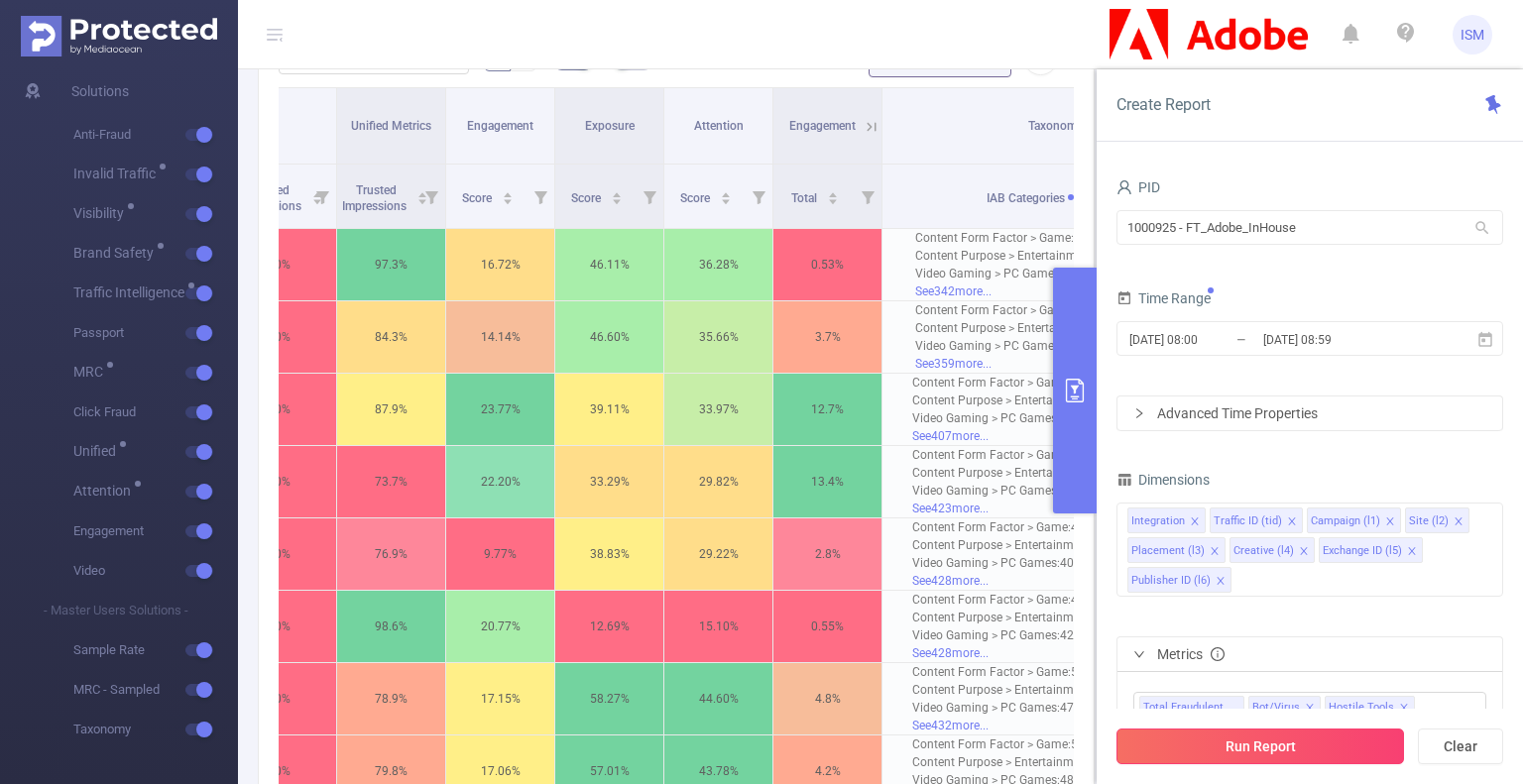 click on "Run Report" at bounding box center [1260, 746] 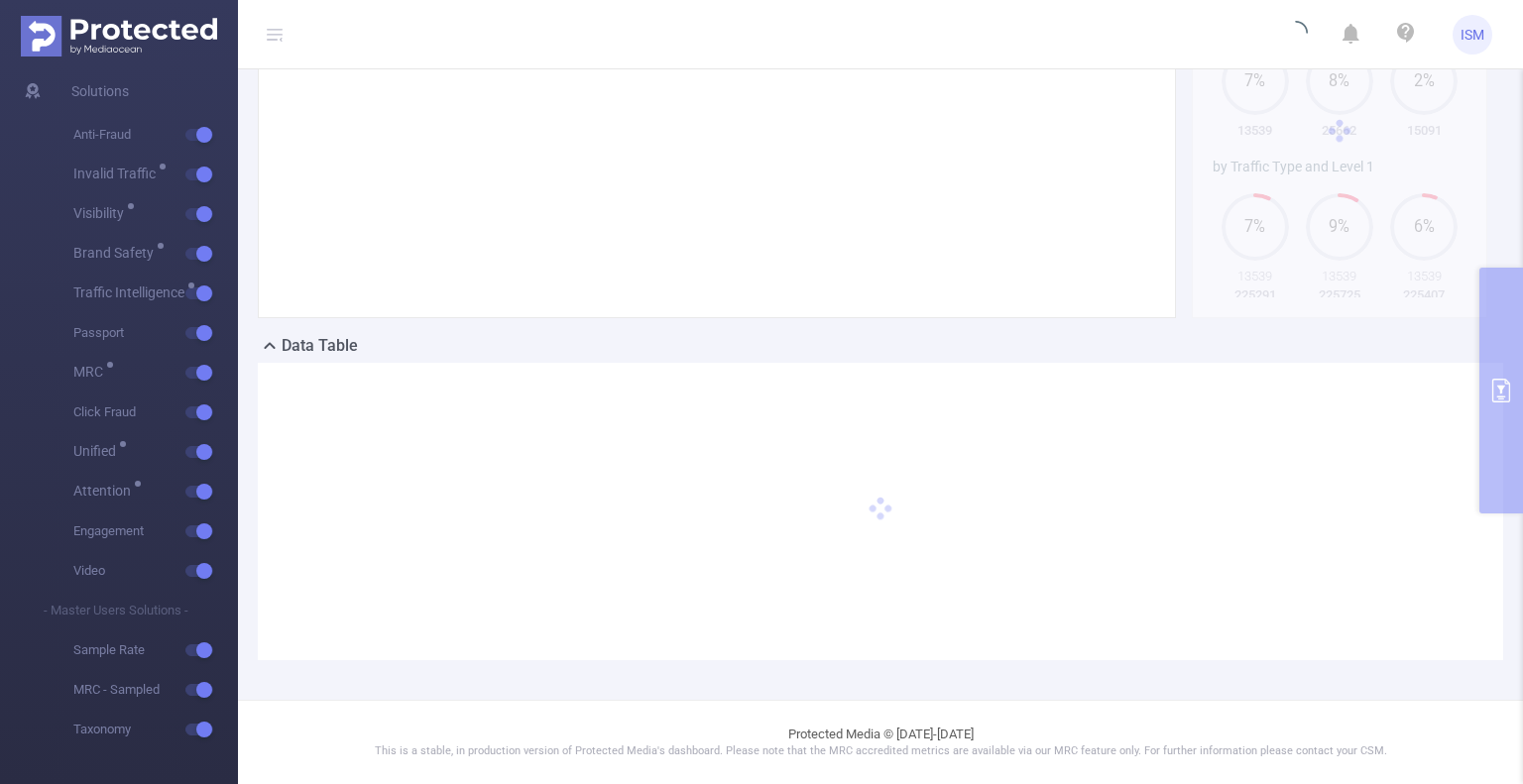 scroll, scrollTop: 213, scrollLeft: 0, axis: vertical 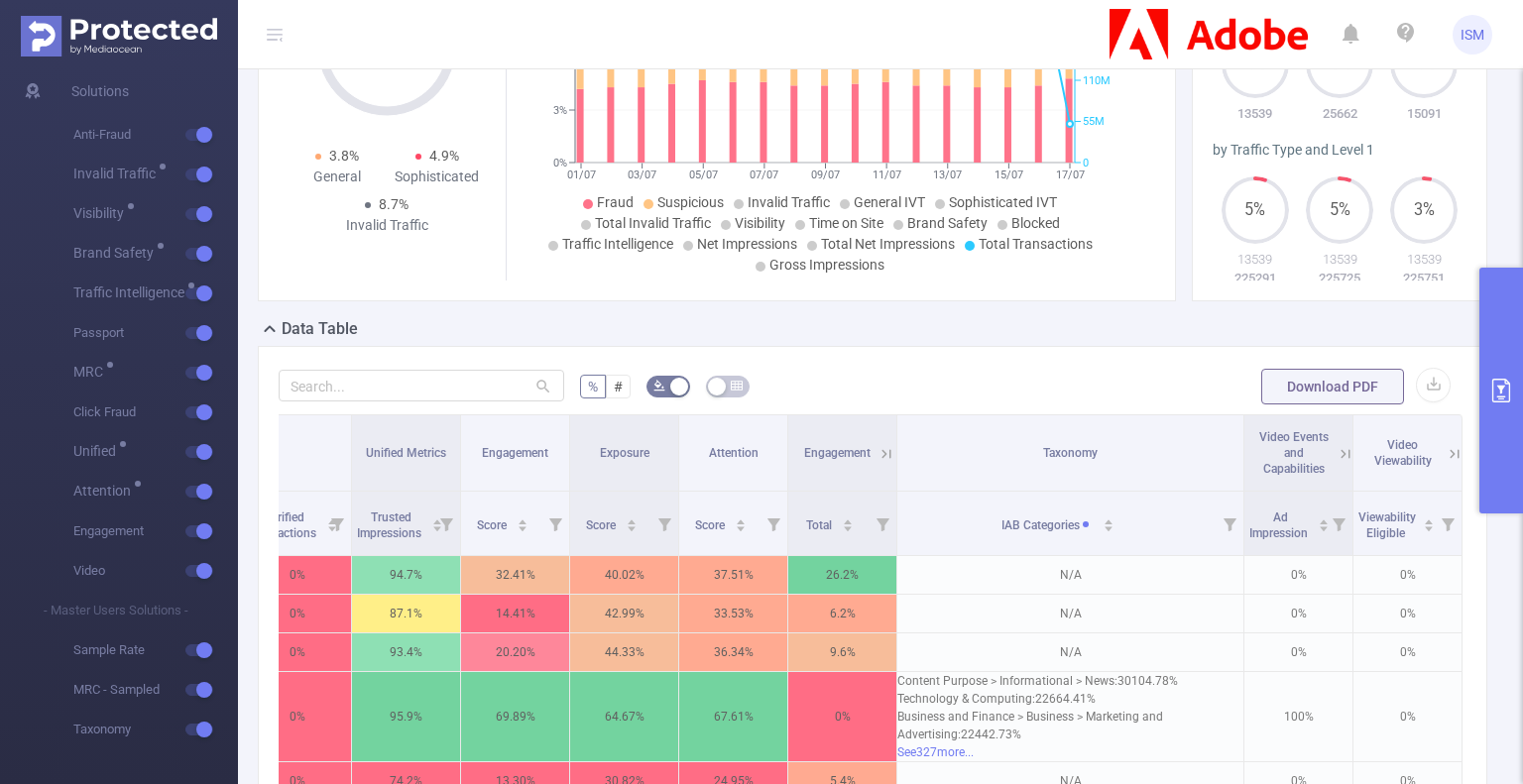 click at bounding box center (1501, 391) 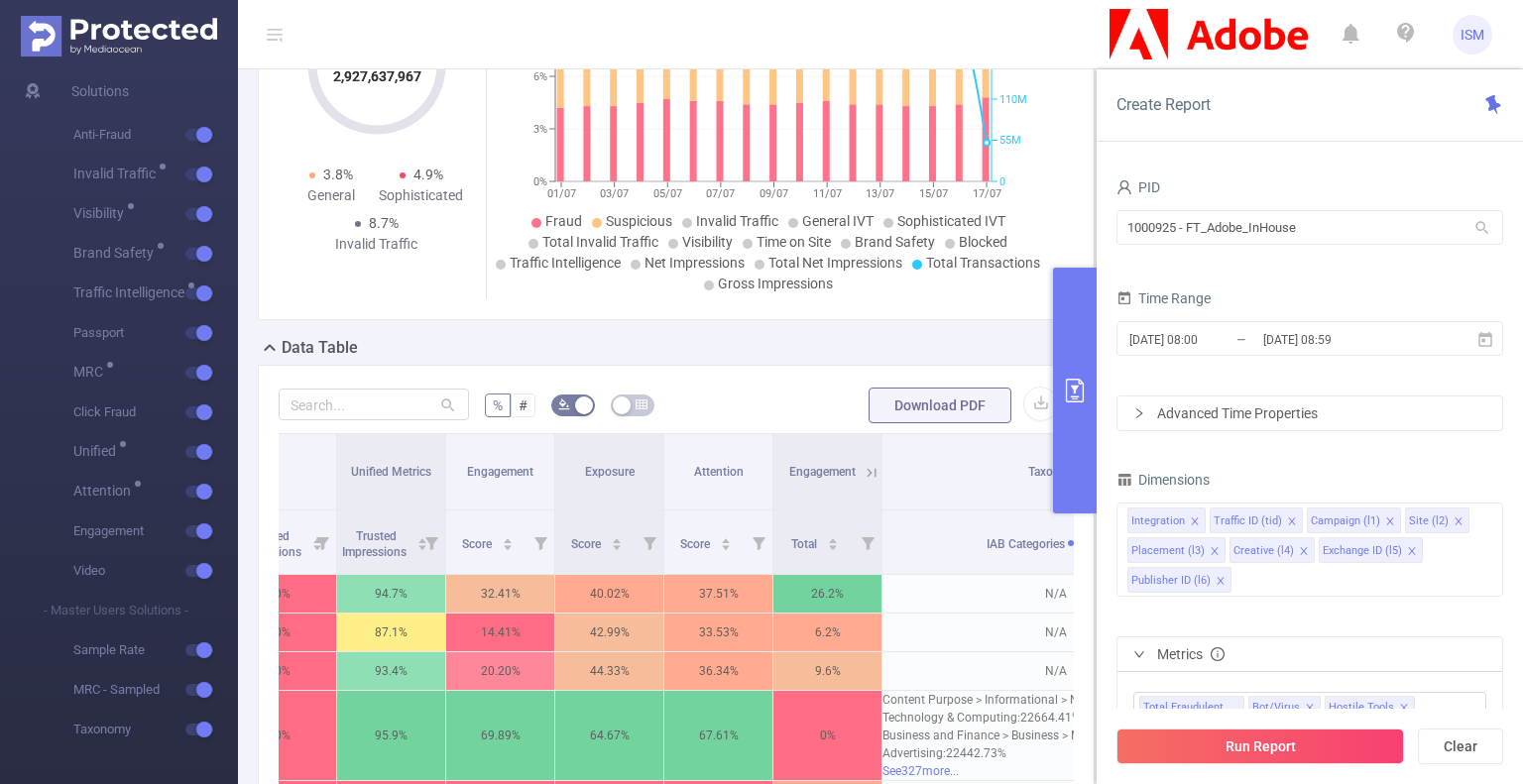 click at bounding box center (1075, 391) 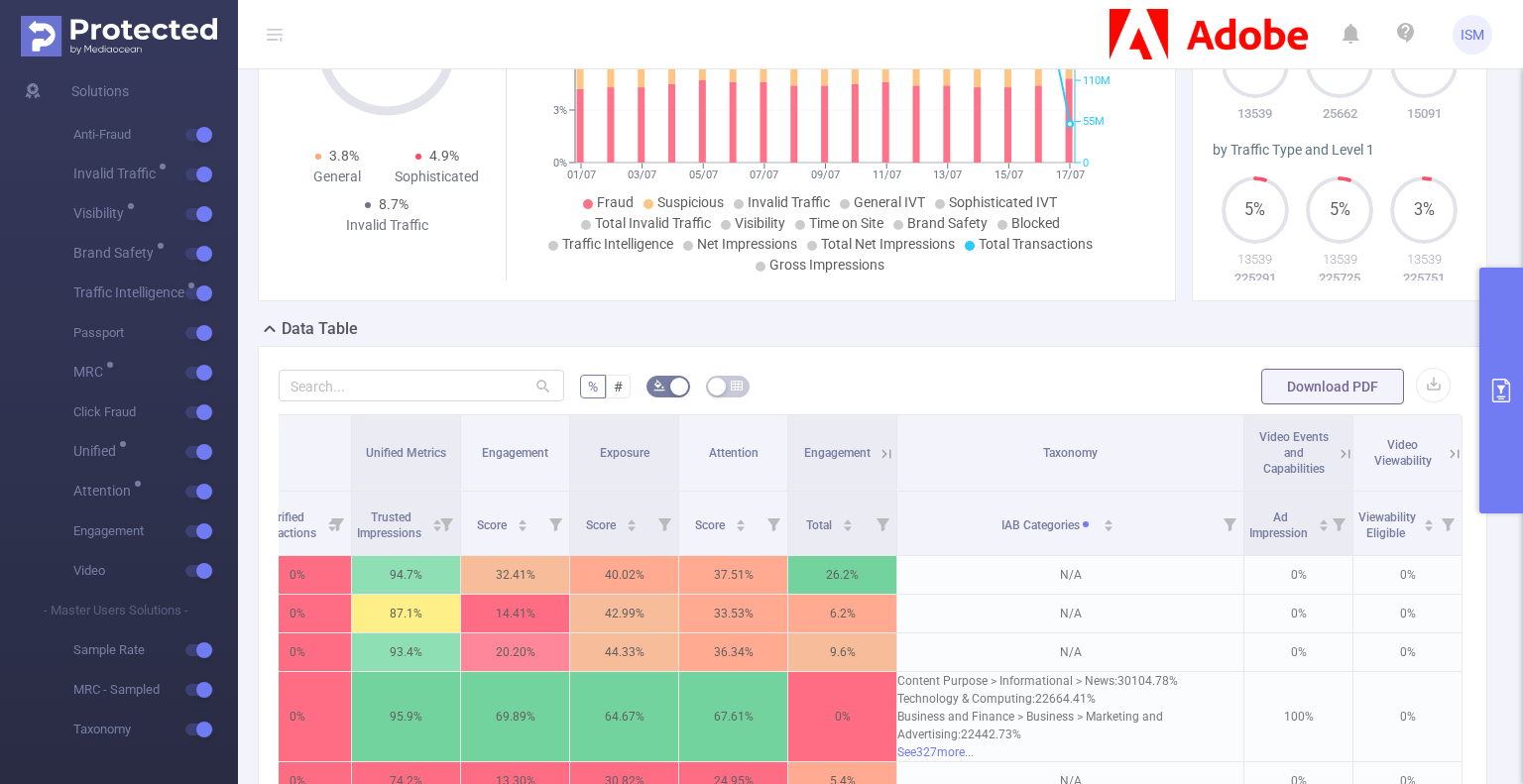 type 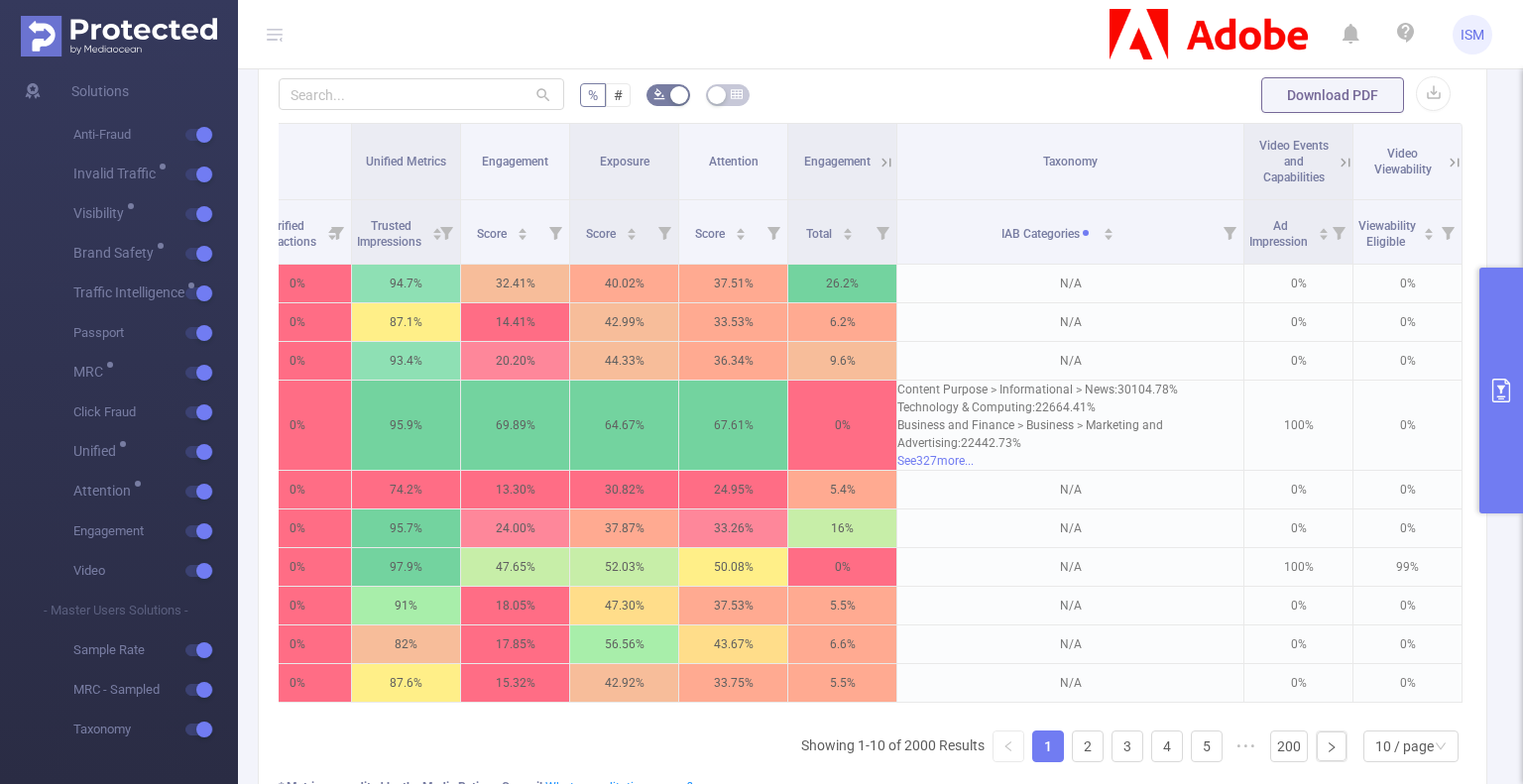 scroll, scrollTop: 709, scrollLeft: 0, axis: vertical 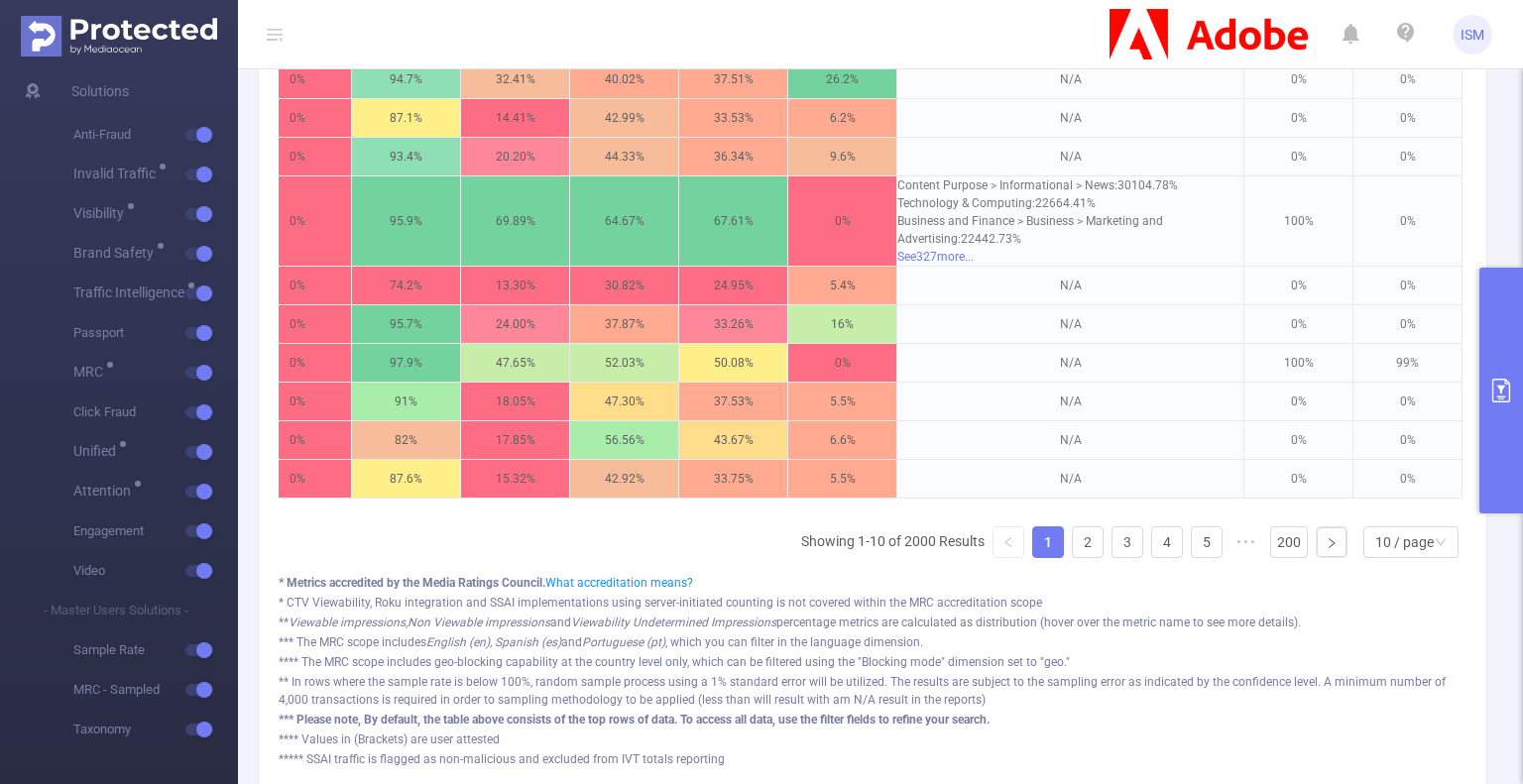 click 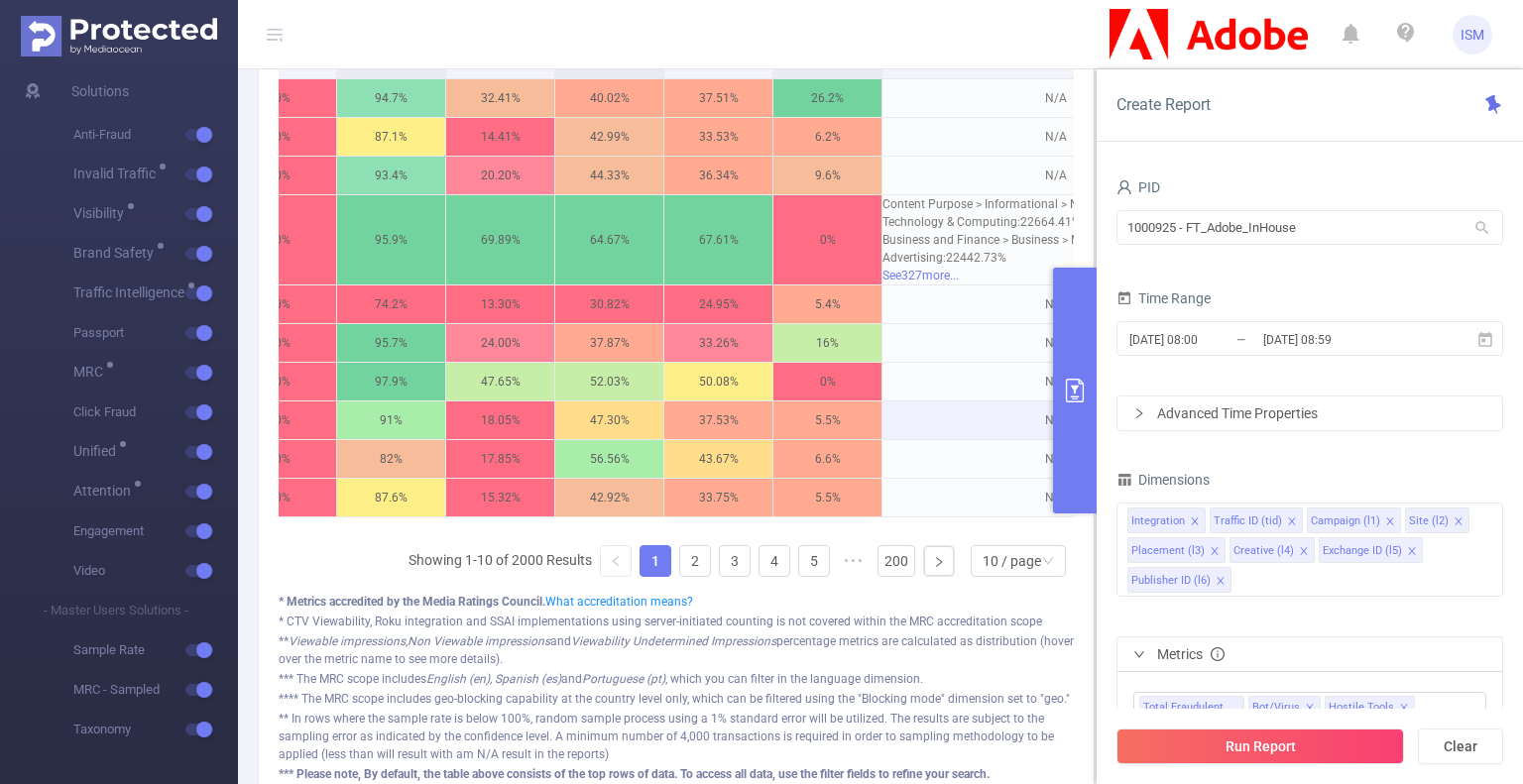 click 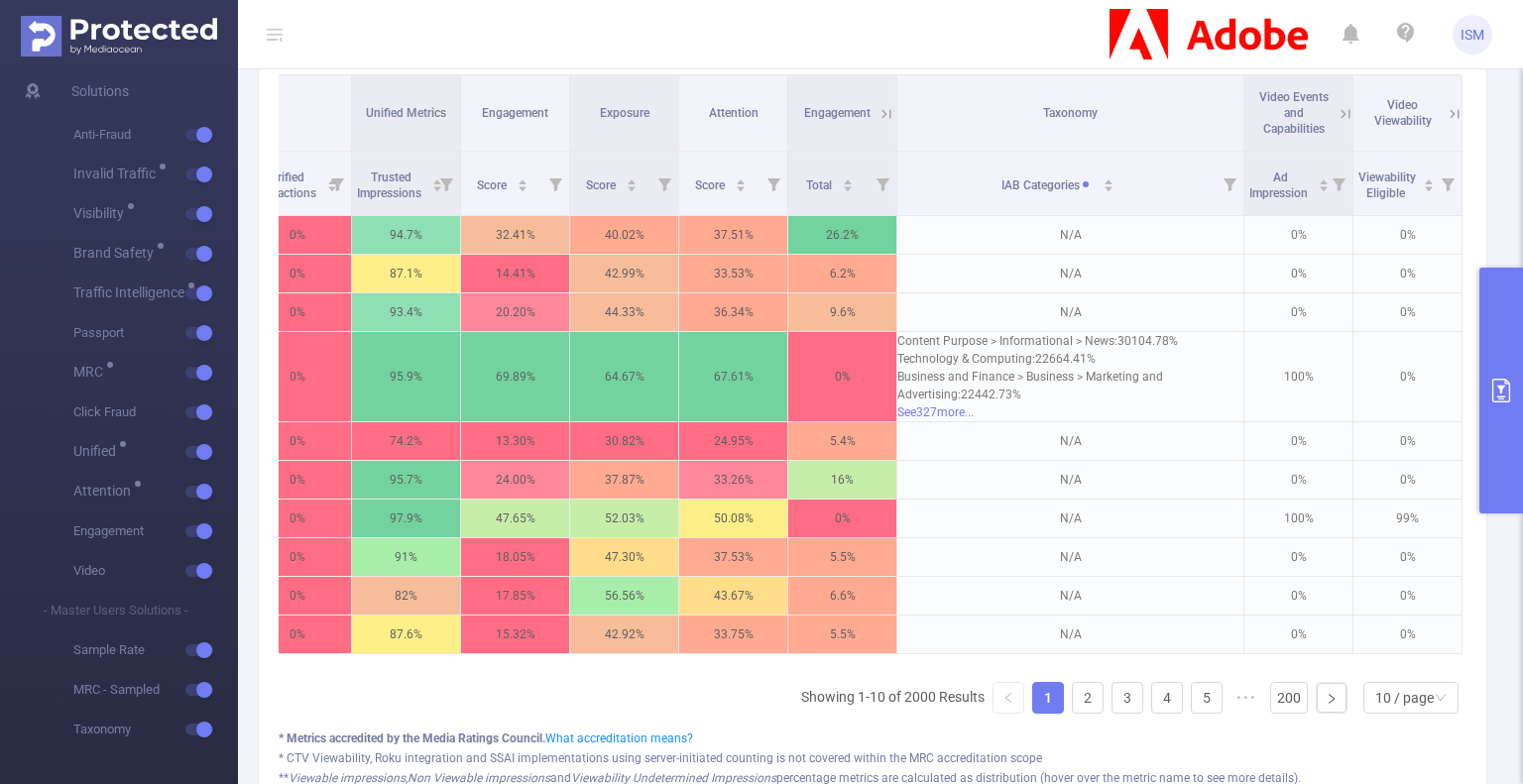 scroll, scrollTop: 709, scrollLeft: 0, axis: vertical 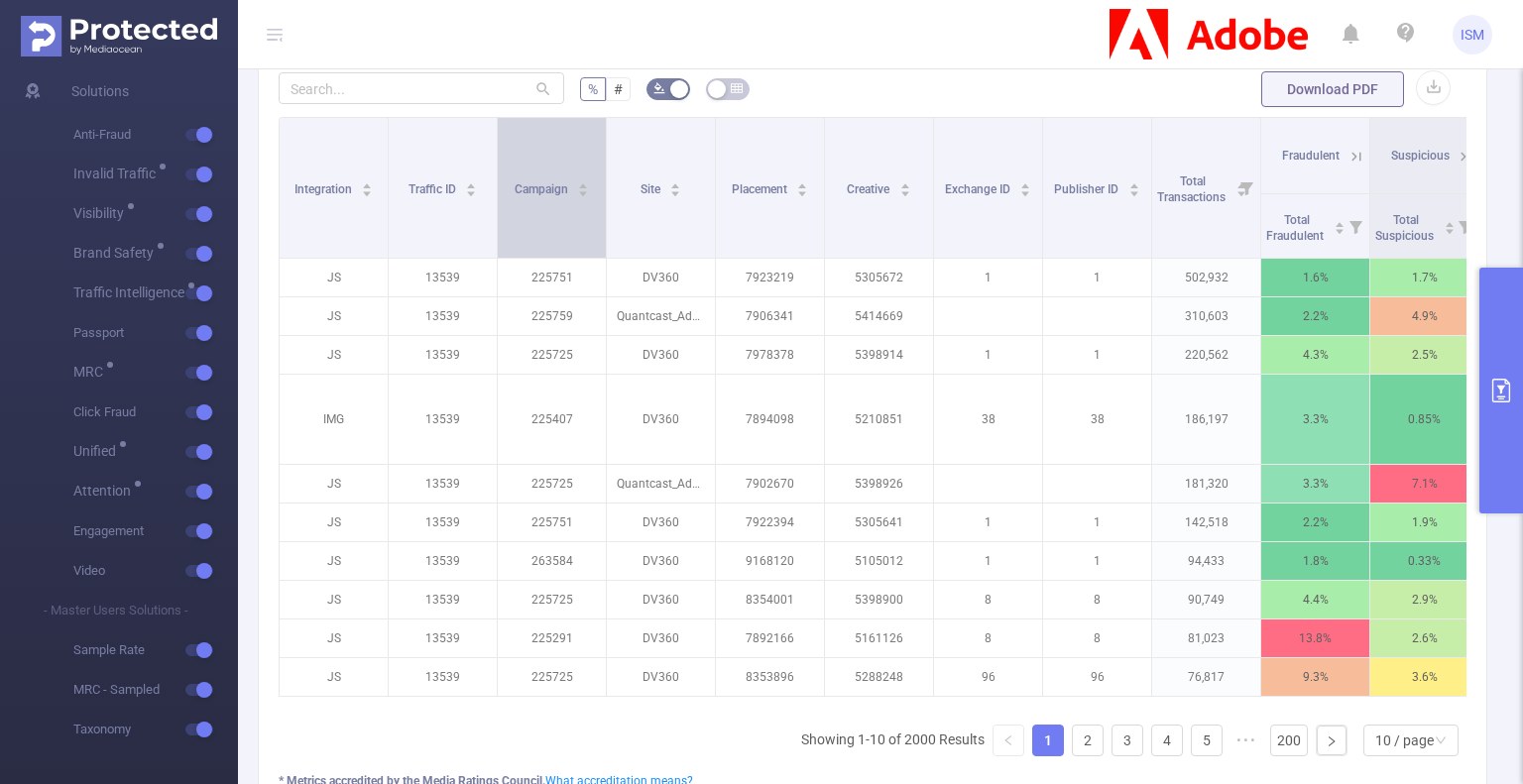 click 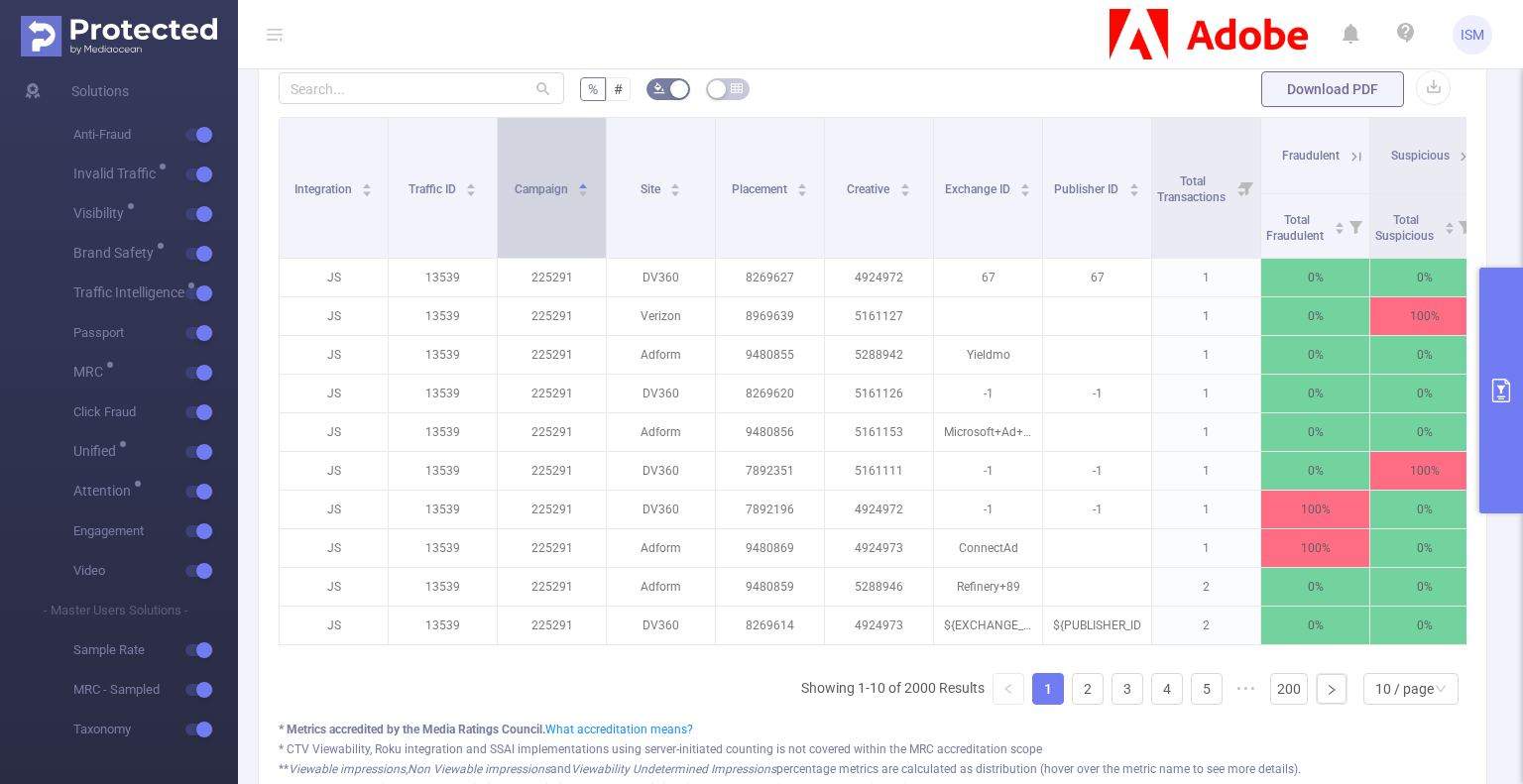 click 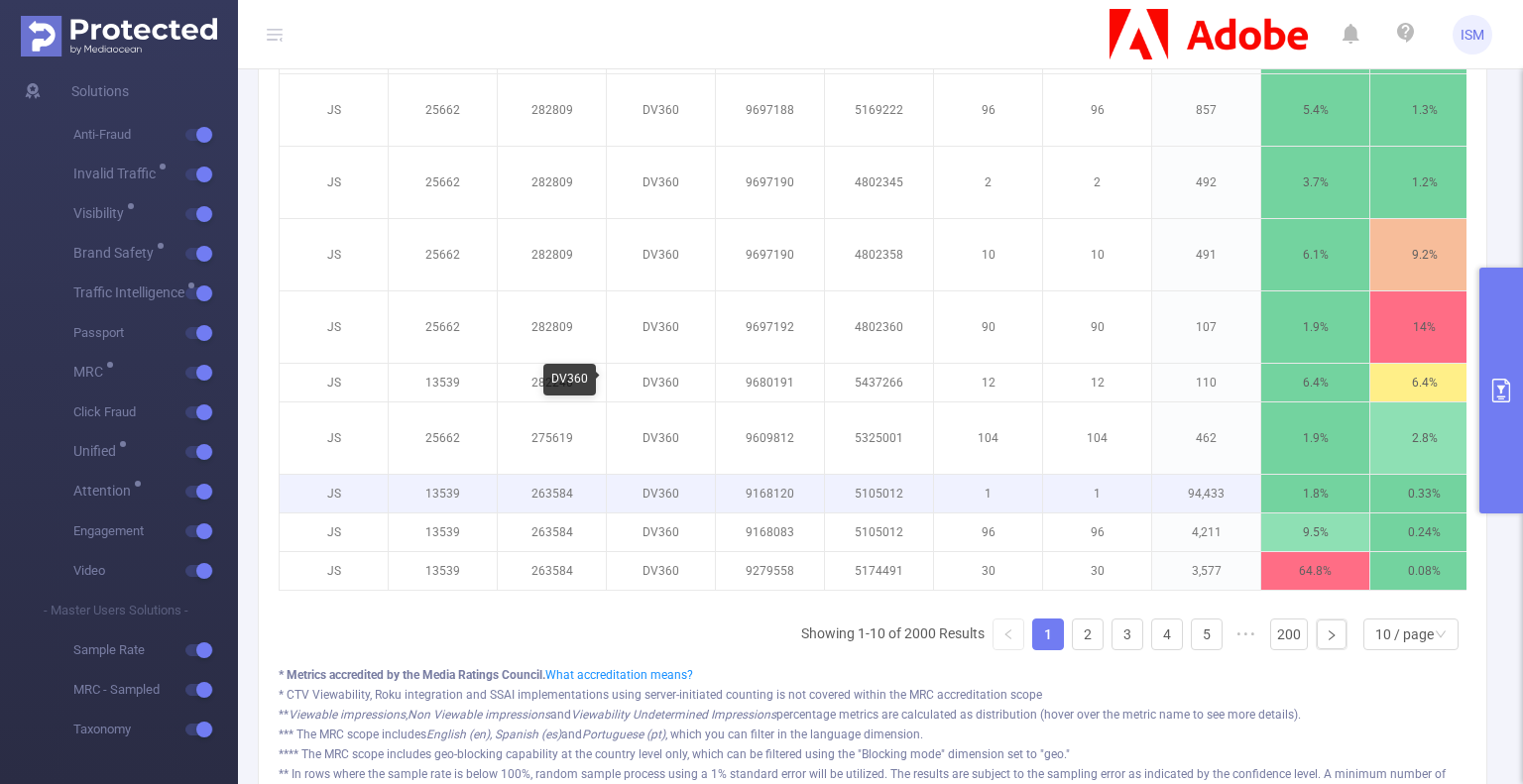 scroll, scrollTop: 808, scrollLeft: 0, axis: vertical 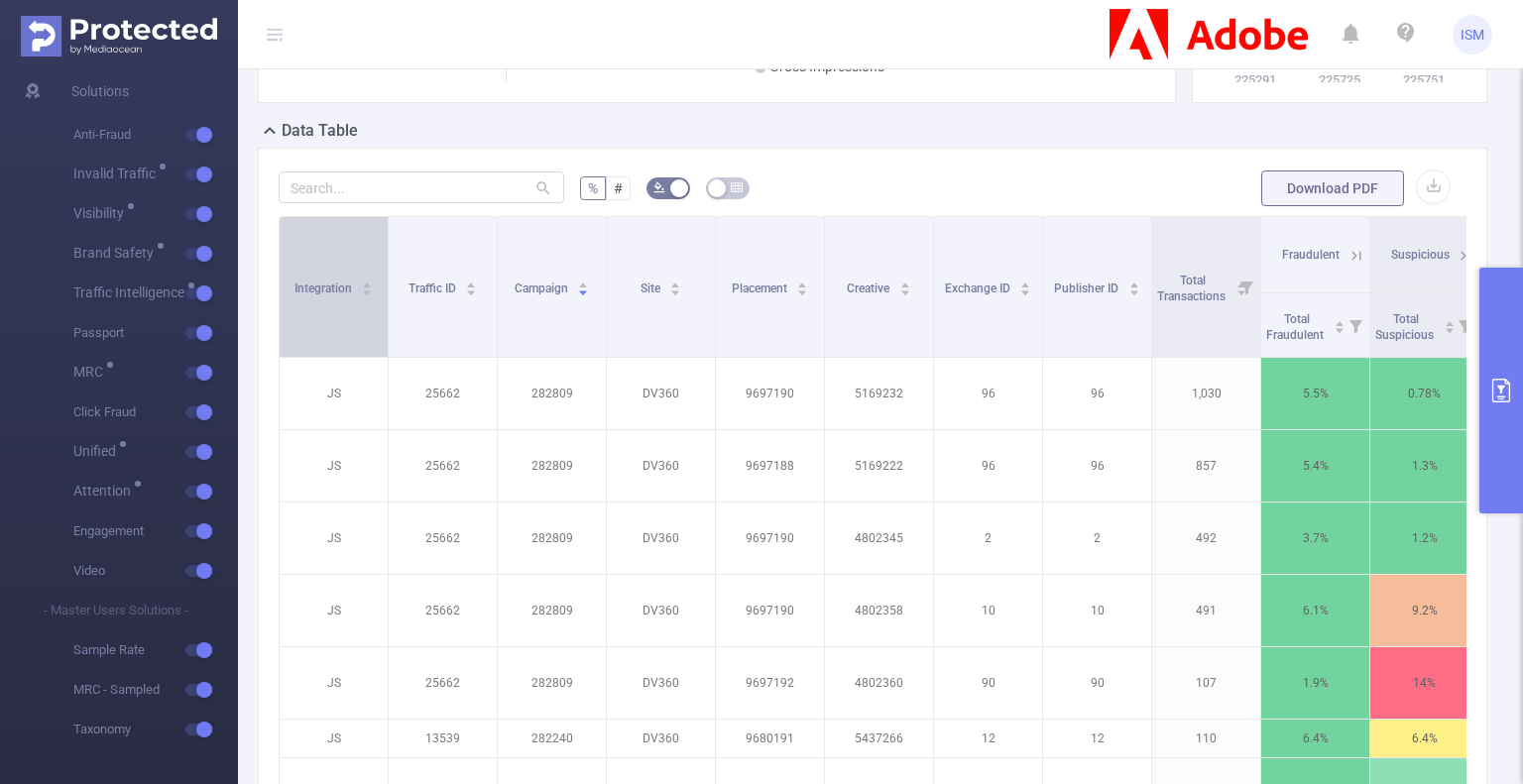 click on "Integration" at bounding box center [324, 288] 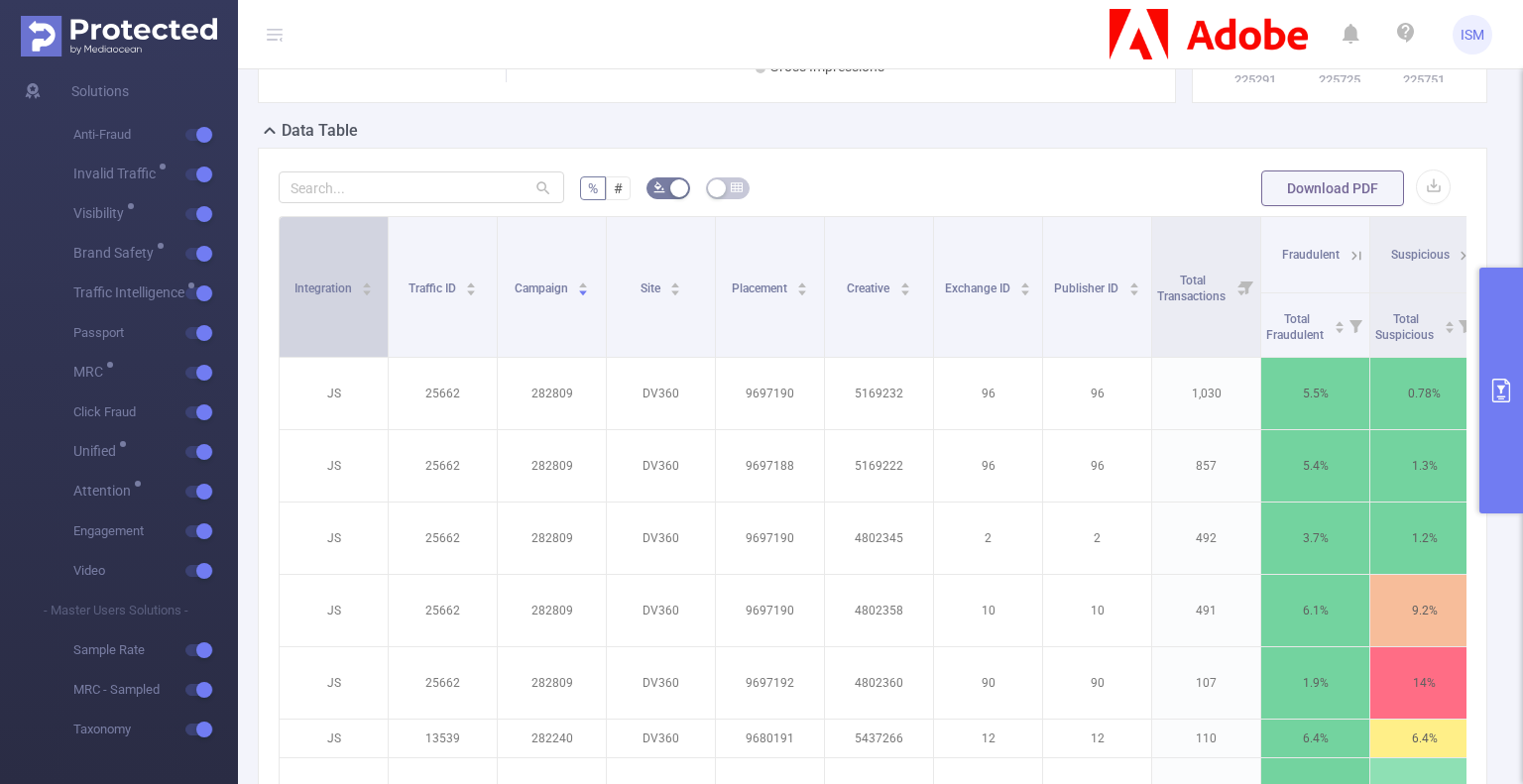 click on "Integration" at bounding box center (334, 286) 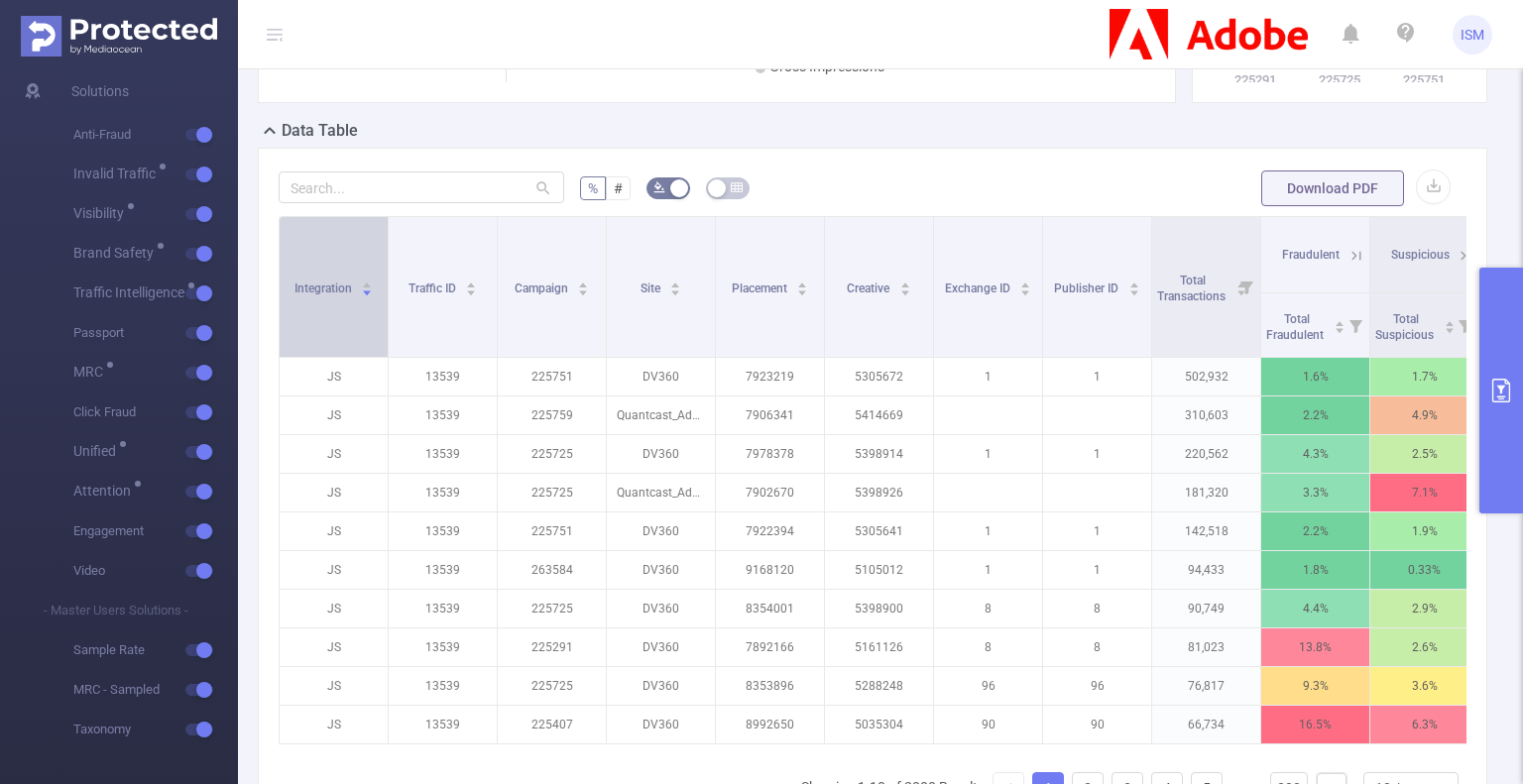 click 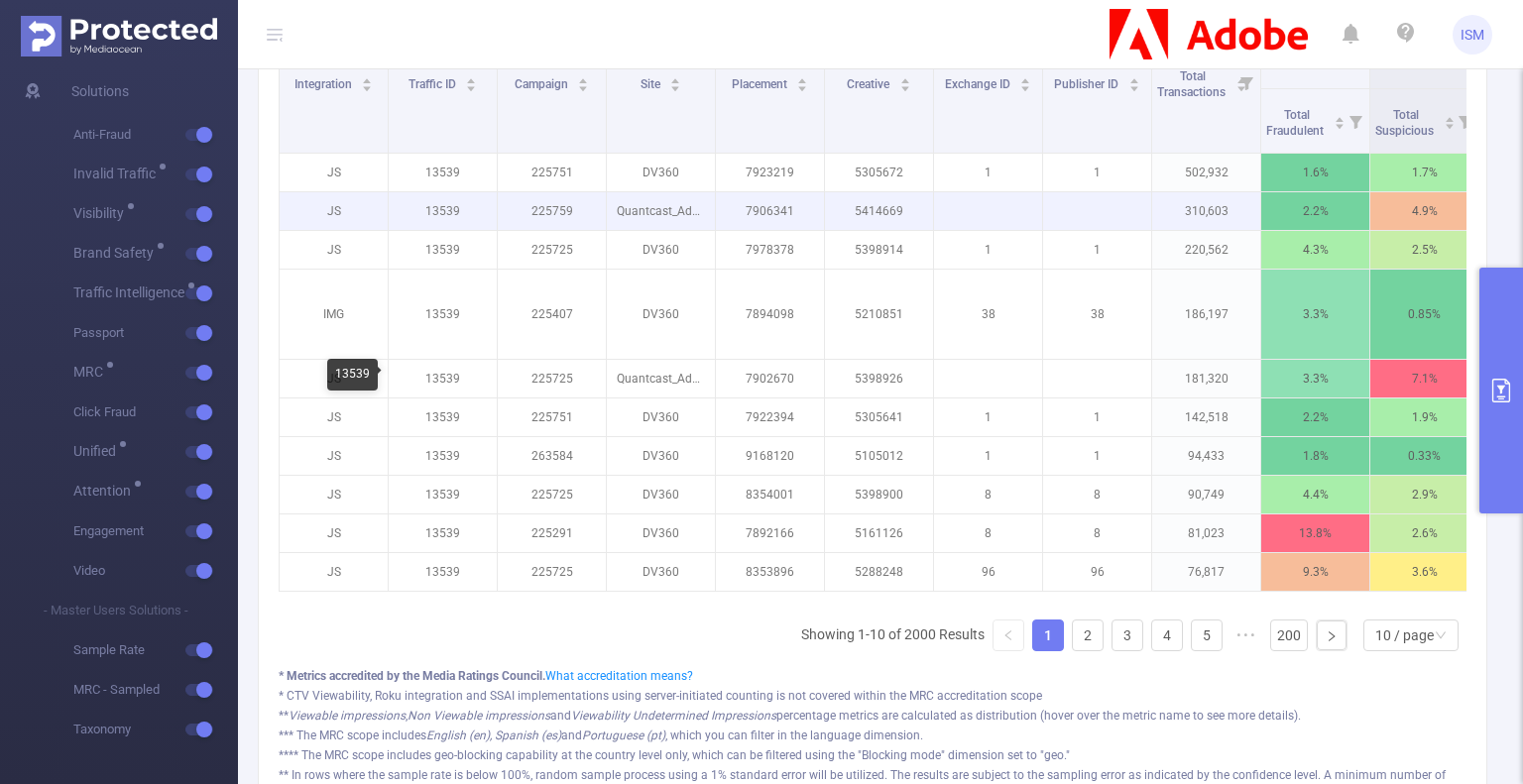 scroll, scrollTop: 510, scrollLeft: 0, axis: vertical 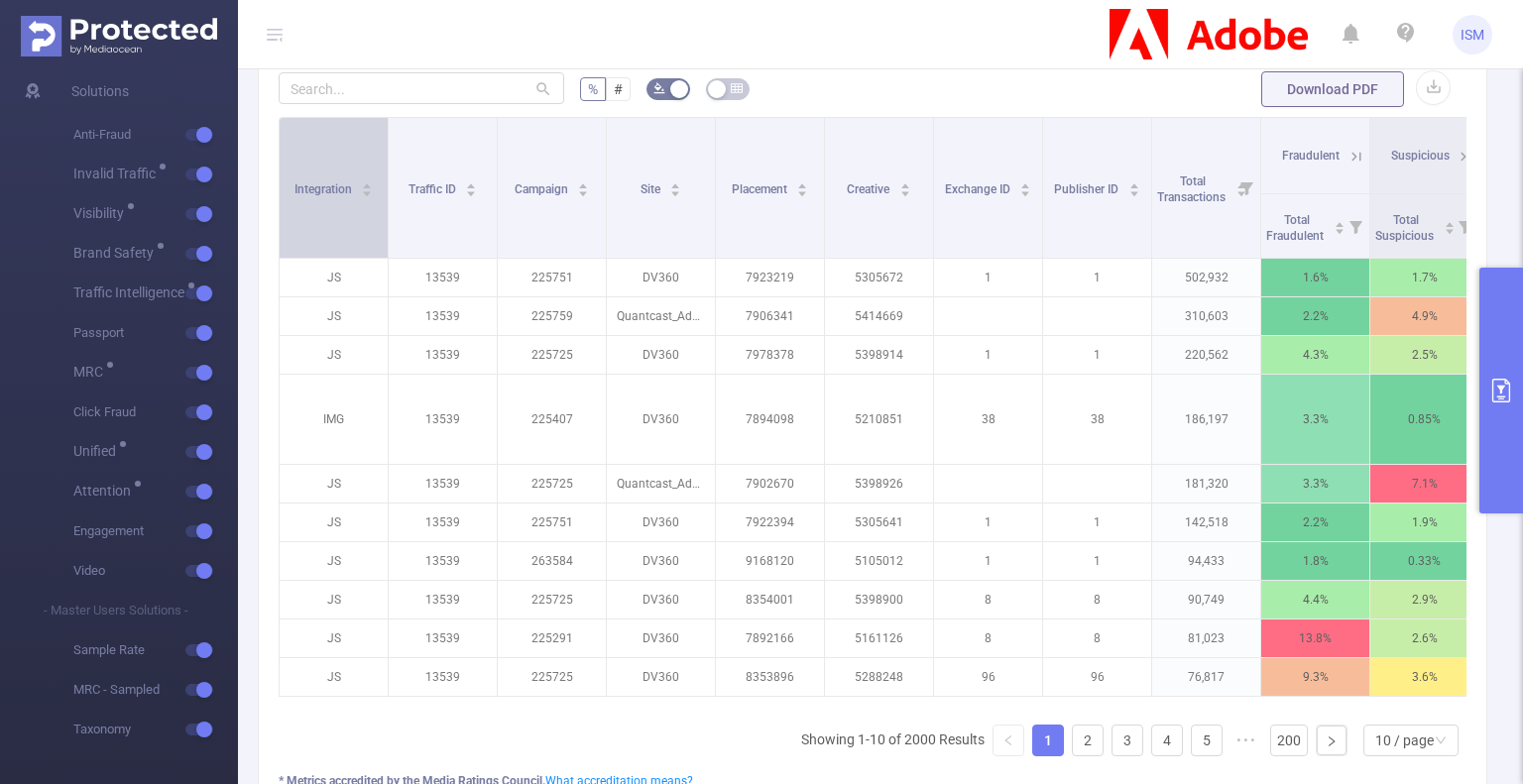 click 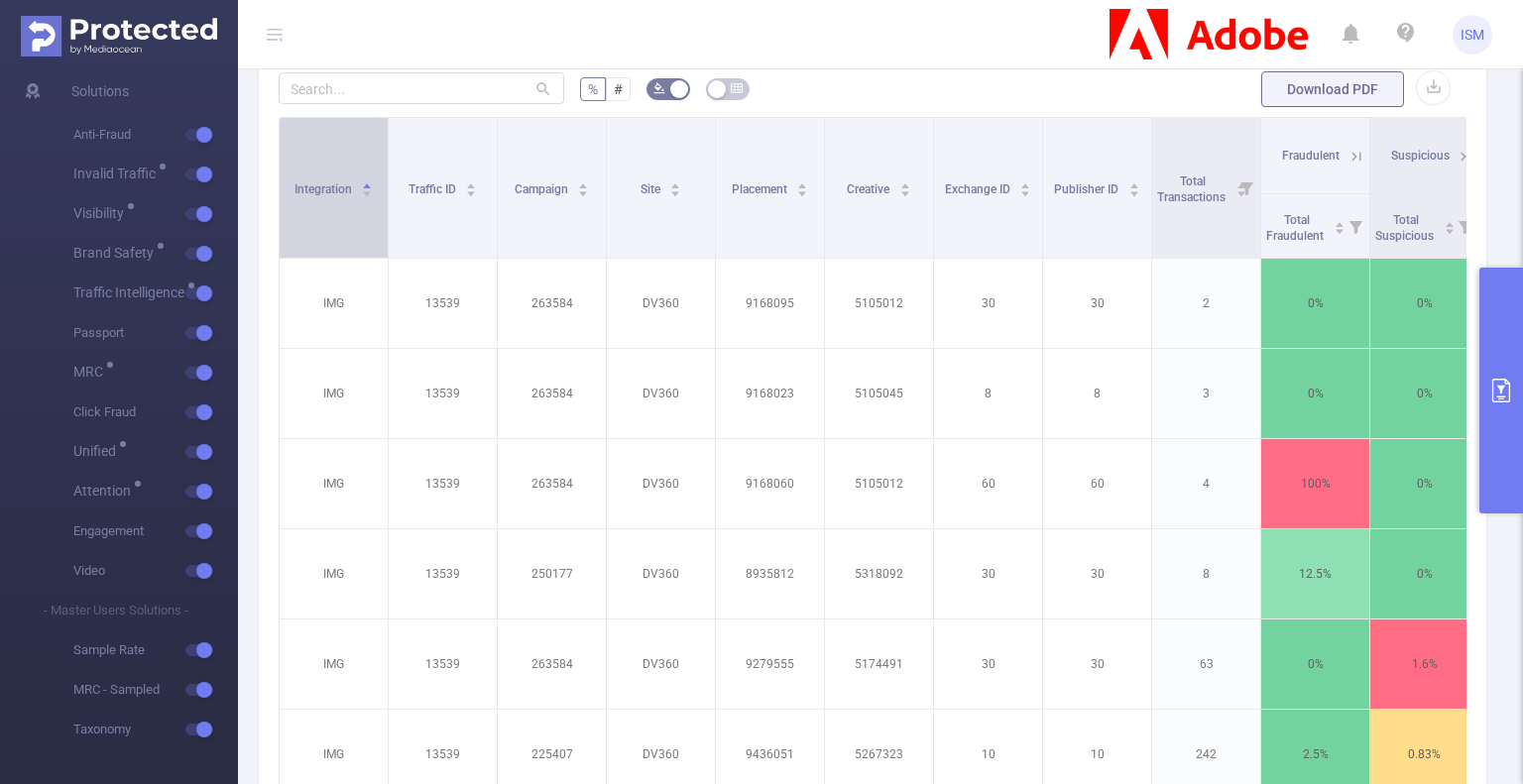click 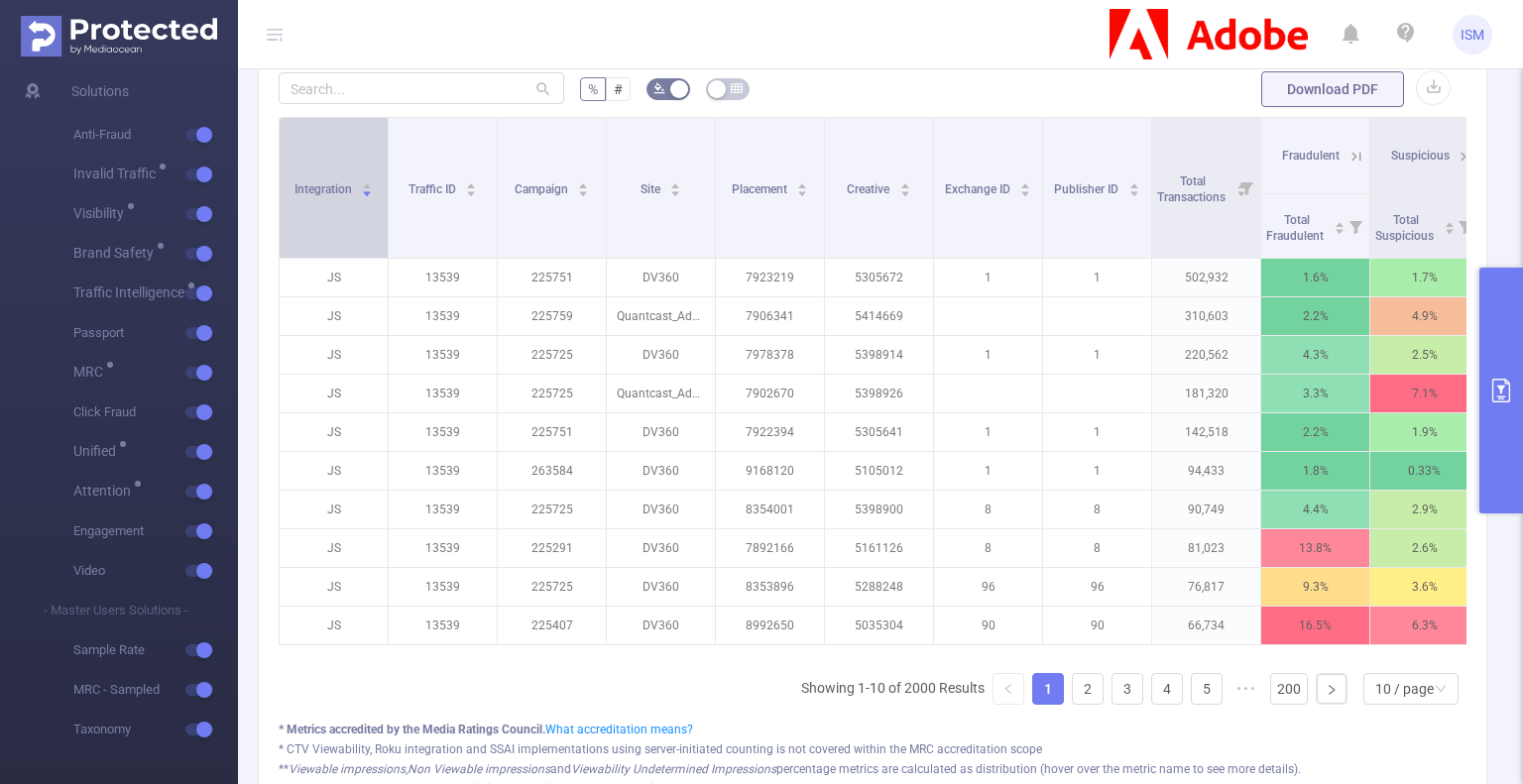 click 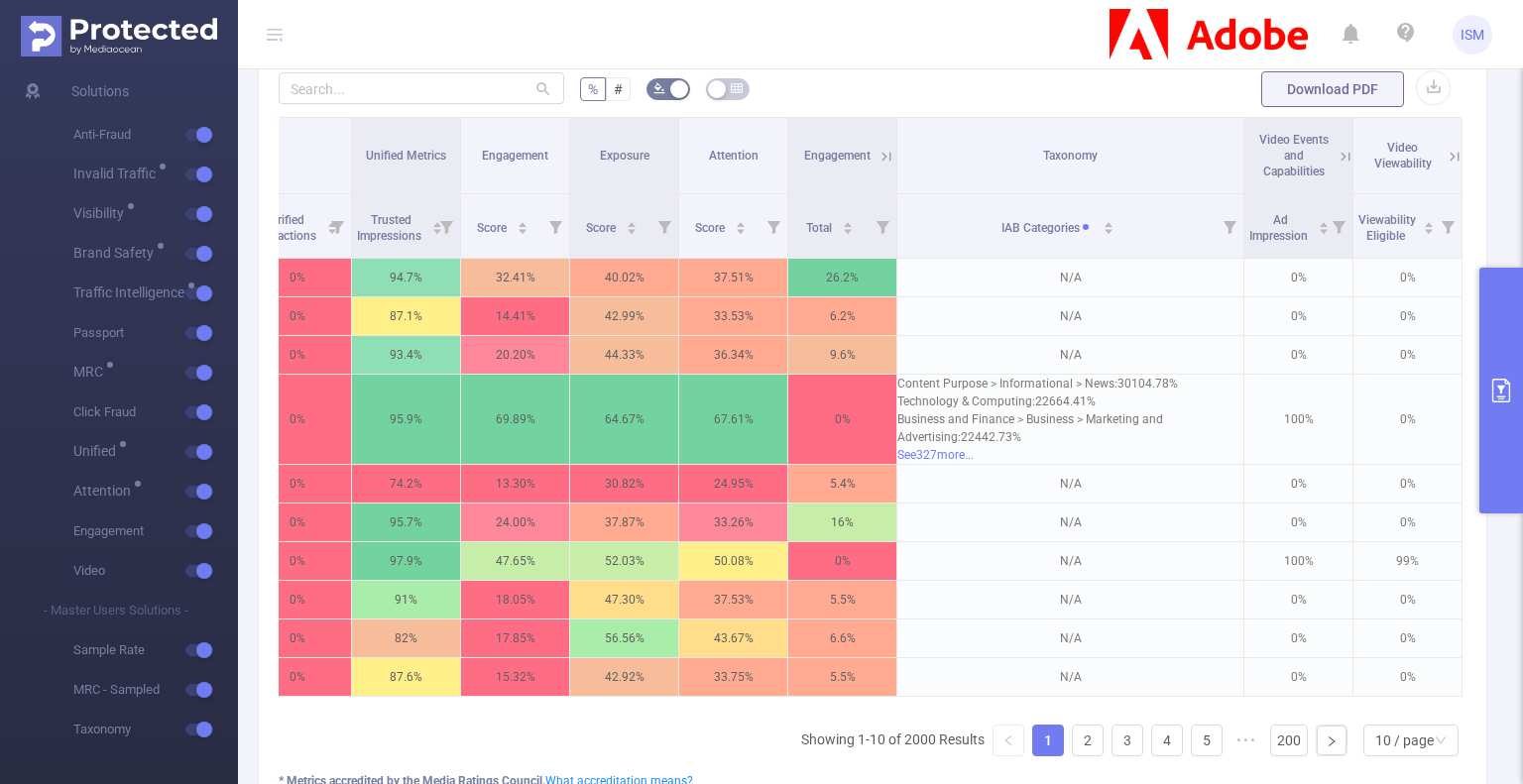 scroll, scrollTop: 0, scrollLeft: 3978, axis: horizontal 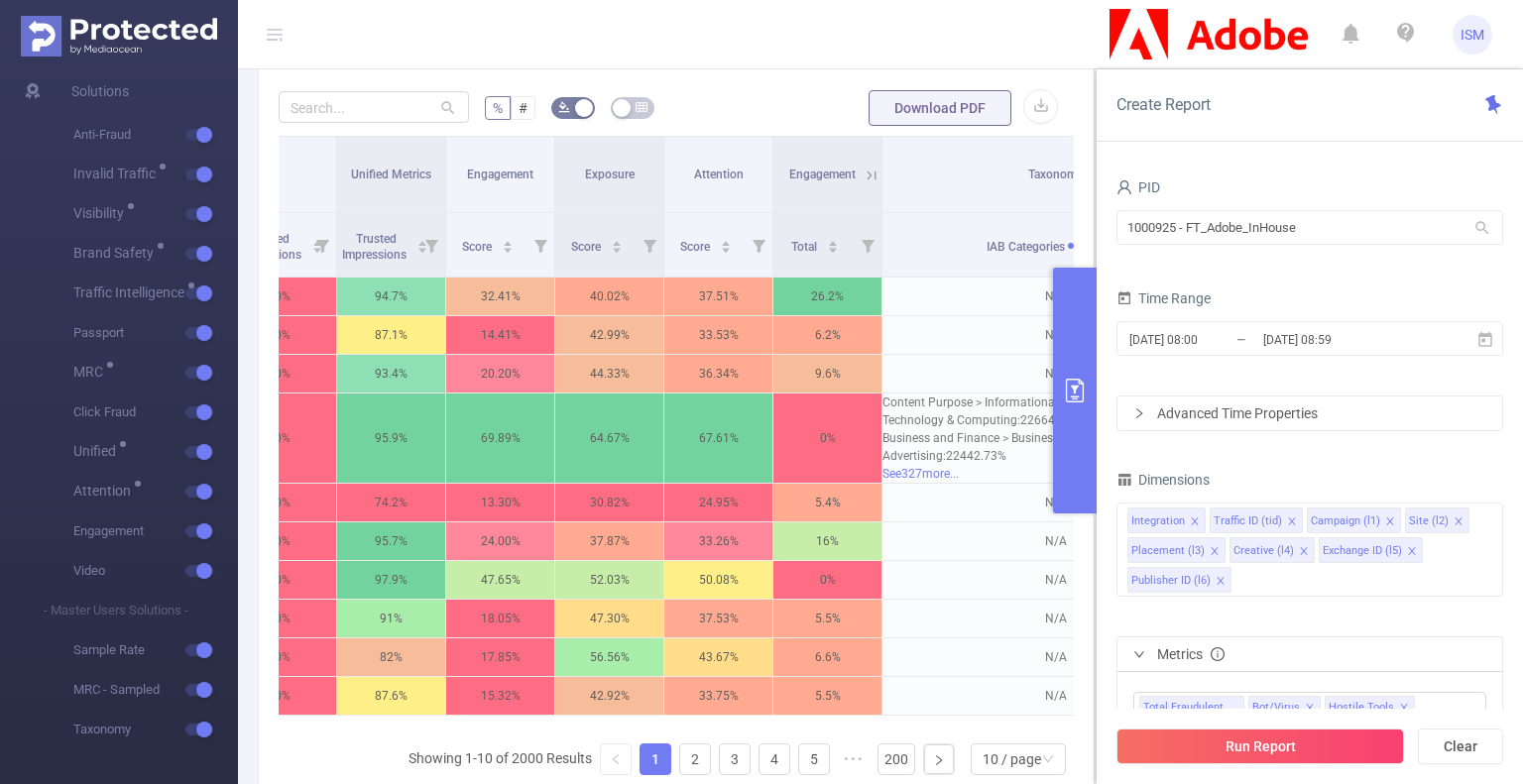 click 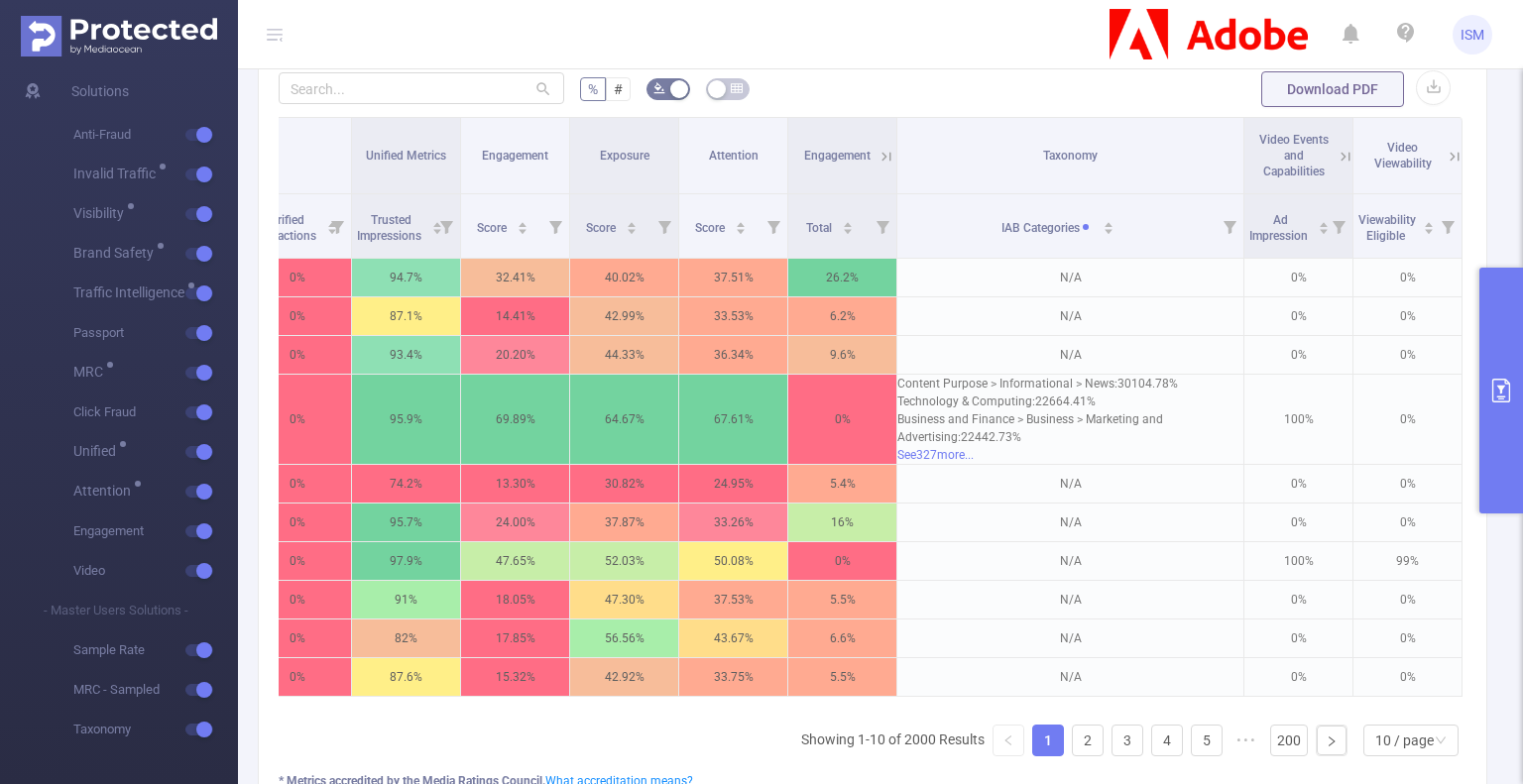 click 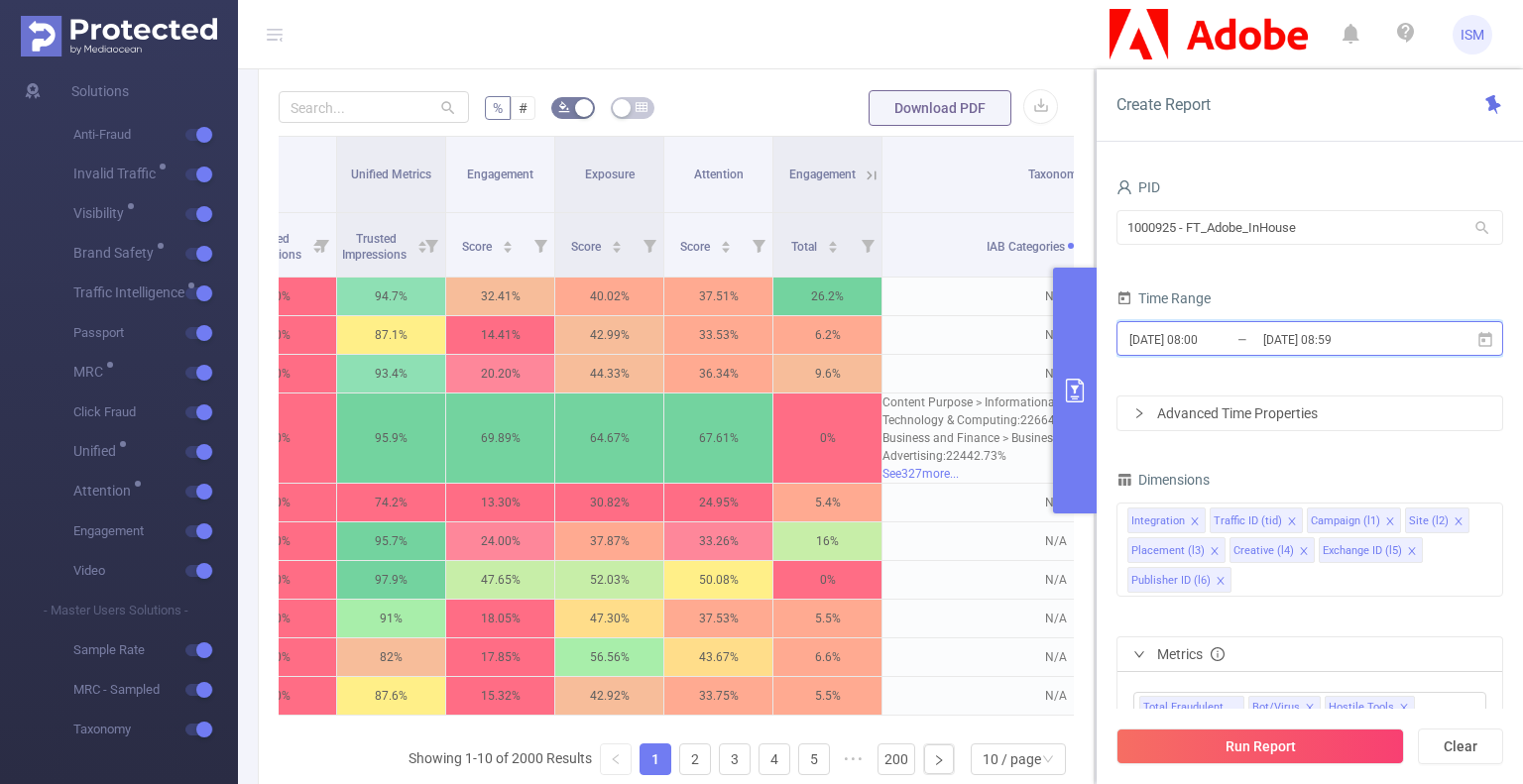 click 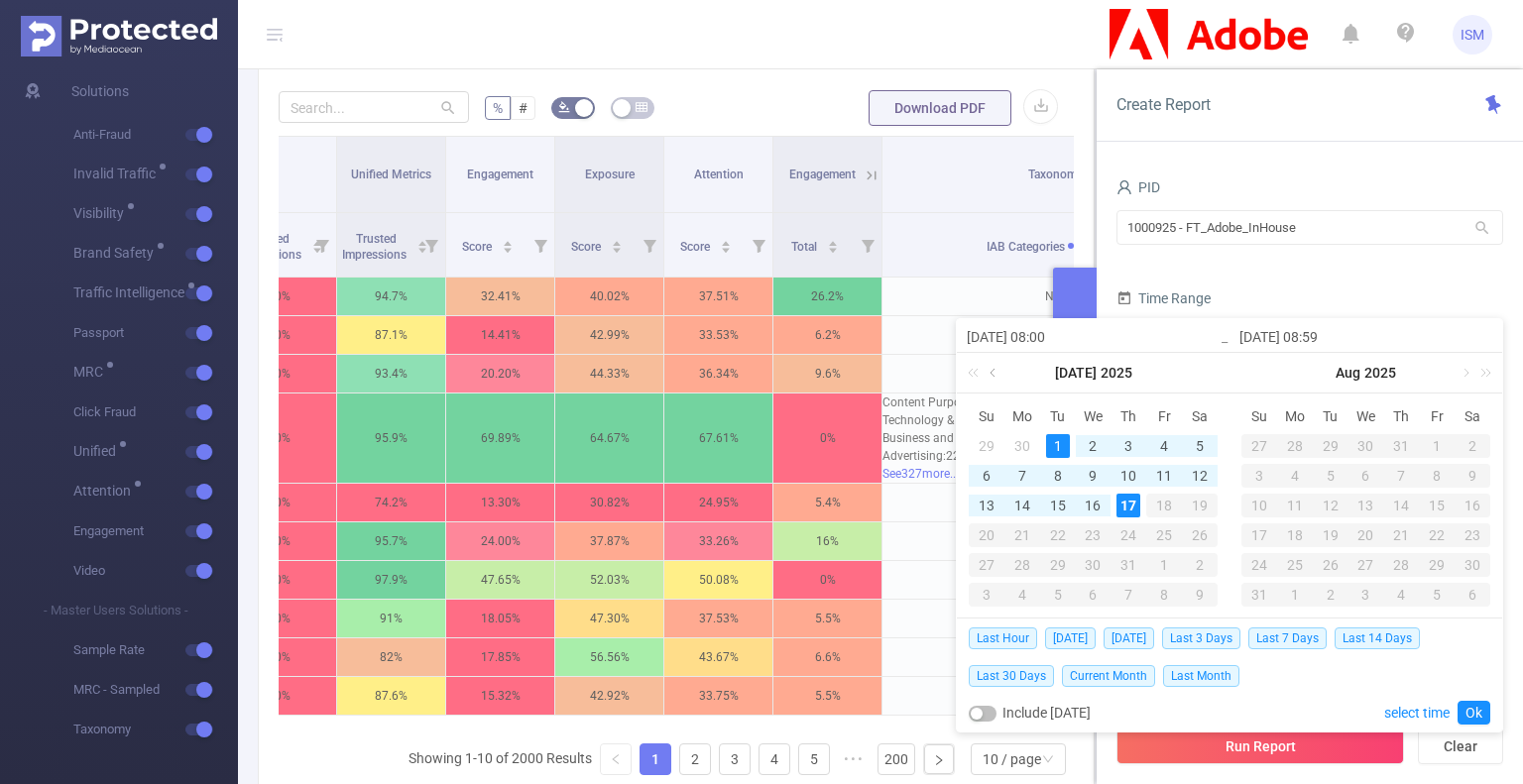 click at bounding box center [995, 373] 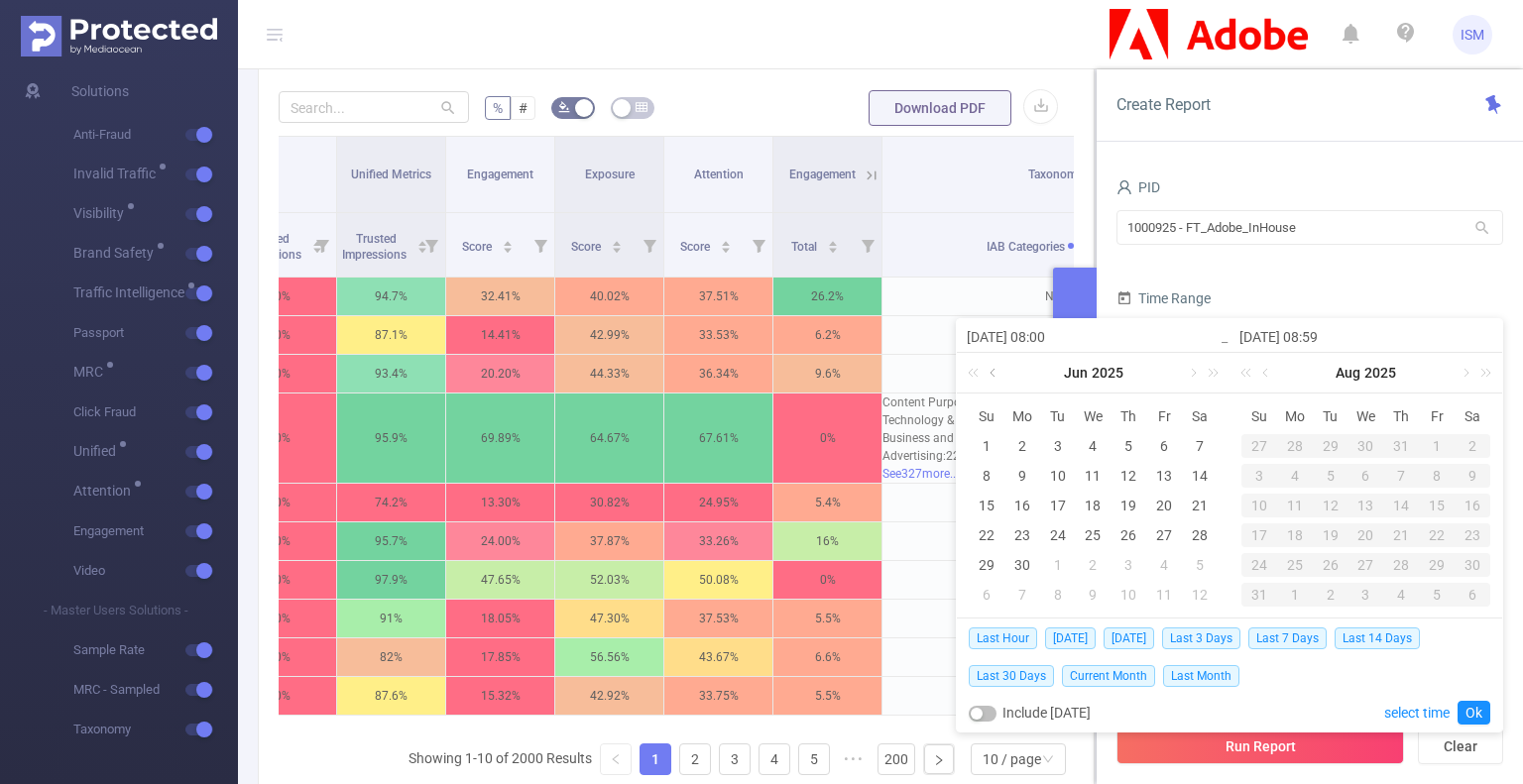 click at bounding box center [995, 373] 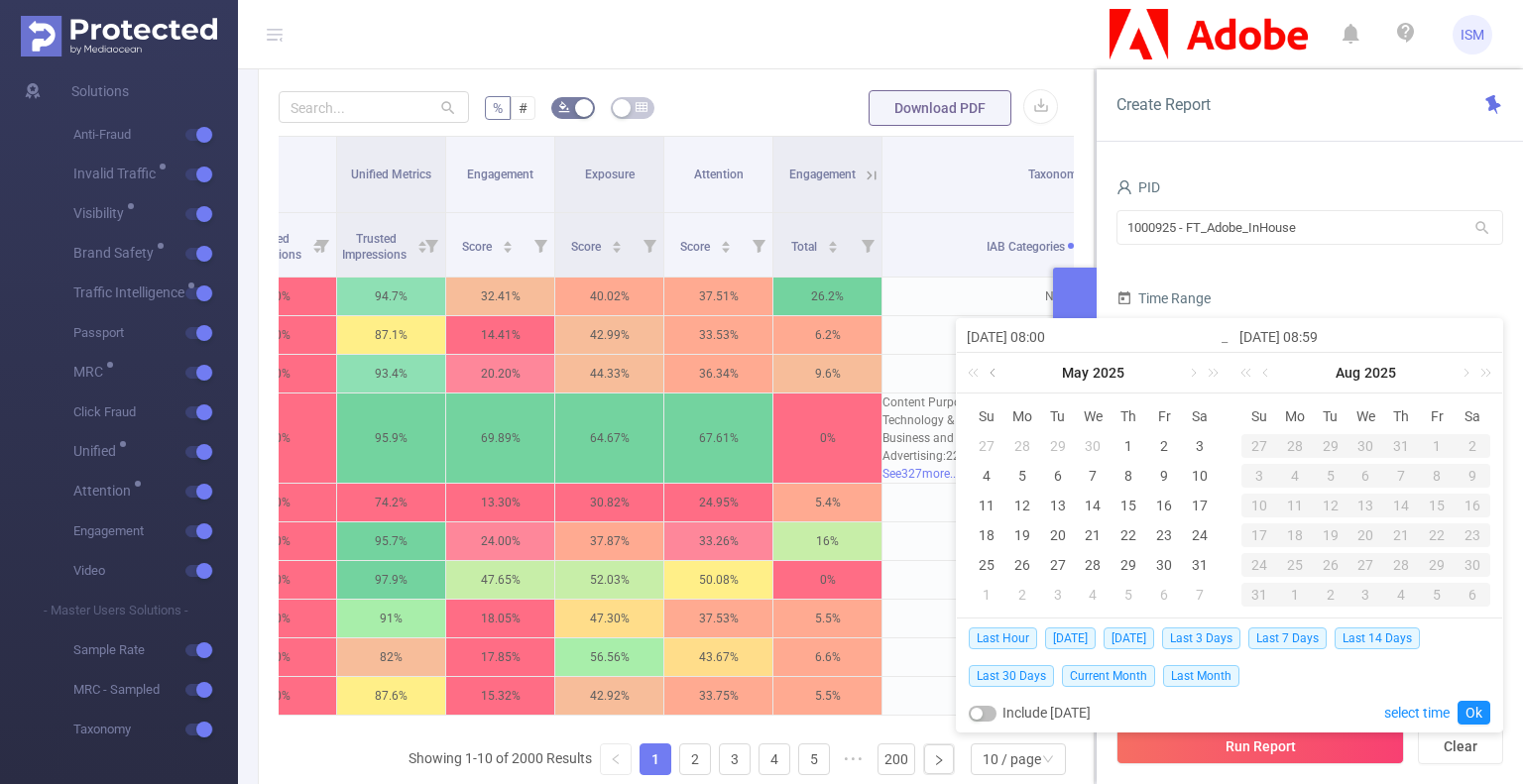 click at bounding box center [995, 373] 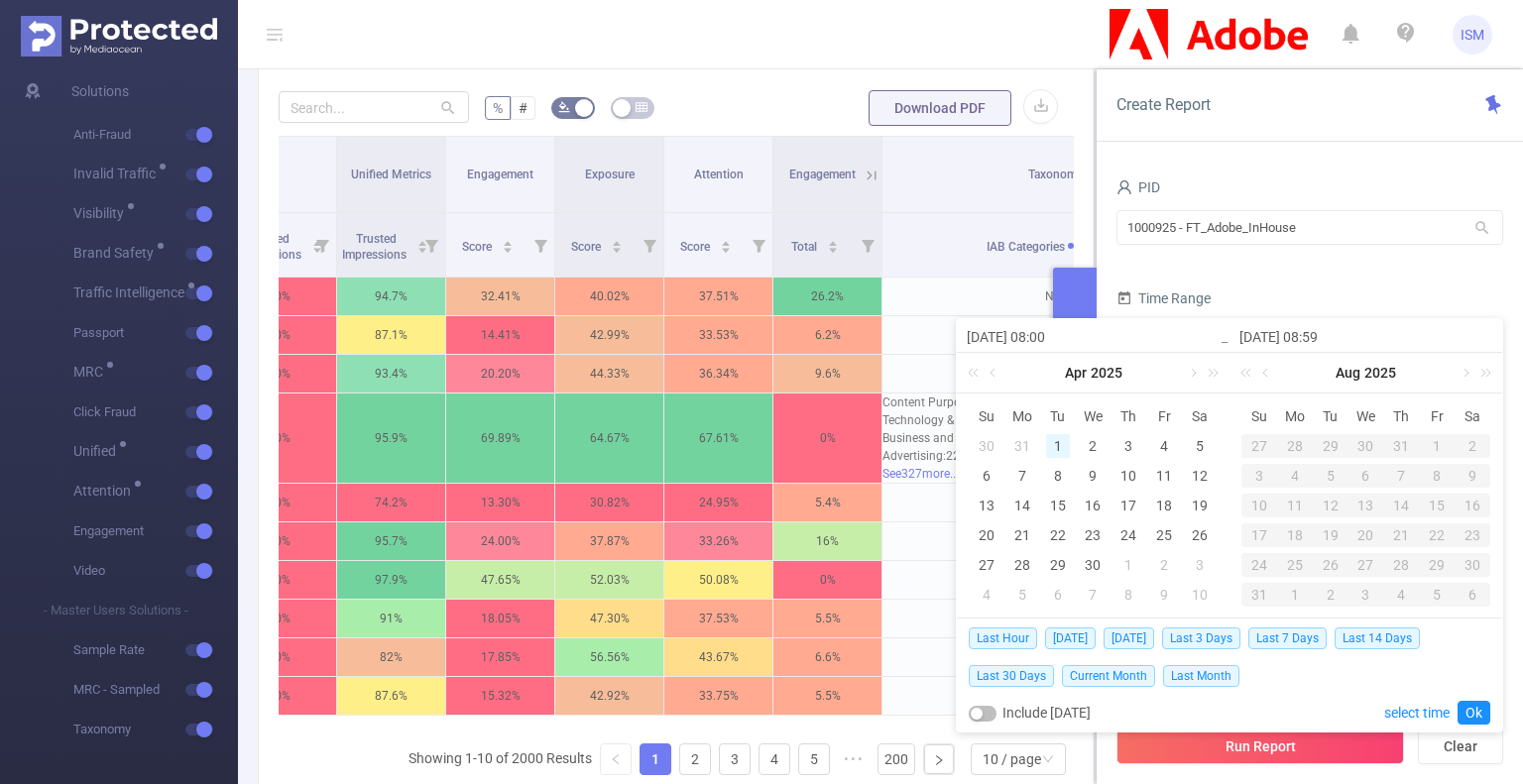 click on "1" at bounding box center [1058, 446] 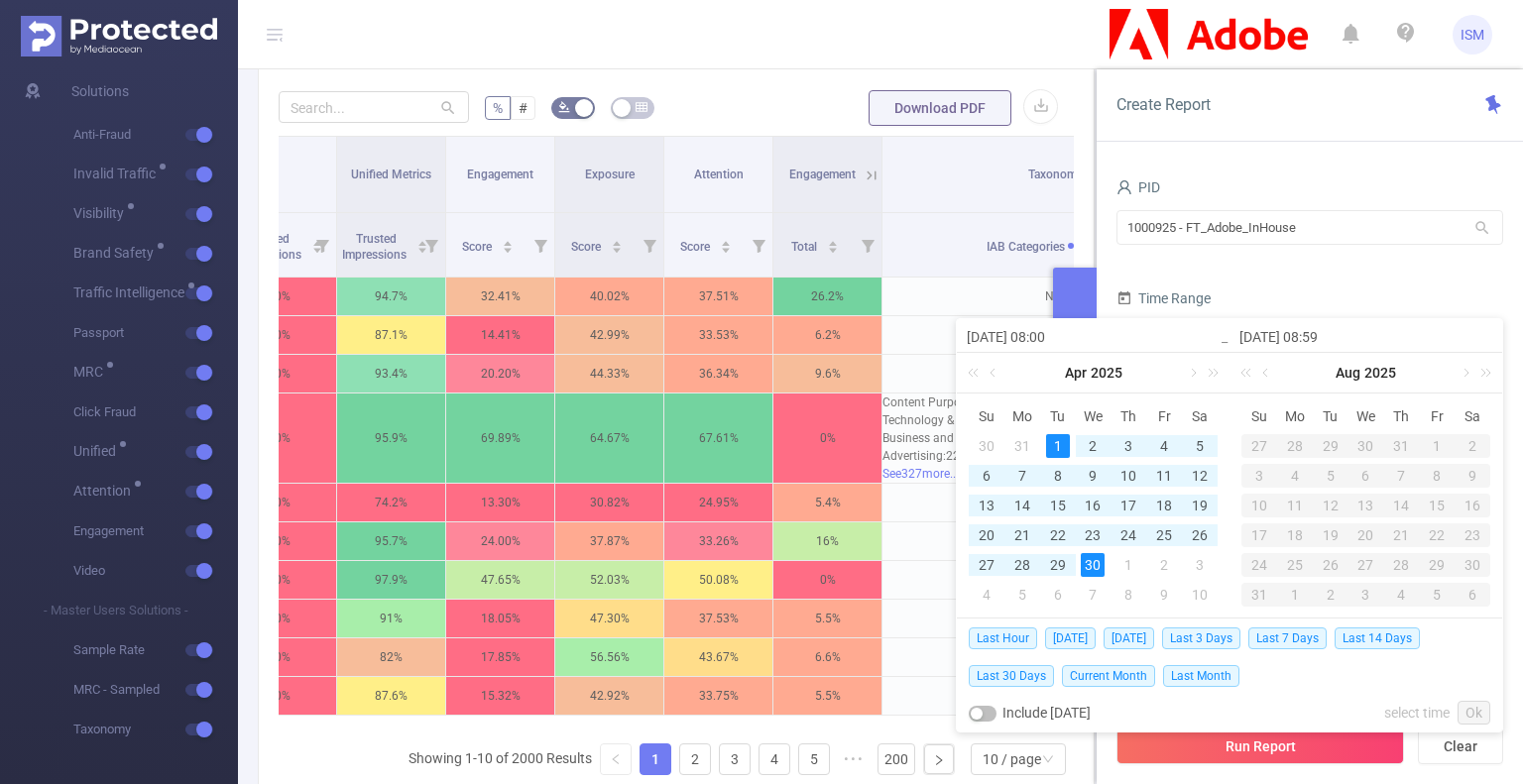 click on "30" at bounding box center (1093, 565) 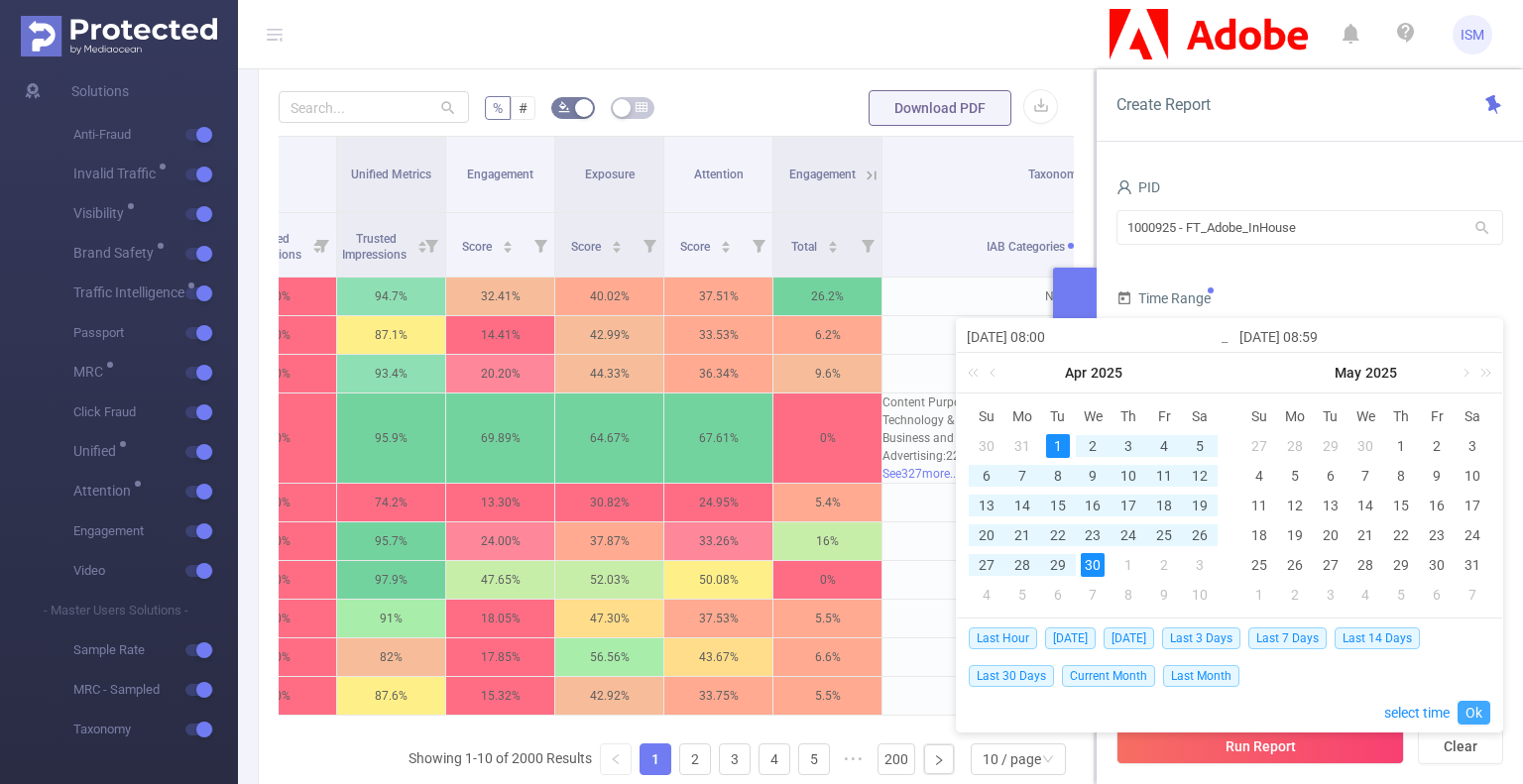 click on "Ok" at bounding box center [1473, 713] 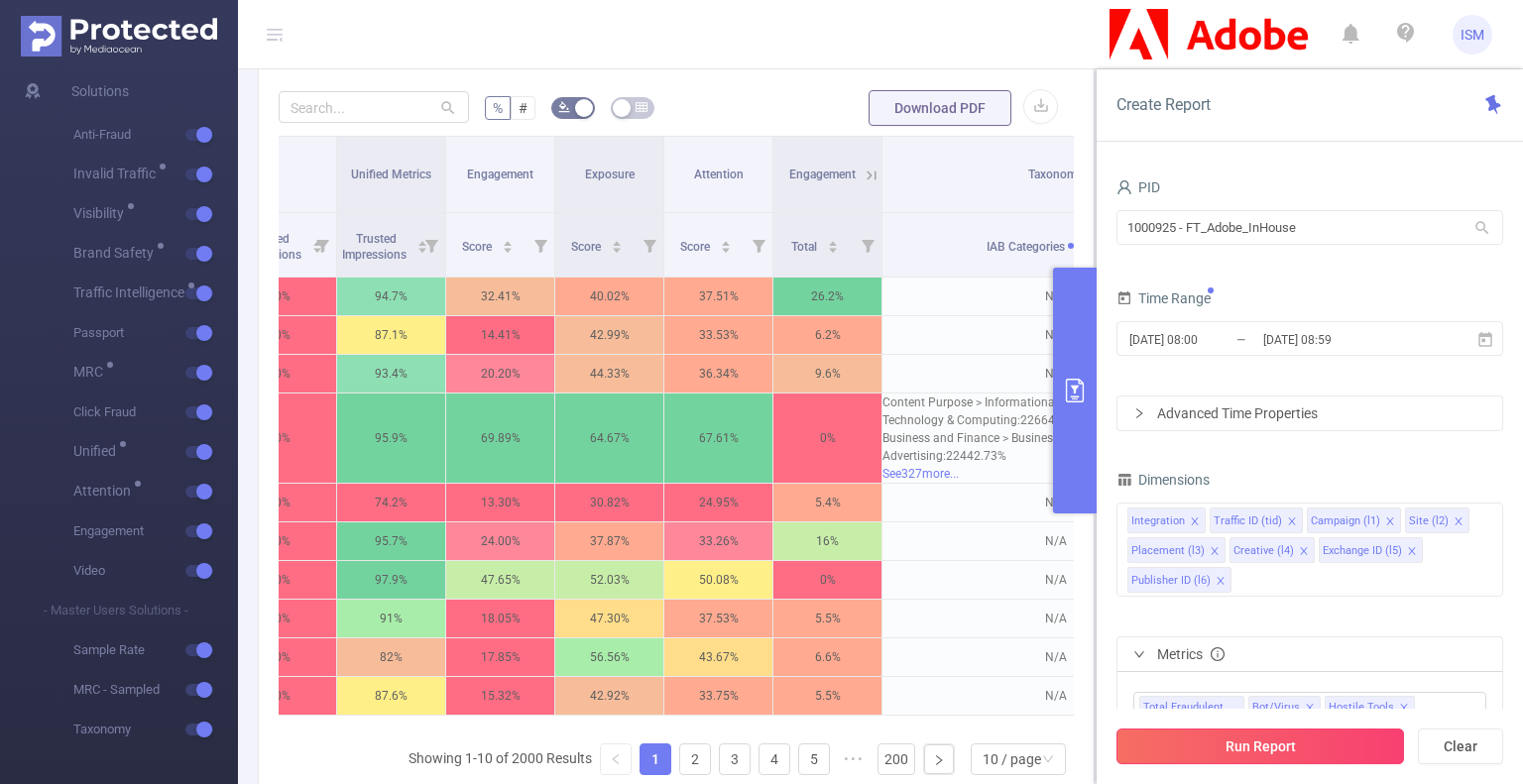 click on "Run Report" at bounding box center [1260, 746] 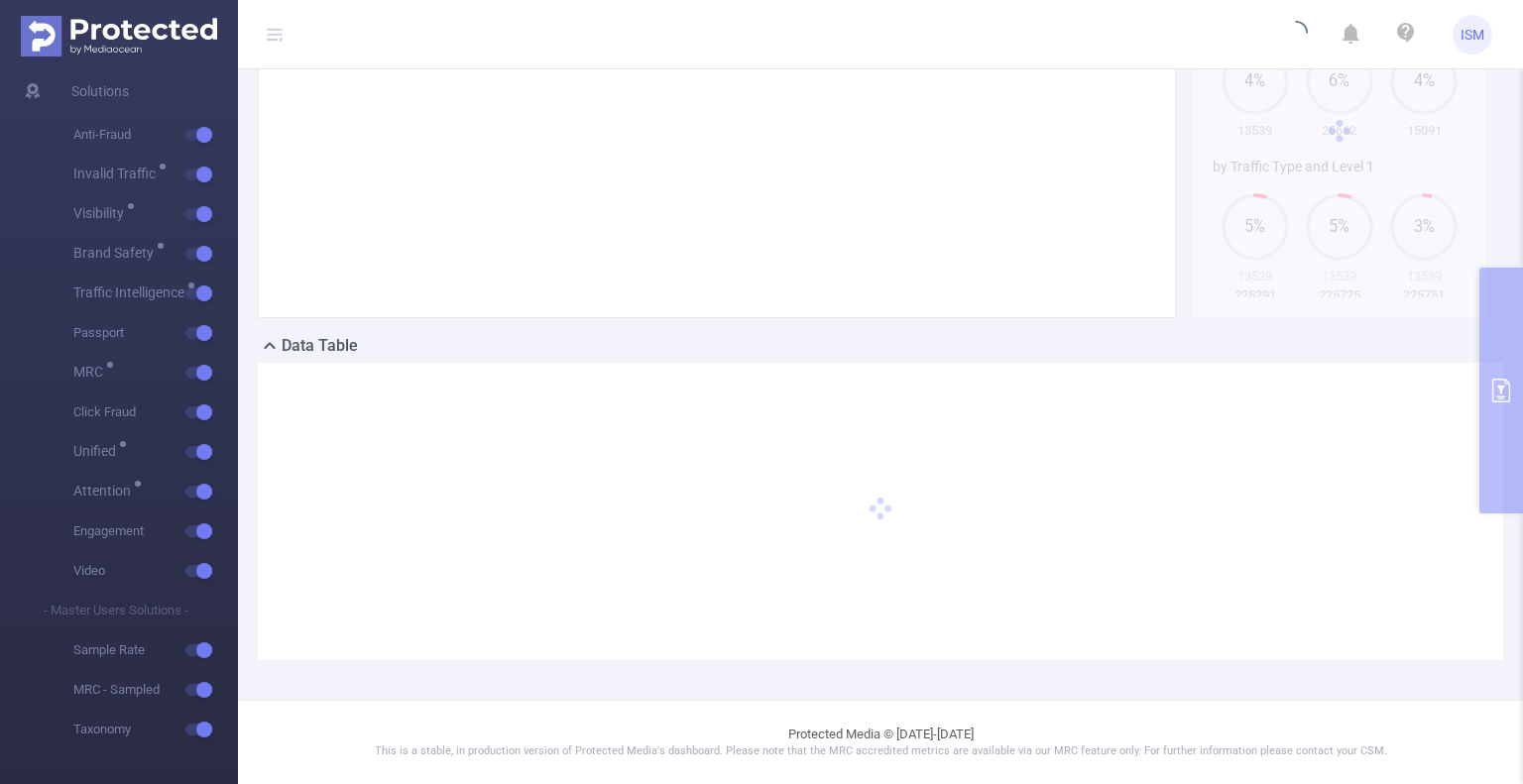 scroll, scrollTop: 213, scrollLeft: 0, axis: vertical 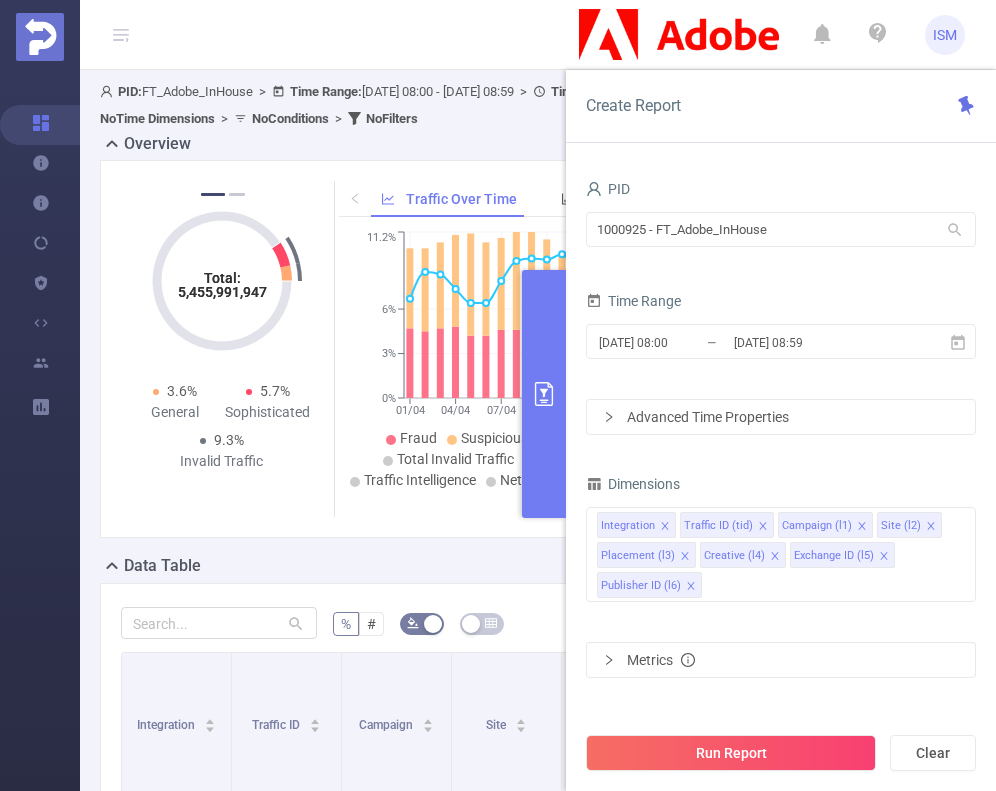 click at bounding box center [544, 394] 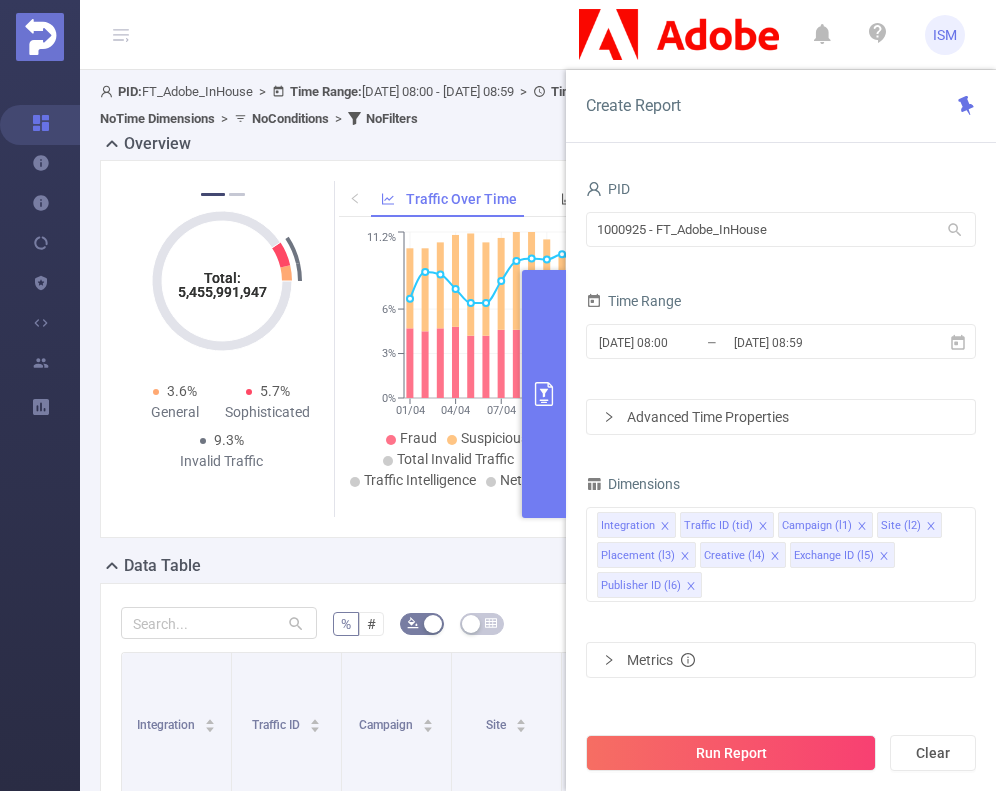 click at bounding box center [544, 394] 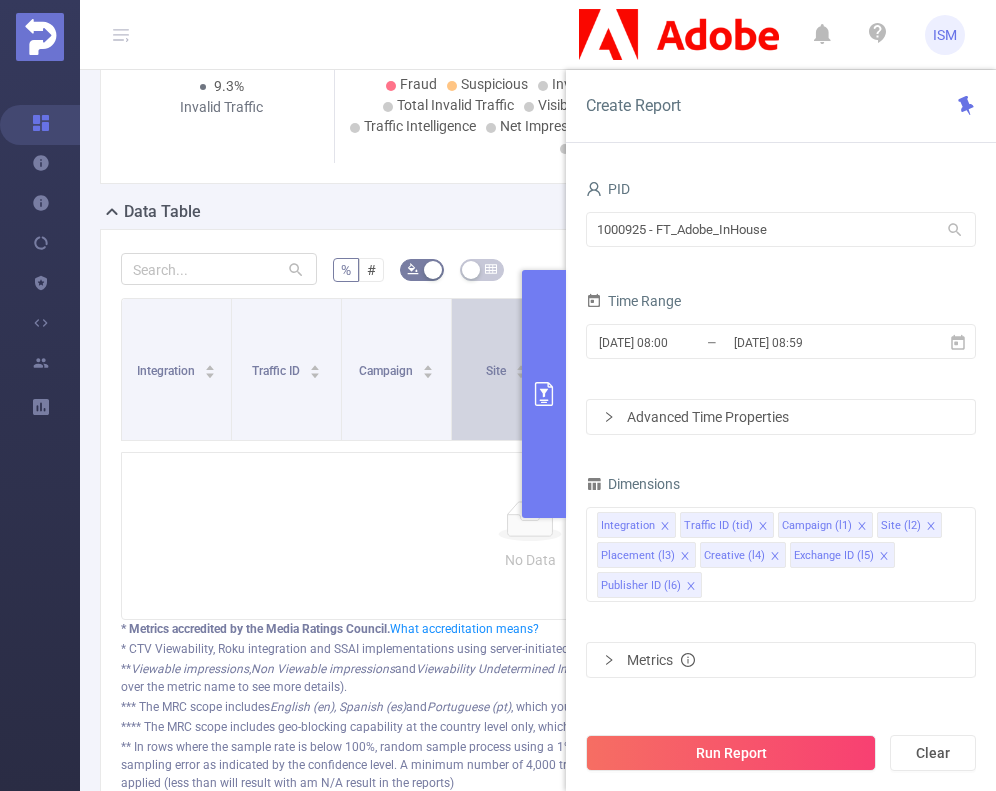 scroll, scrollTop: 191, scrollLeft: 0, axis: vertical 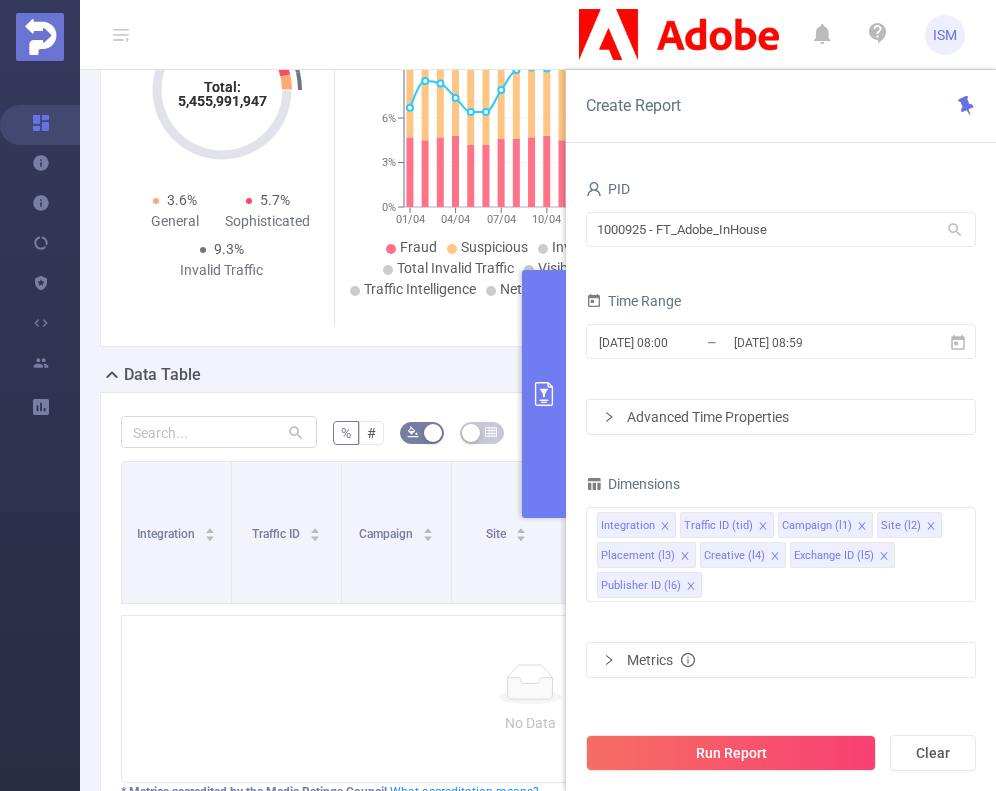 click 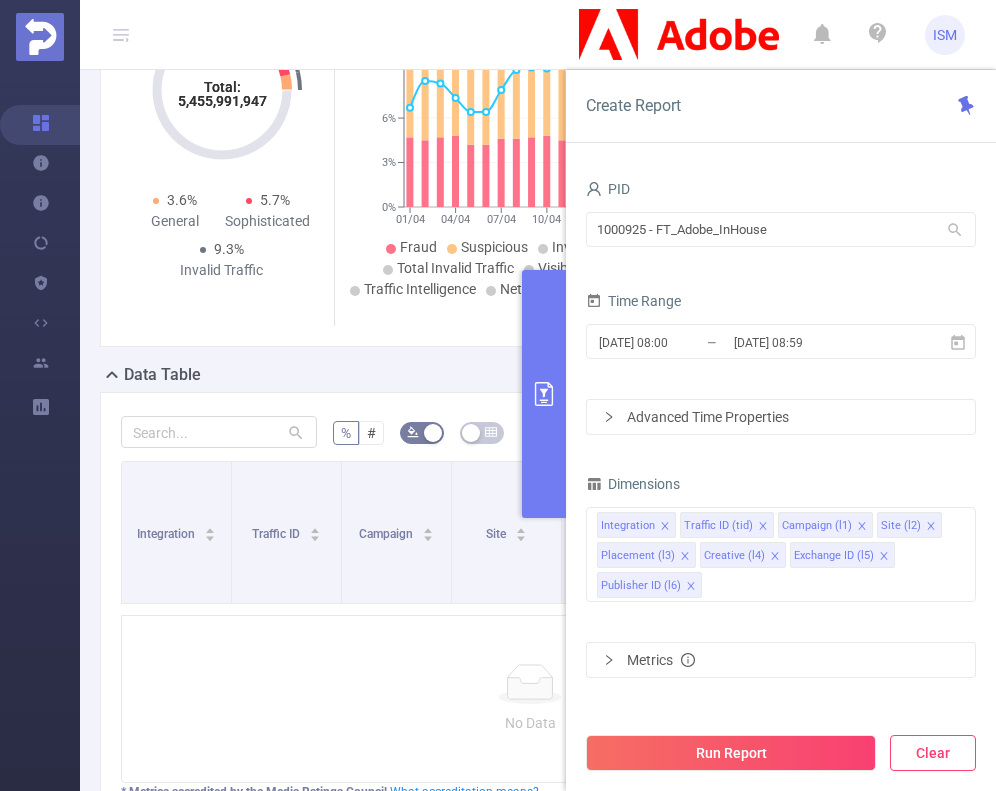 click on "Clear" at bounding box center [933, 753] 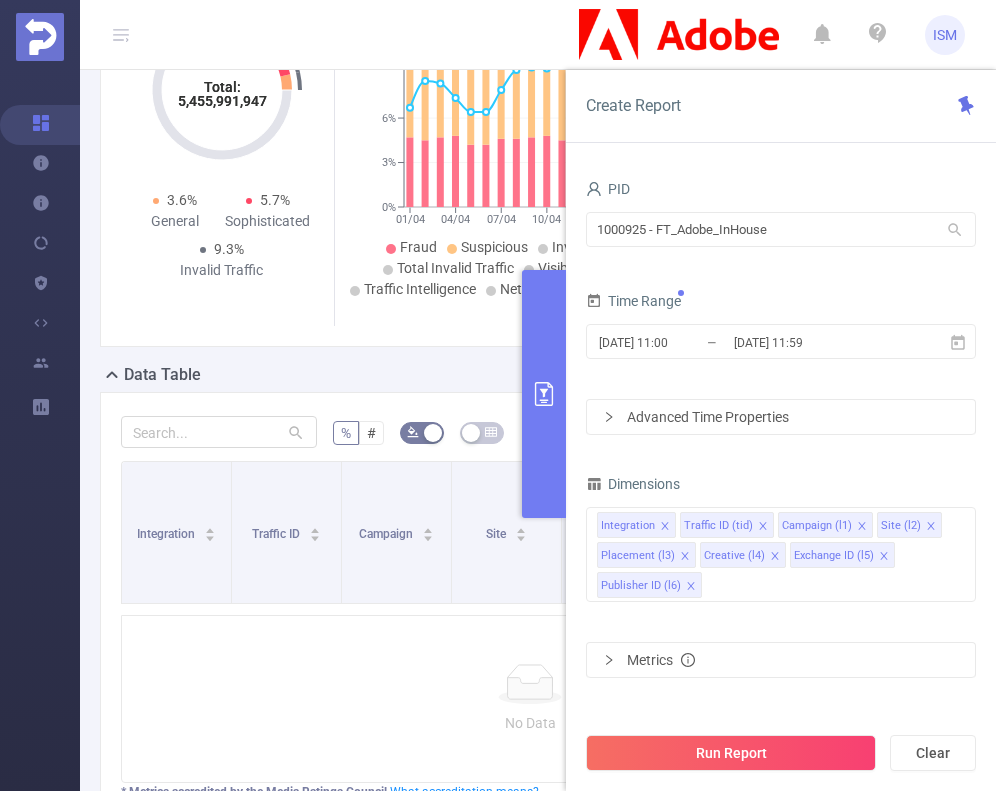 click on "Run Report" at bounding box center (731, 753) 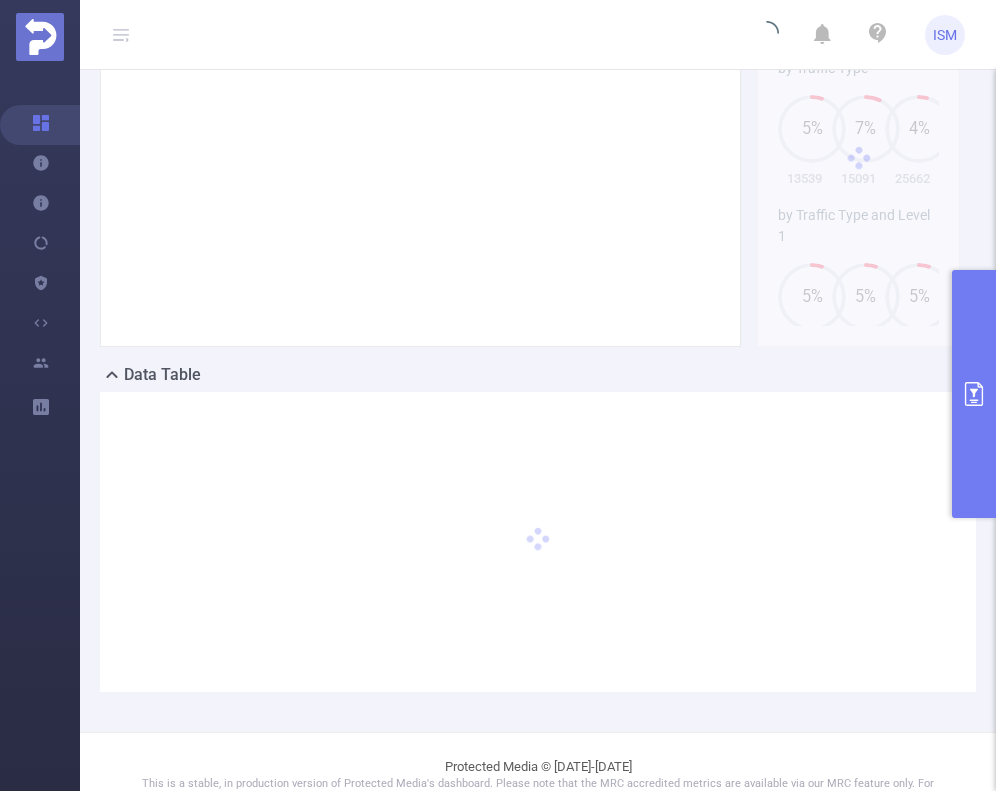 click at bounding box center [974, 394] 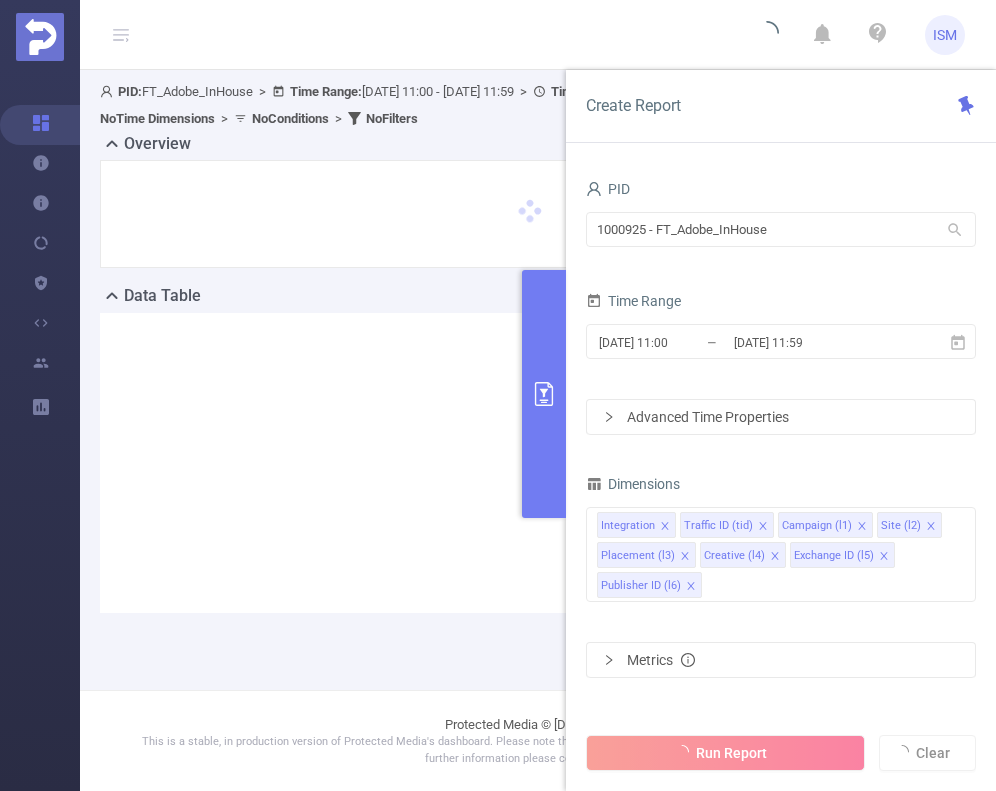 scroll, scrollTop: 0, scrollLeft: 0, axis: both 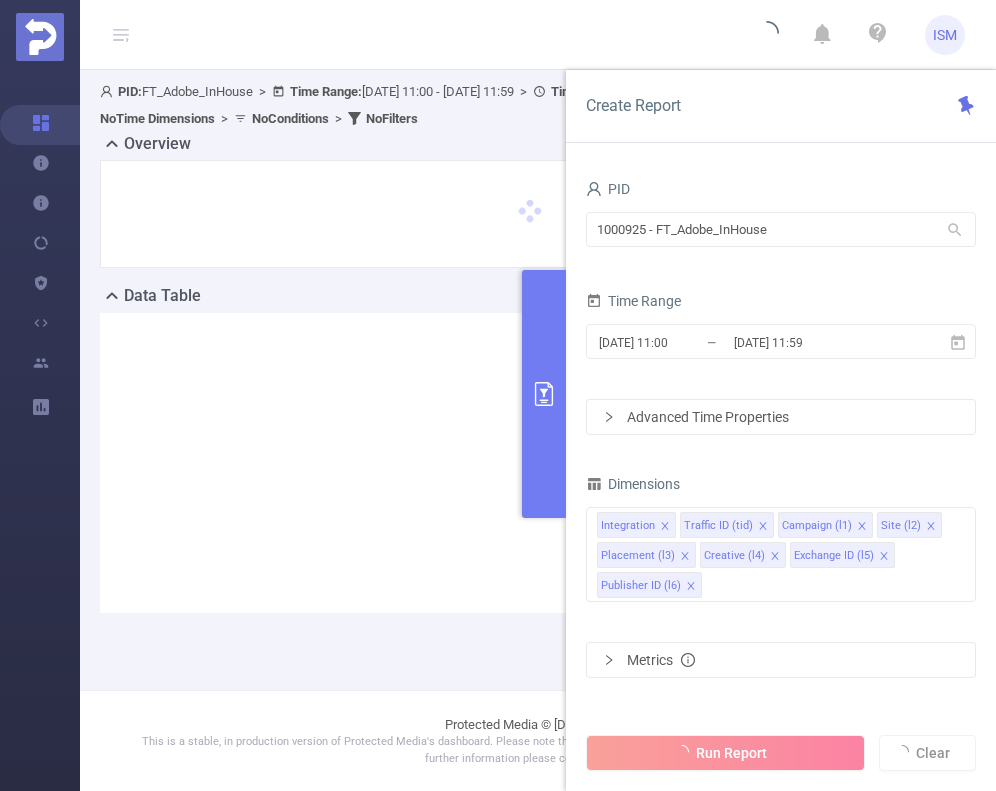 click at bounding box center (544, 394) 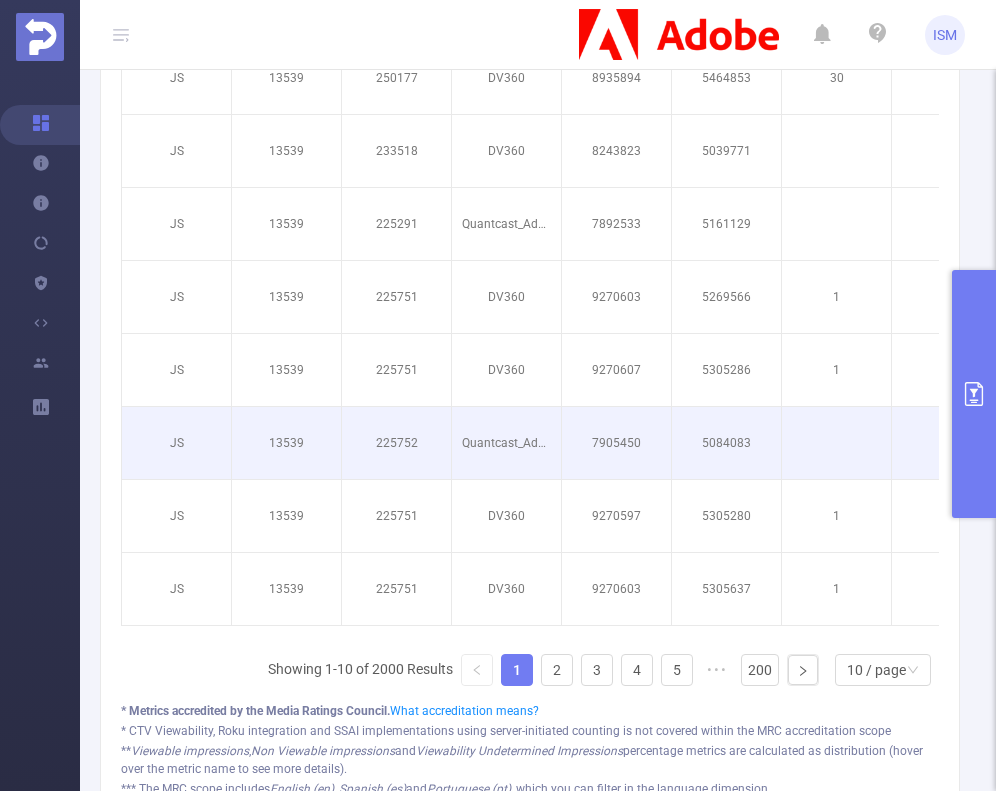 scroll, scrollTop: 900, scrollLeft: 0, axis: vertical 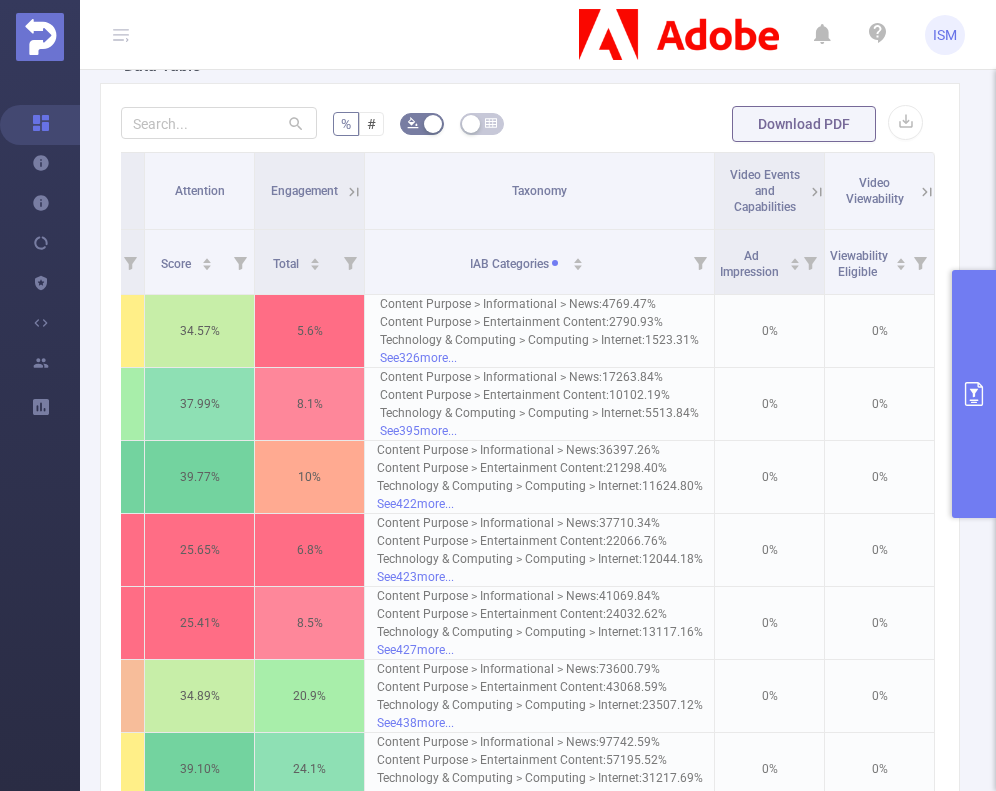click at bounding box center [974, 394] 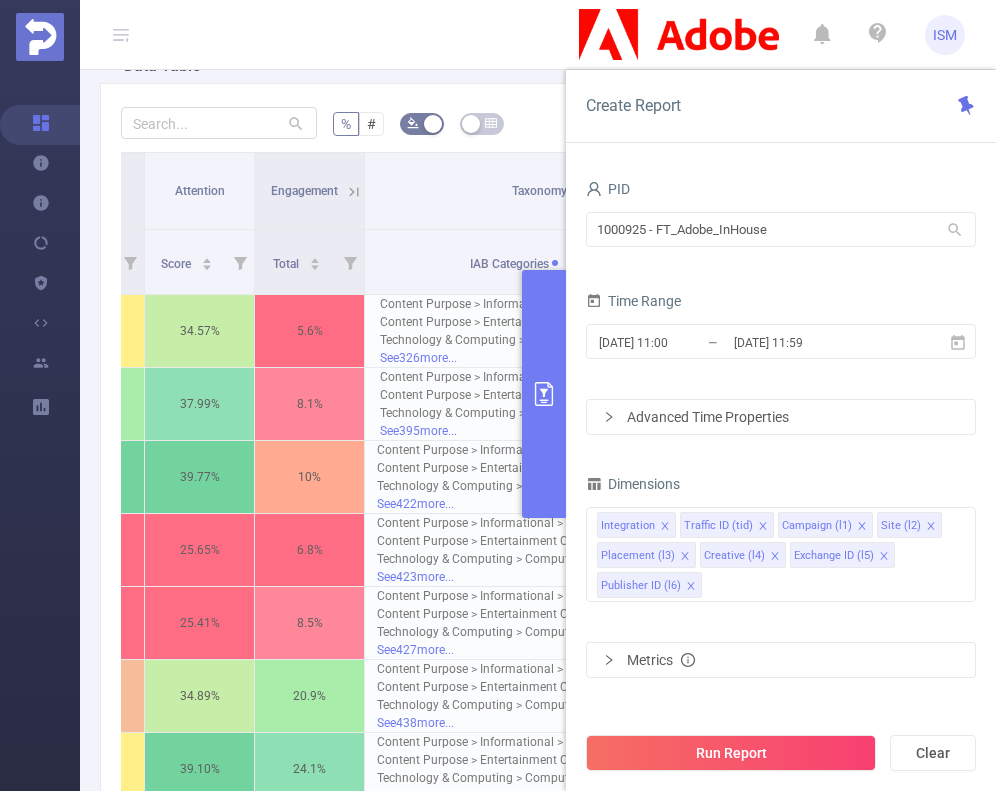 click at bounding box center (544, 394) 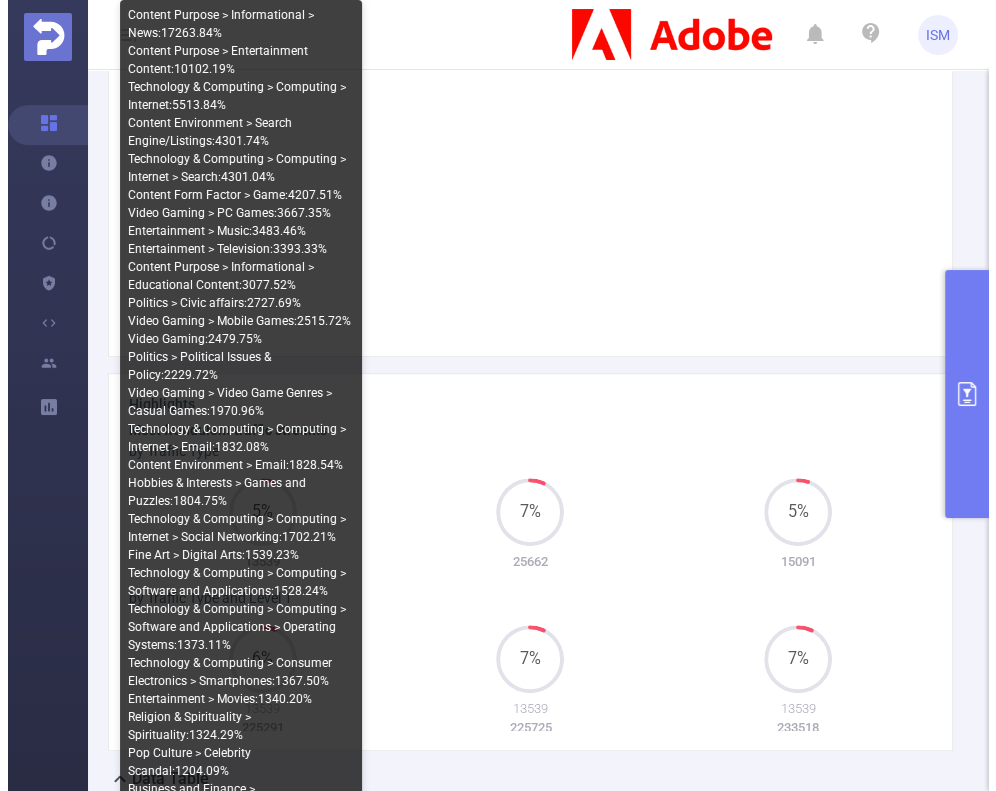 scroll, scrollTop: 300, scrollLeft: 0, axis: vertical 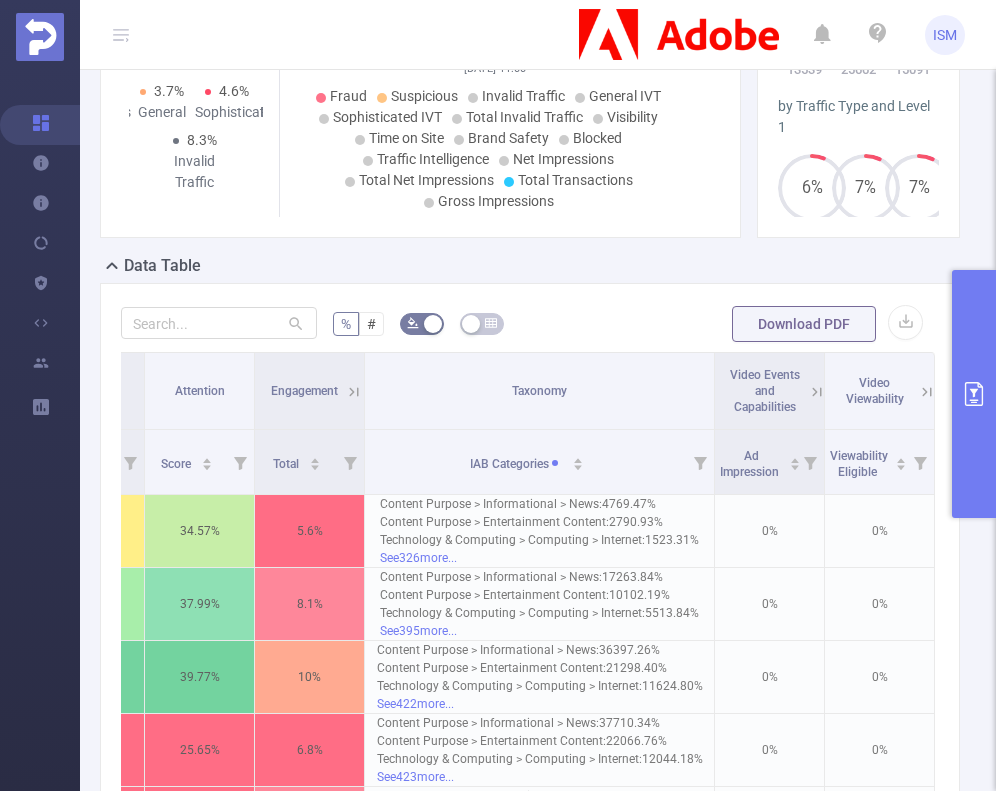 click at bounding box center [974, 394] 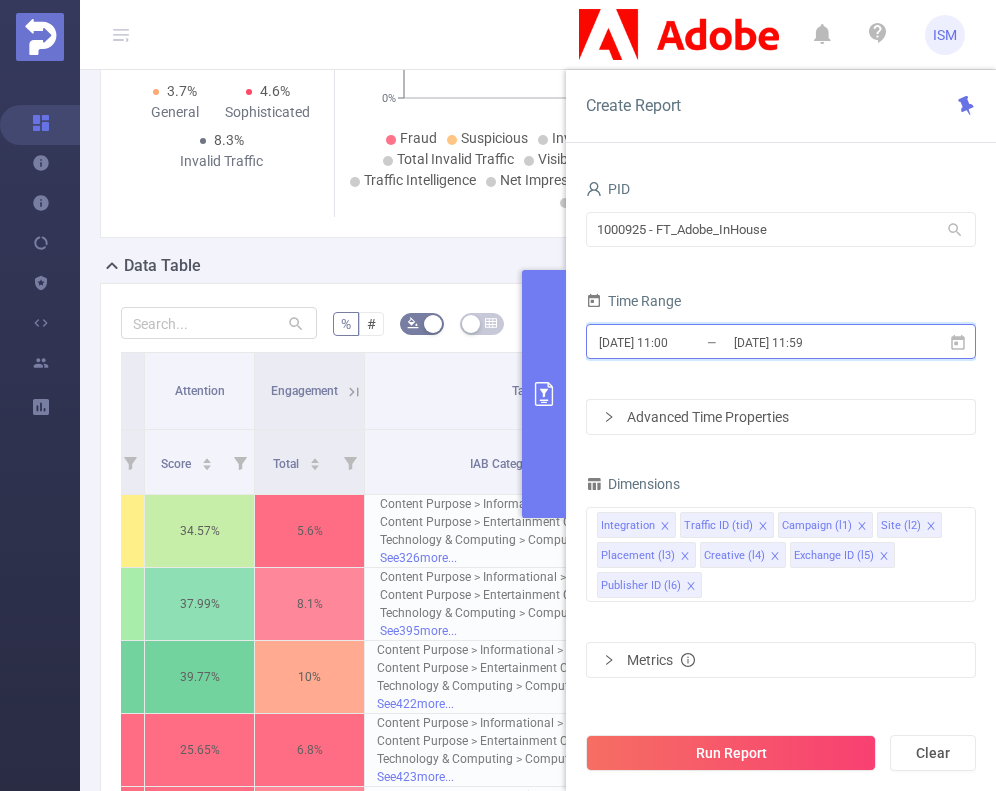 click 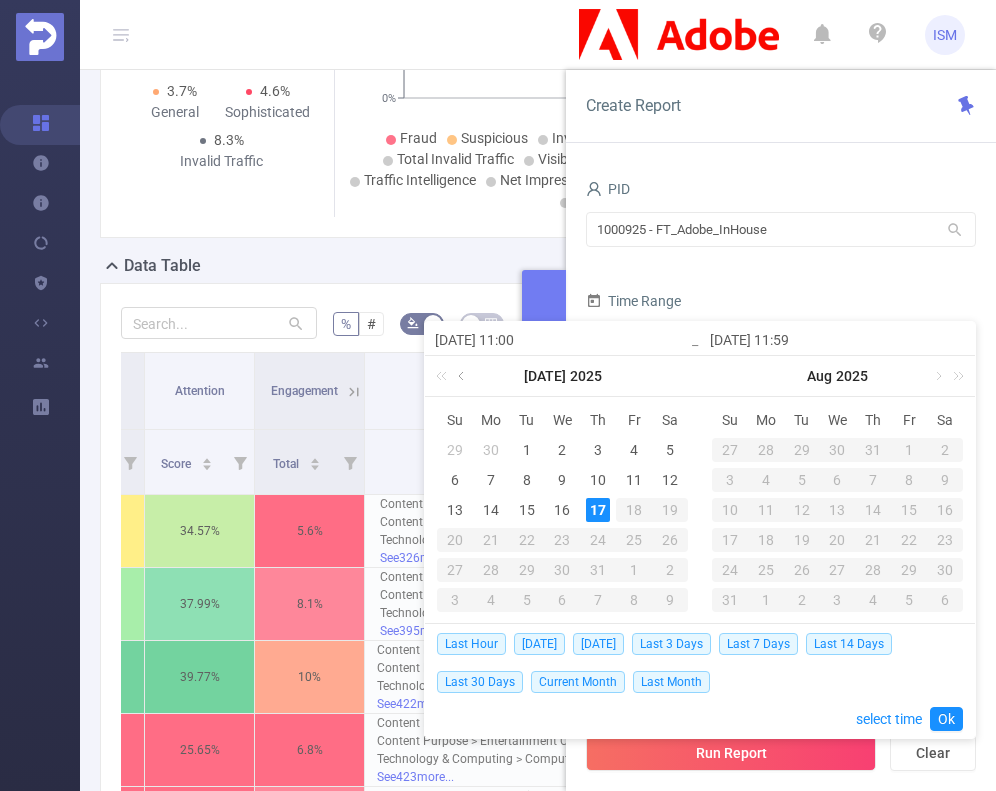 click at bounding box center [463, 376] 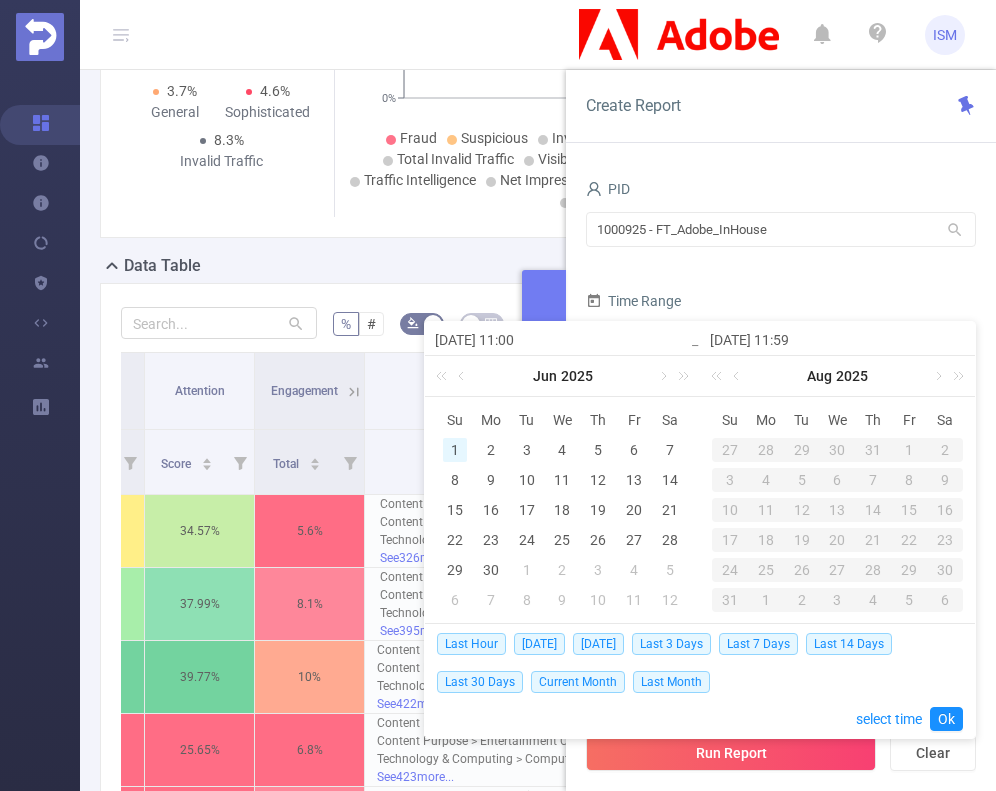 click on "1" at bounding box center [455, 450] 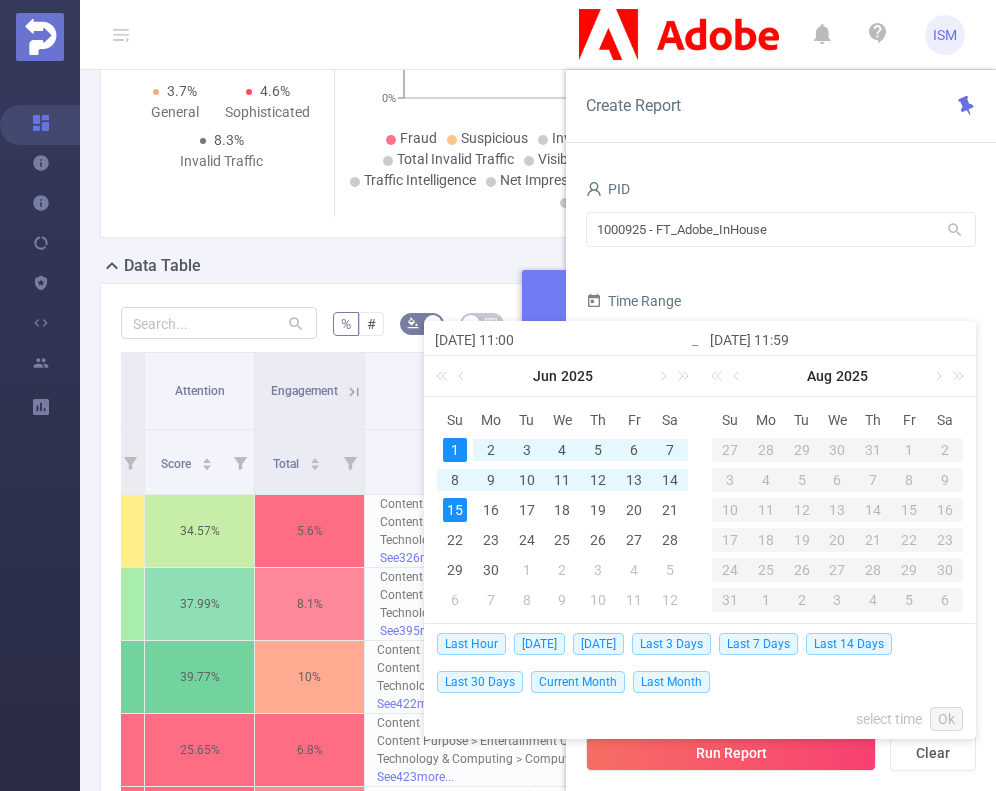 click on "15" at bounding box center [455, 510] 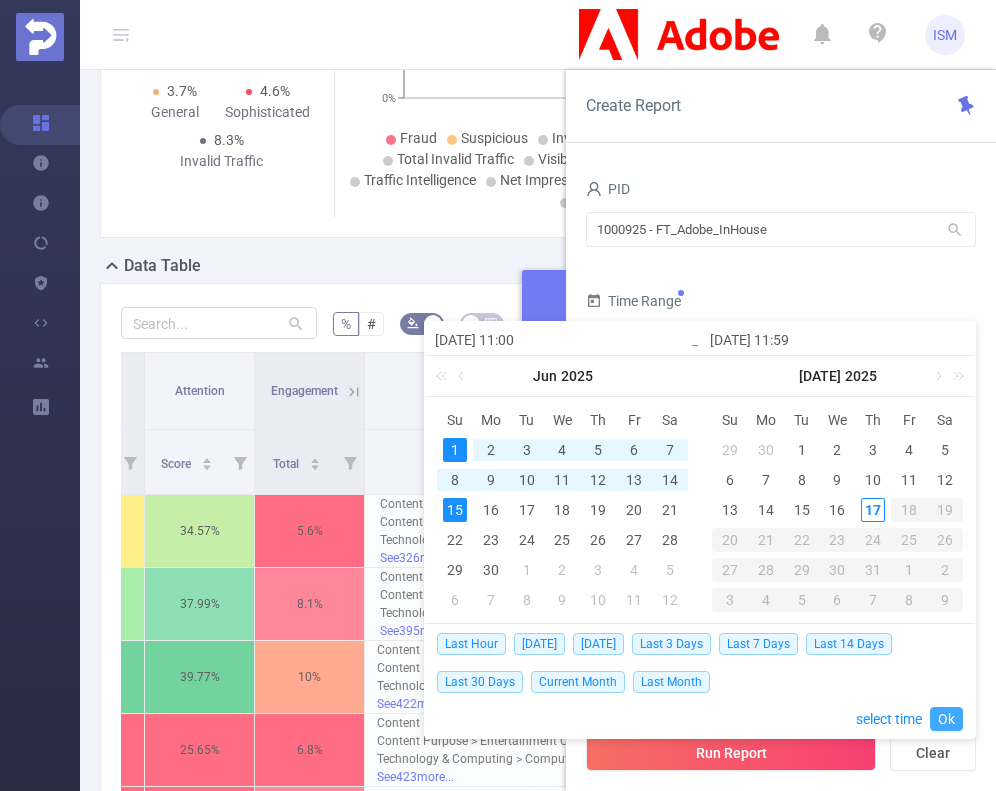 click on "Ok" at bounding box center (946, 719) 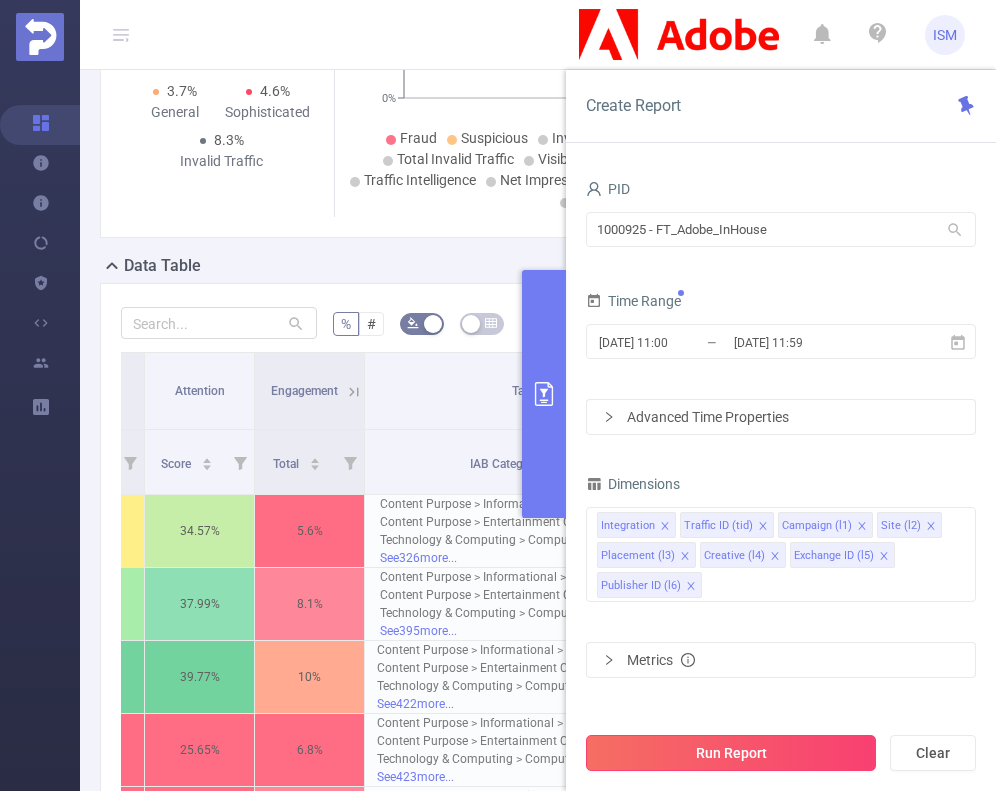 click on "Run Report" at bounding box center (731, 753) 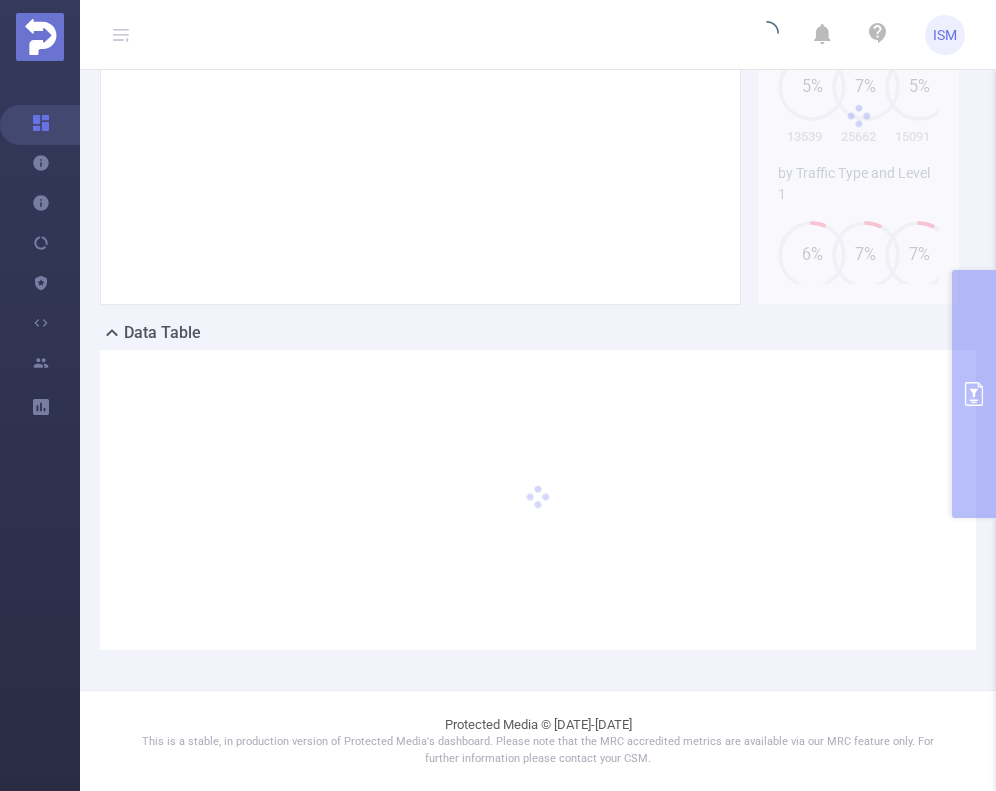 scroll, scrollTop: 232, scrollLeft: 0, axis: vertical 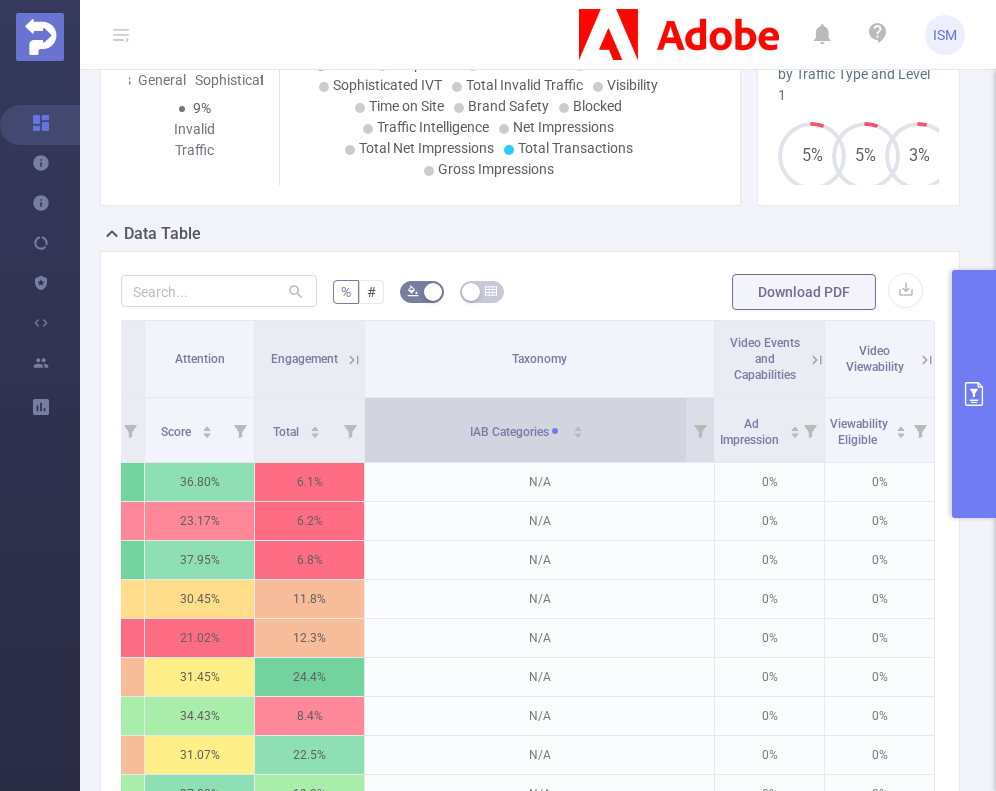 click 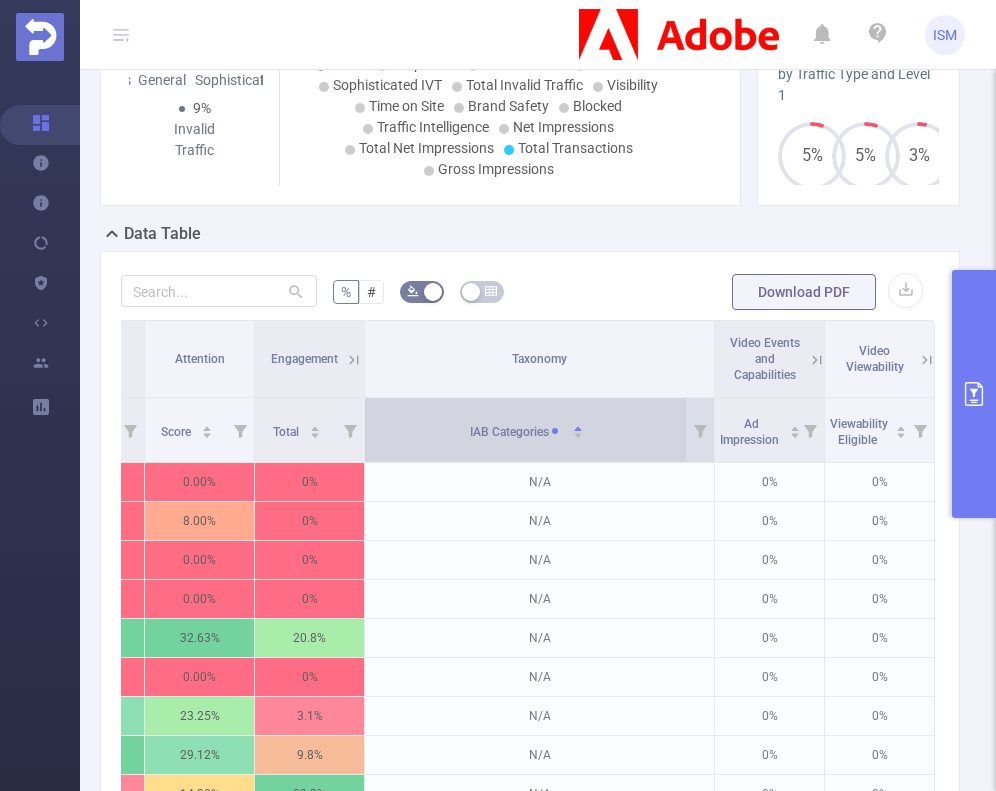 click 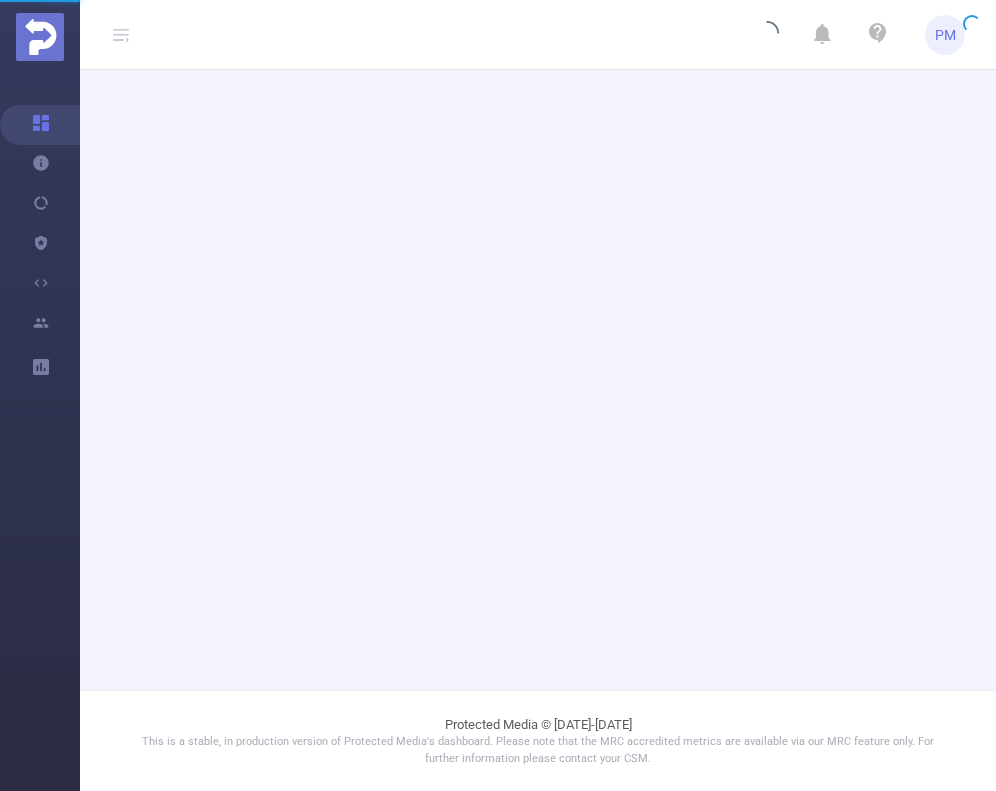 scroll, scrollTop: 0, scrollLeft: 0, axis: both 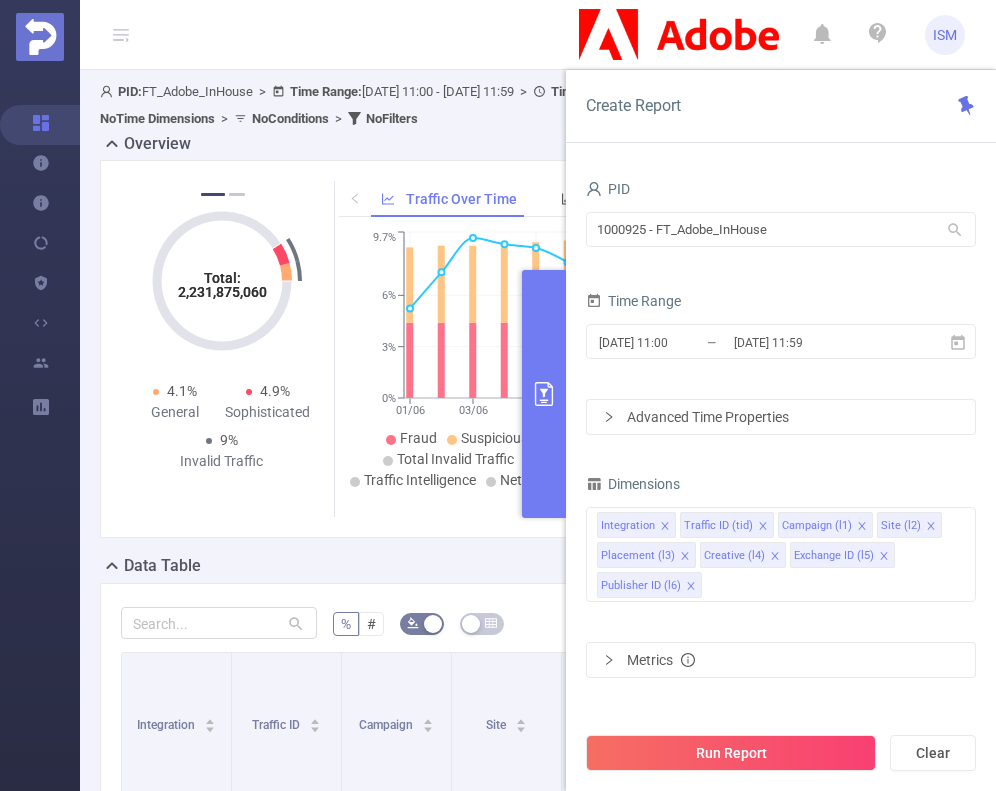 click at bounding box center [544, 394] 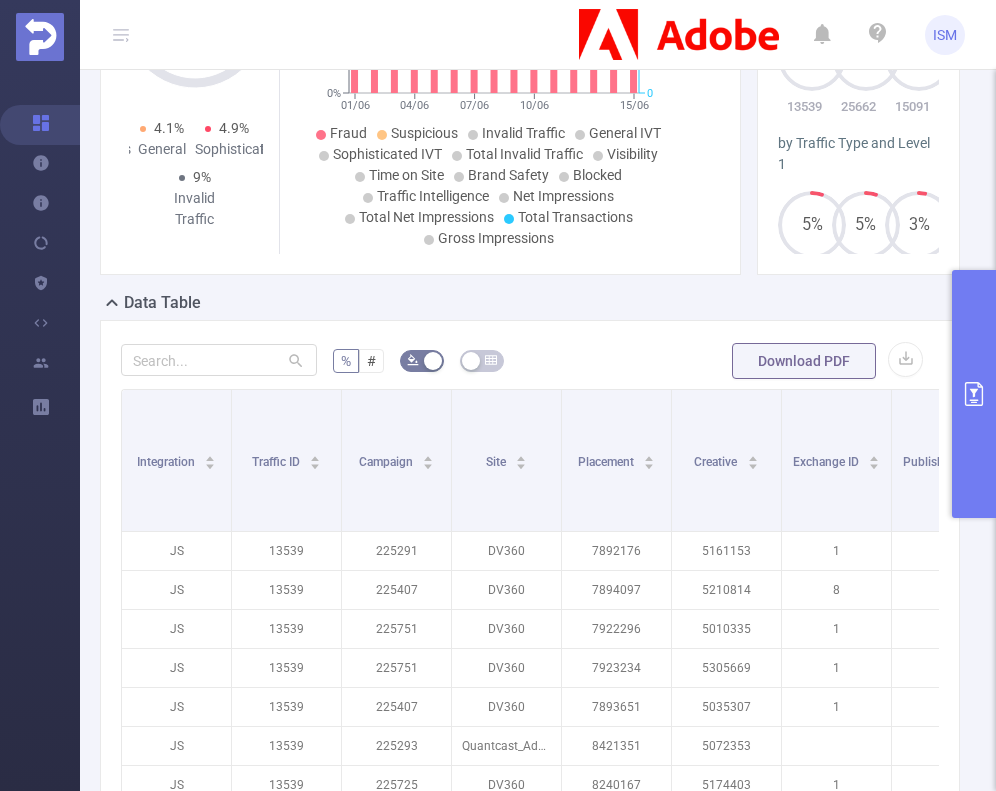 scroll, scrollTop: 600, scrollLeft: 0, axis: vertical 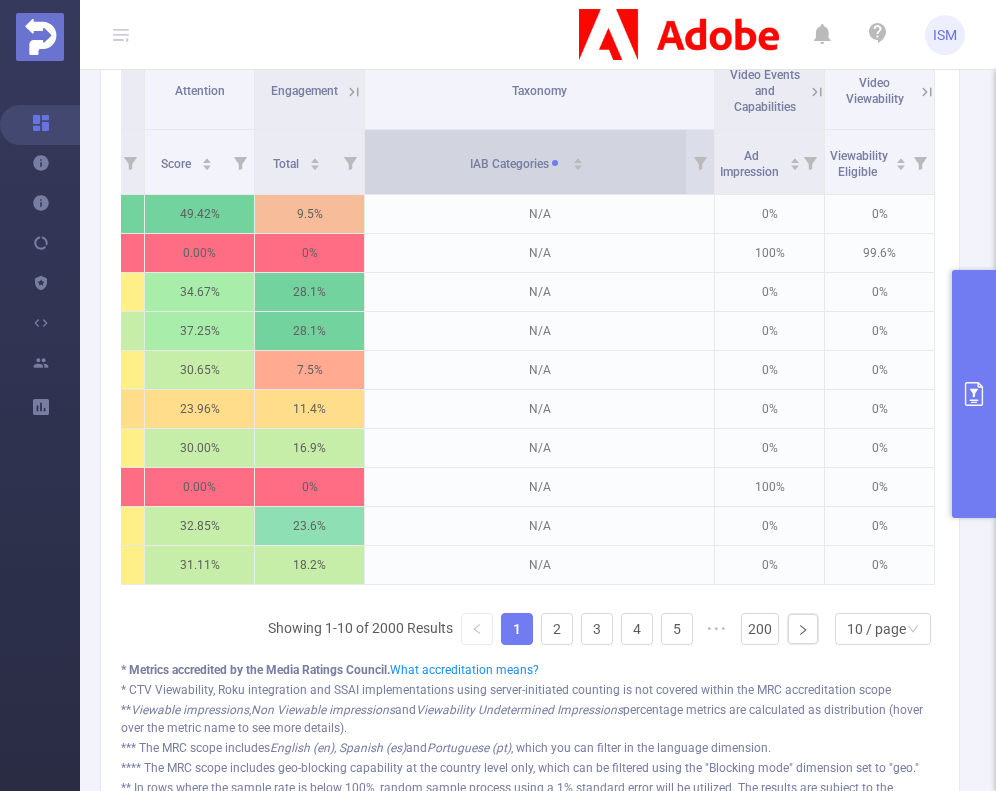 click 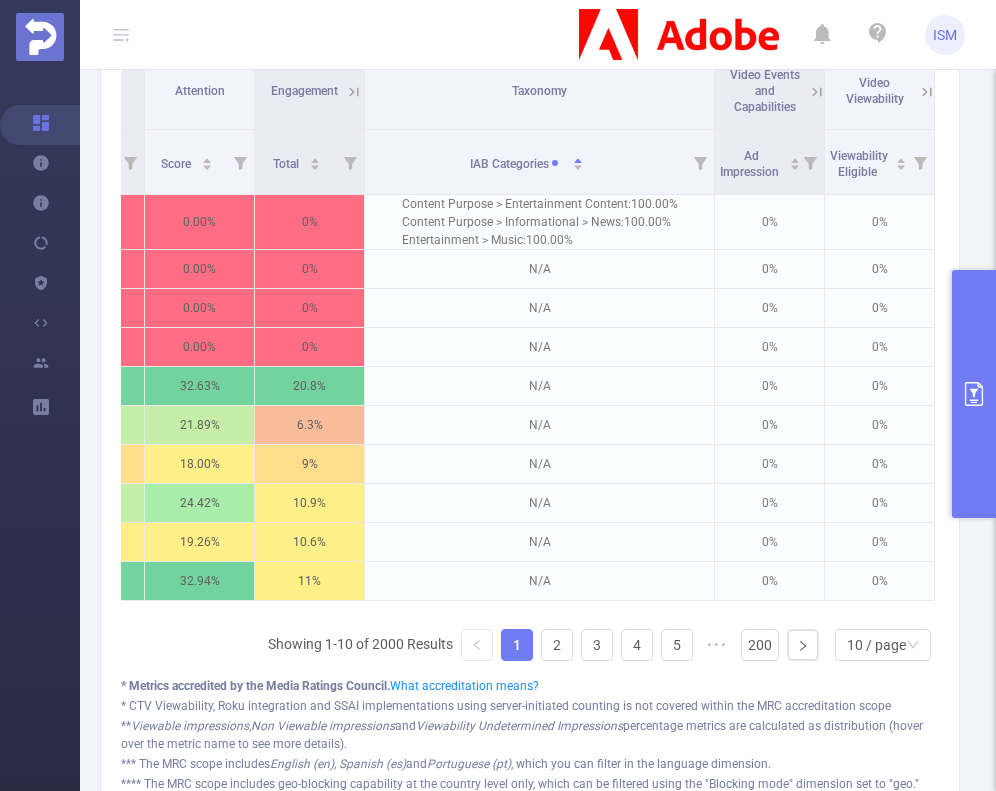 click on "% # Download PDF Integration   Traffic ID   Campaign   Site   Placement   Creative   Exchange ID   Publisher ID   Total Transactions   Fraudulent Suspicious Invalid Traffic General IVT Sophisticated IVT IVT Visibility Time On Site Brand Safety (Detected) Classified Pre-Blocking Insights Brand Safety (Blocked) Traffic Intelligence Traffic Source Clicks **Sampling Tracked Ads *Gross Impressions *Net Impressions *Total Net Impressions **MRC - Sampled **MRC - Sampled Tracked Ads **MRC - Sampled Gross Impressions Click Fraud Passport Unified Metrics Engagement Exposure Attention Engagement Taxonomy Video Events and Capabilities Video Viewability Total Fraudulent   Total Suspicious   Total IVT   Total General IVT   Total Sophisticated IVT   Total IVT   1 Second   1 Second   All Categories   *Classified   Pre-Blocking Insights   Total Blocked   Insights Available   Total   Detected Clicks   Sample Rate   Tracked Ads   *Gross Impressions   *Net Impressions   *Total Net Impressions" at bounding box center [530, 457] 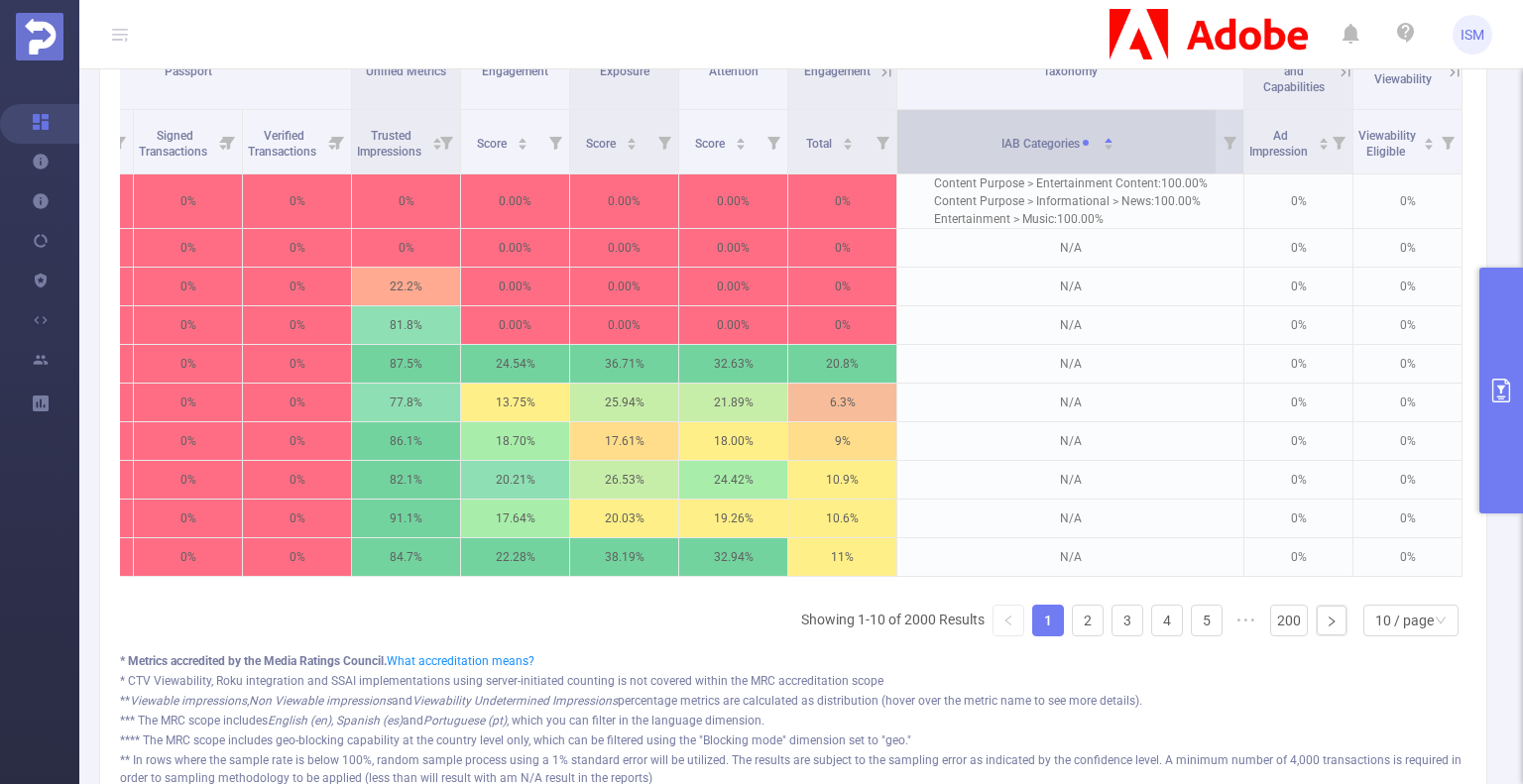 scroll, scrollTop: 0, scrollLeft: 3819, axis: horizontal 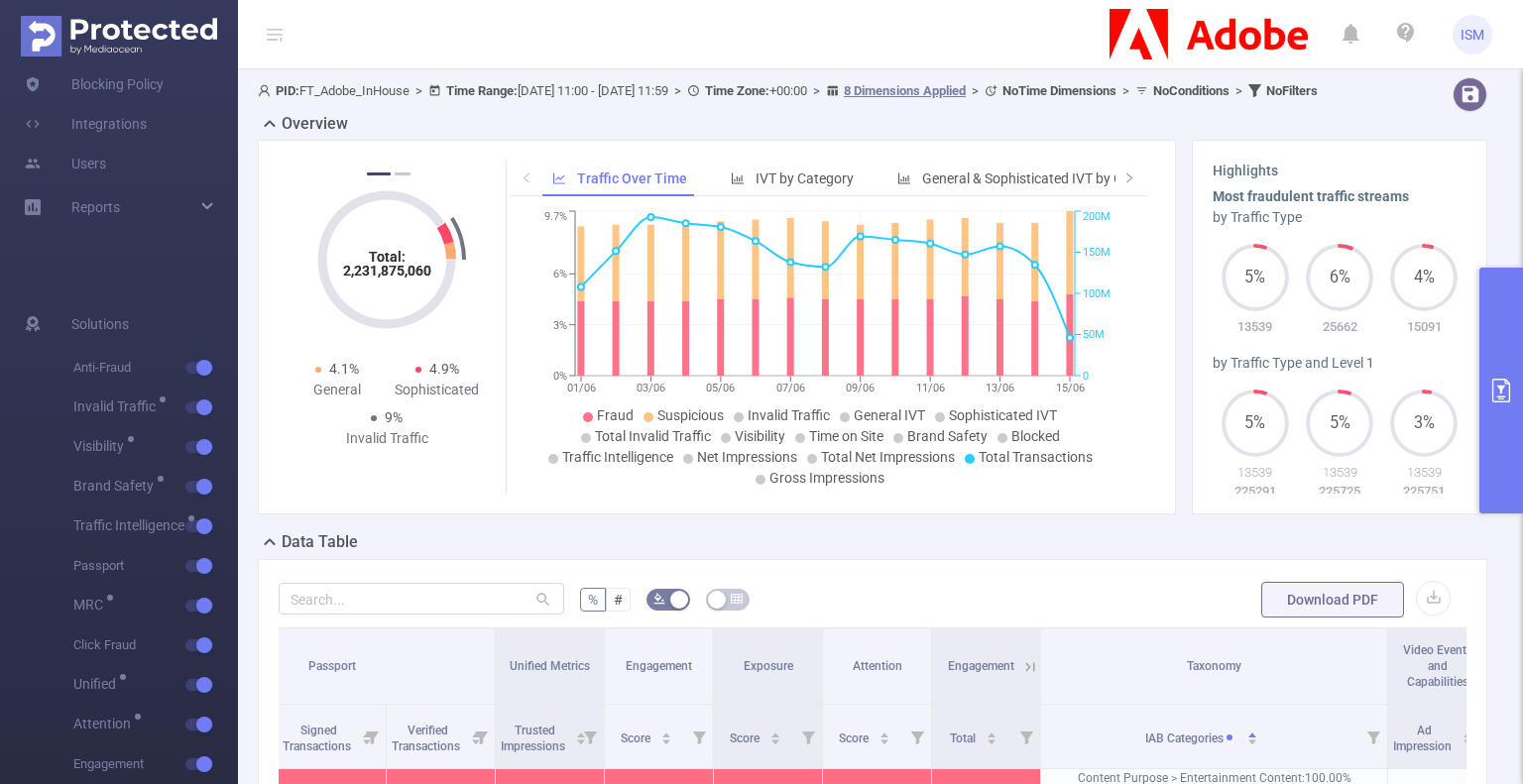 click 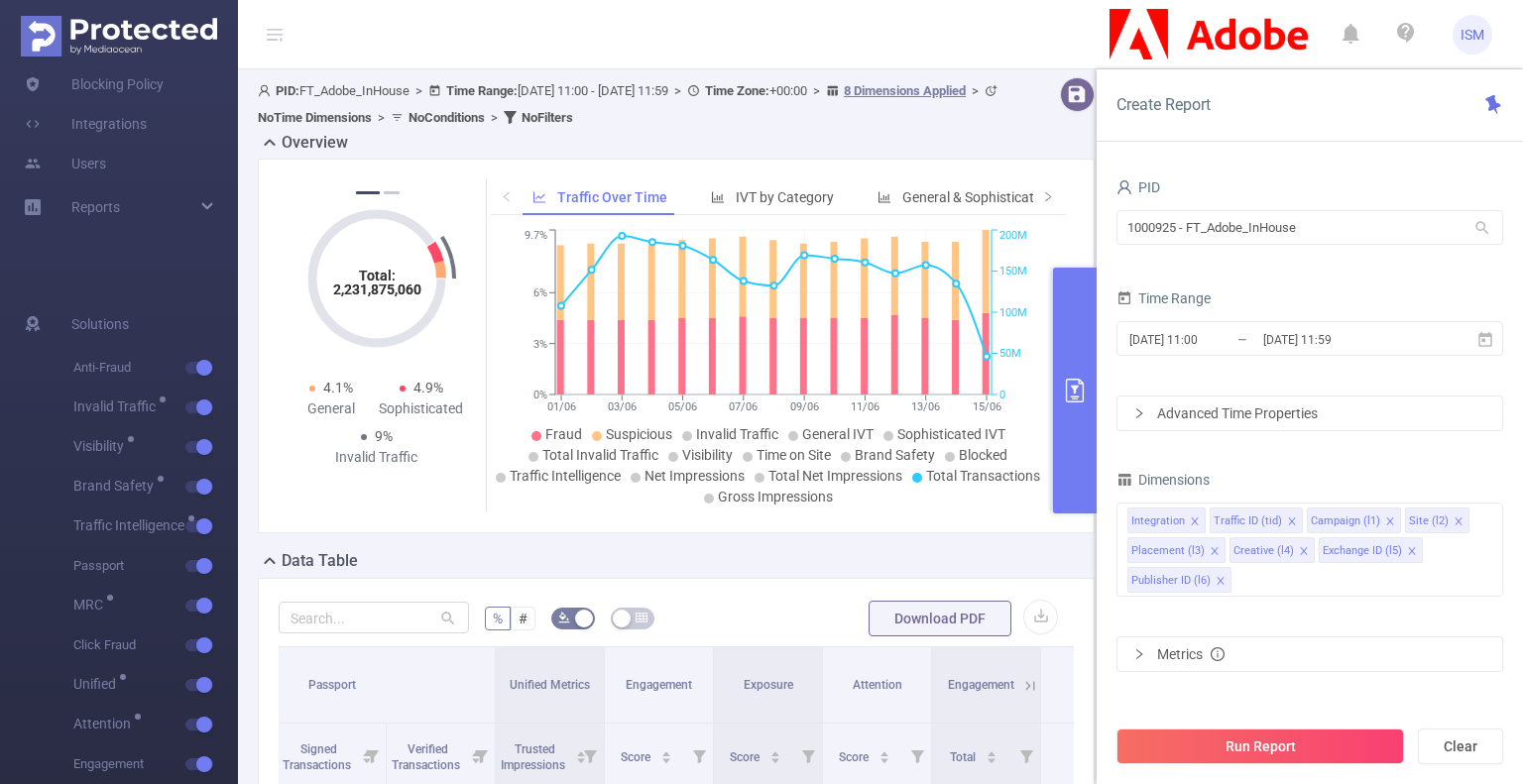 click 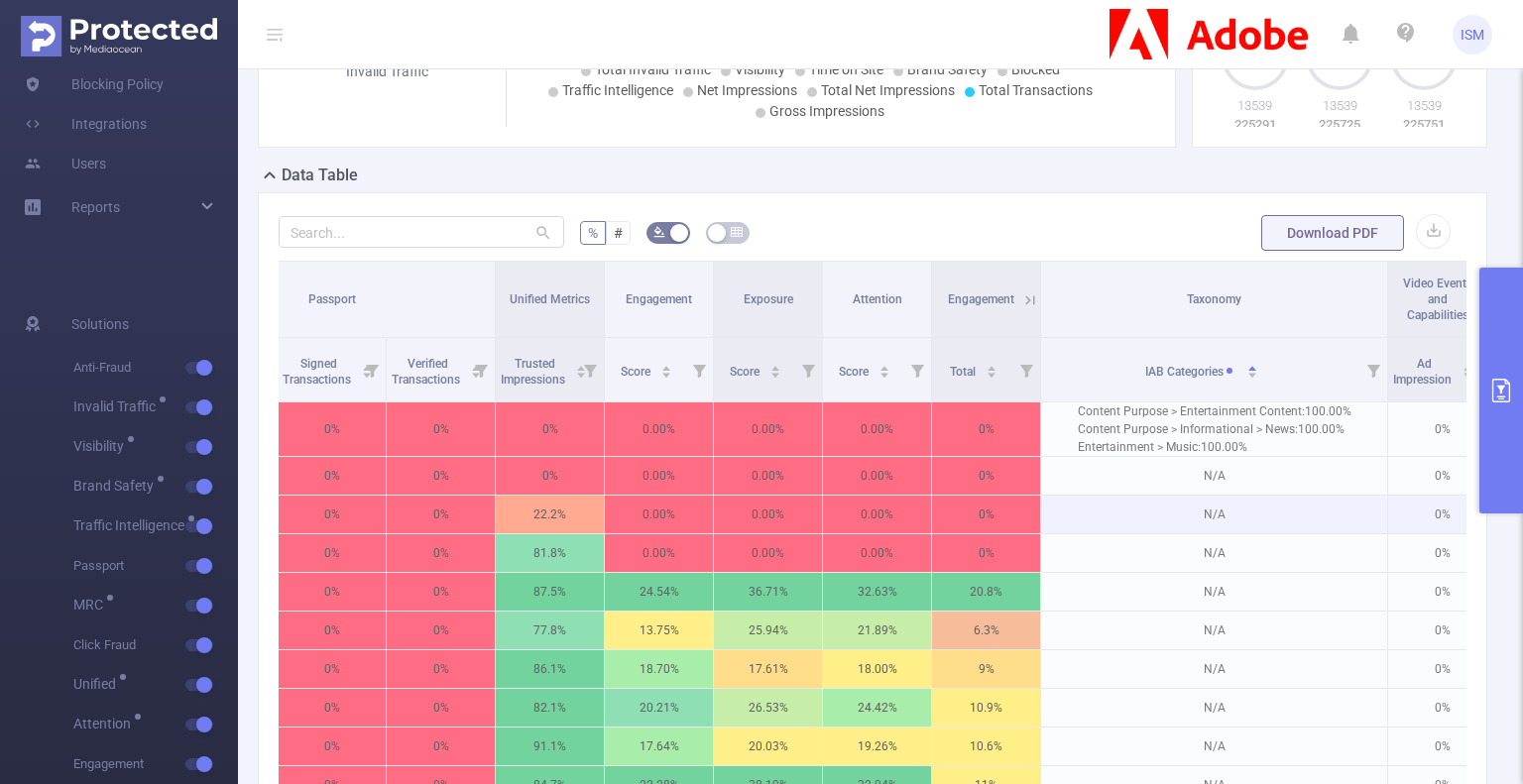 scroll, scrollTop: 496, scrollLeft: 0, axis: vertical 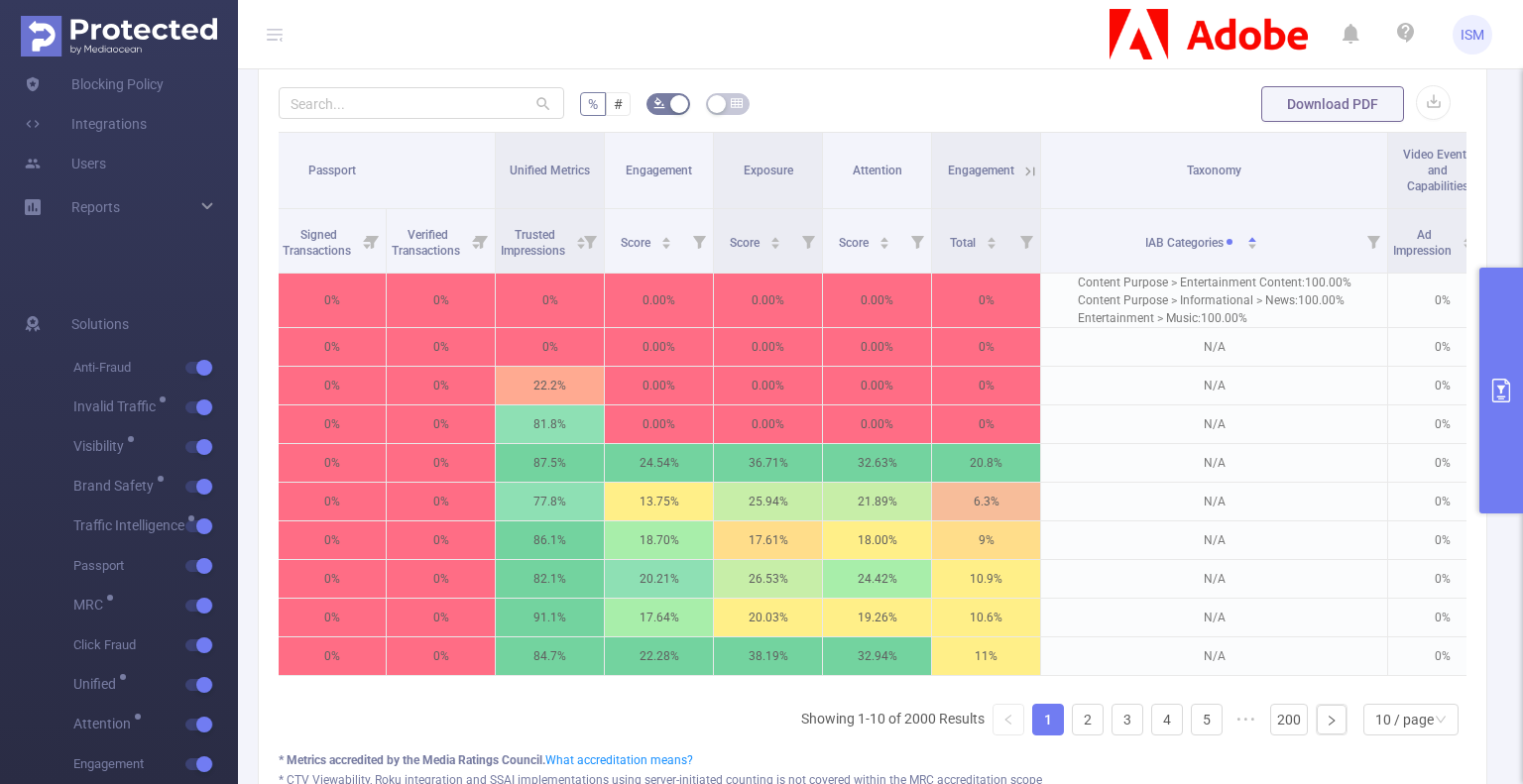 click on "ISM" at bounding box center [762, 35] 